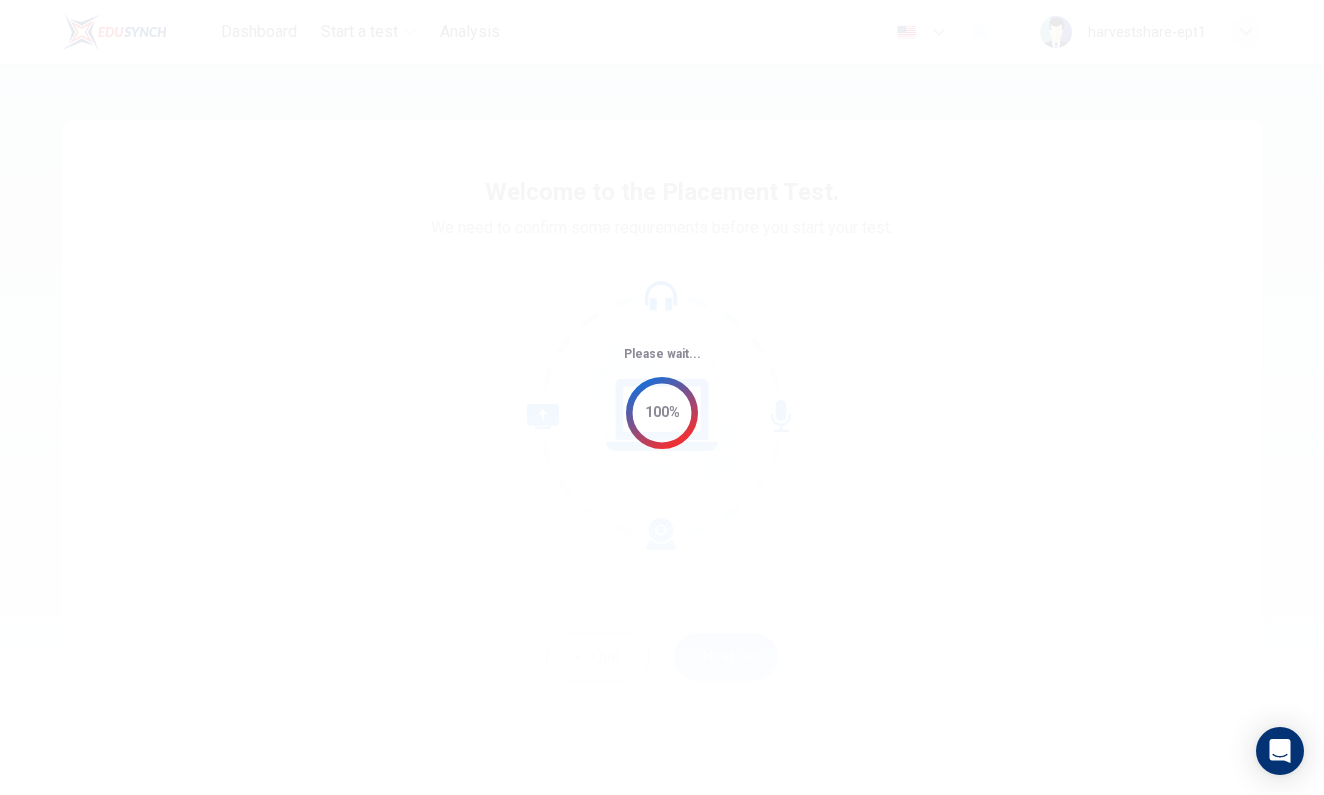scroll, scrollTop: 0, scrollLeft: 0, axis: both 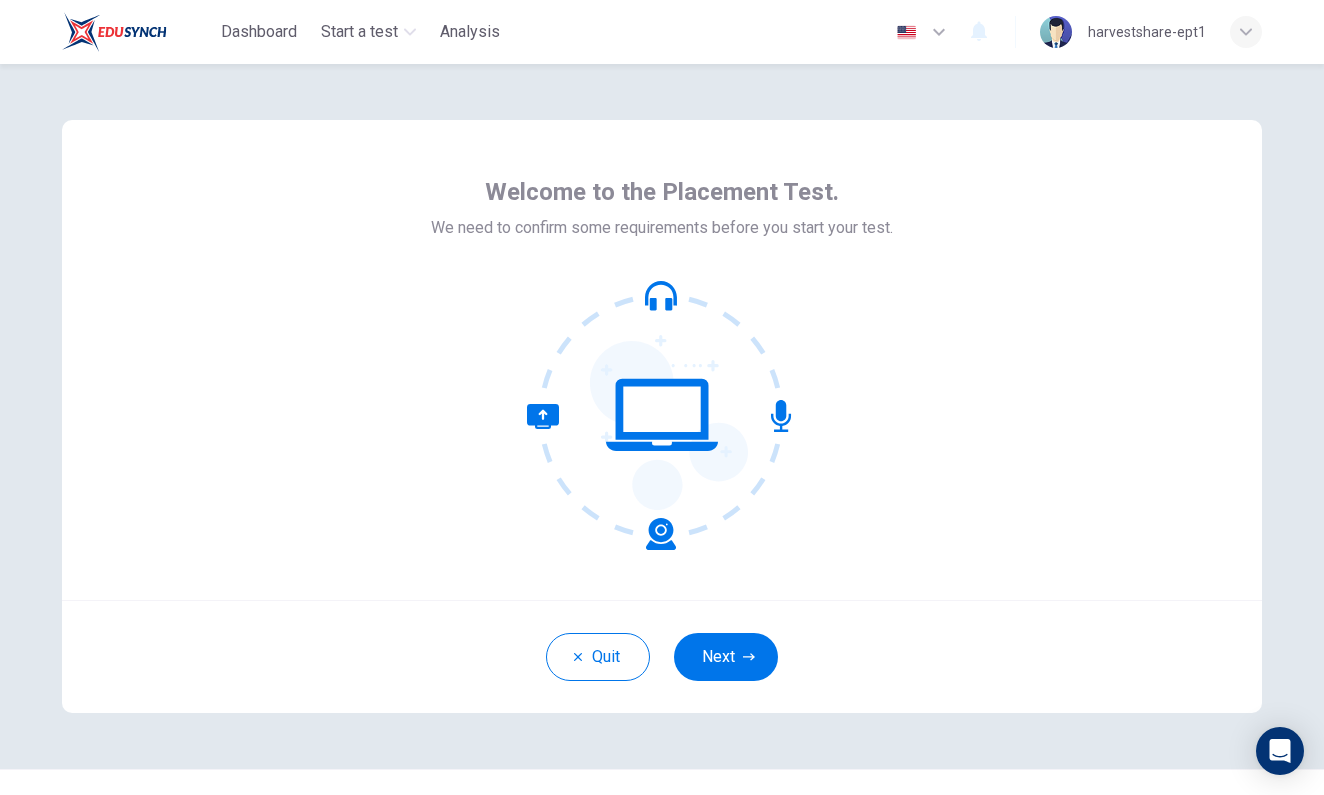 click on "Next" at bounding box center [726, 657] 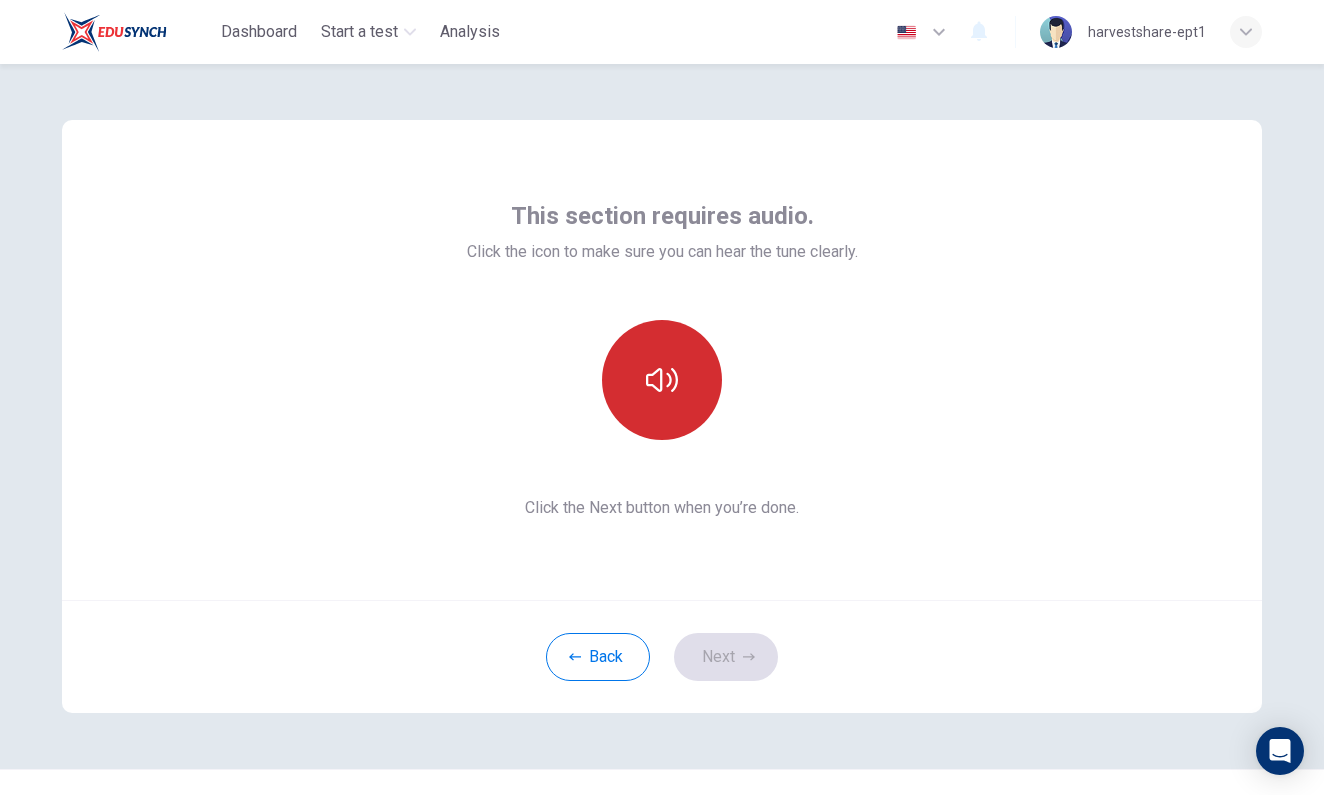 click at bounding box center [662, 380] 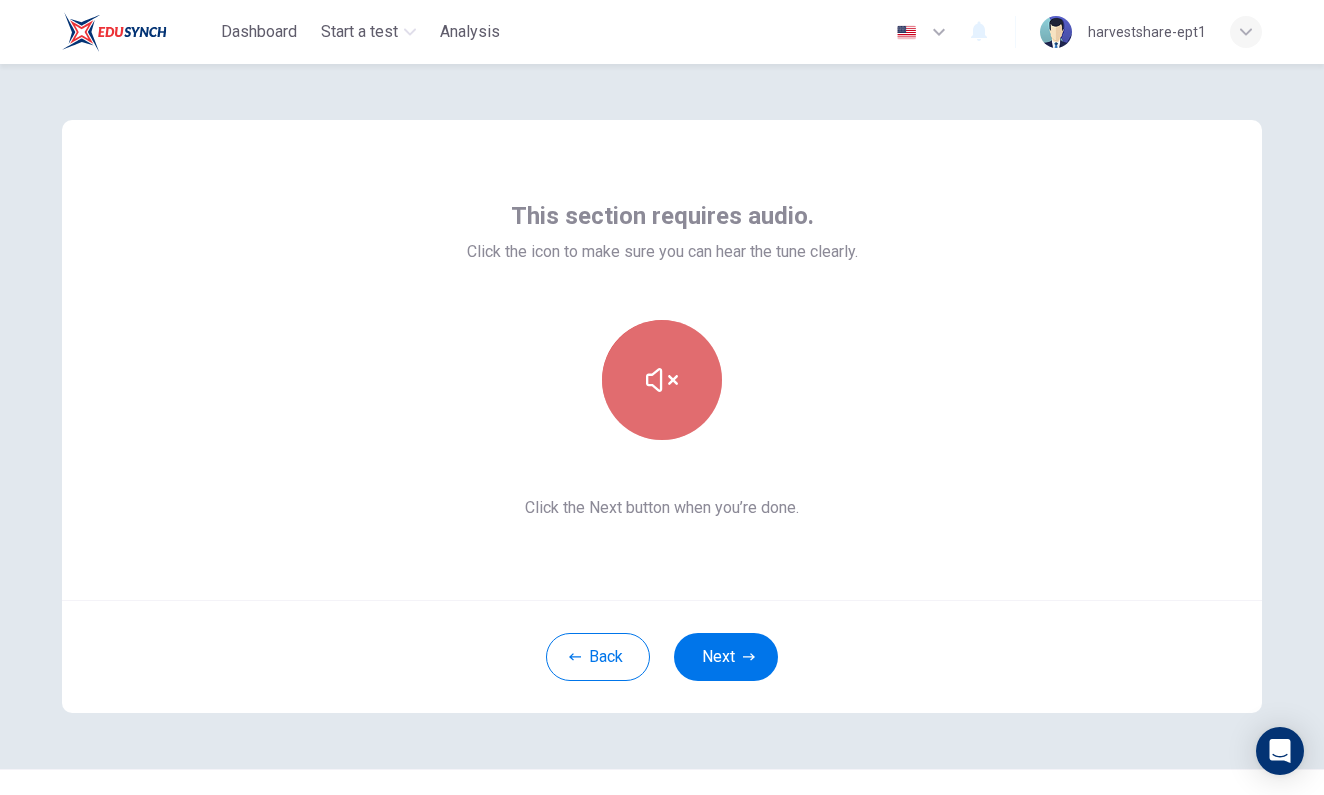 click 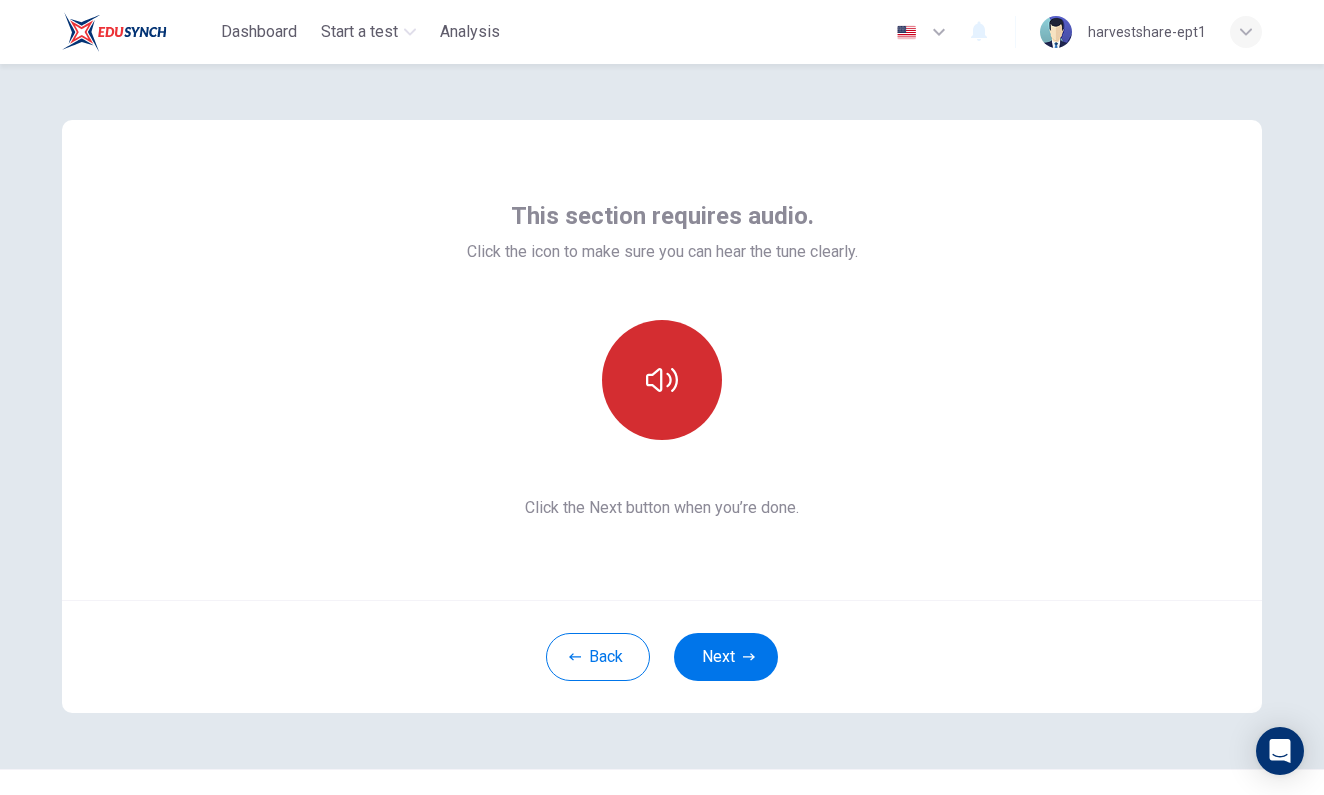 click 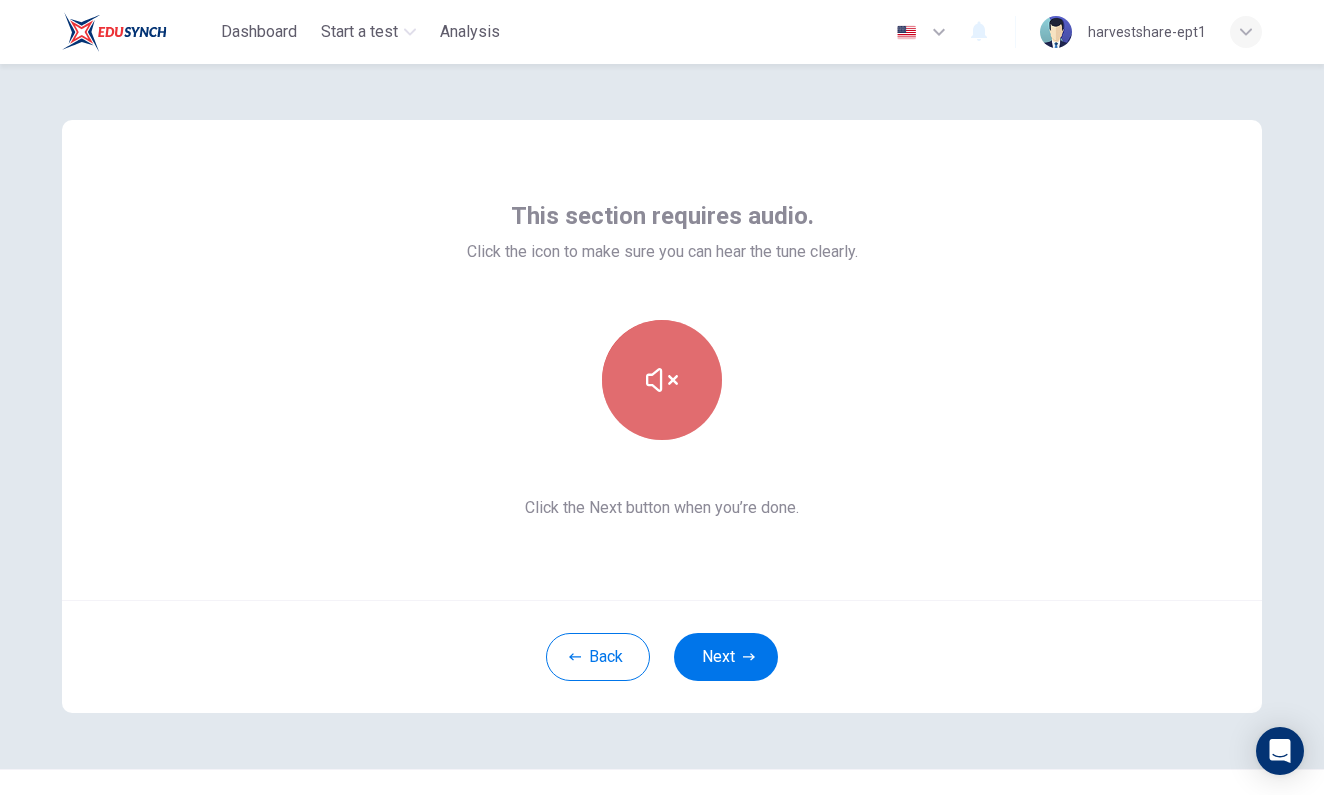 click at bounding box center (662, 380) 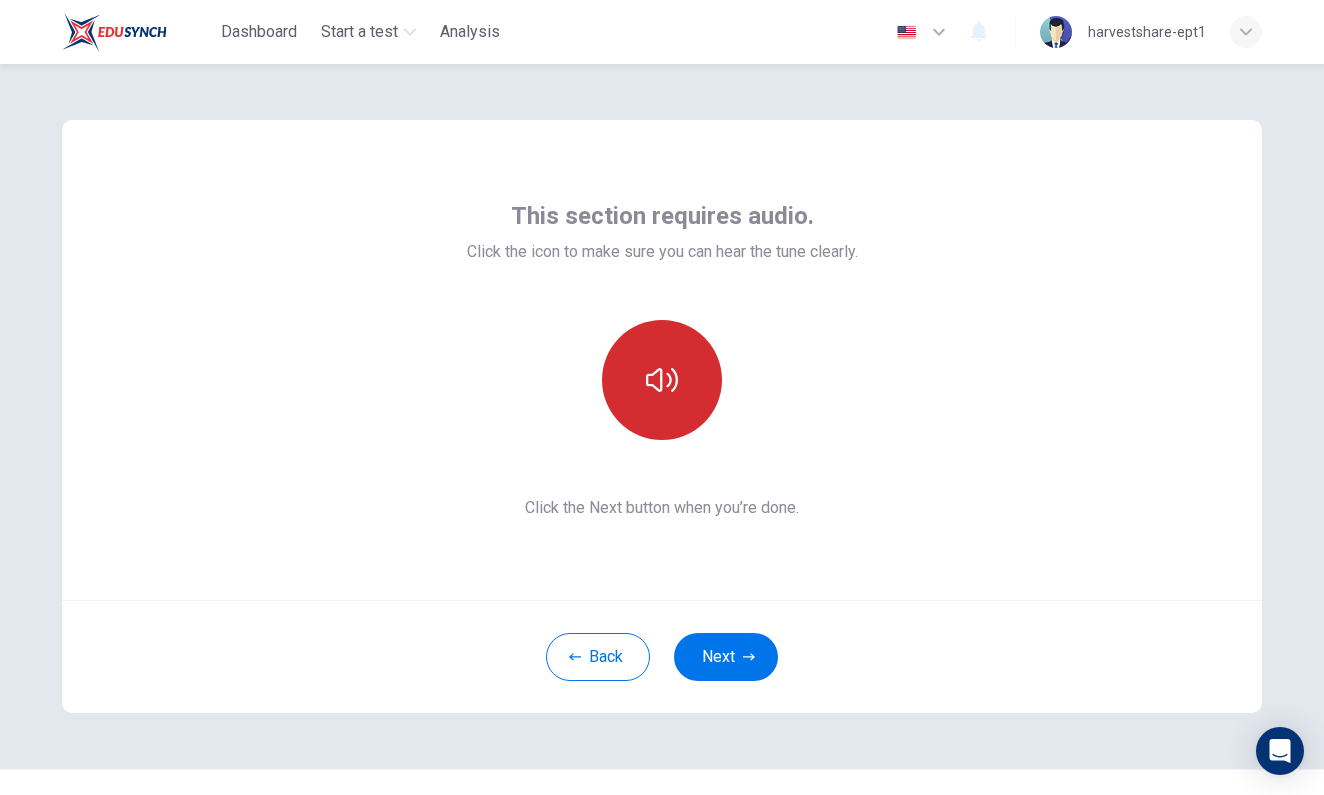 click at bounding box center (662, 380) 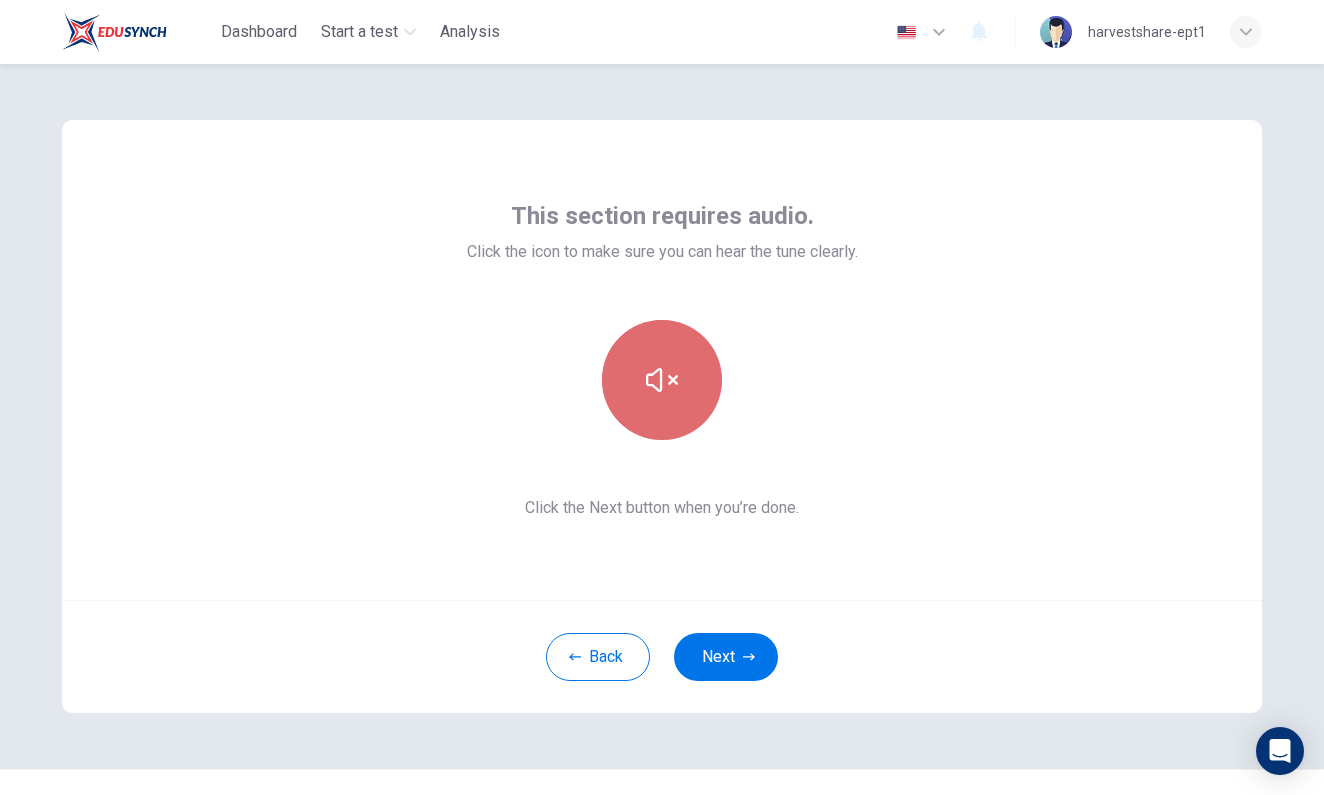 click at bounding box center [662, 380] 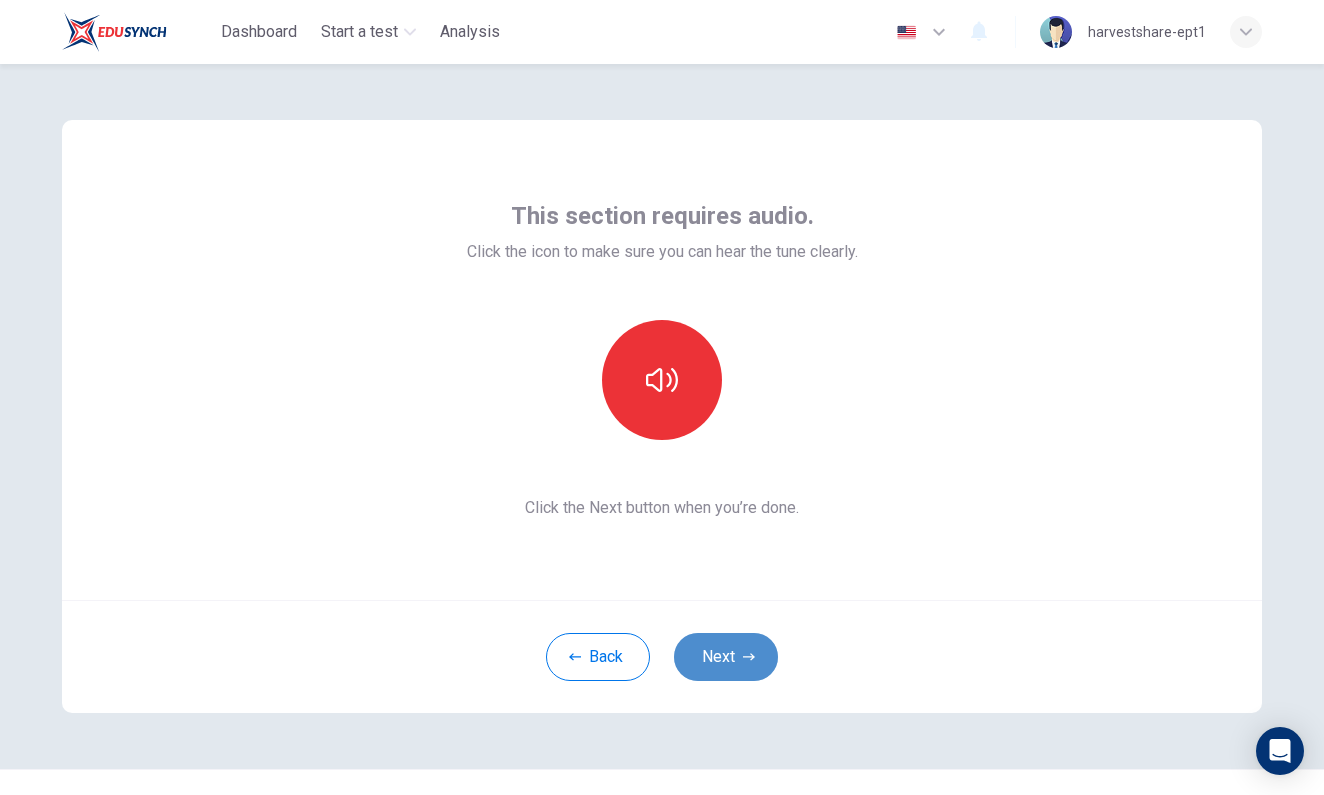 click on "Next" at bounding box center [726, 657] 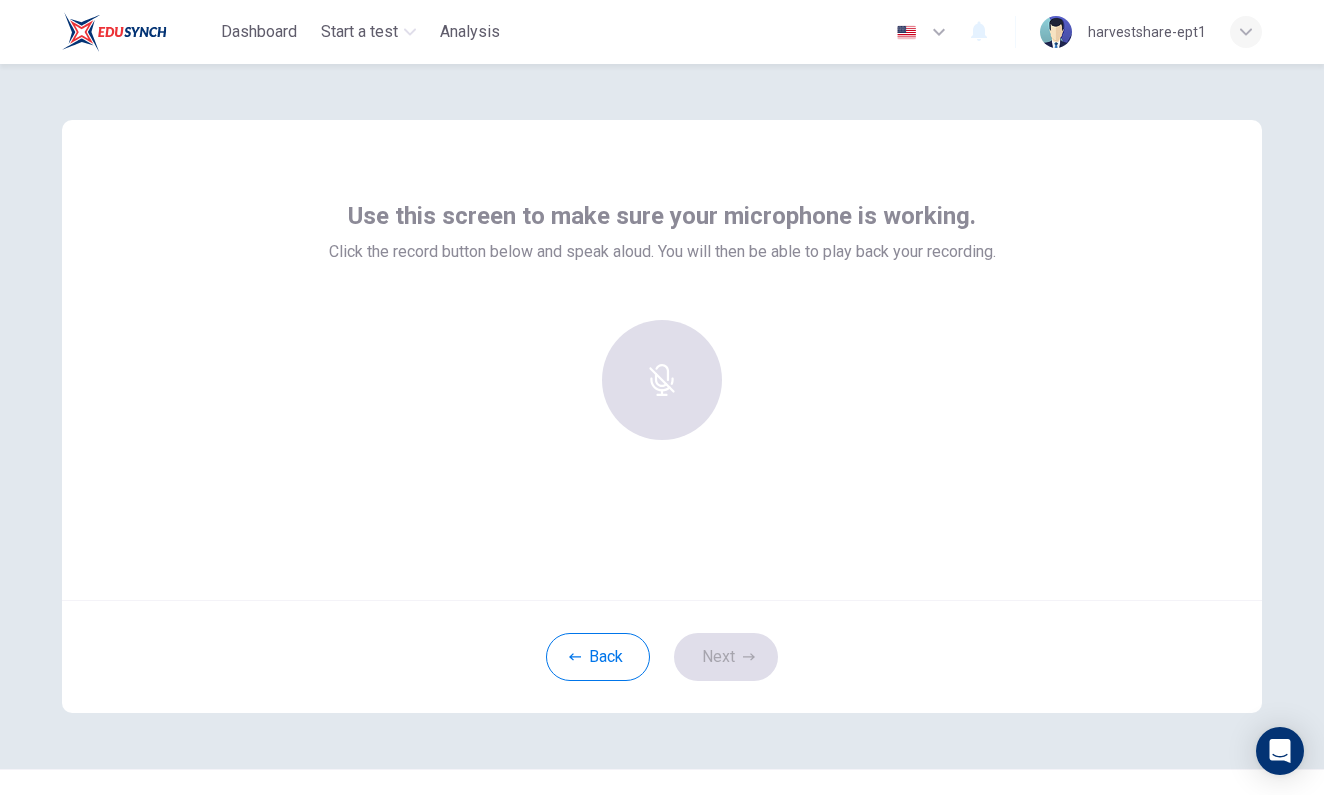 click at bounding box center (662, 380) 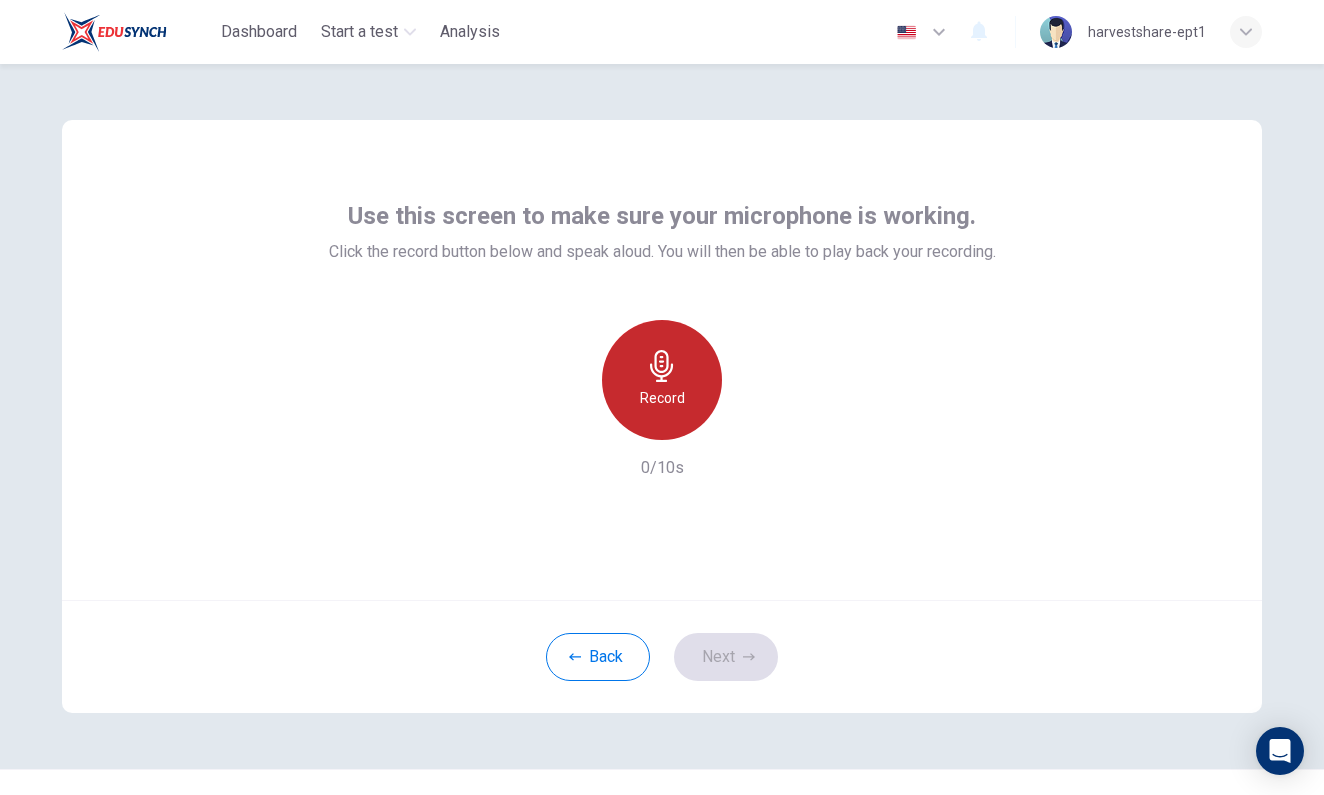 click on "Record" at bounding box center (662, 380) 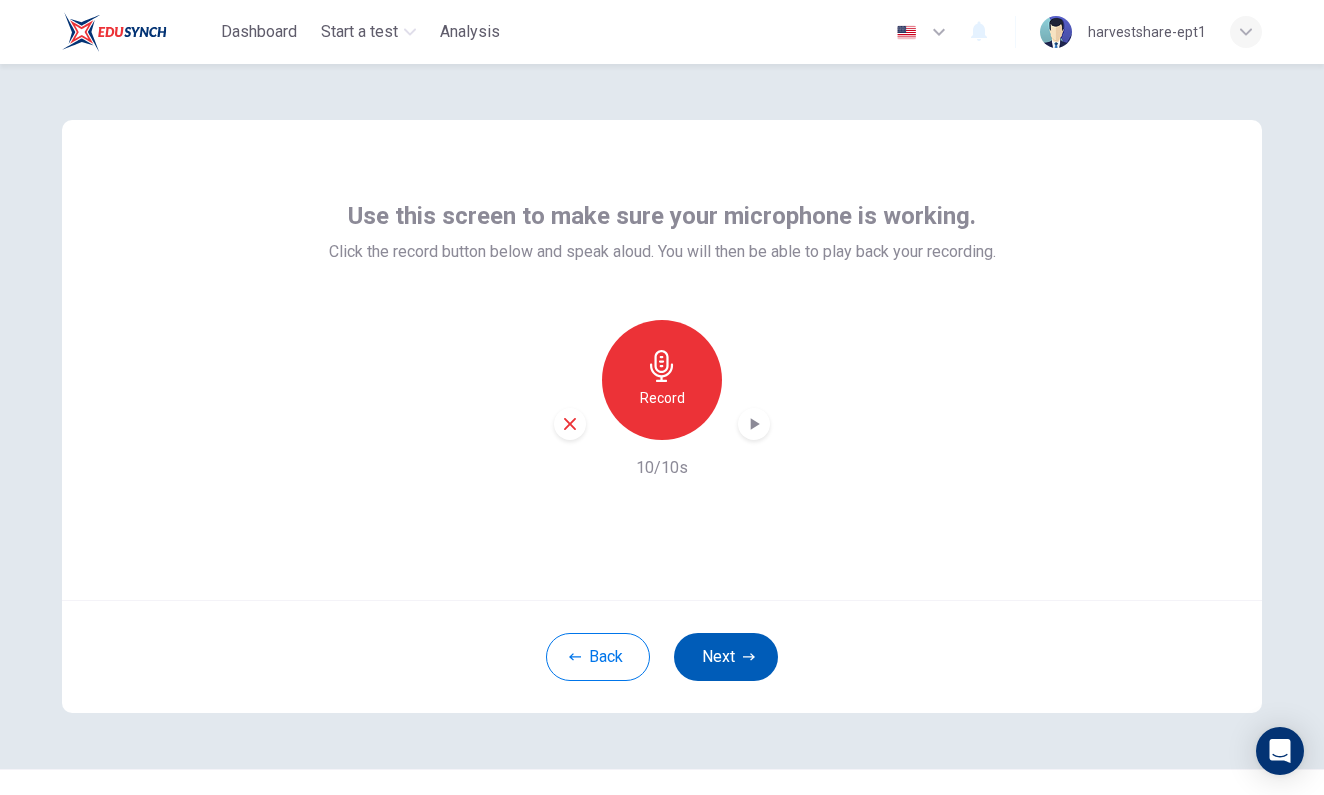 click on "Next" at bounding box center (726, 657) 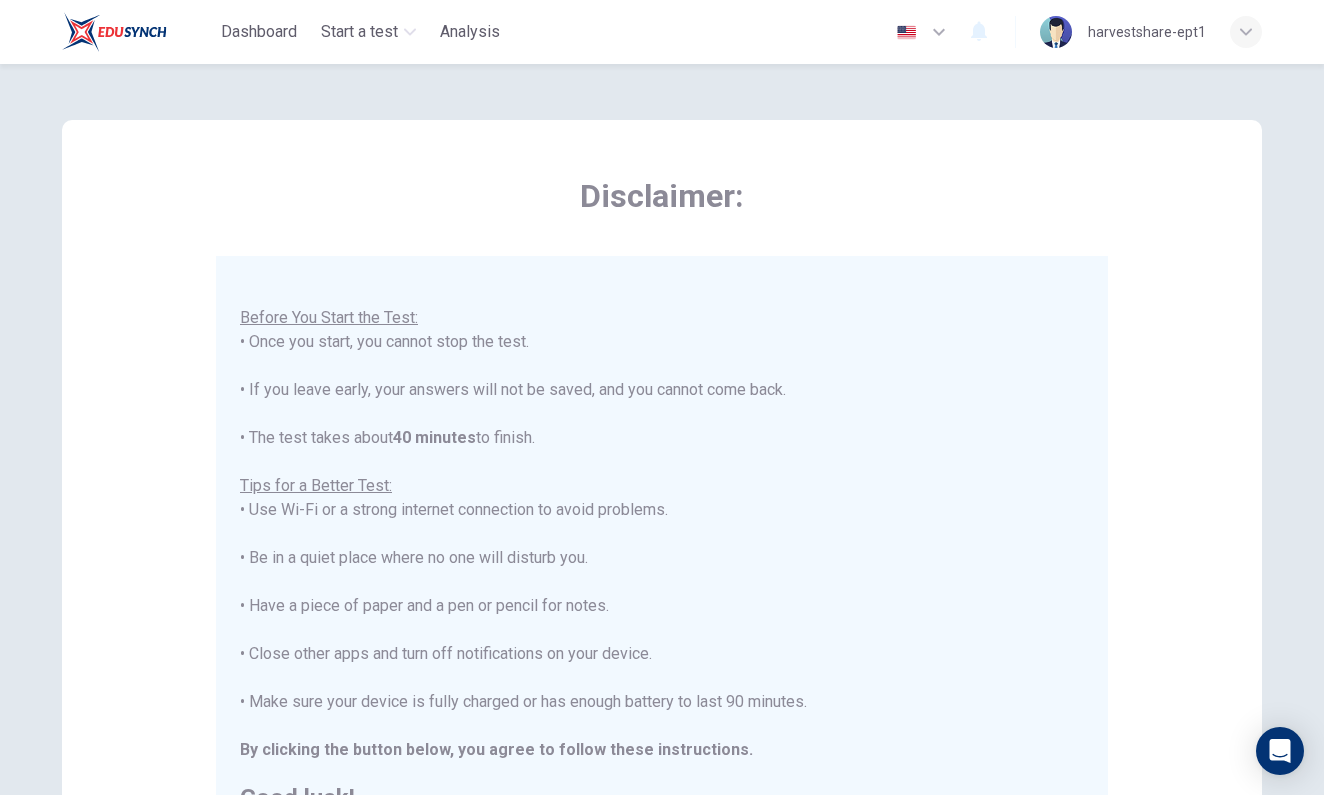 scroll, scrollTop: 21, scrollLeft: 0, axis: vertical 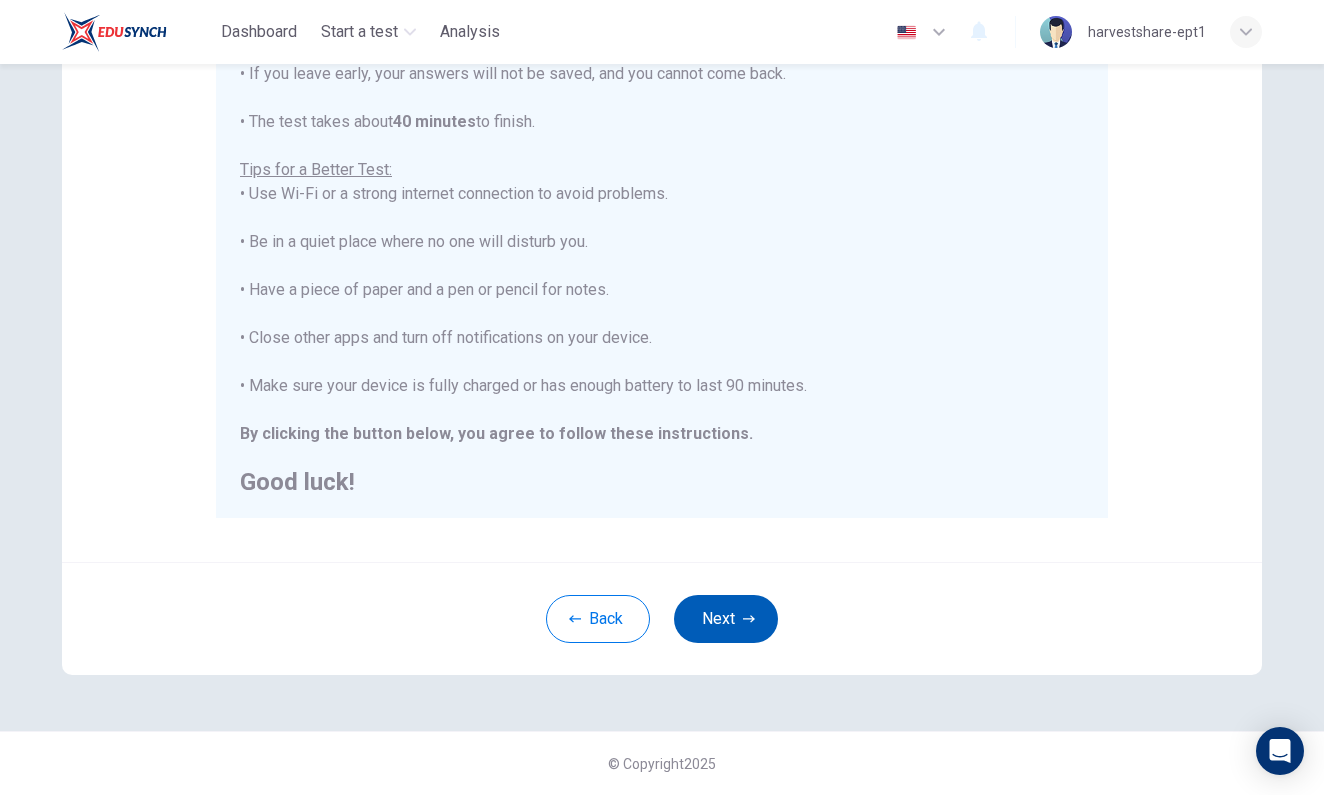 click on "Next" at bounding box center [726, 619] 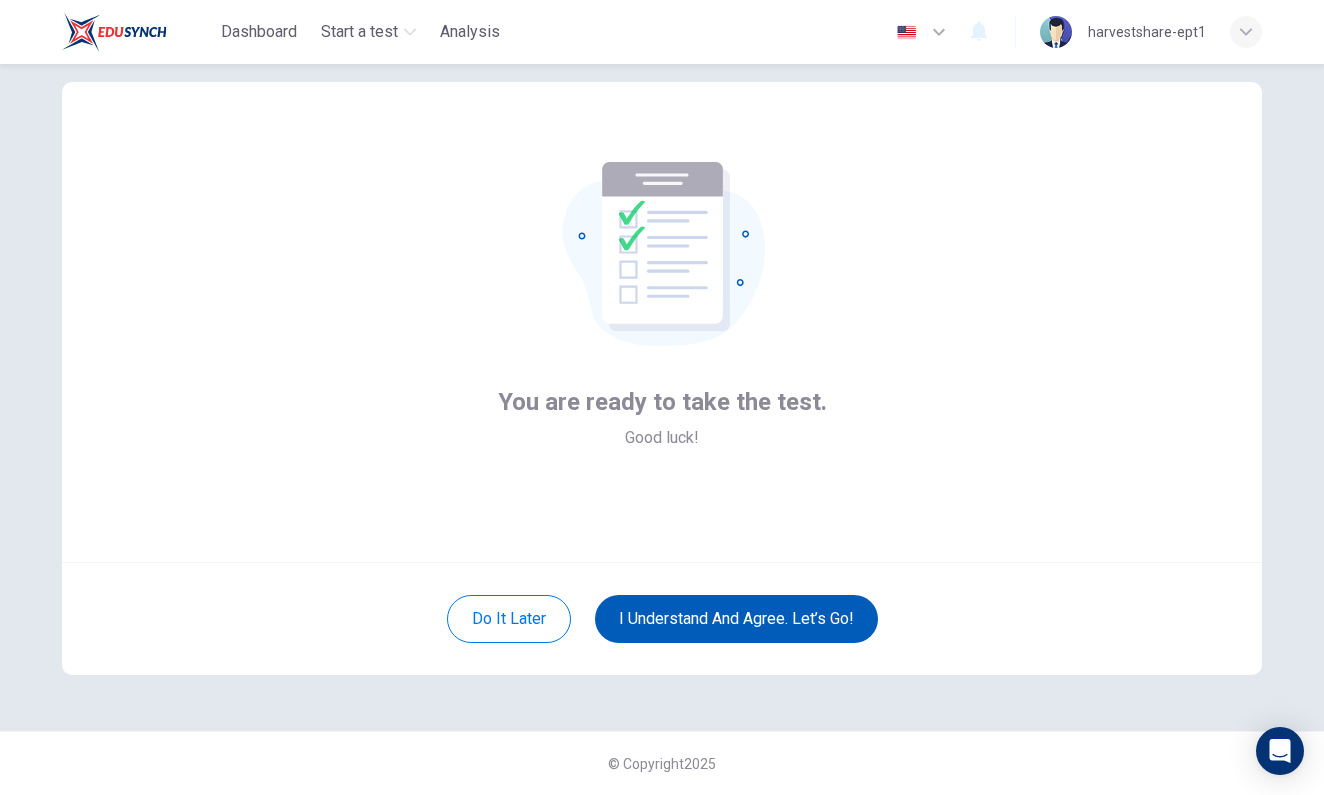 click on "I understand and agree. Let’s go!" at bounding box center [736, 619] 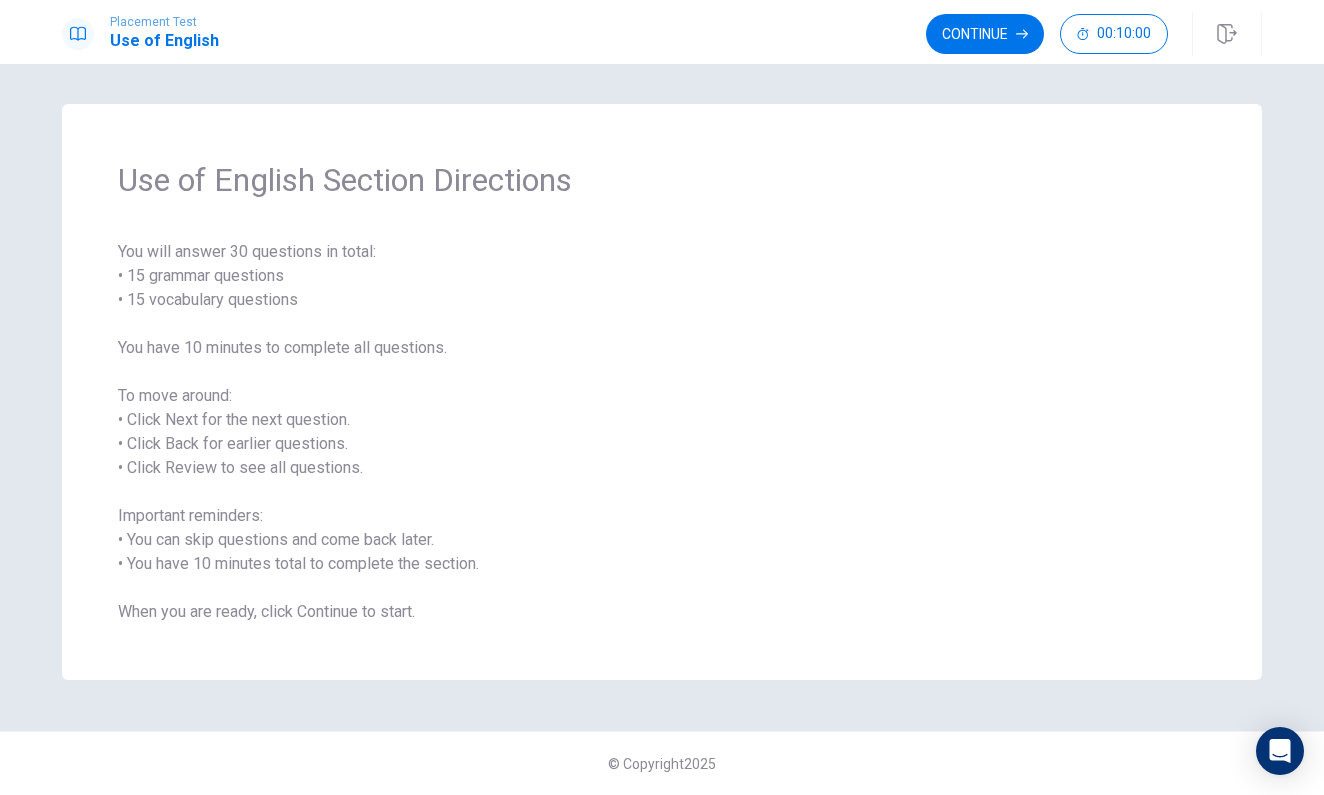 scroll, scrollTop: 0, scrollLeft: 0, axis: both 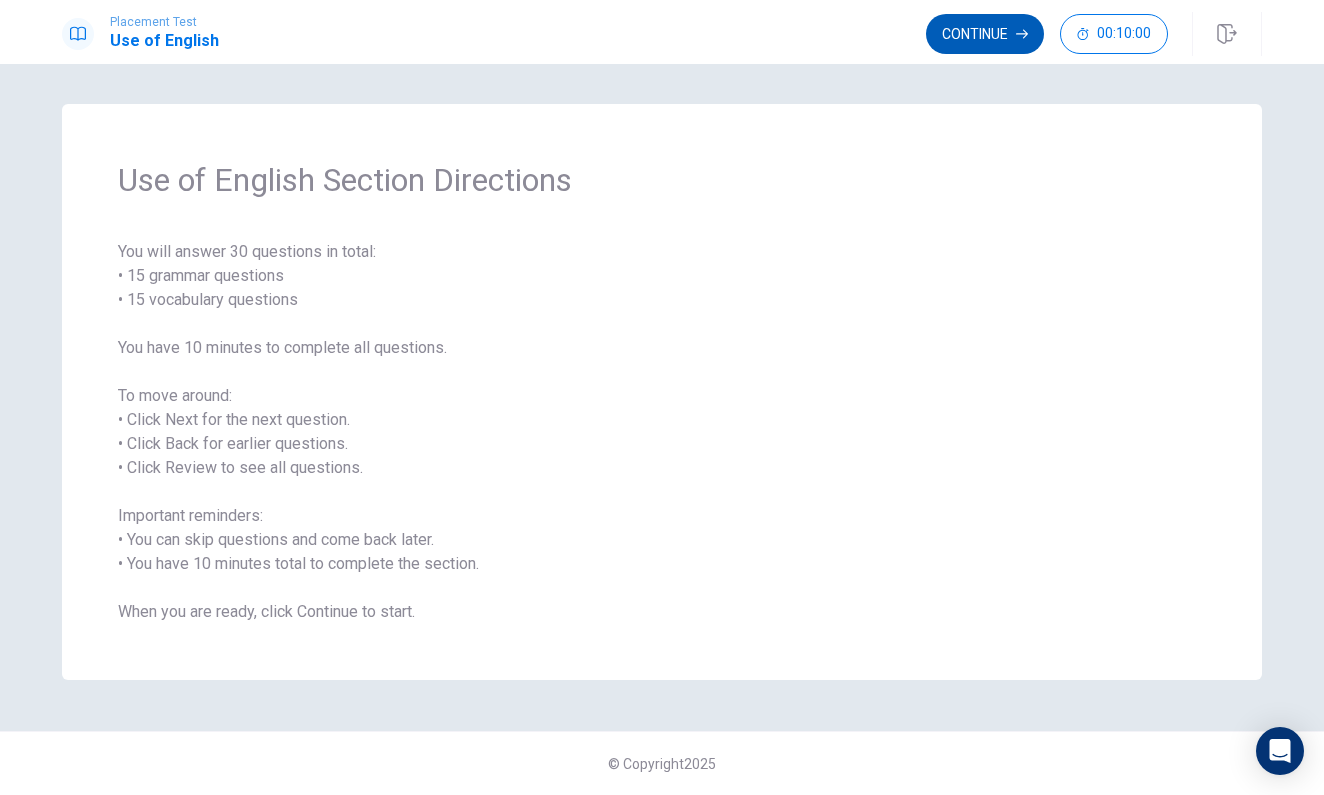 click on "Continue" at bounding box center [985, 34] 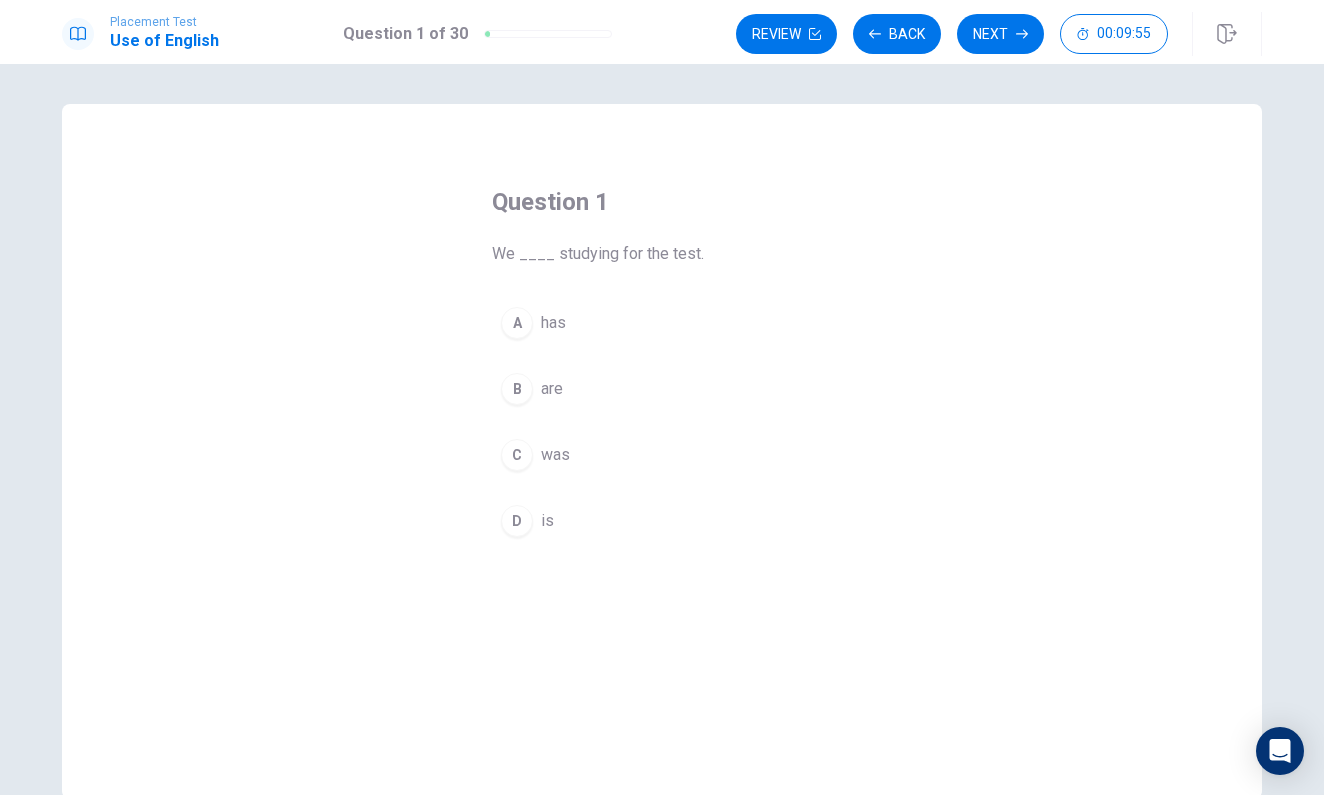 click on "A has B are C was D is" at bounding box center (662, 422) 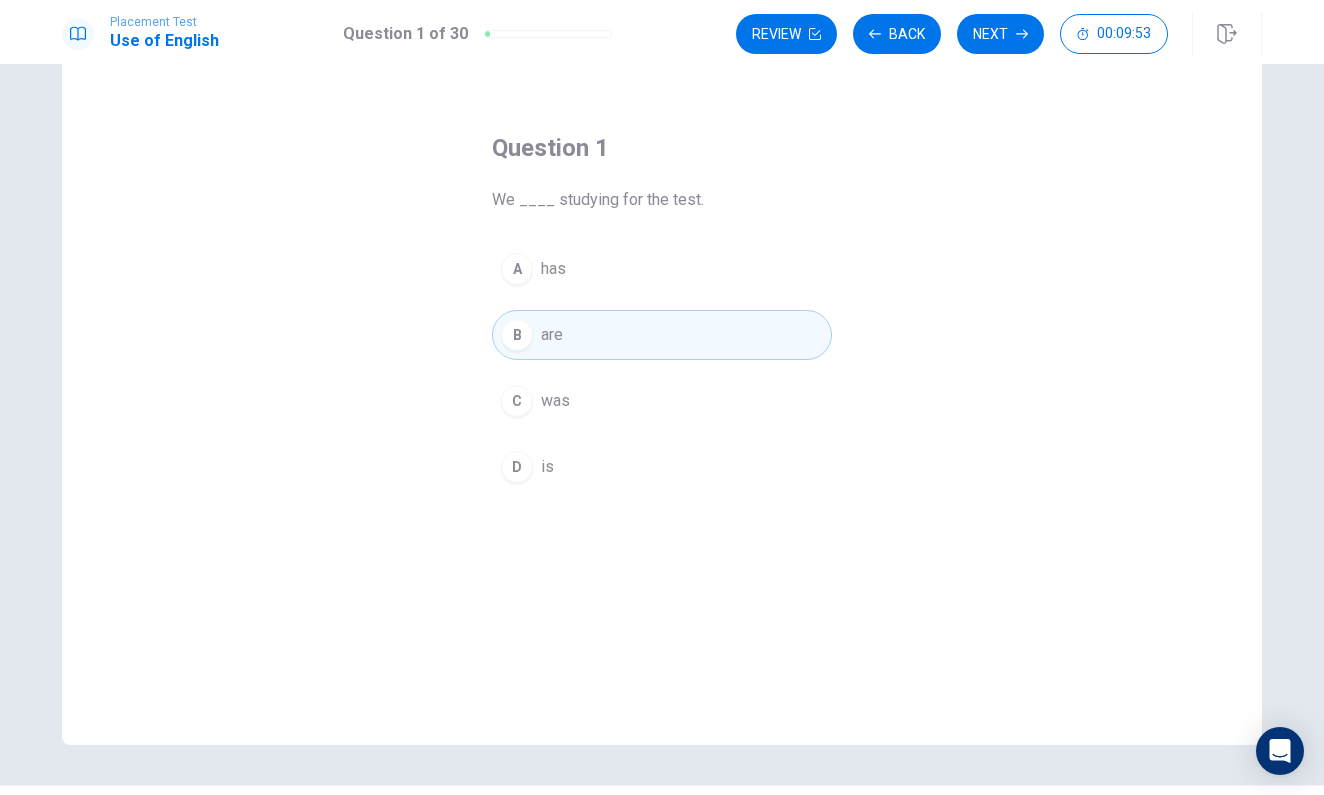 scroll, scrollTop: 35, scrollLeft: 0, axis: vertical 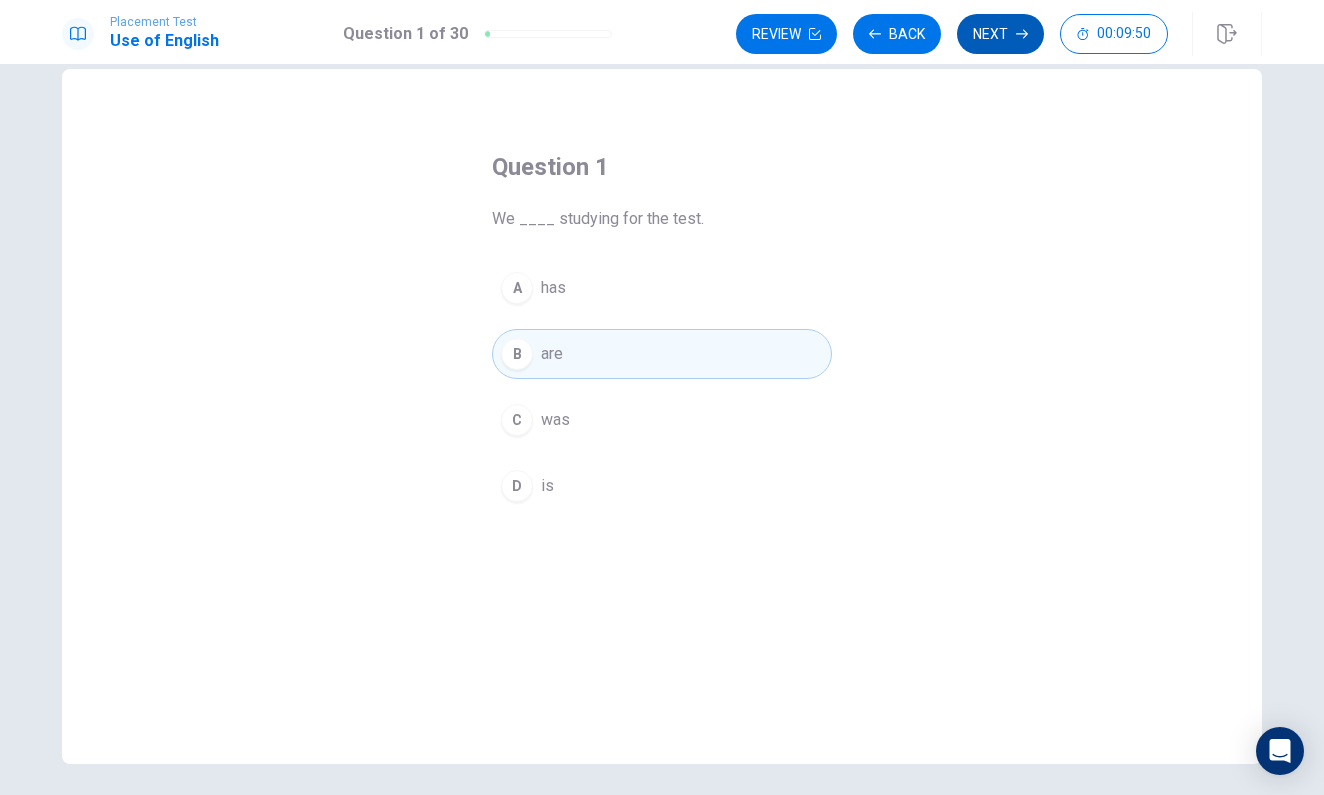 click on "Next" at bounding box center (1000, 34) 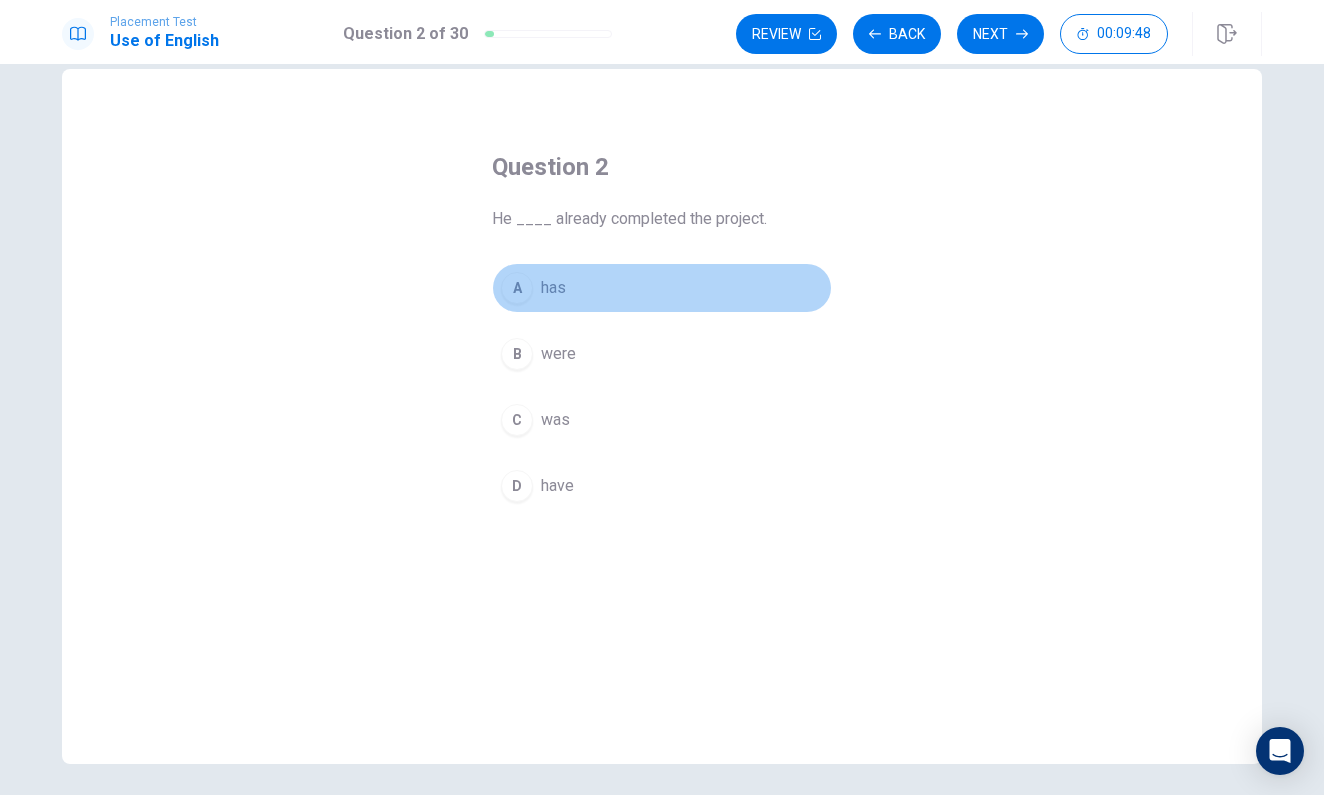click on "has" at bounding box center [553, 288] 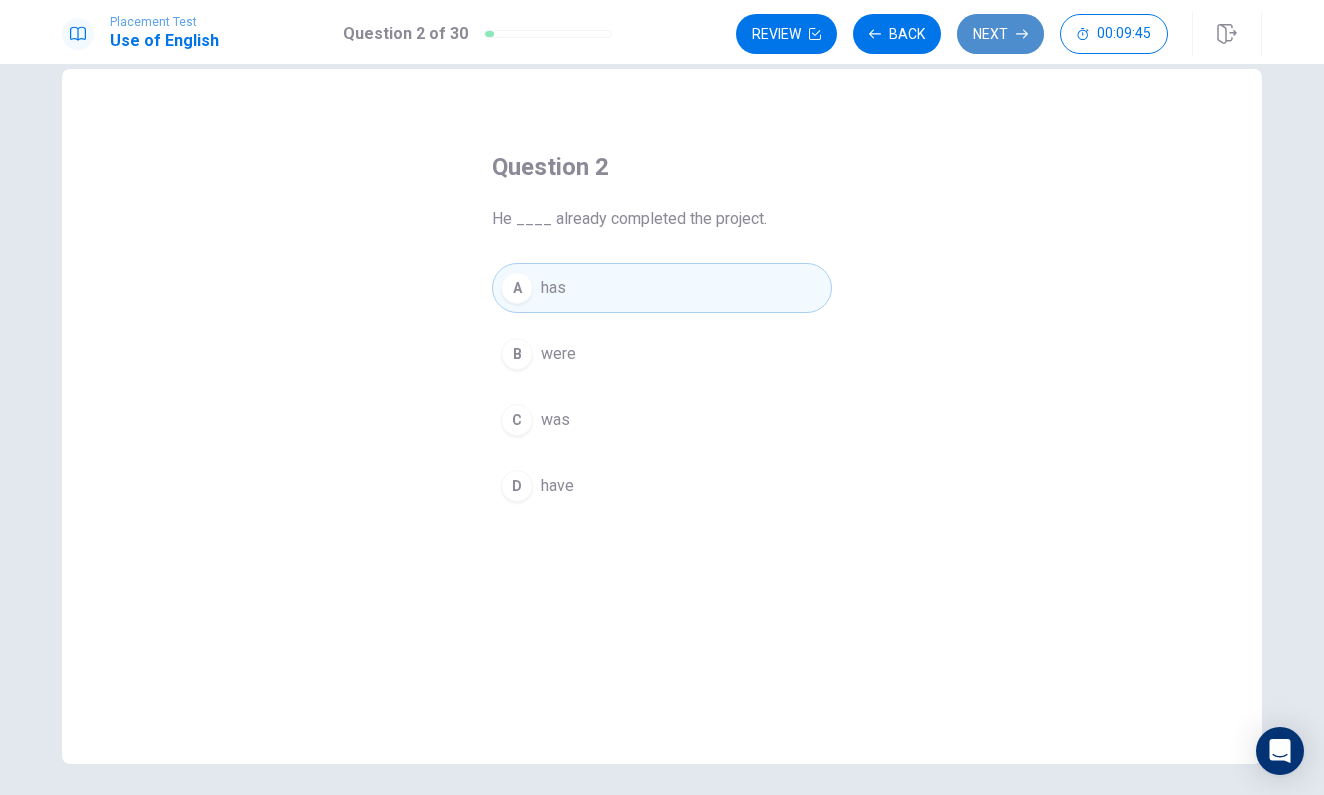 click on "Next" at bounding box center (1000, 34) 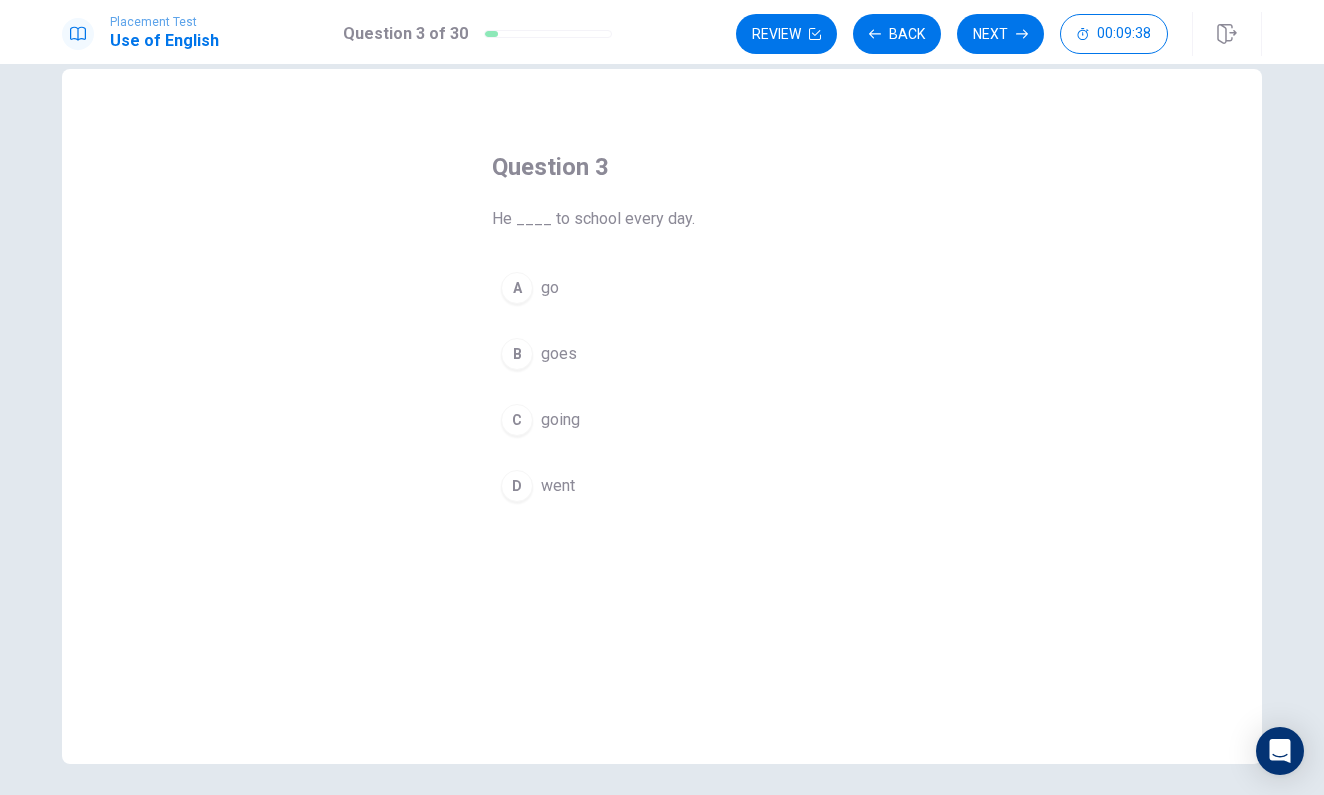 click on "B goes" at bounding box center (662, 354) 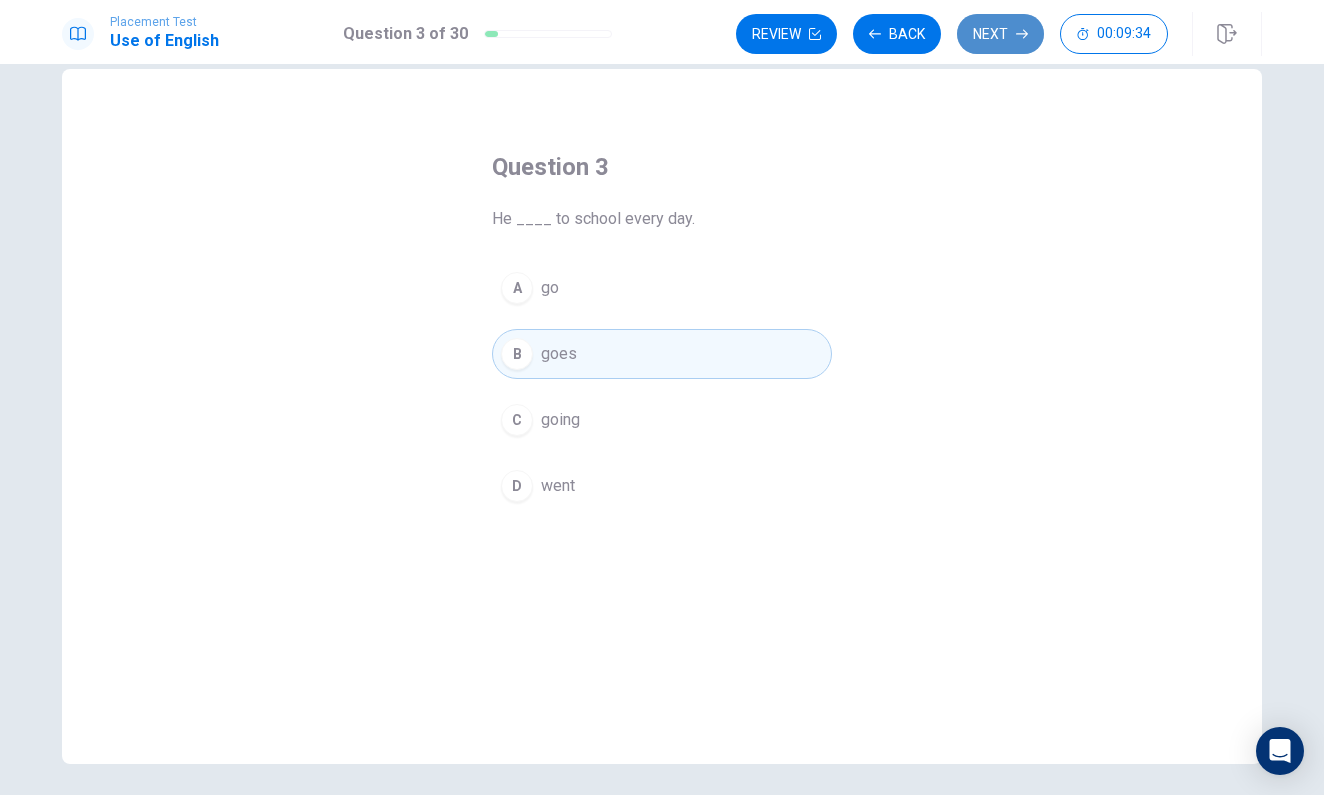click on "Next" at bounding box center (1000, 34) 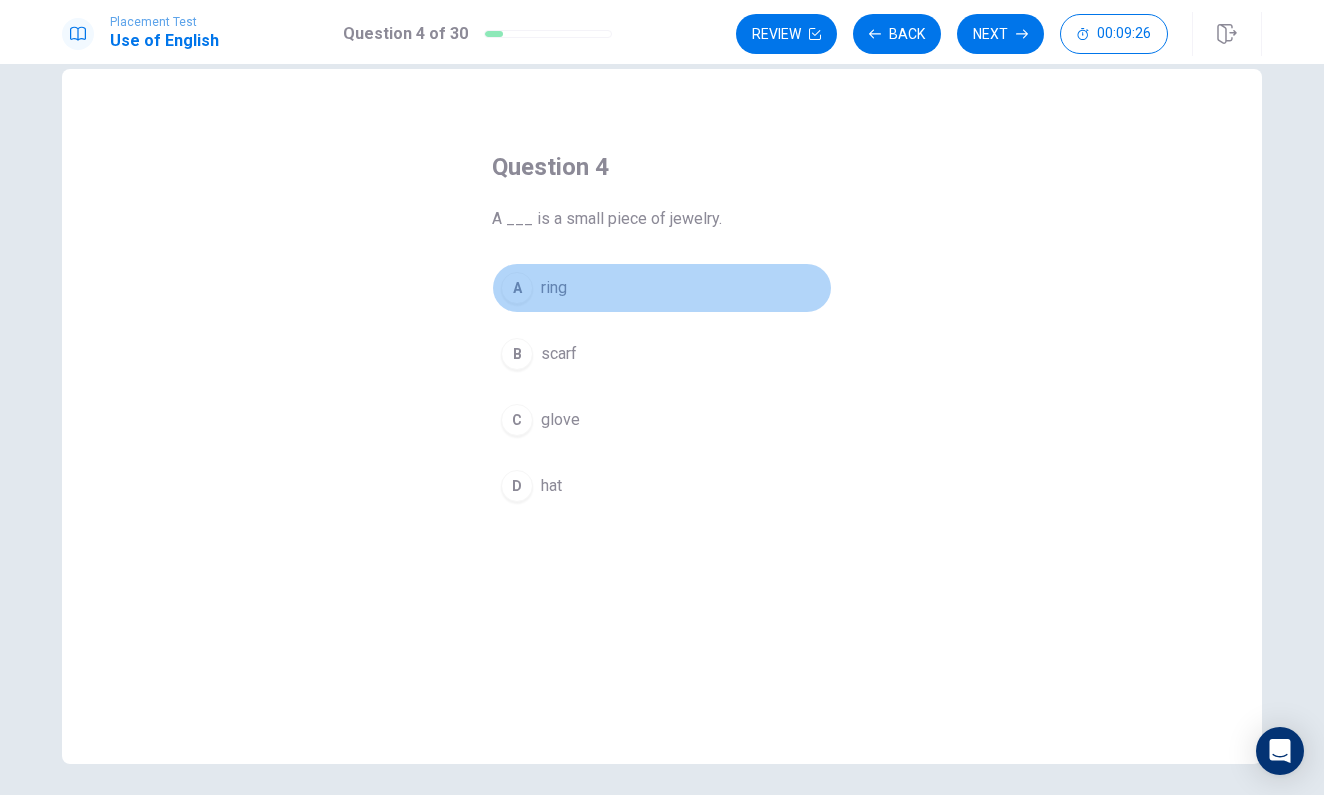 click on "ring" at bounding box center (554, 288) 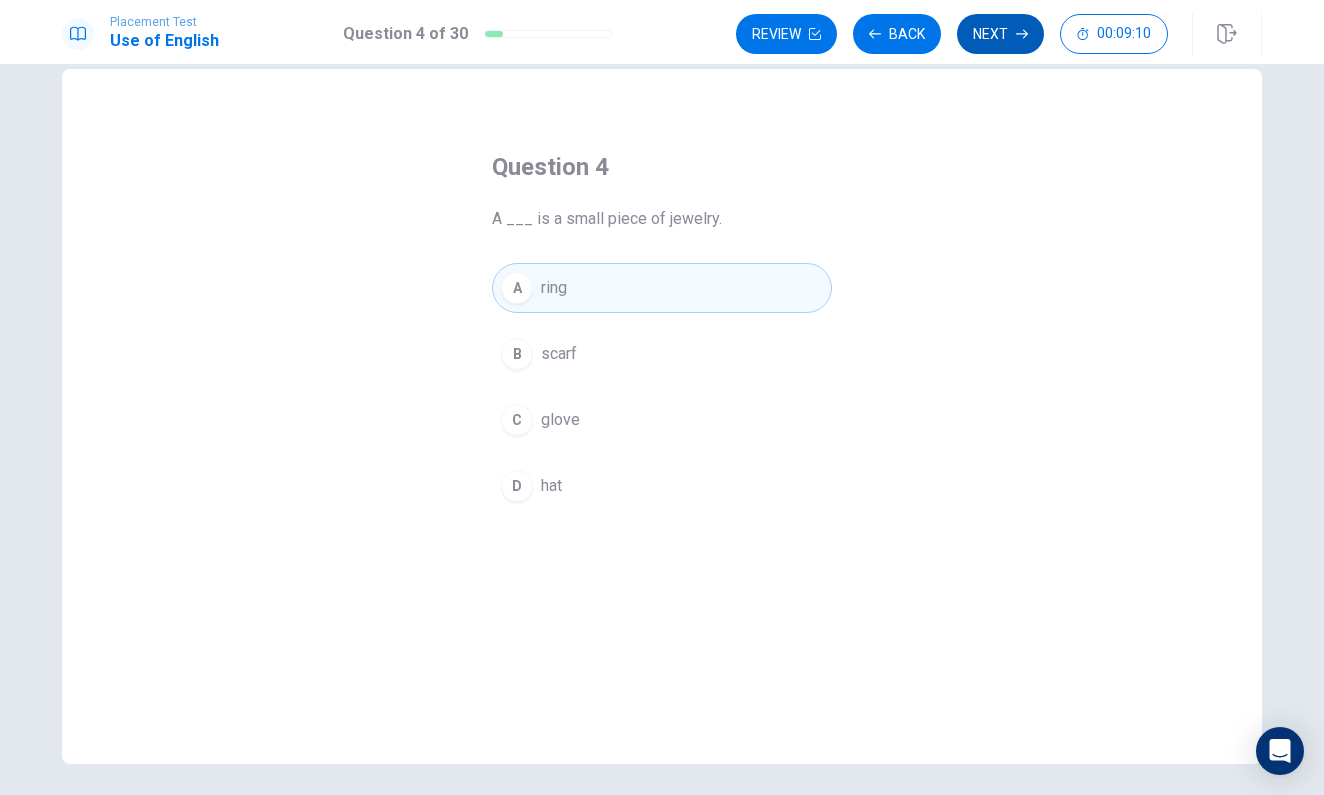 click on "Next" at bounding box center [1000, 34] 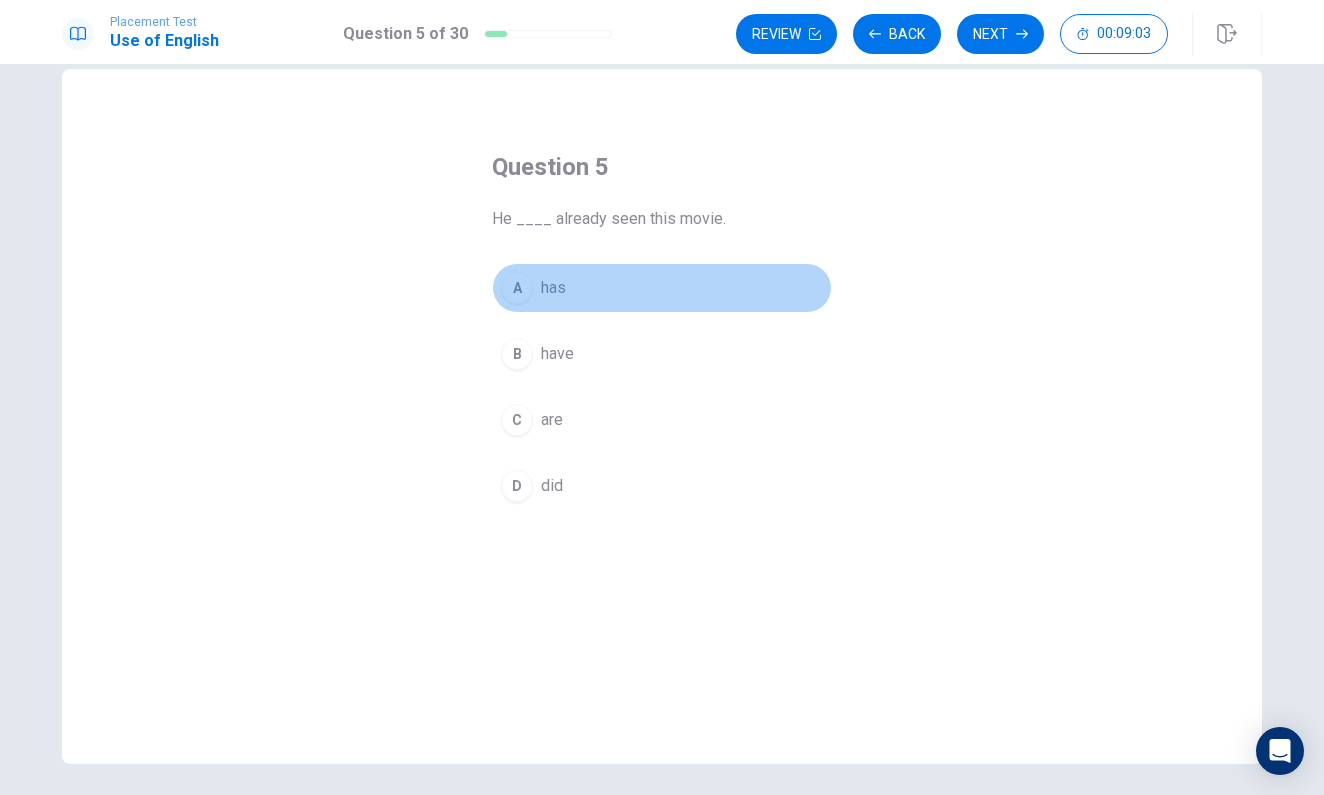 click on "has" at bounding box center (553, 288) 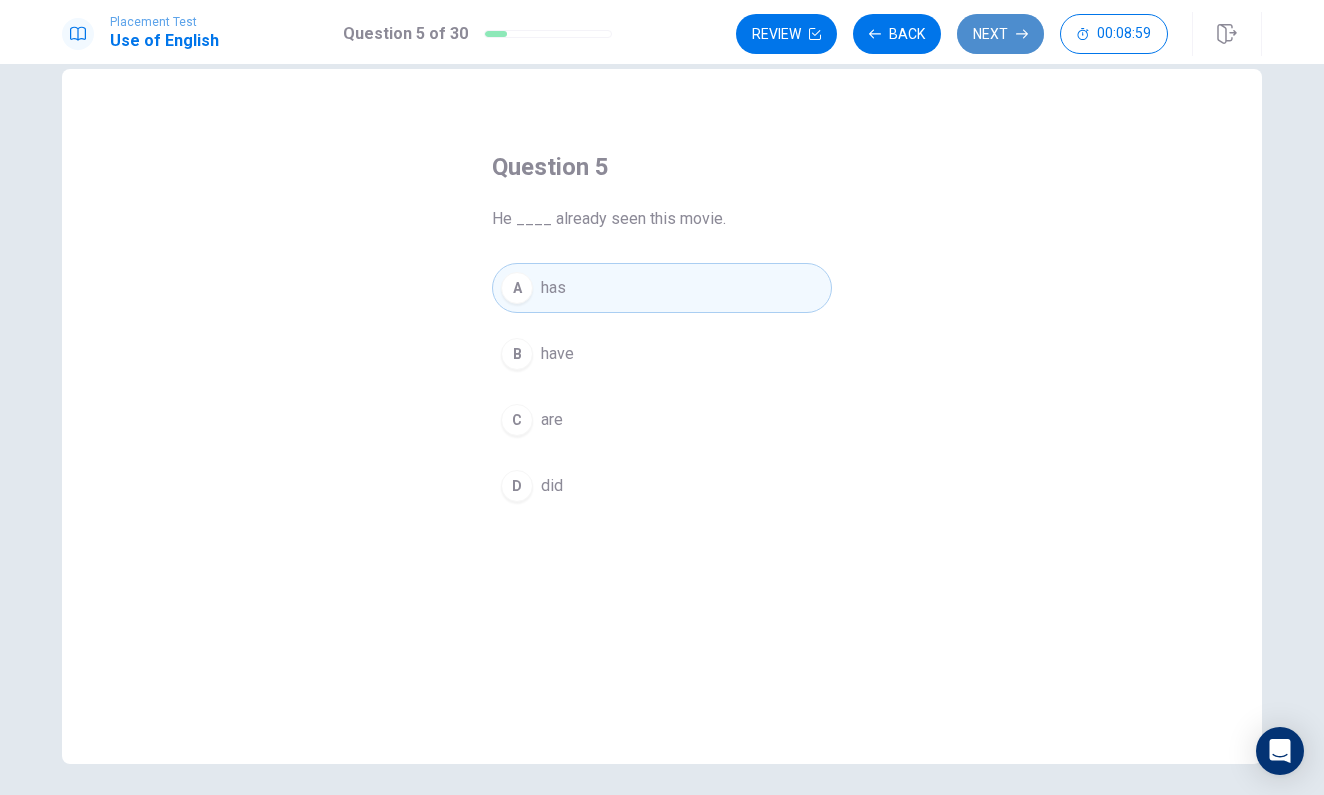 click on "Next" at bounding box center (1000, 34) 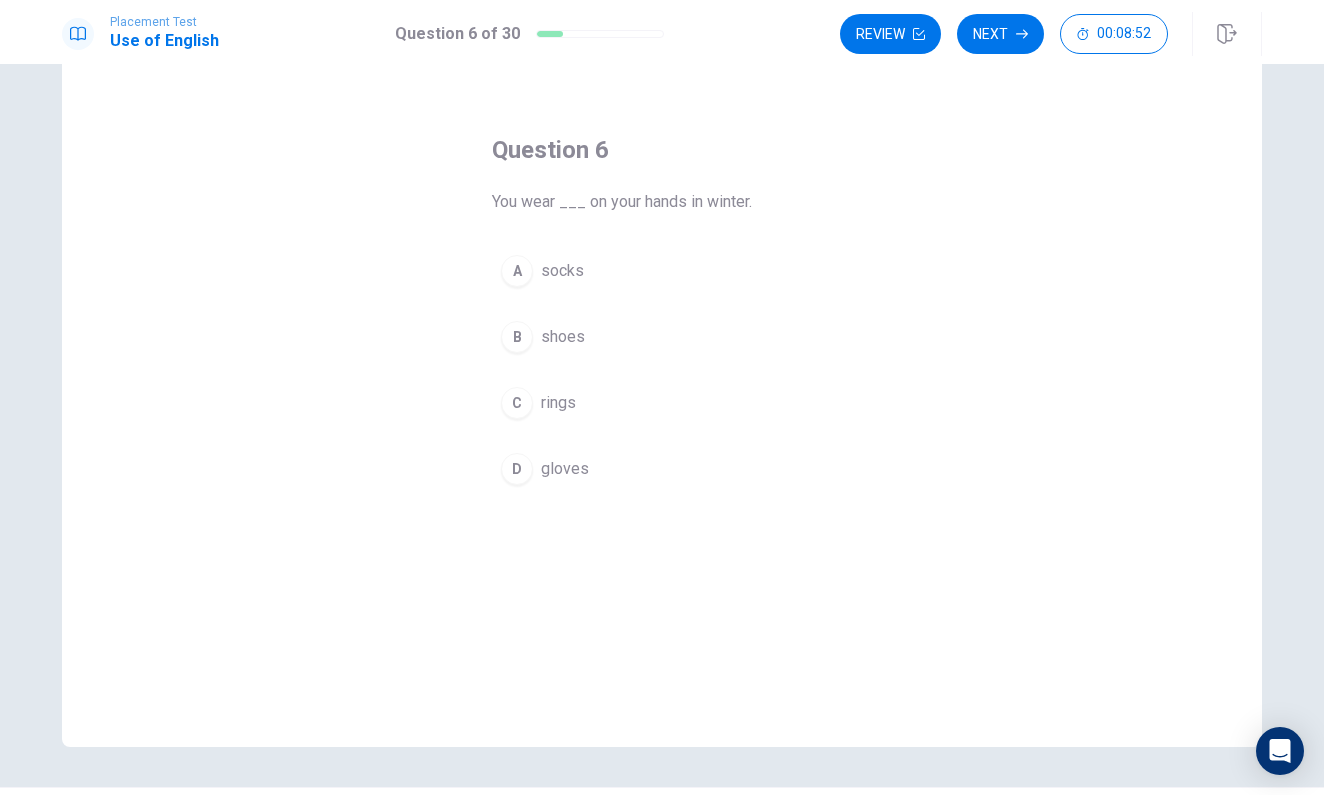 scroll, scrollTop: 51, scrollLeft: 0, axis: vertical 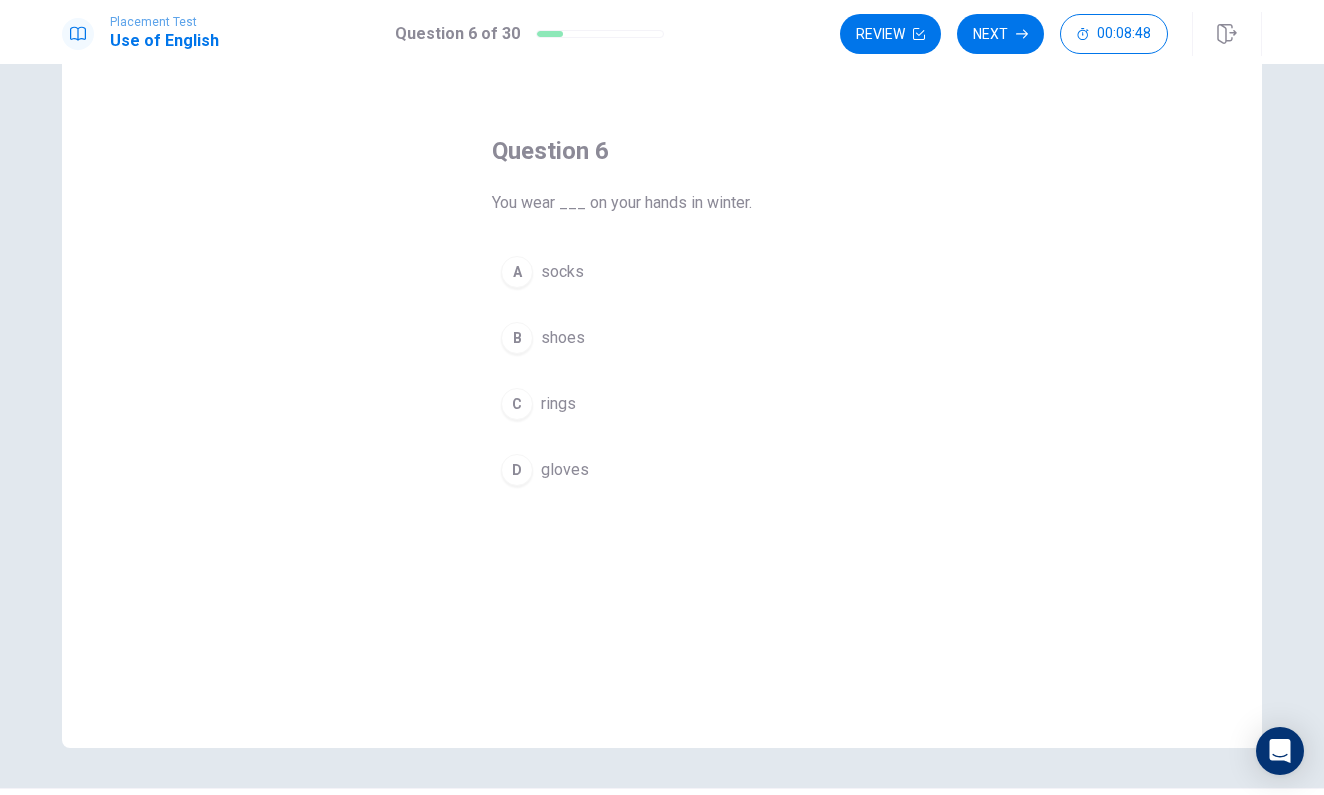 click on "gloves" at bounding box center [565, 470] 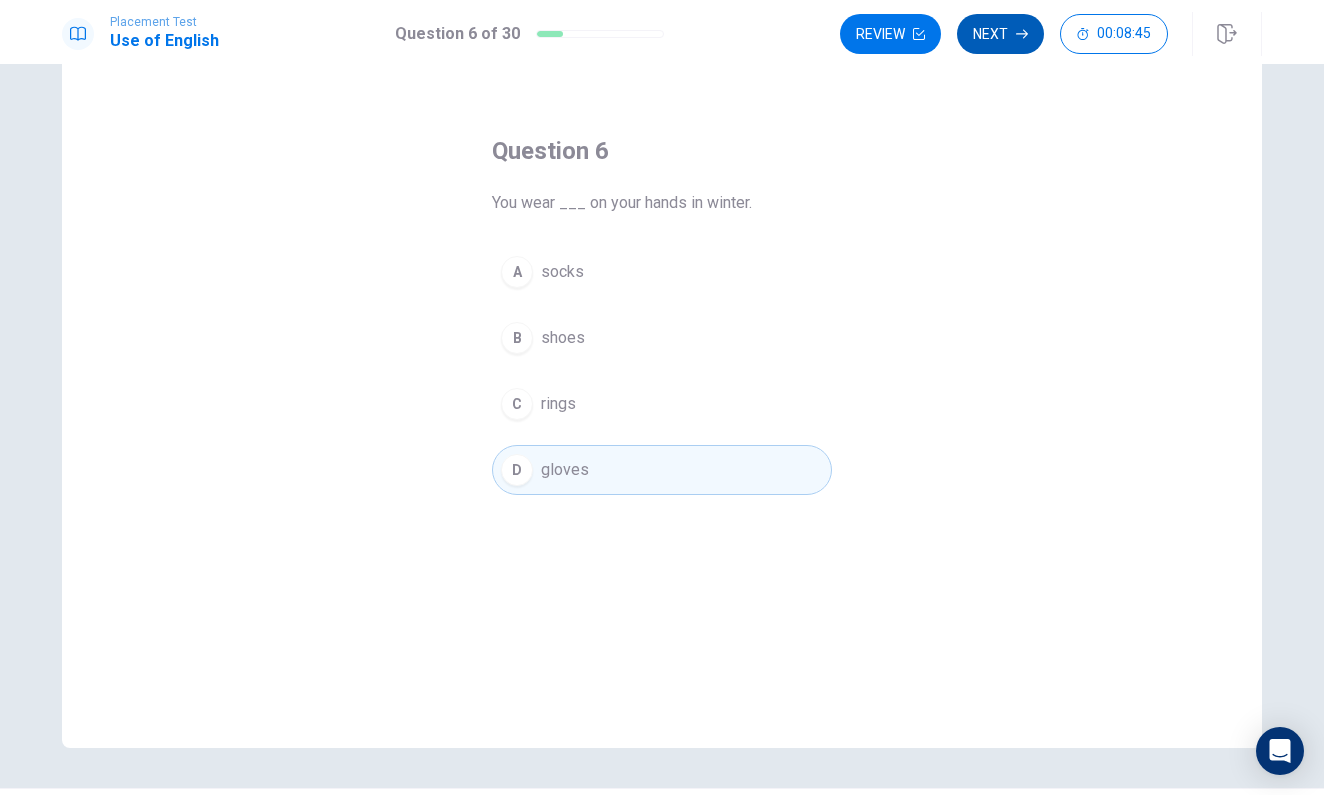 click on "Next" at bounding box center (1000, 34) 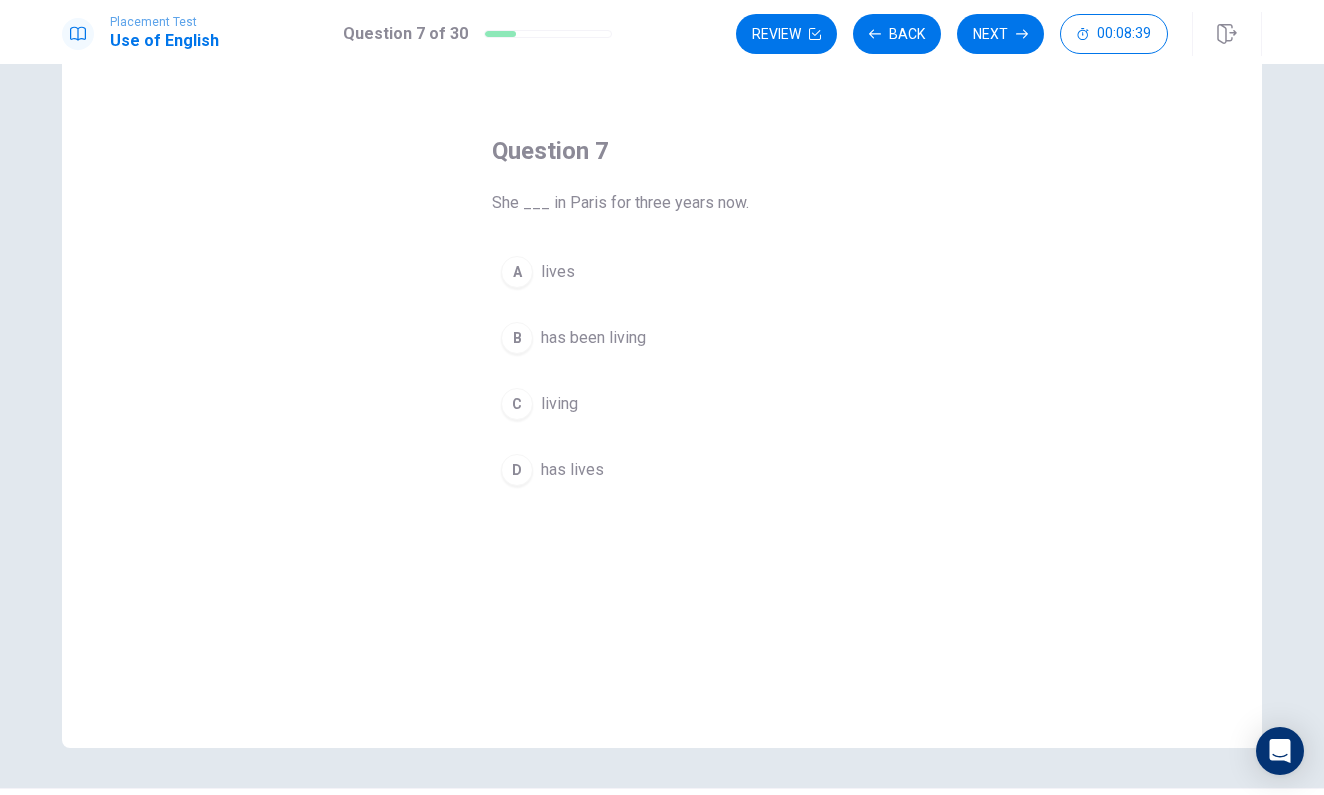 click on "has been living" at bounding box center [593, 338] 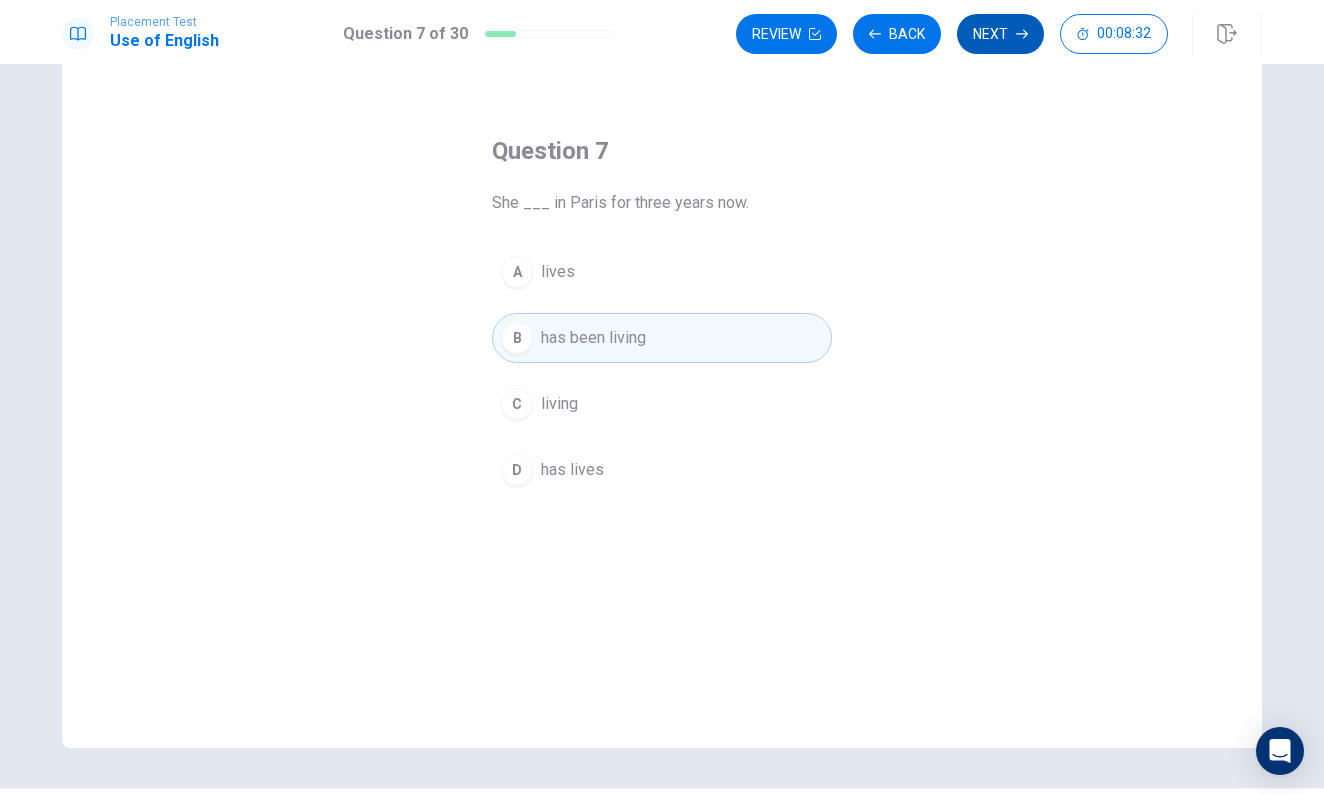 click on "Next" at bounding box center [1000, 34] 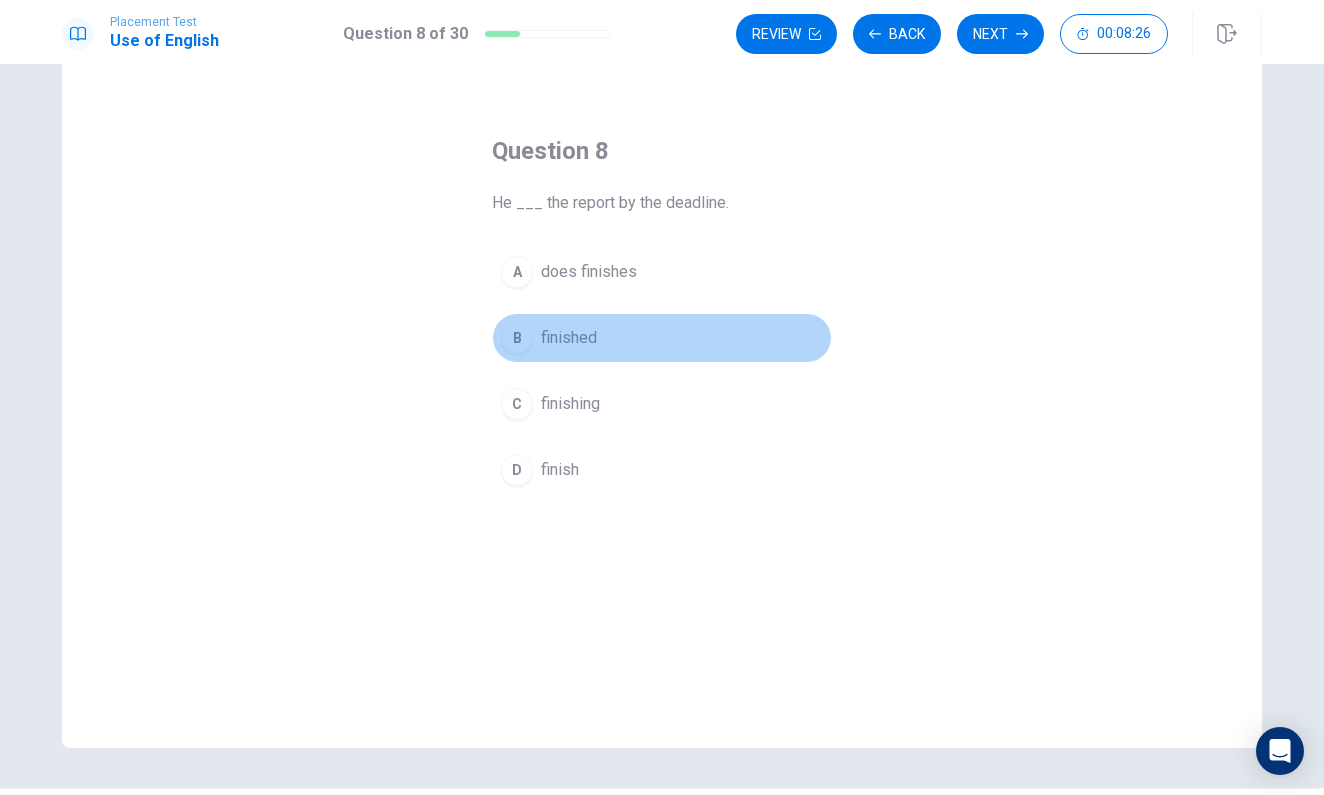 click on "finished" at bounding box center (569, 338) 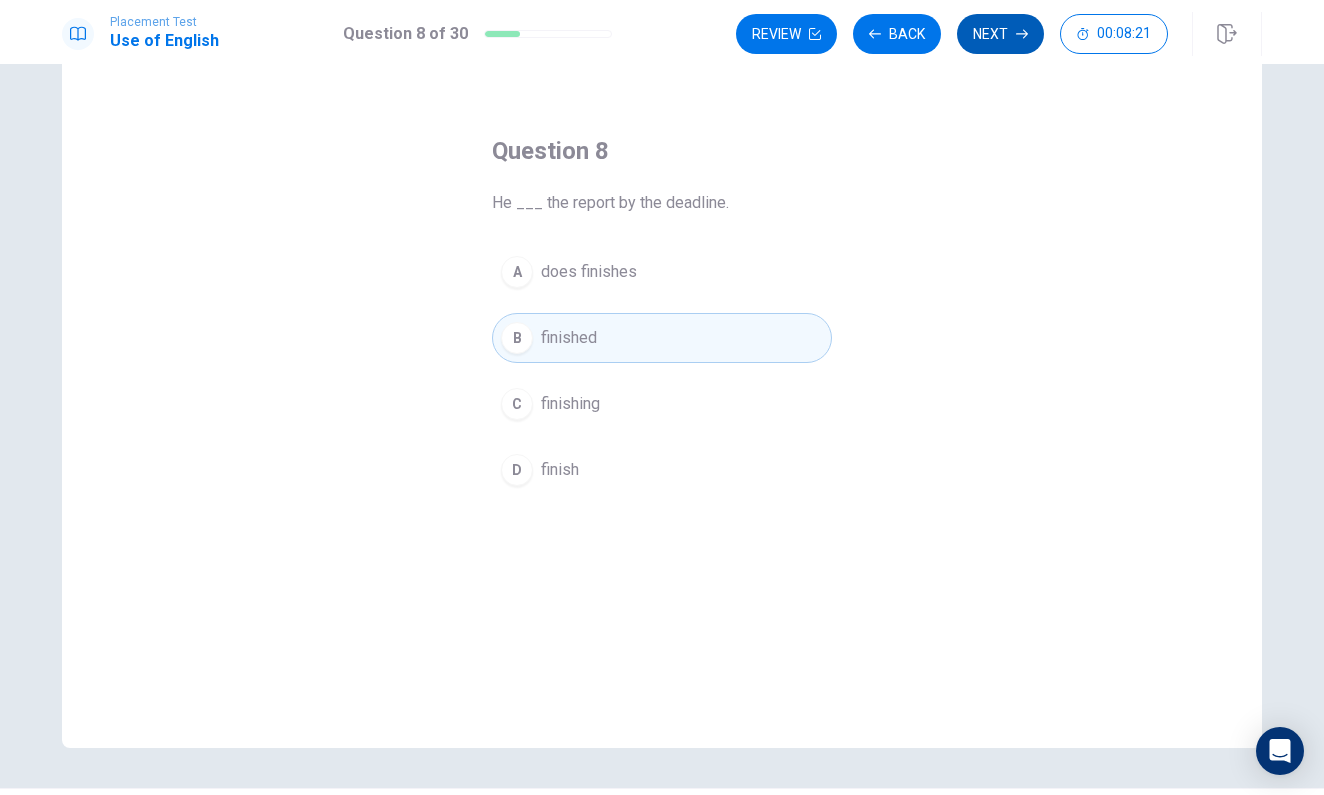 click on "Next" at bounding box center [1000, 34] 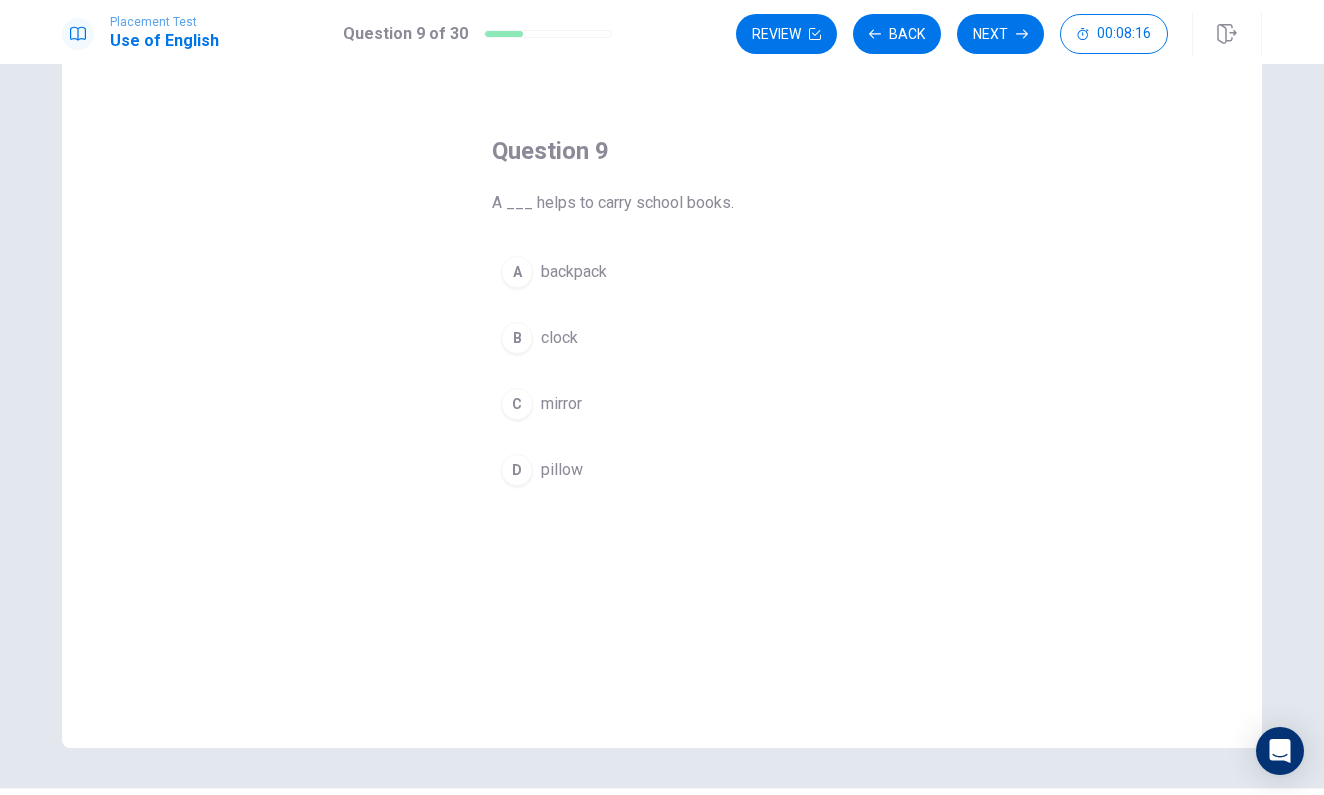 click on "A backpack" at bounding box center (662, 272) 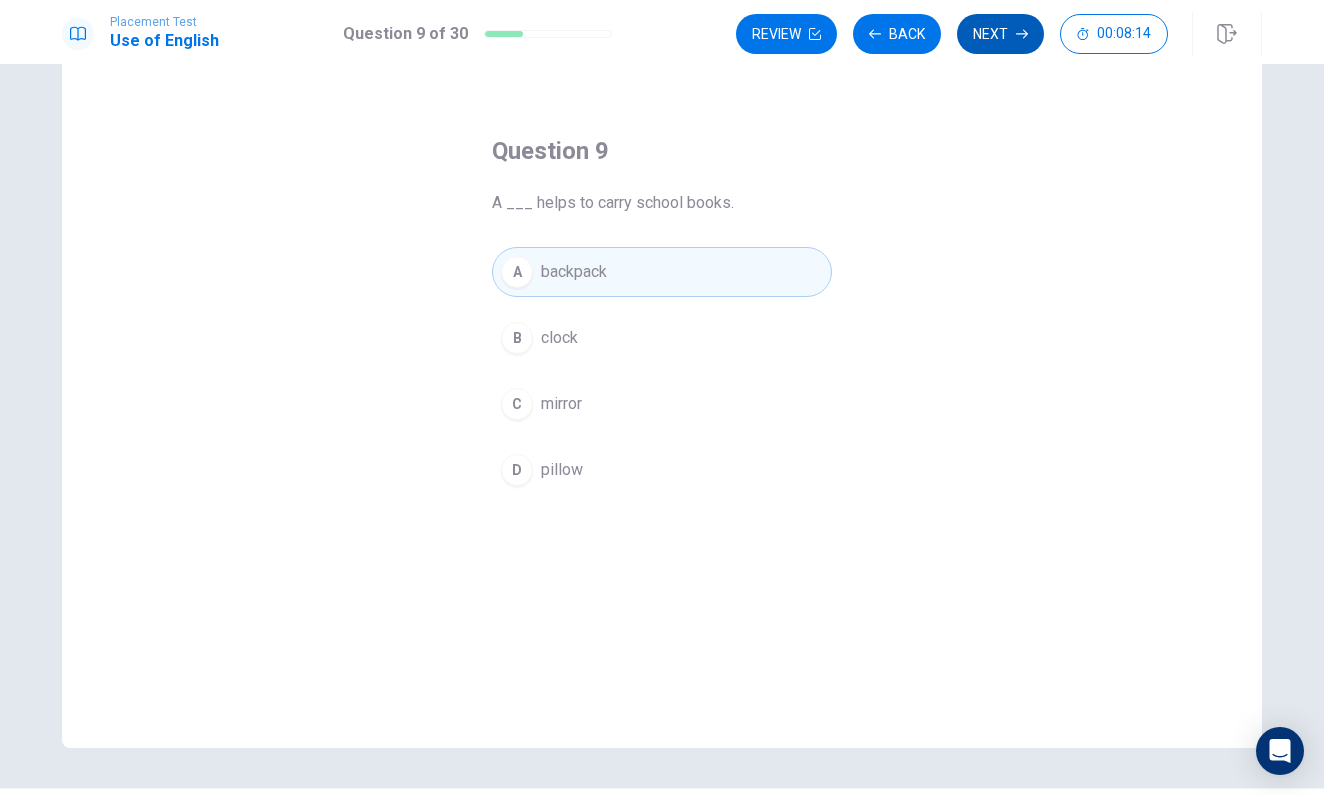 click on "Next" at bounding box center [1000, 34] 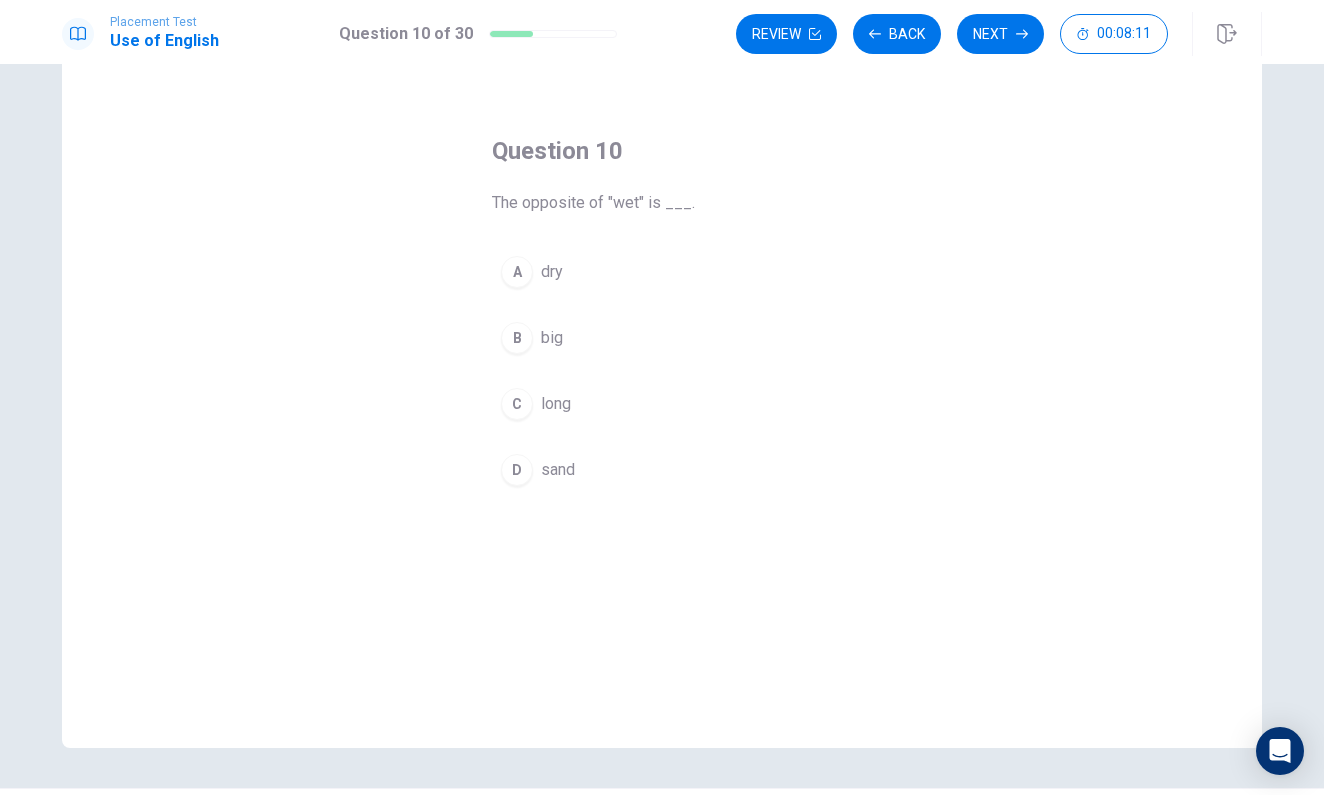 click on "A dry" at bounding box center (662, 272) 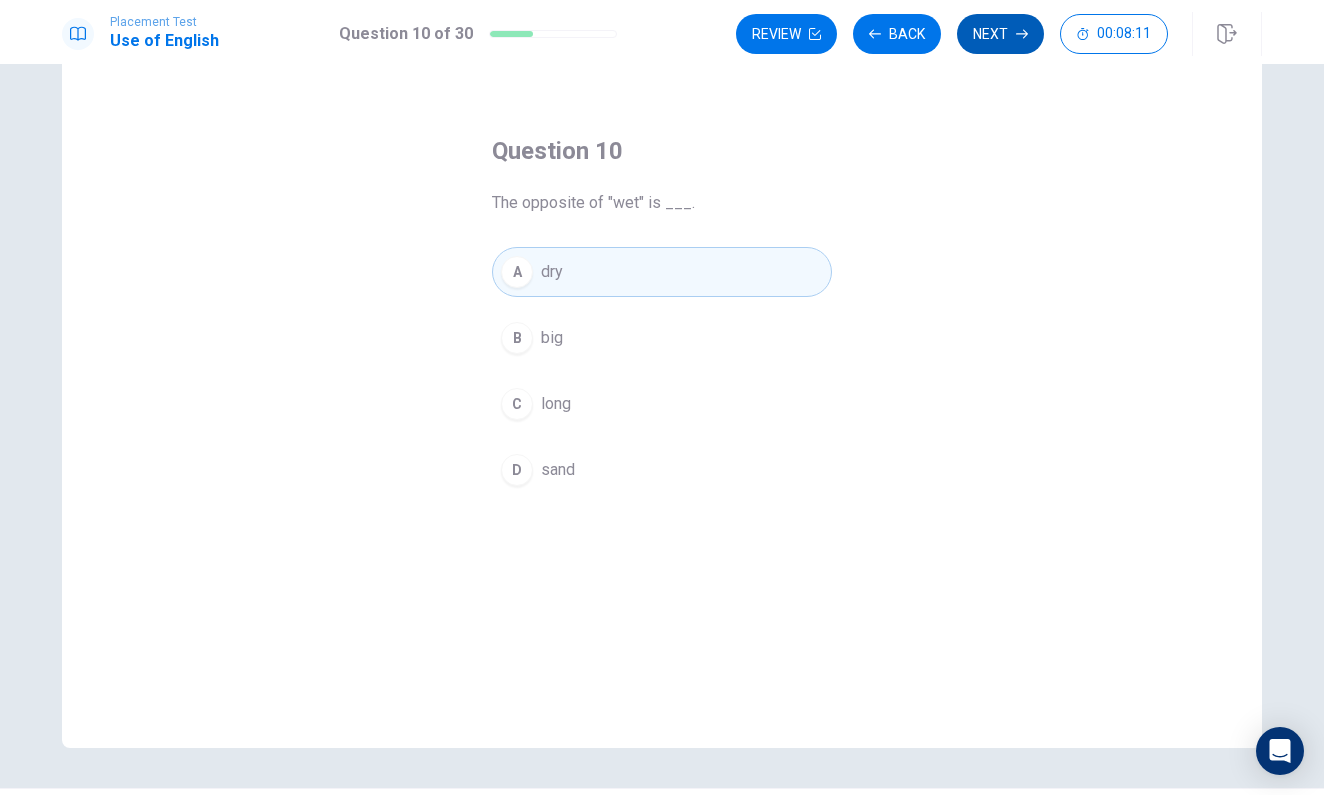 click on "Next" at bounding box center [1000, 34] 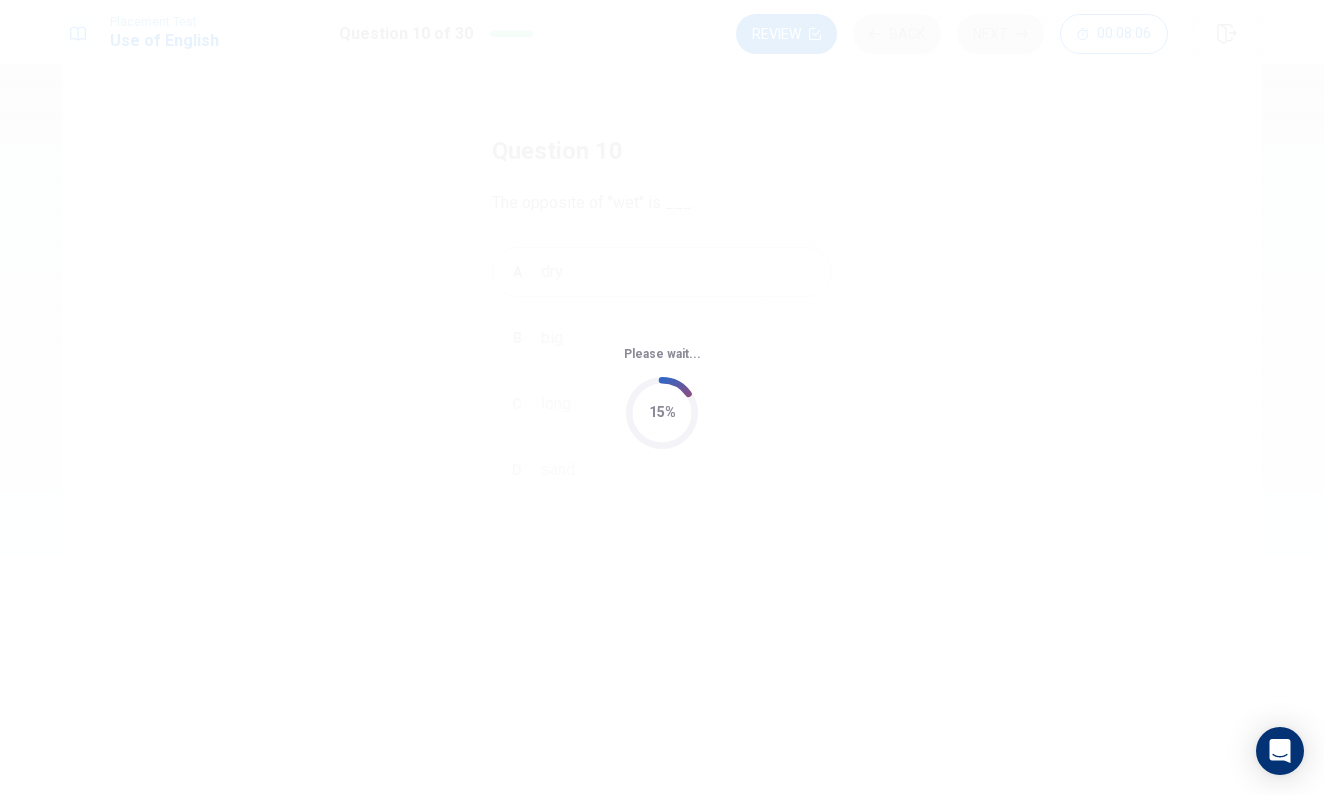 scroll, scrollTop: 0, scrollLeft: 0, axis: both 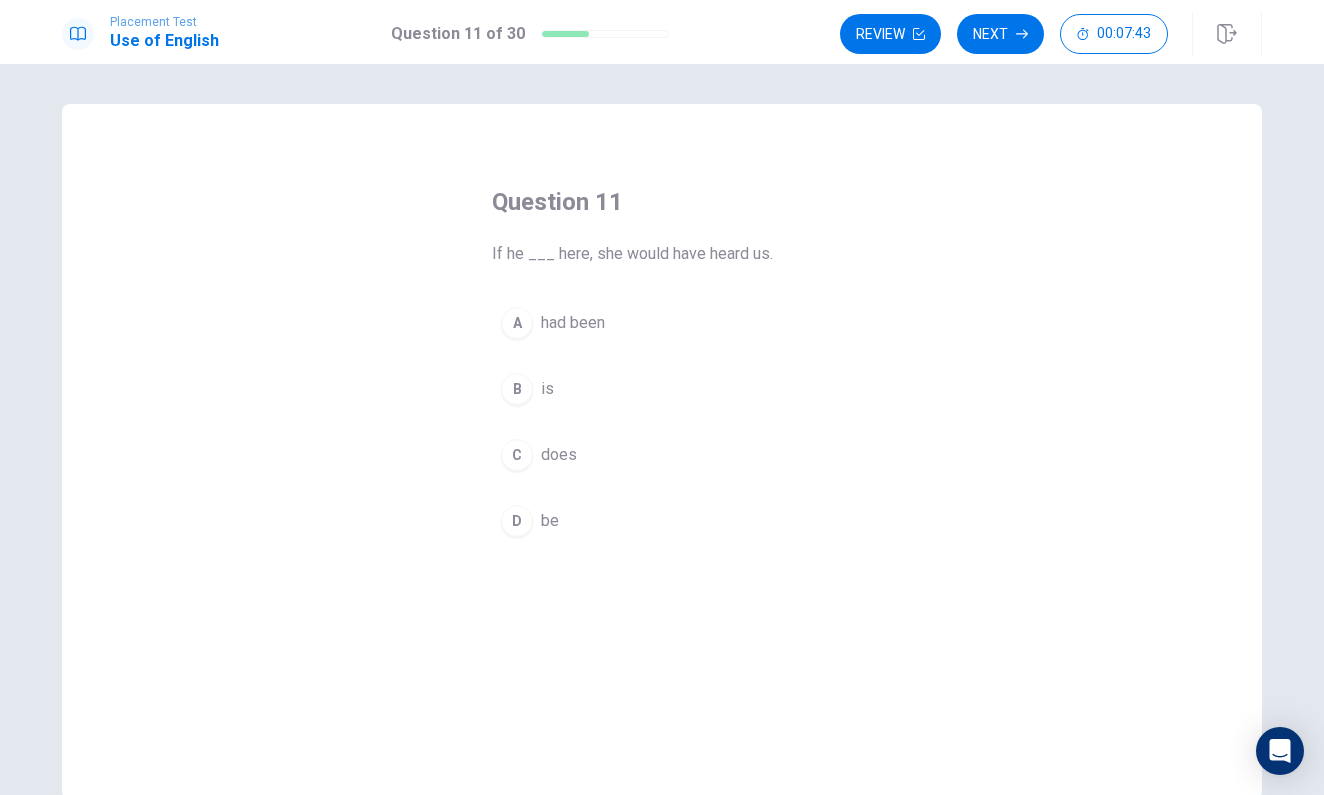 click on "B is" at bounding box center (662, 389) 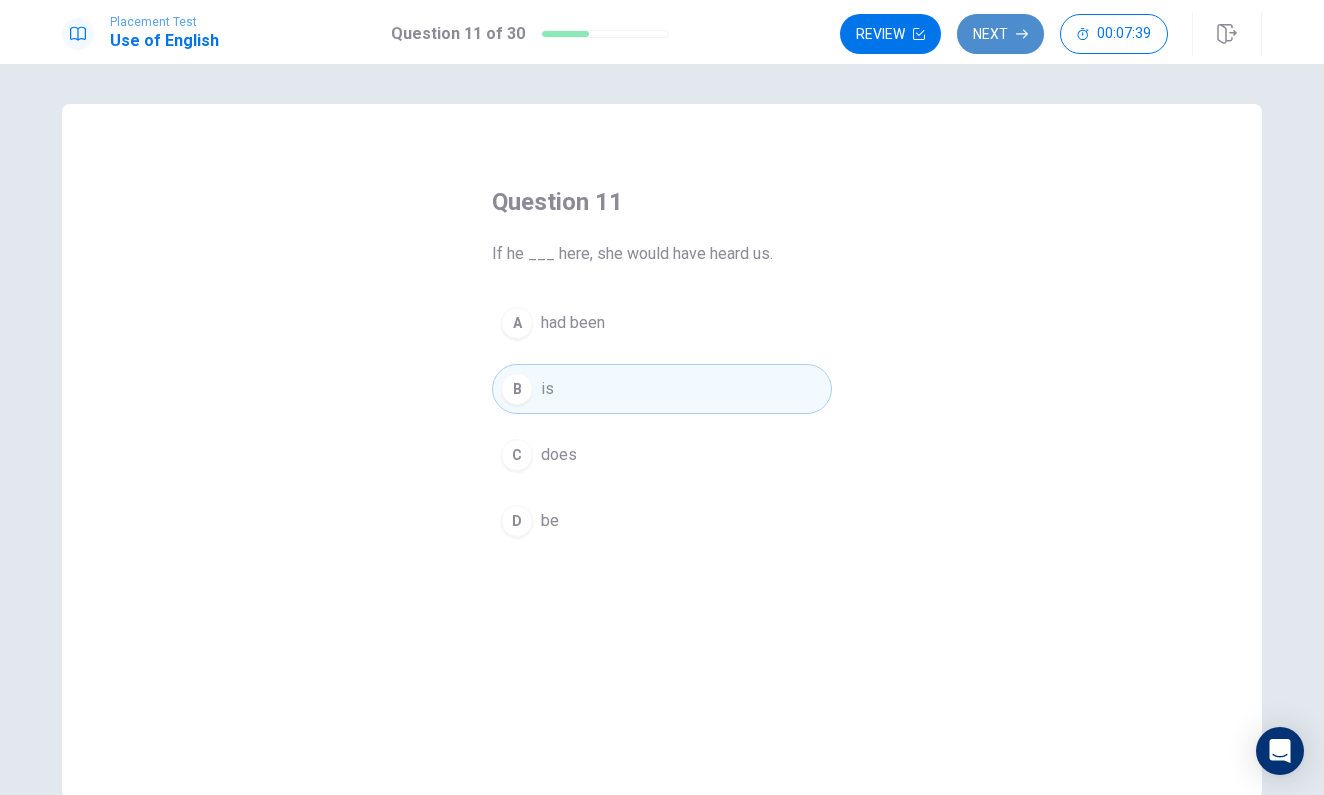 click on "Next" at bounding box center (1000, 34) 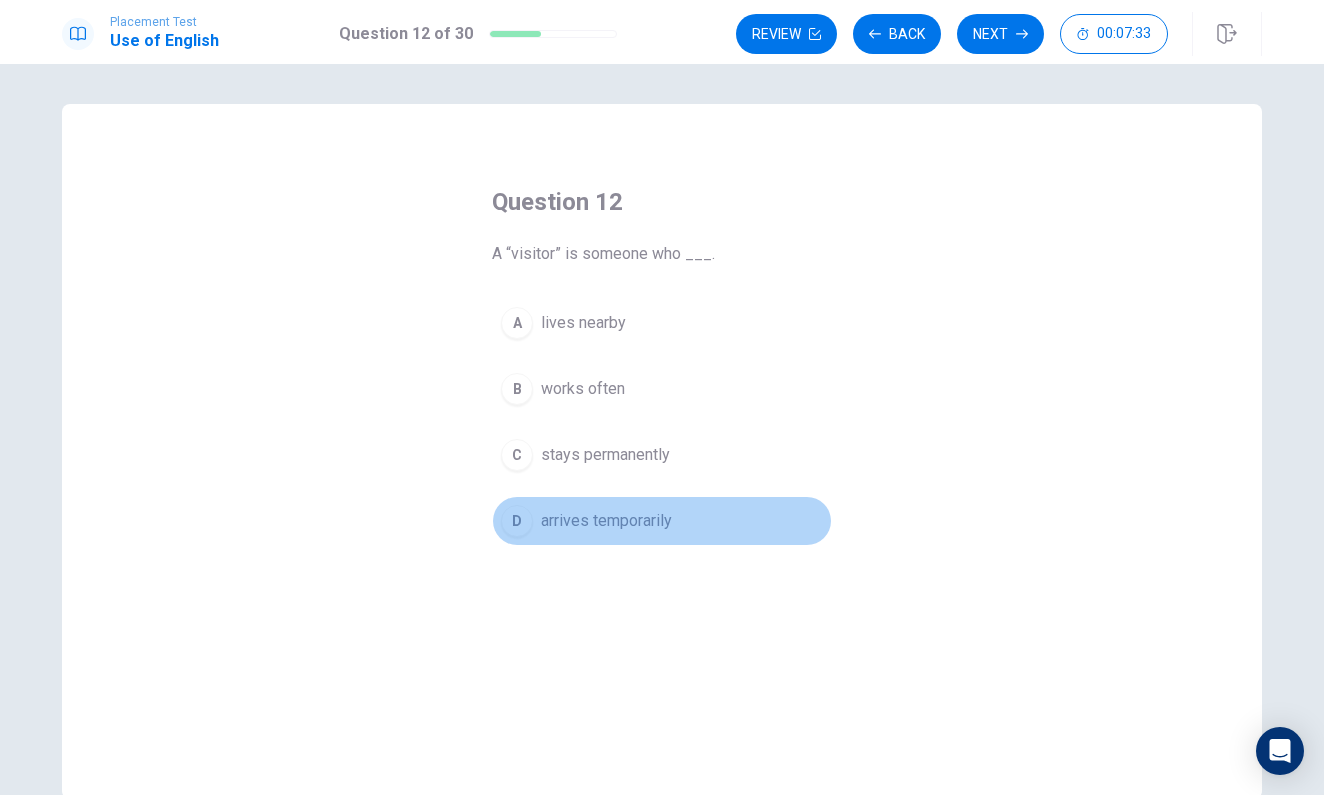 click on "arrives temporarily" at bounding box center [606, 521] 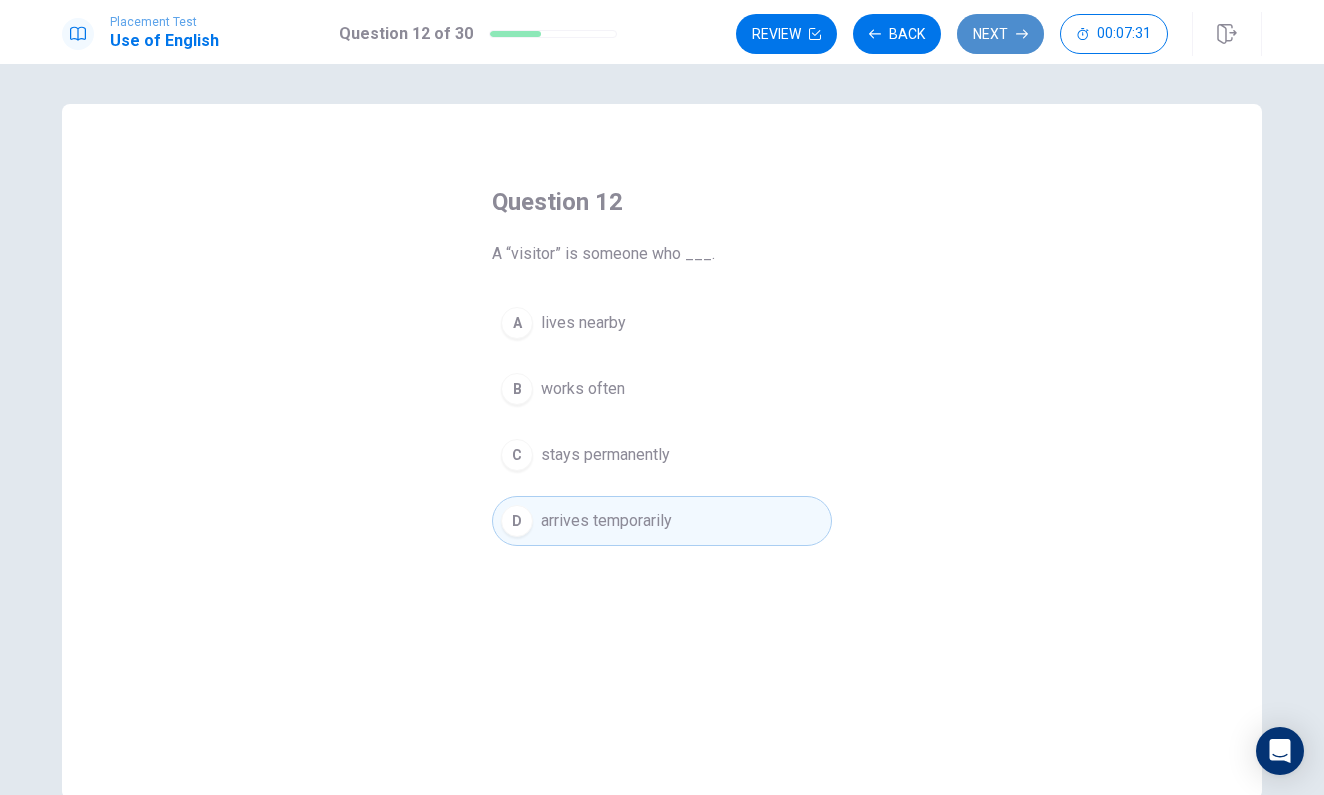 click on "Next" at bounding box center (1000, 34) 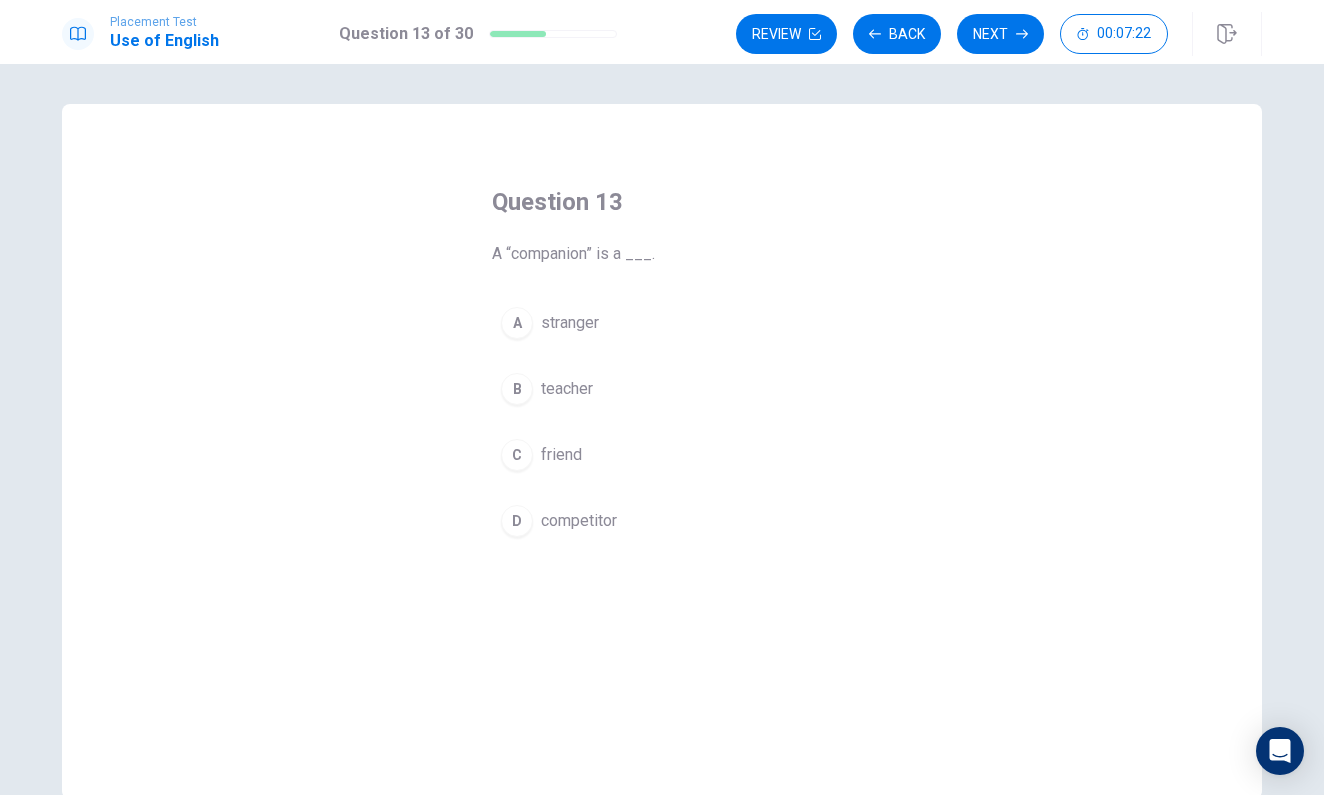 click on "C friend" at bounding box center (662, 455) 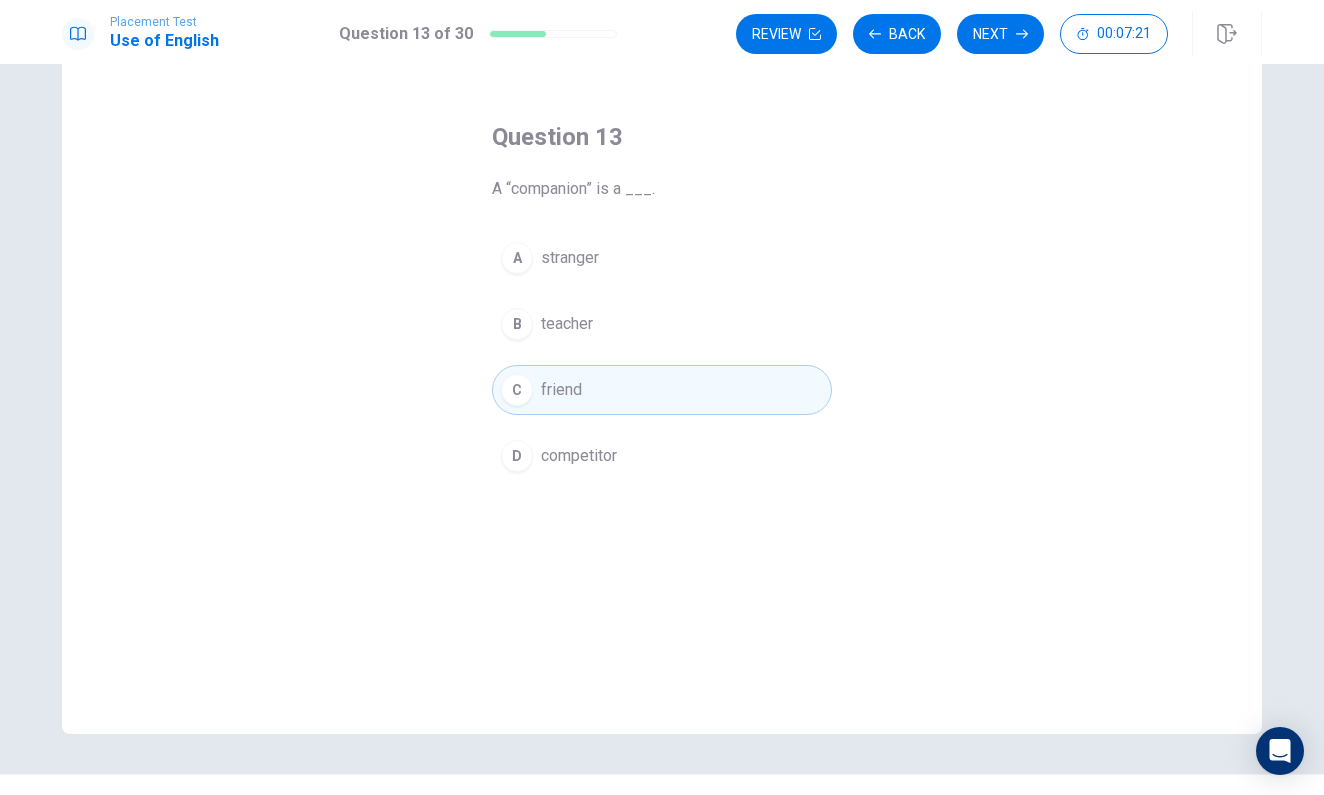 scroll, scrollTop: 0, scrollLeft: 0, axis: both 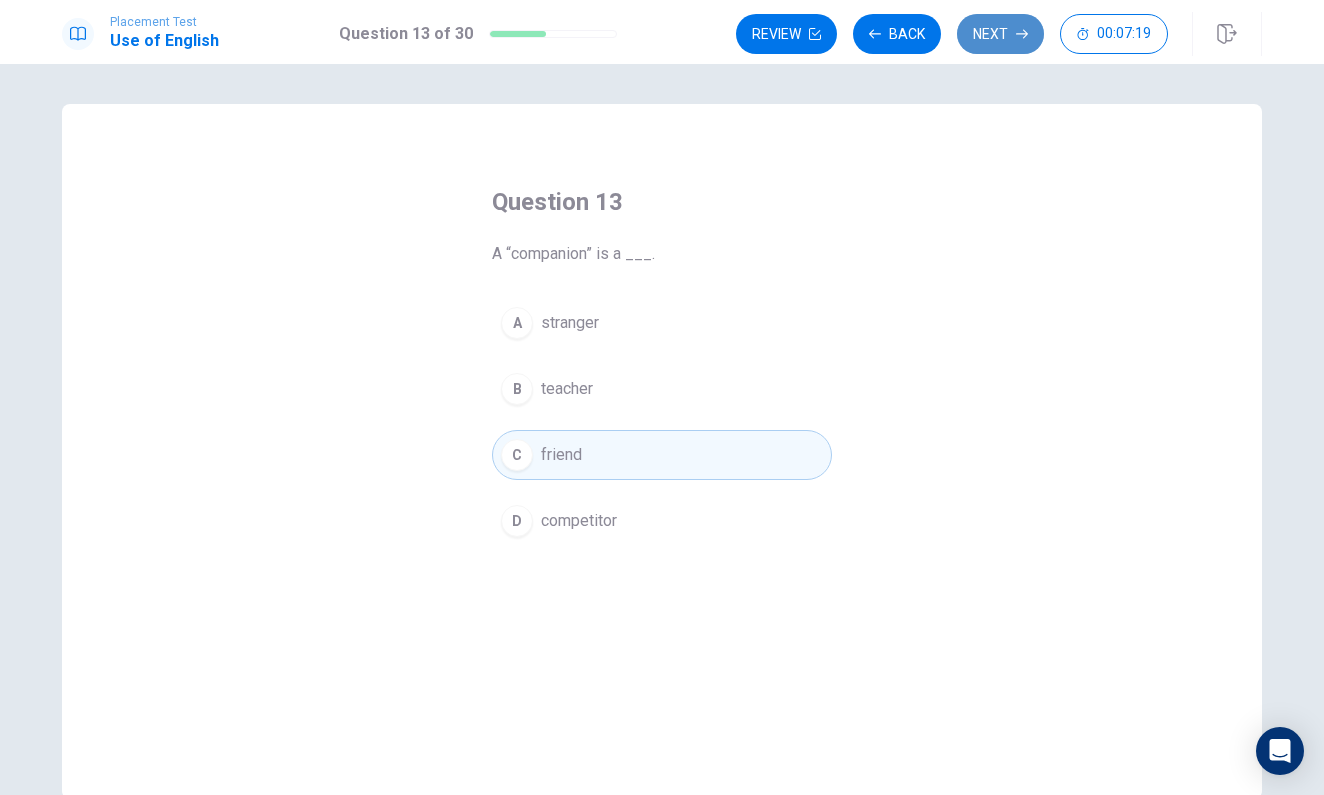 click on "Next" at bounding box center [1000, 34] 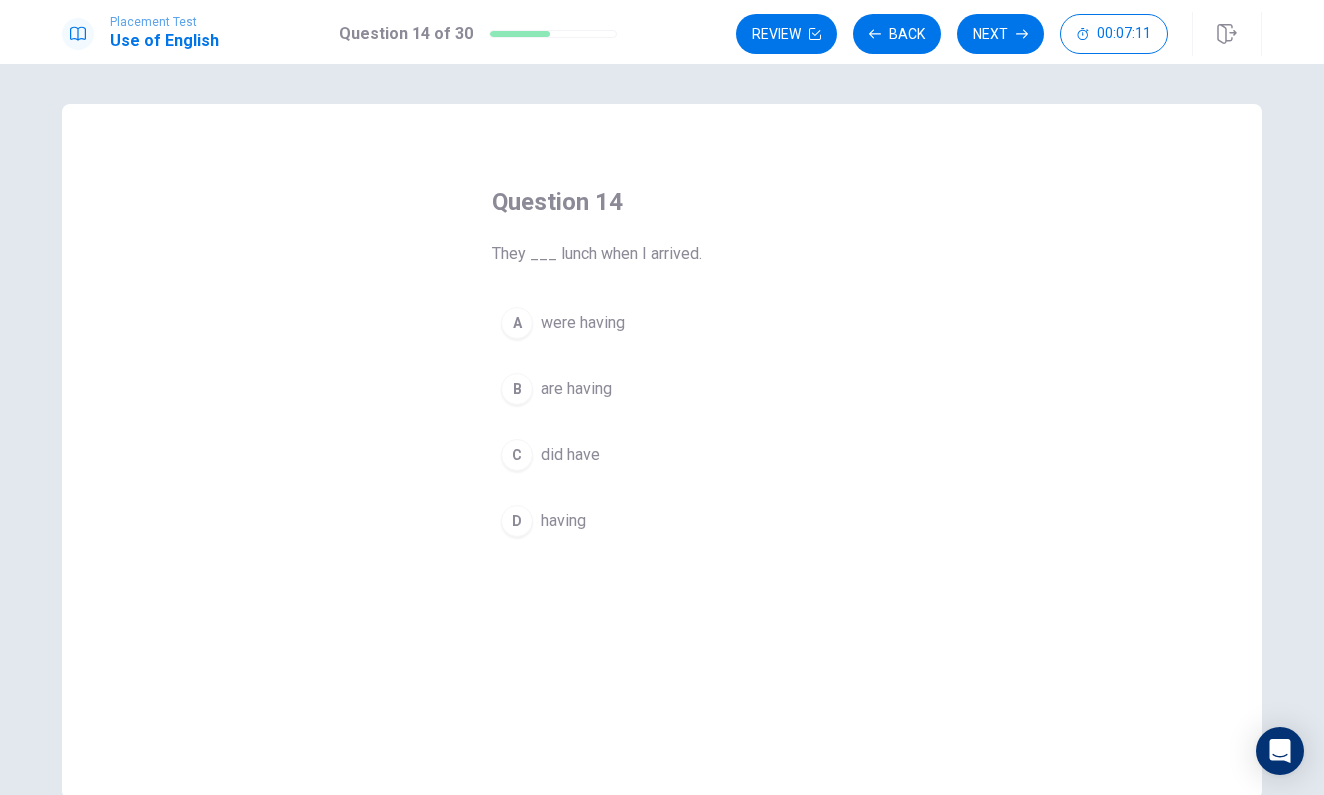 click on "A were having" at bounding box center (662, 323) 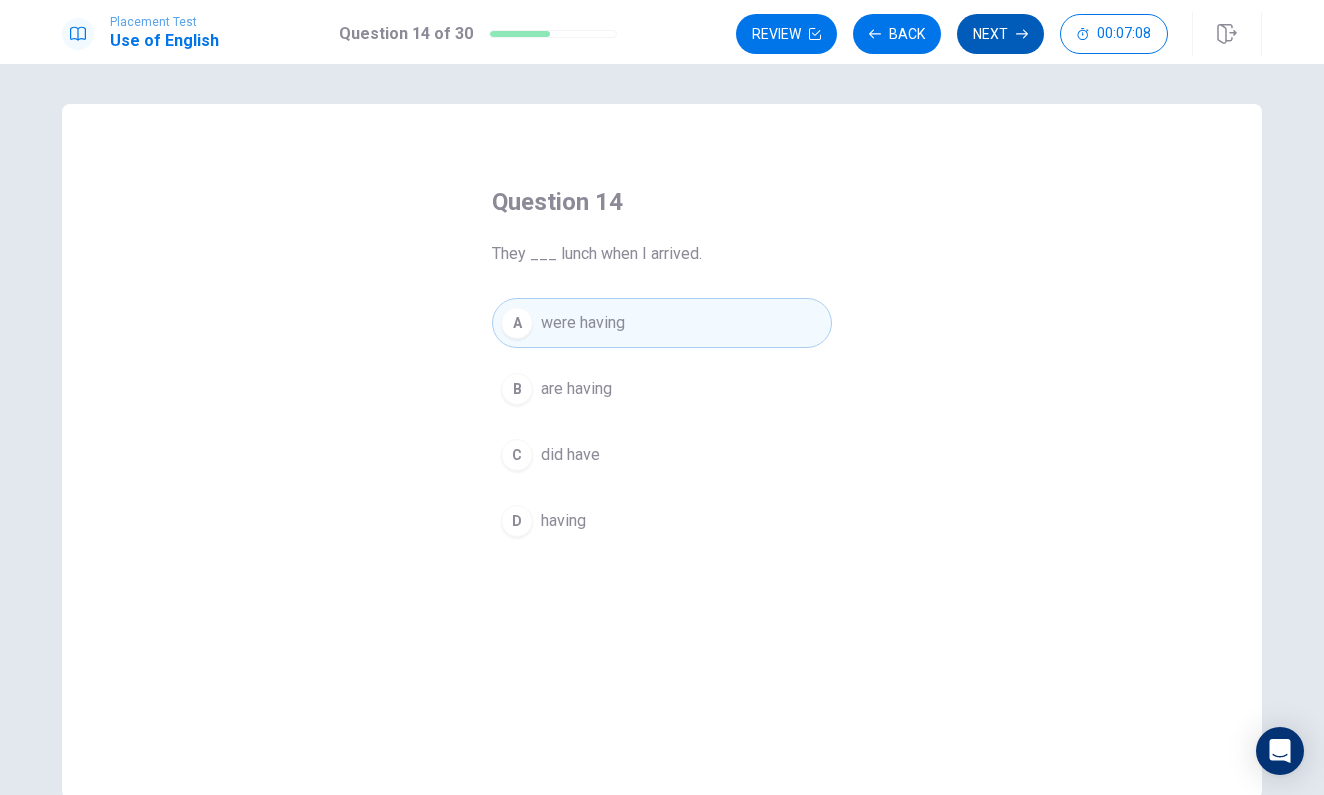 click on "Next" at bounding box center (1000, 34) 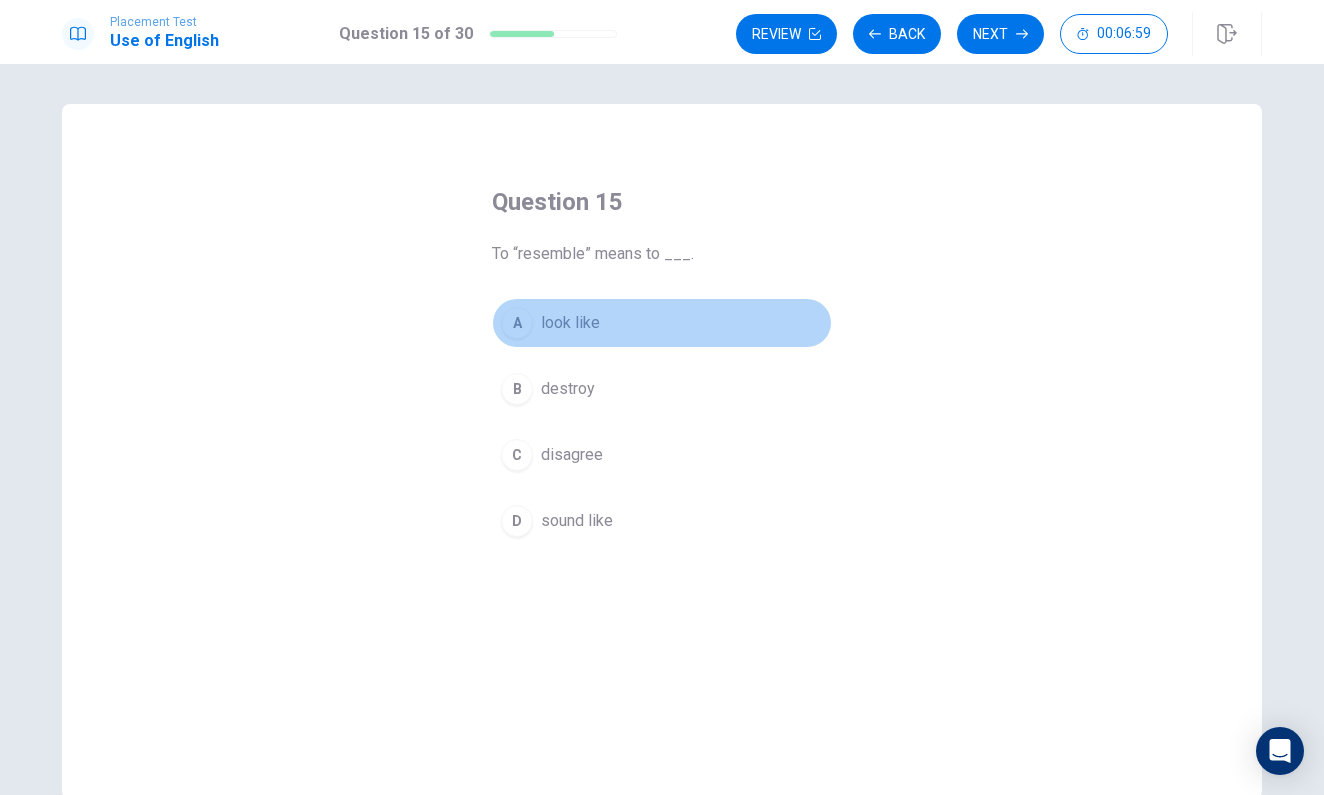 click on "A" at bounding box center (517, 323) 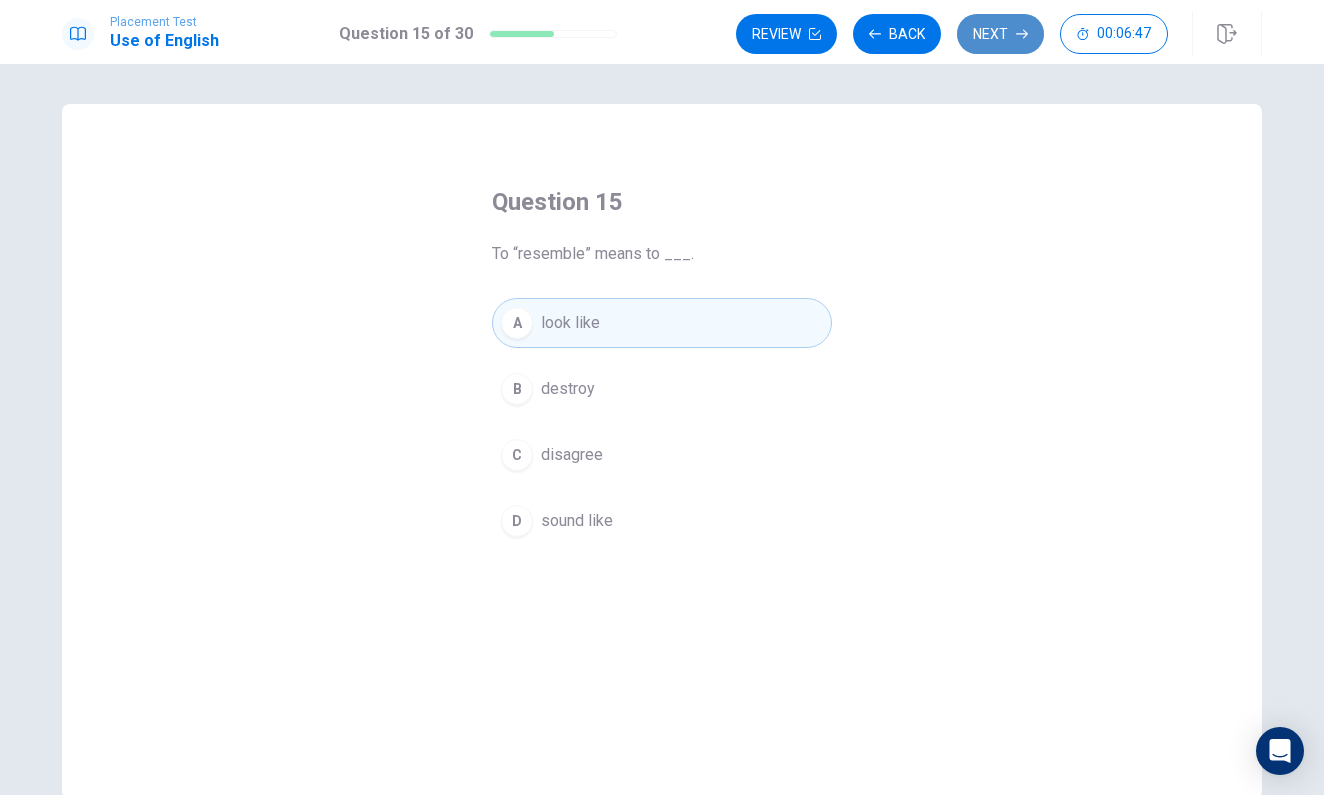 click on "Next" at bounding box center [1000, 34] 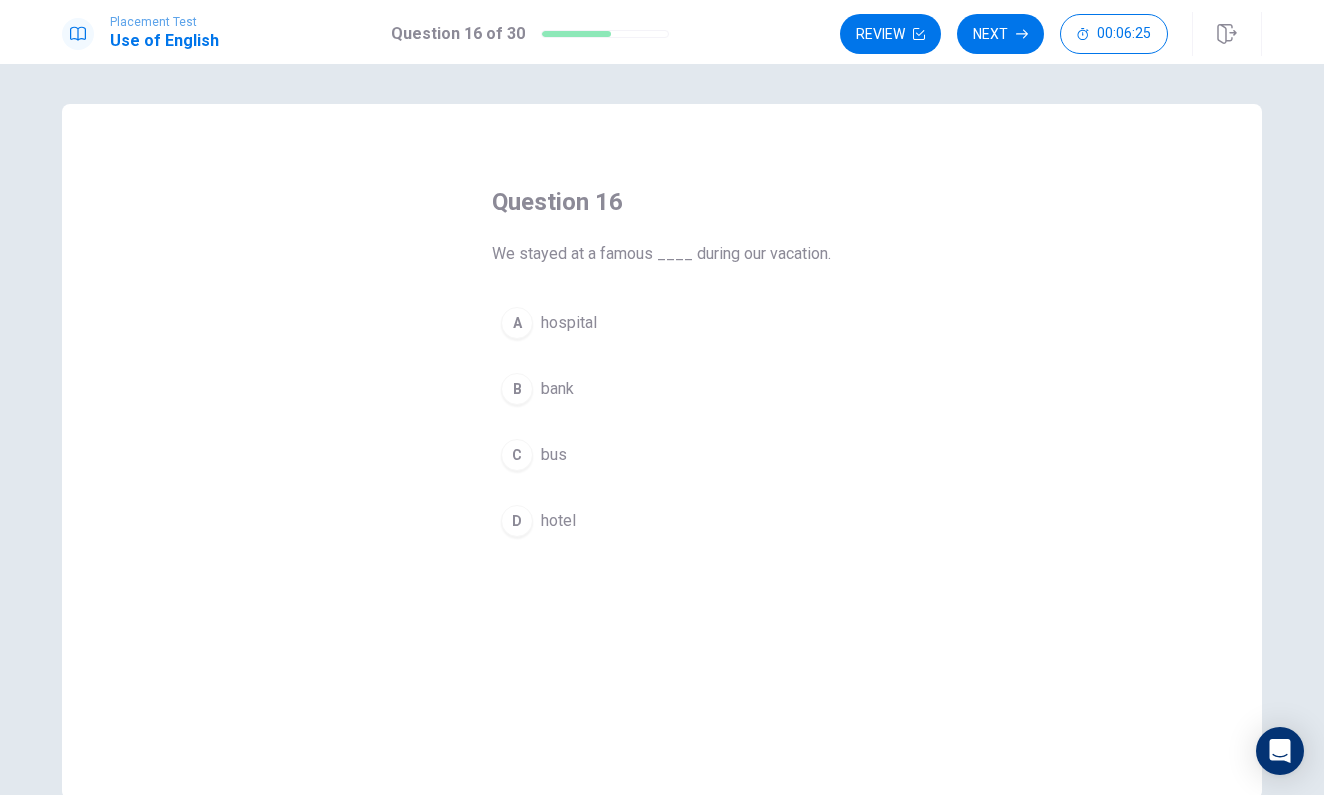 click on "D hotel" at bounding box center [662, 521] 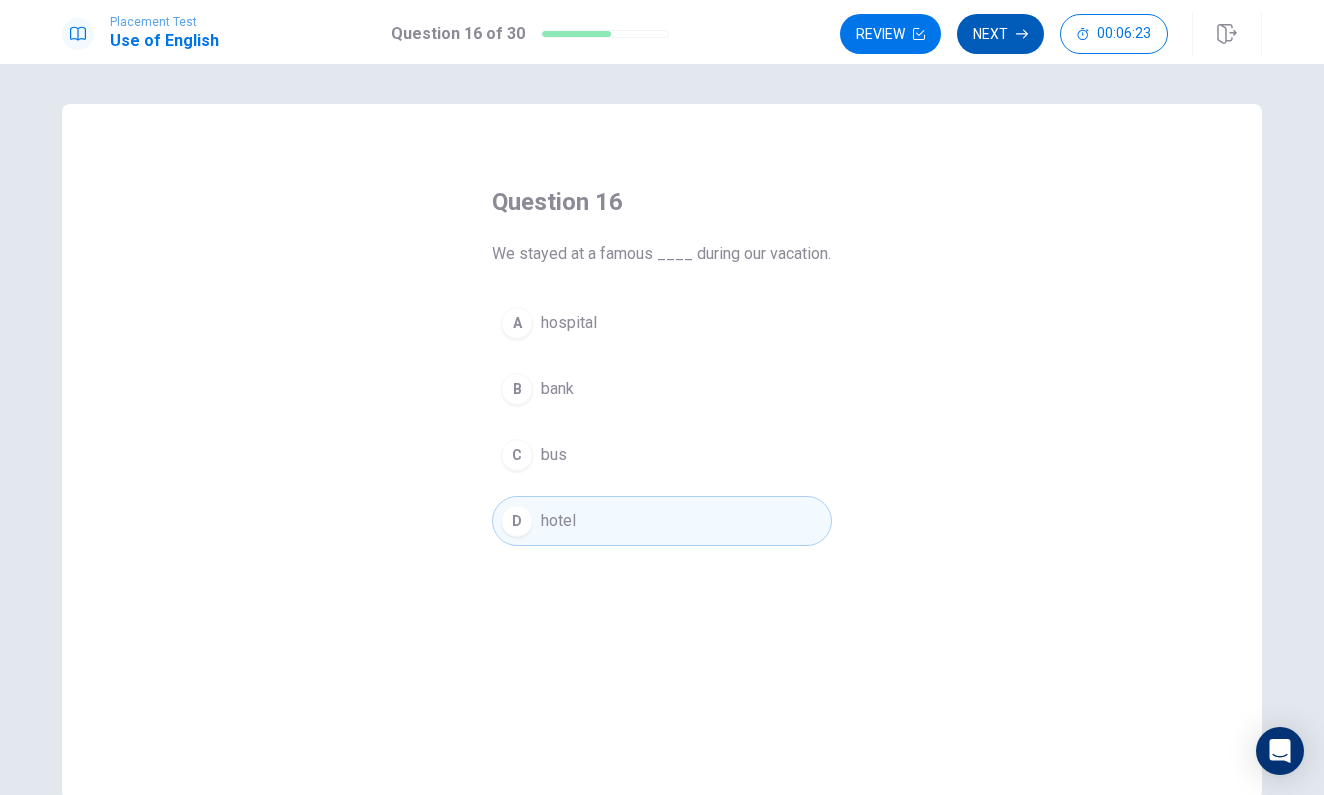 click on "Next" at bounding box center [1000, 34] 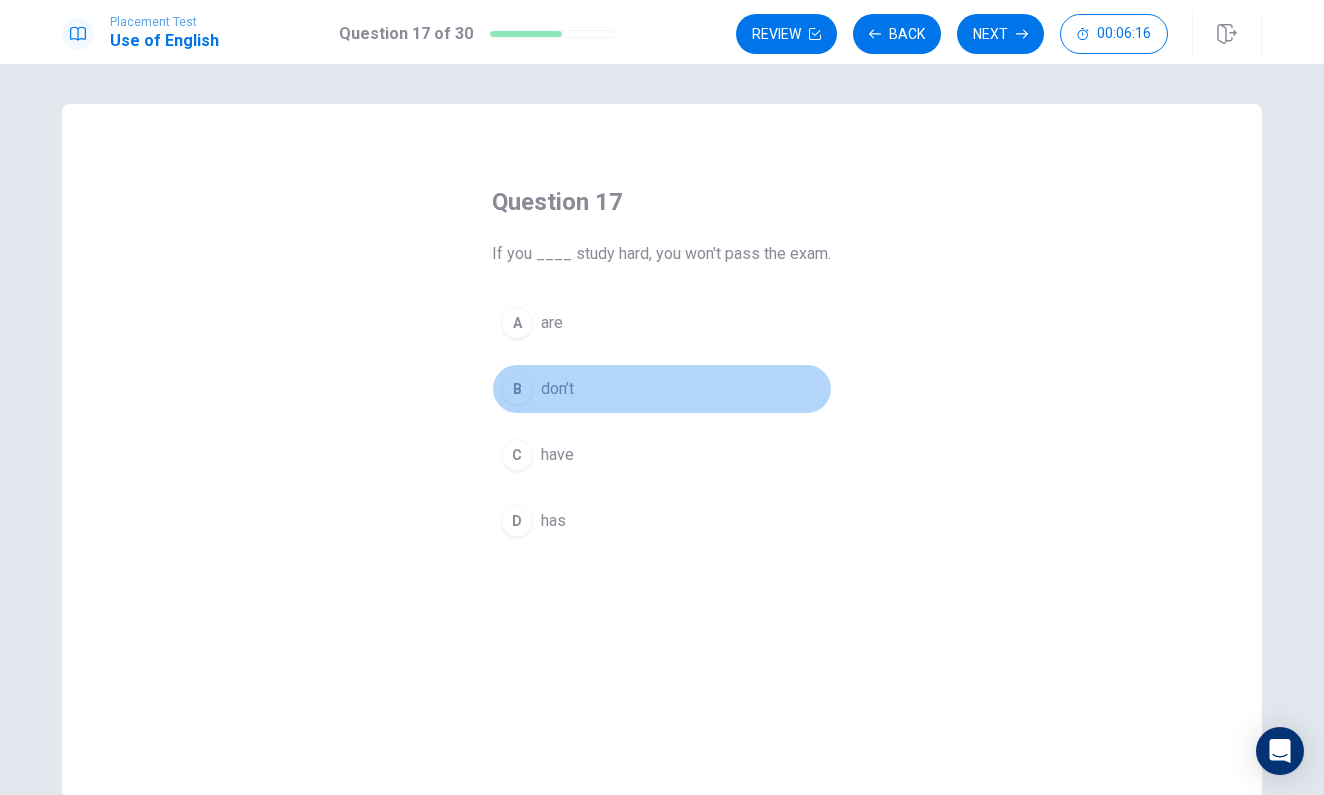 click on "don’t" at bounding box center (557, 389) 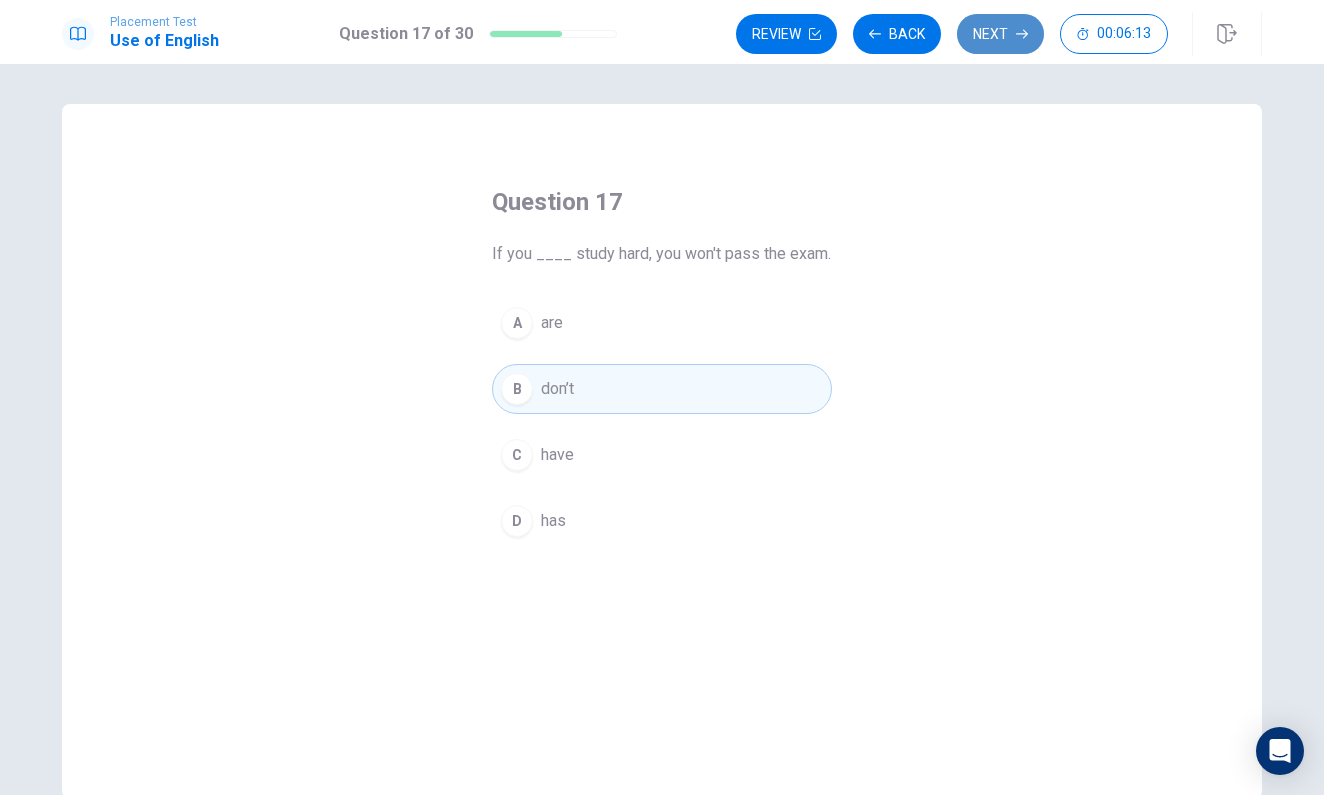 click on "Next" at bounding box center [1000, 34] 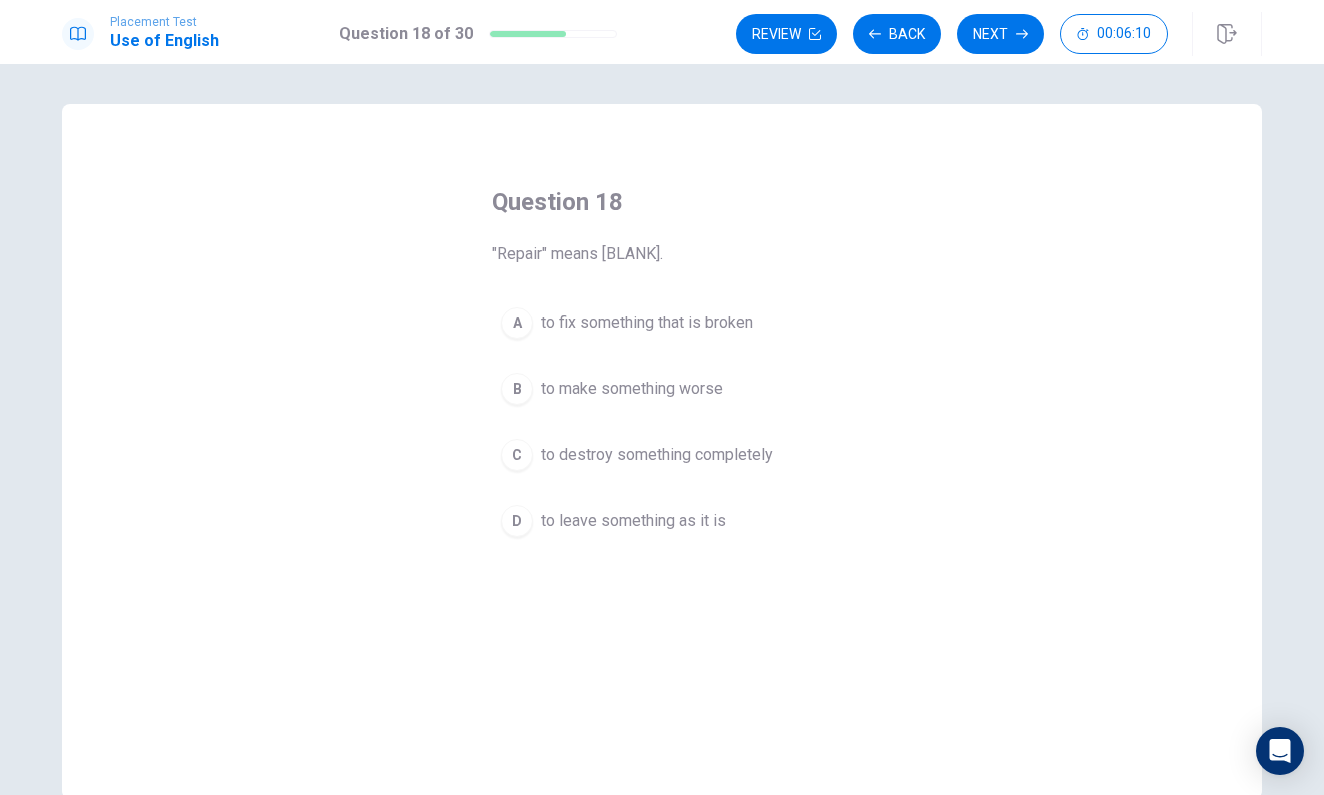 click on "to fix something that is broken" at bounding box center [647, 323] 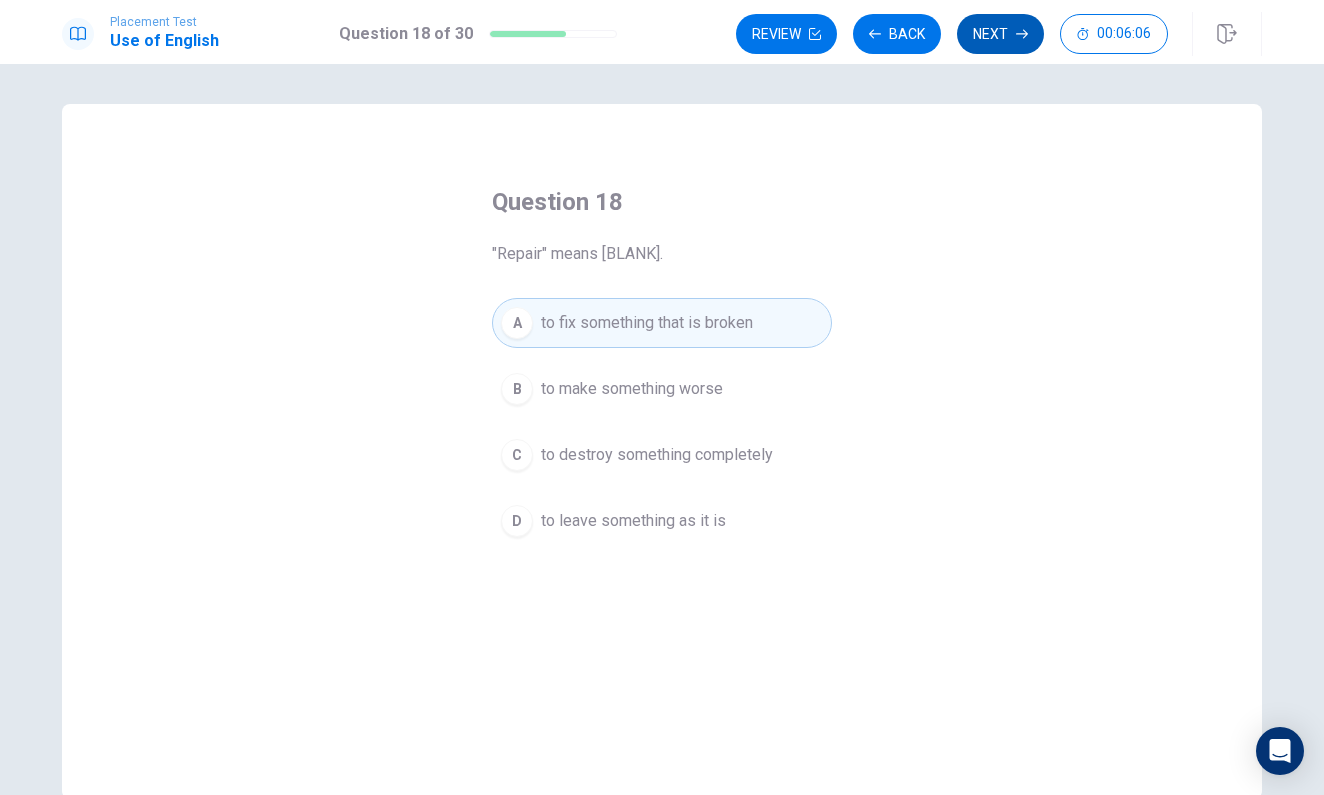click on "Next" at bounding box center (1000, 34) 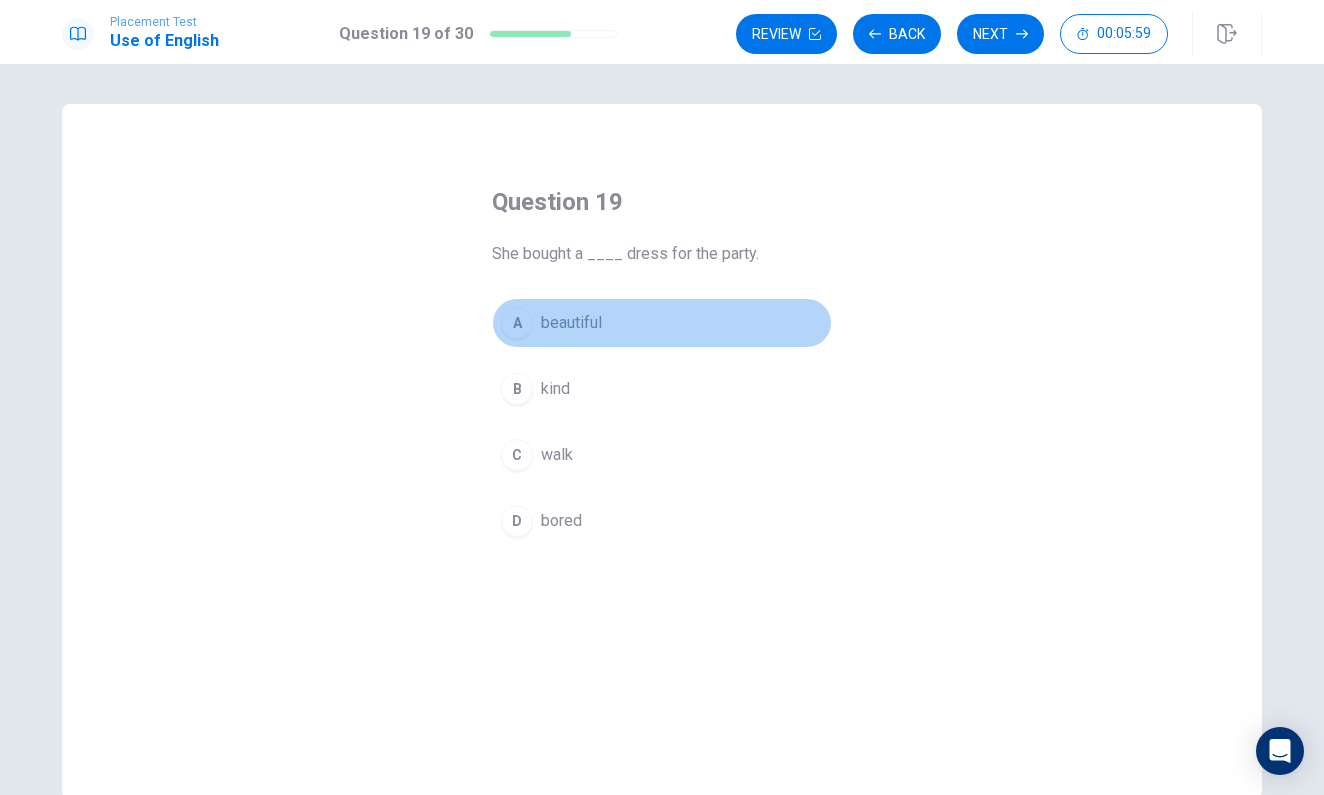 click on "A beautiful" at bounding box center [662, 323] 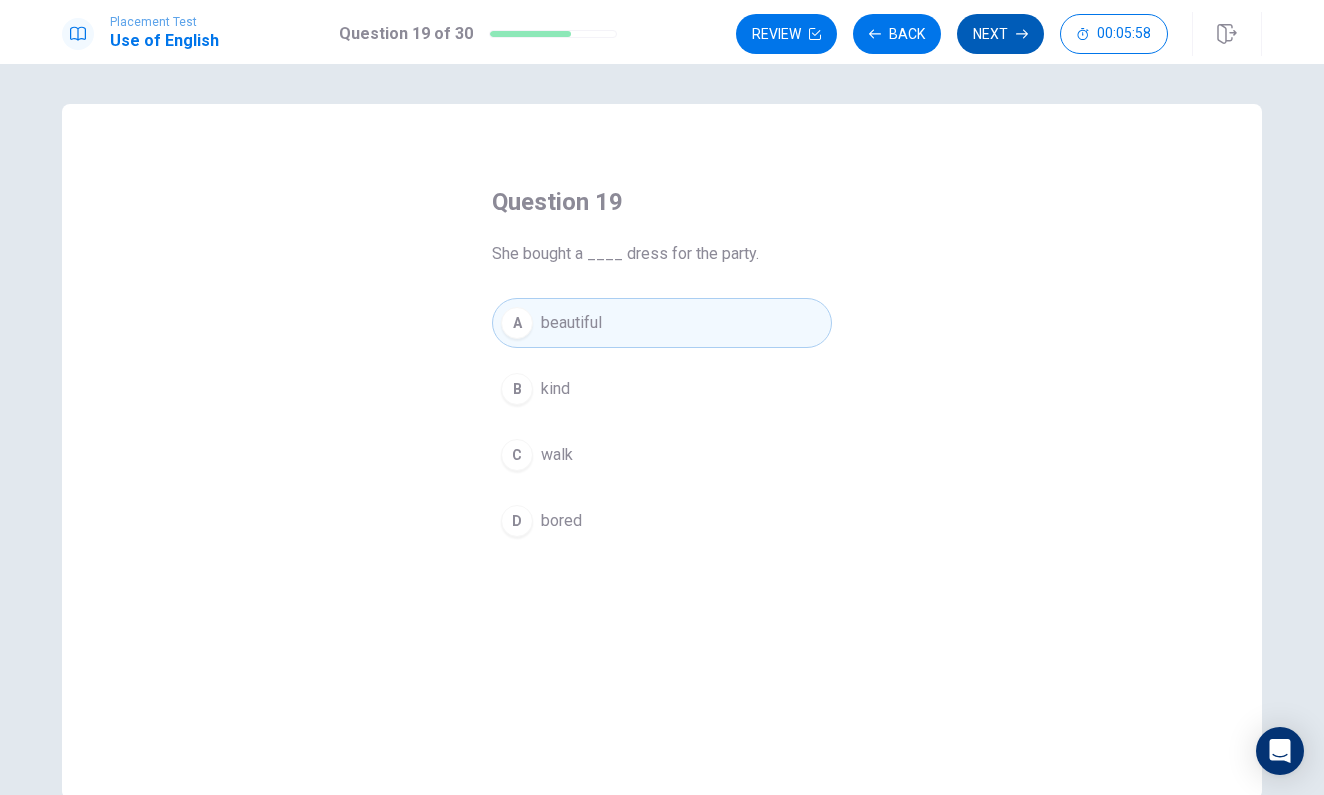 click on "Next" at bounding box center [1000, 34] 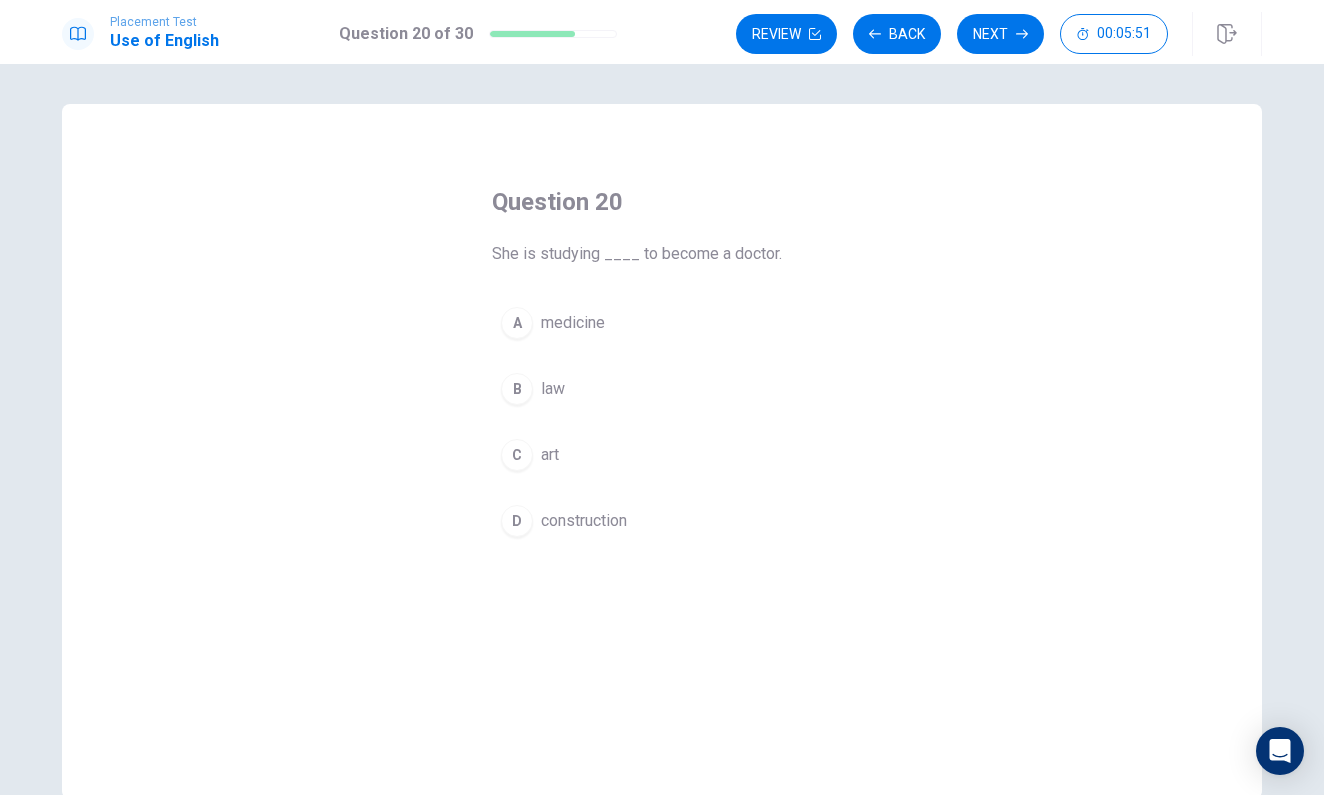 click on "medicine" at bounding box center (573, 323) 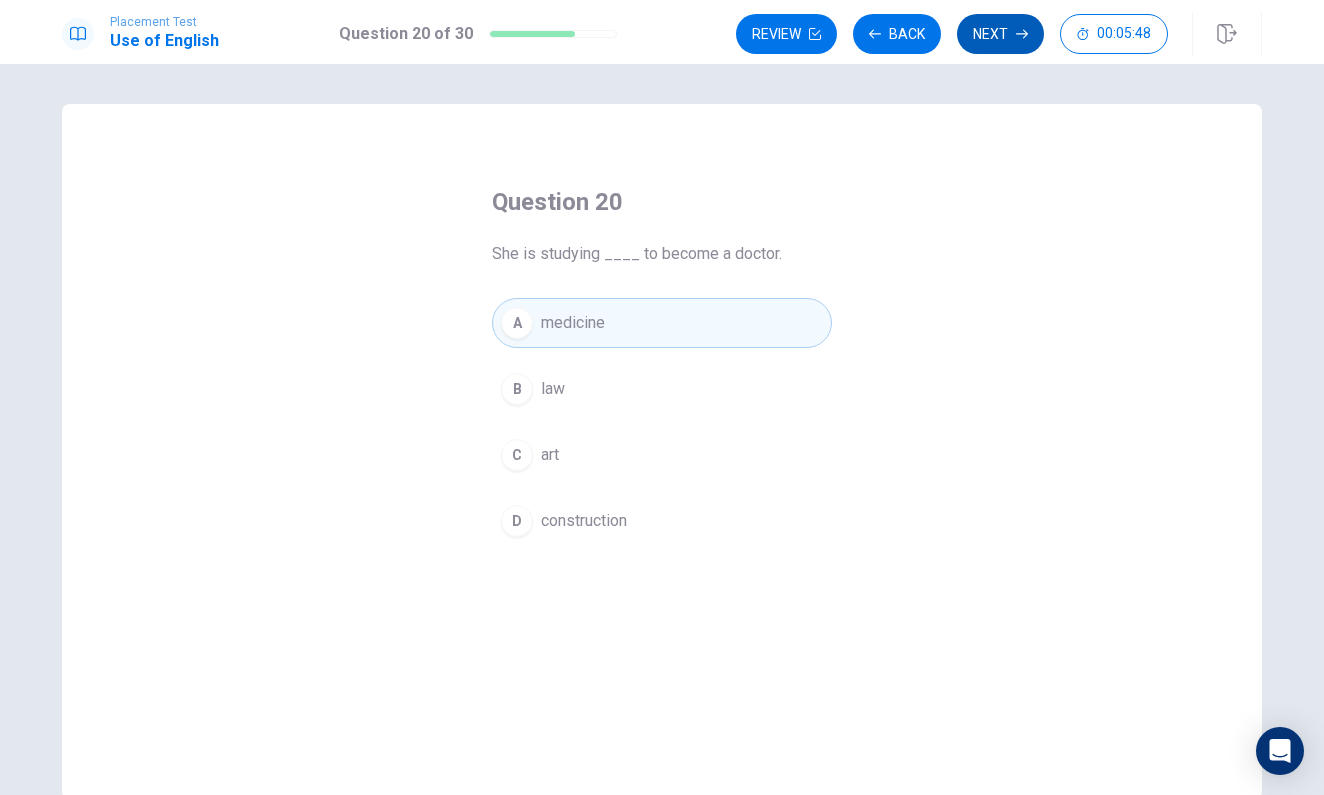 click on "Next" at bounding box center (1000, 34) 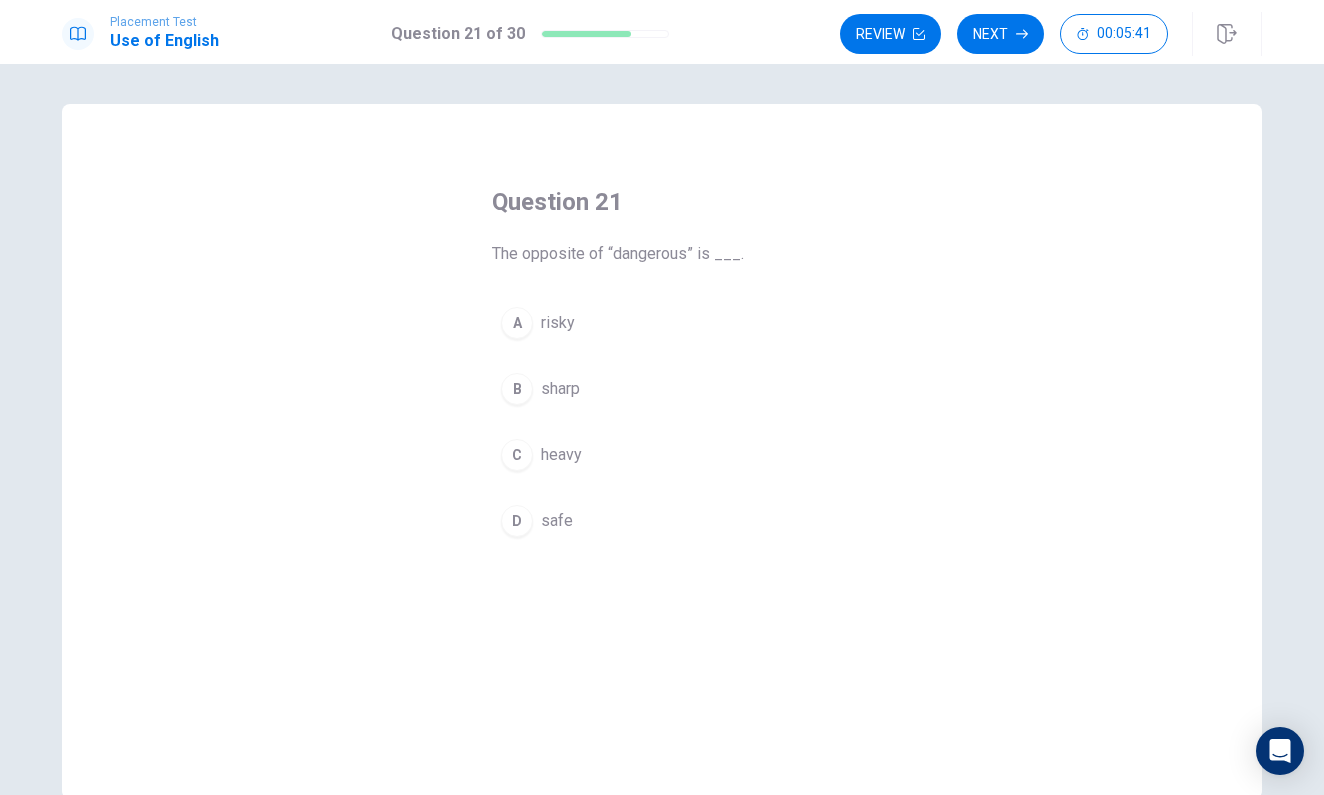 click on "D" at bounding box center [517, 521] 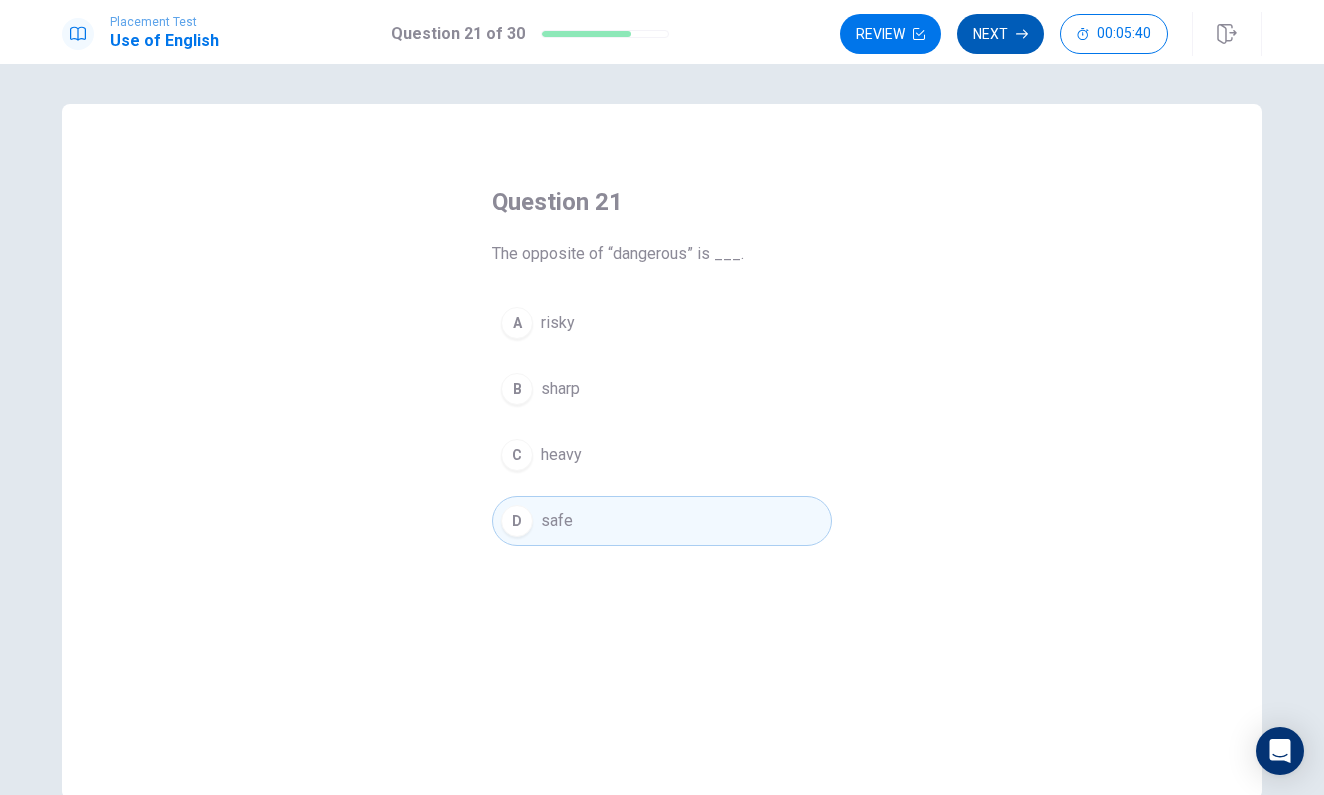 click on "Next" at bounding box center [1000, 34] 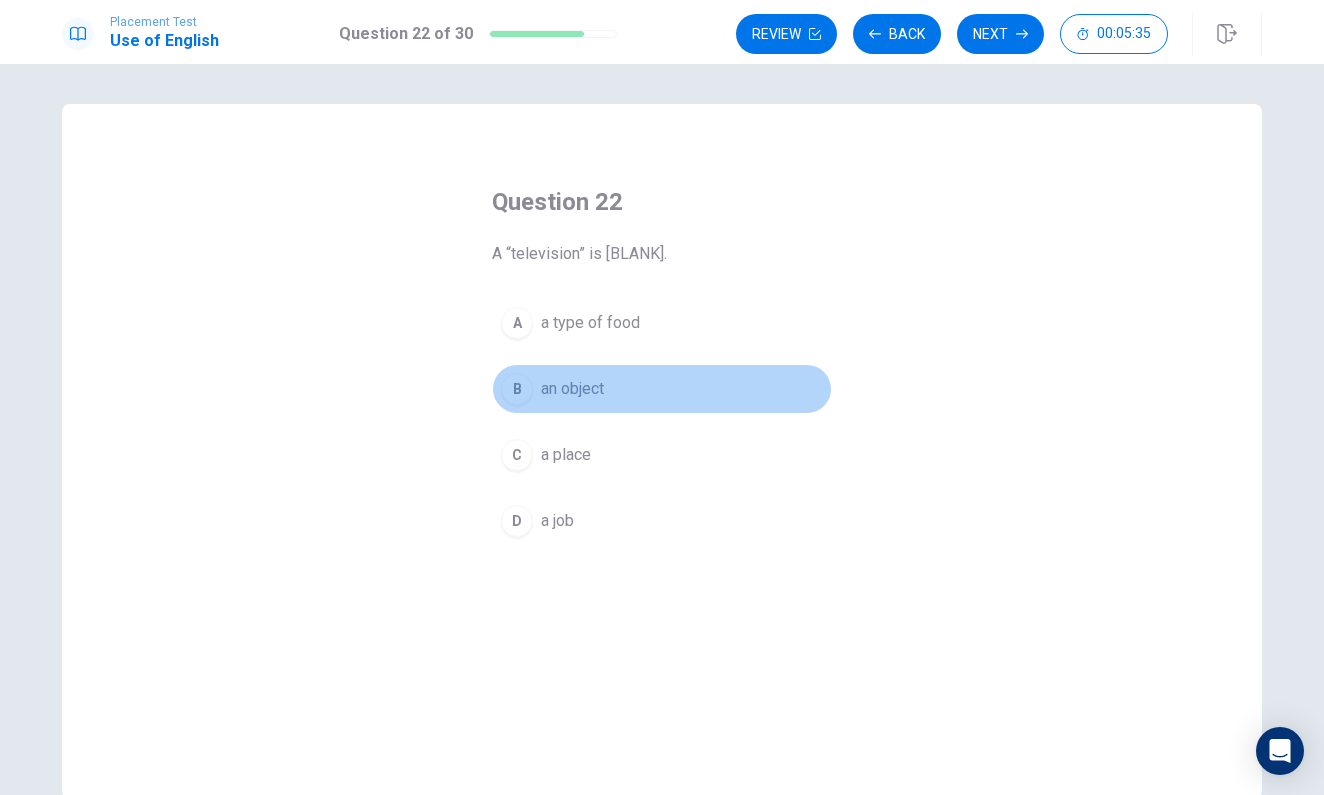 click on "an object" at bounding box center [572, 389] 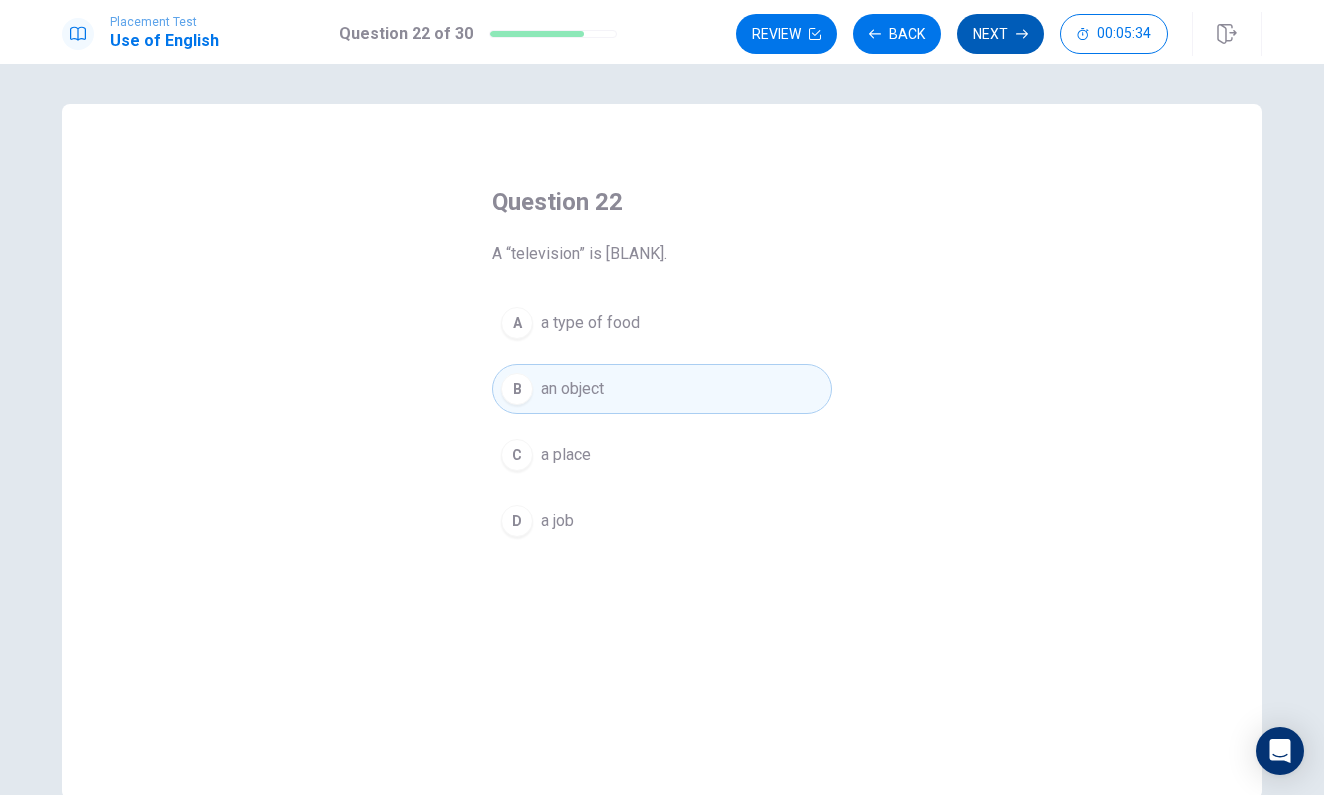 click on "Next" at bounding box center (1000, 34) 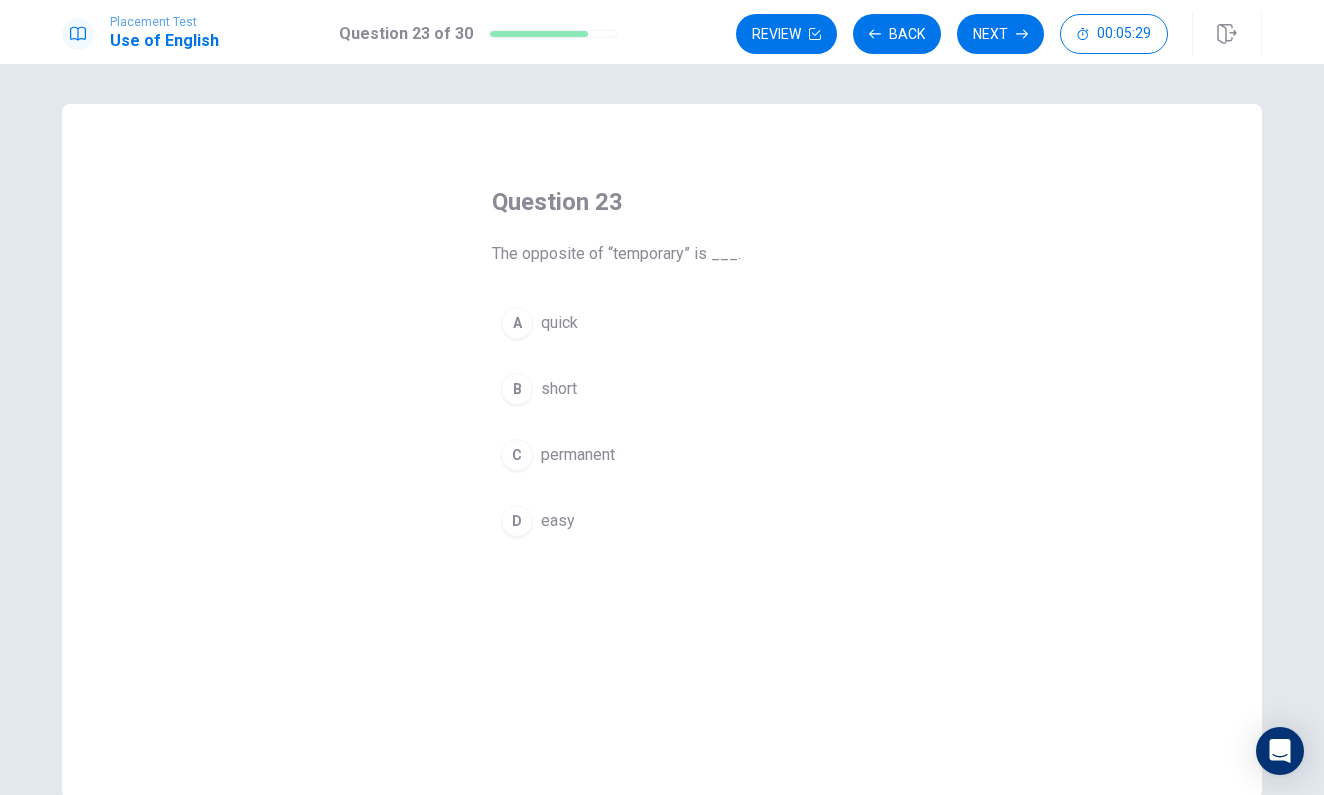 click on "C permanent" at bounding box center [662, 455] 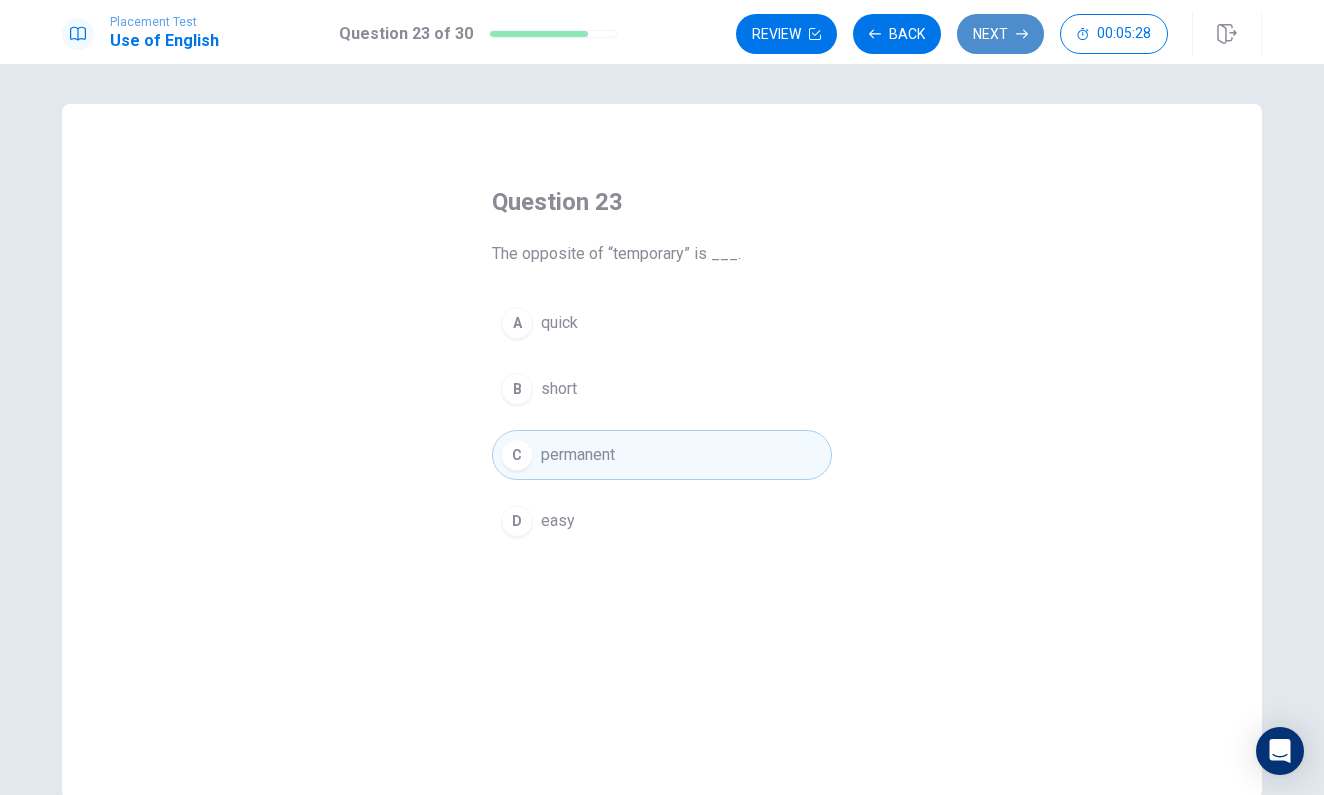 click on "Next" at bounding box center (1000, 34) 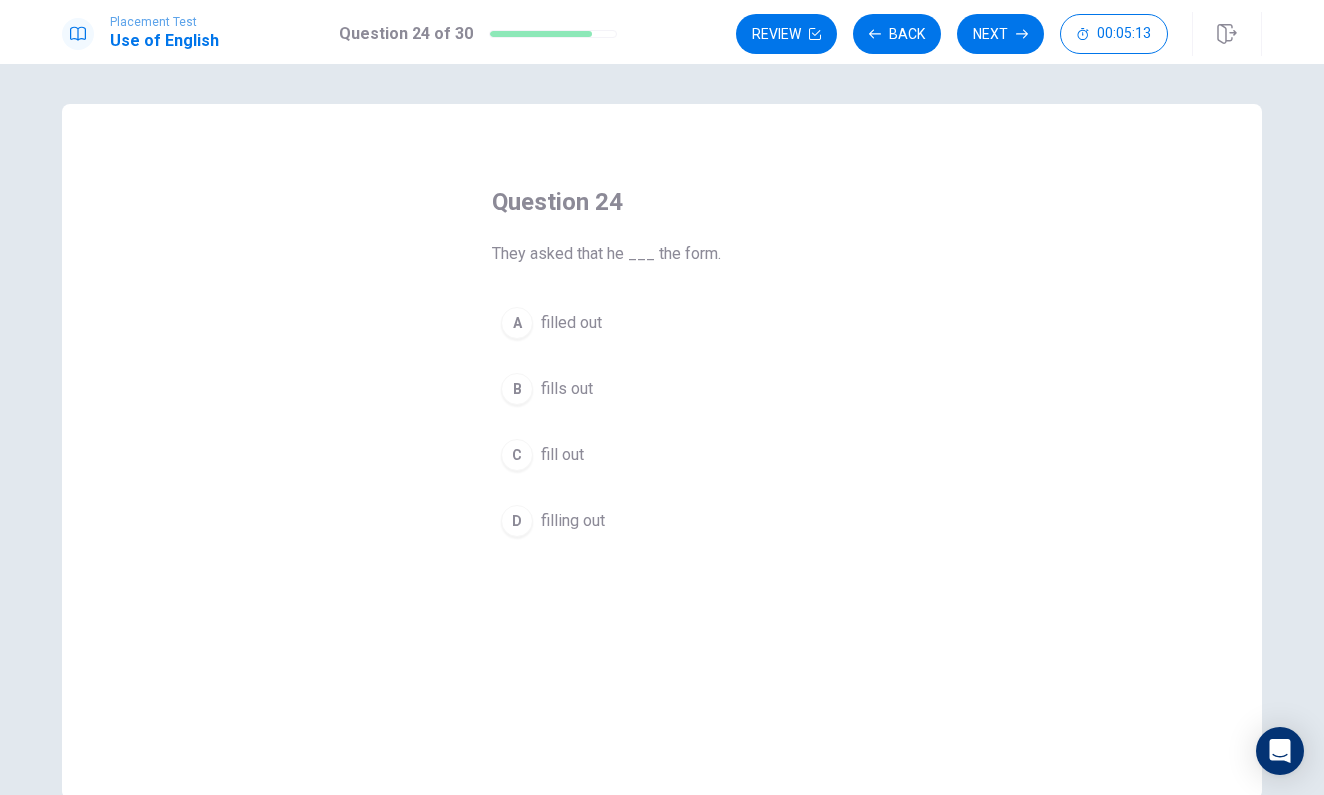 click on "fills out" at bounding box center (567, 389) 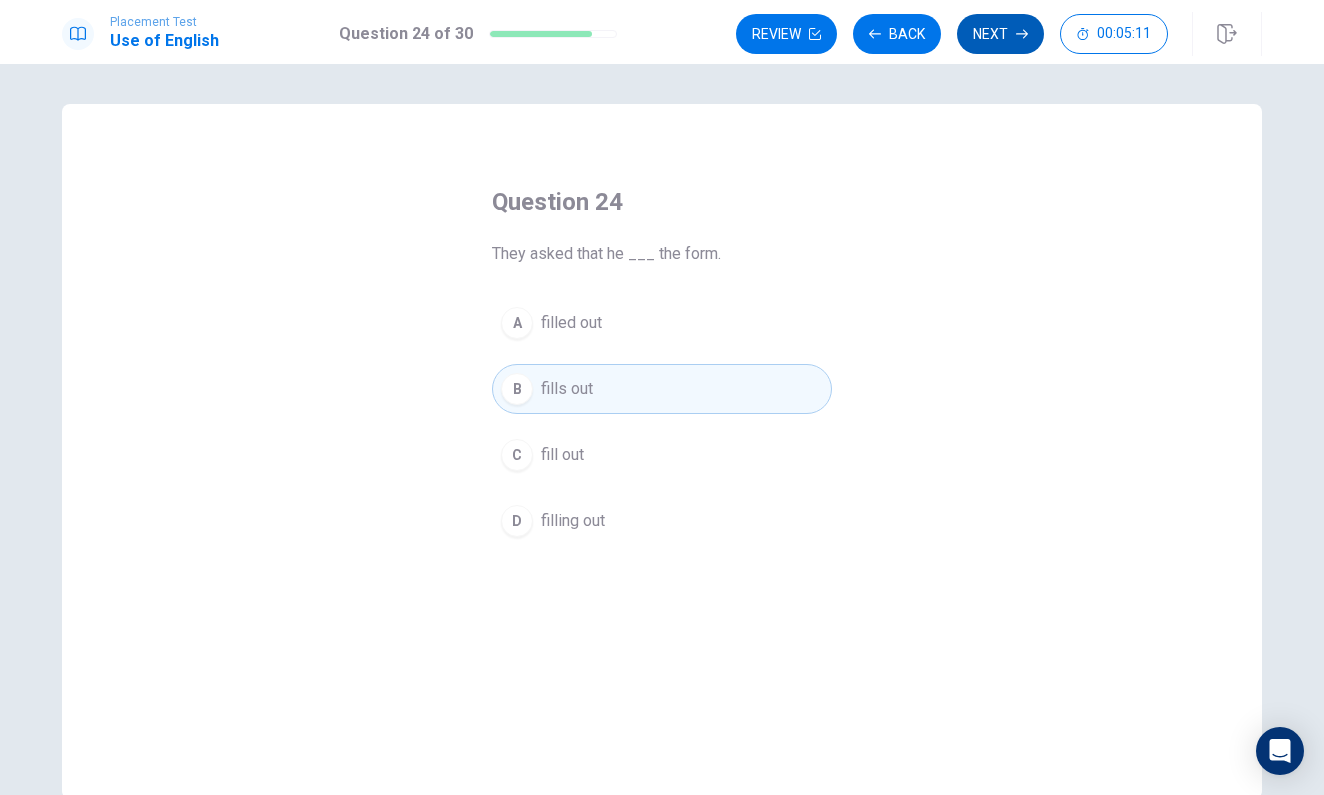 click 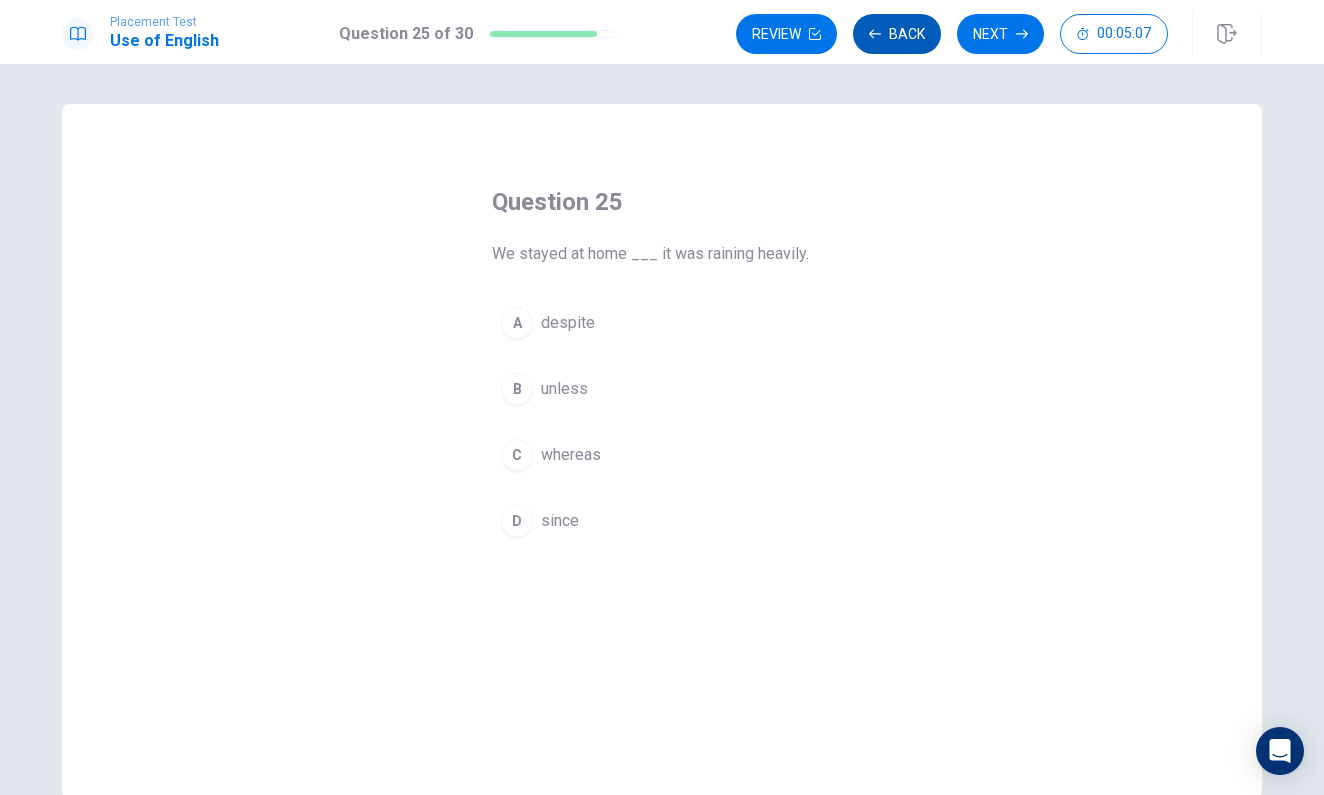 click on "Back" at bounding box center (897, 34) 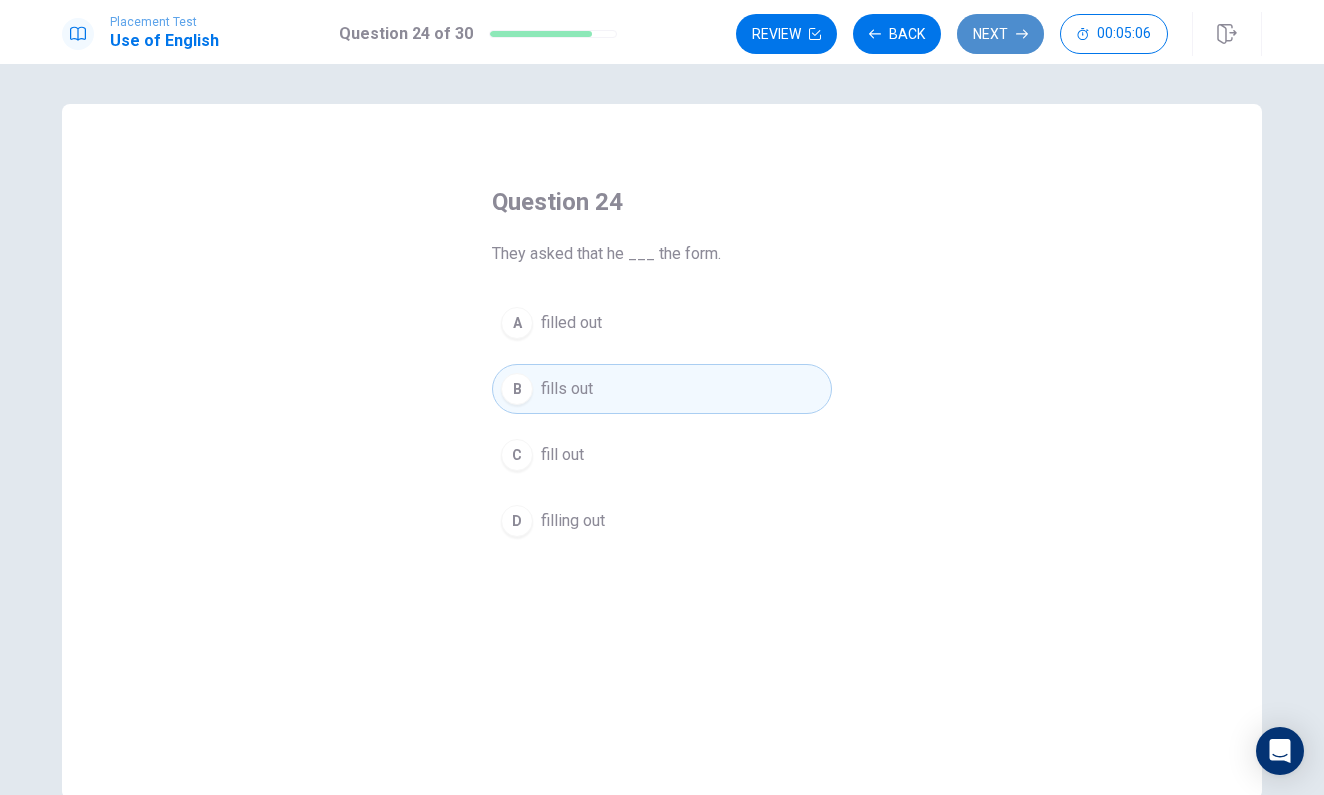 click on "Next" at bounding box center (1000, 34) 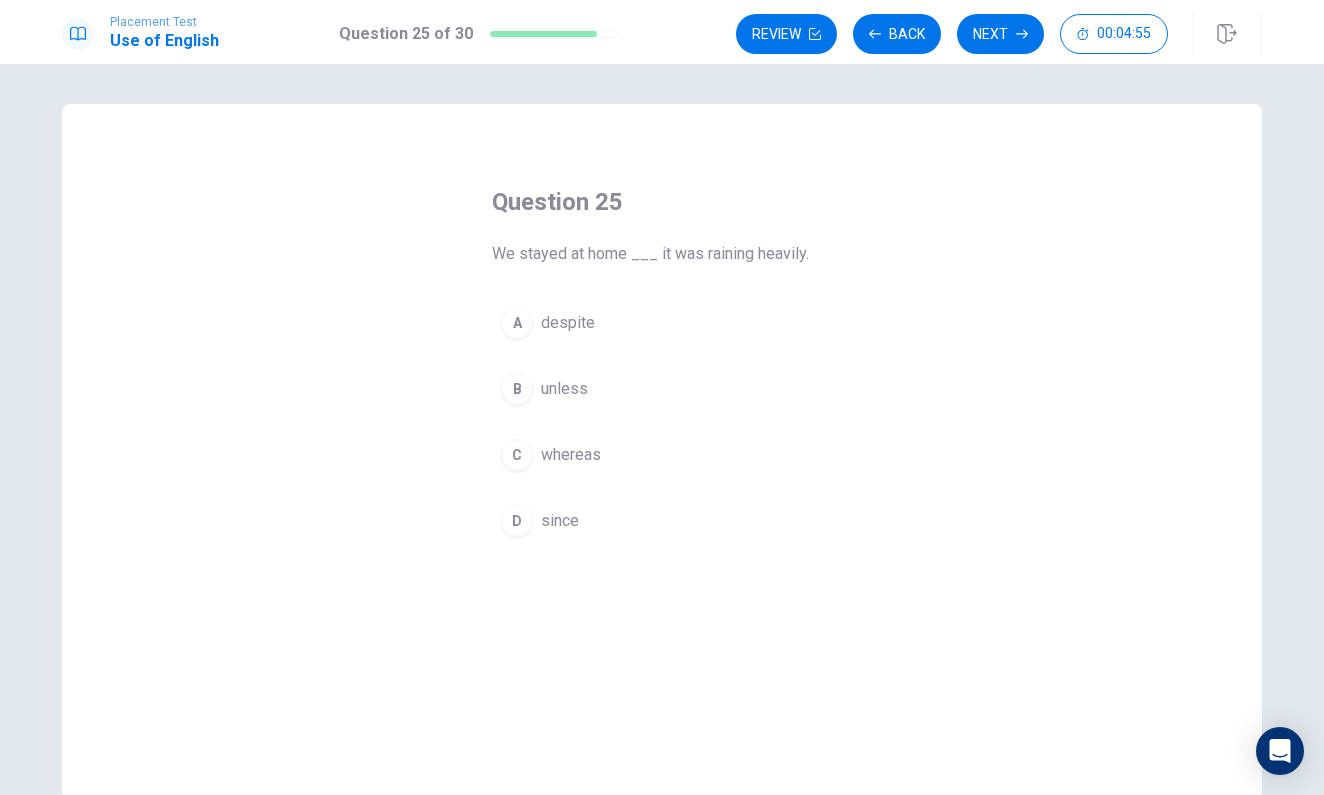 click on "since" at bounding box center (560, 521) 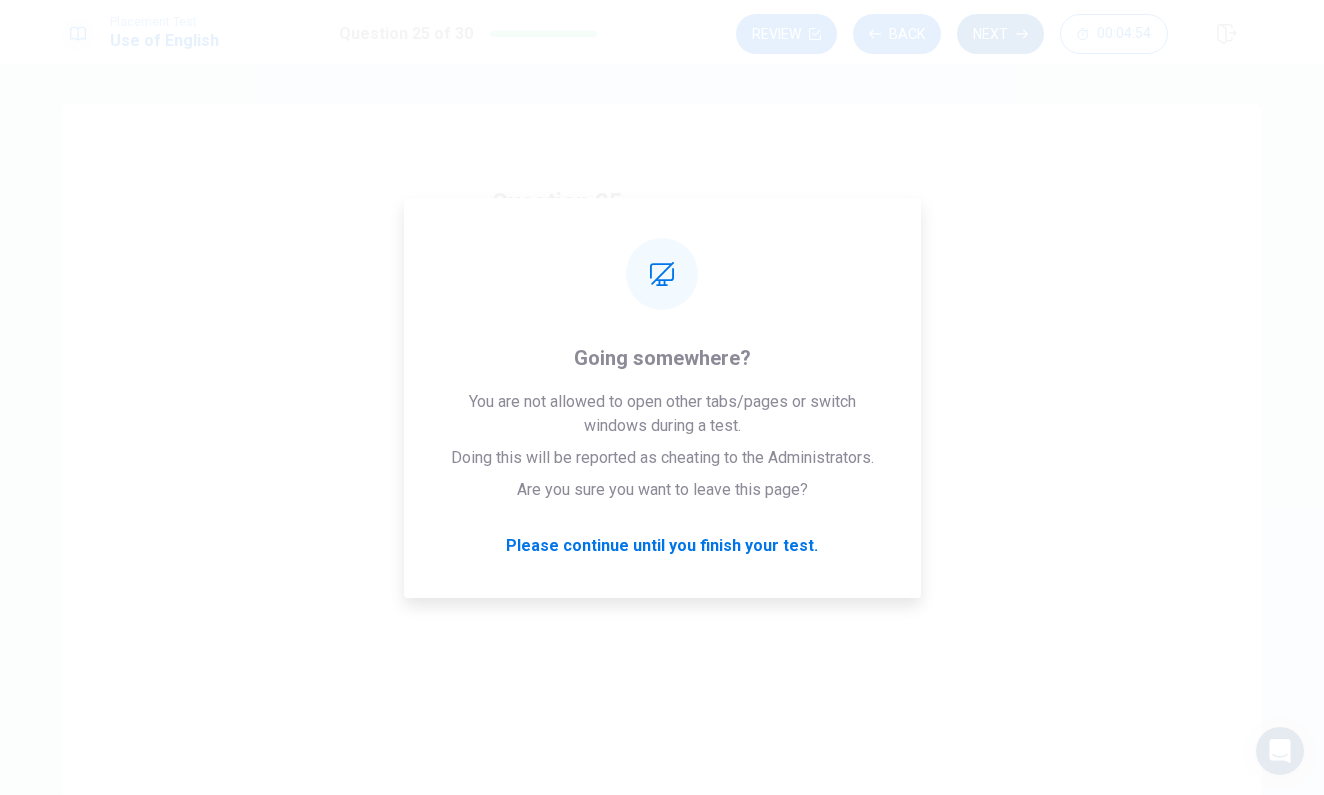 click on "Next" at bounding box center (1000, 34) 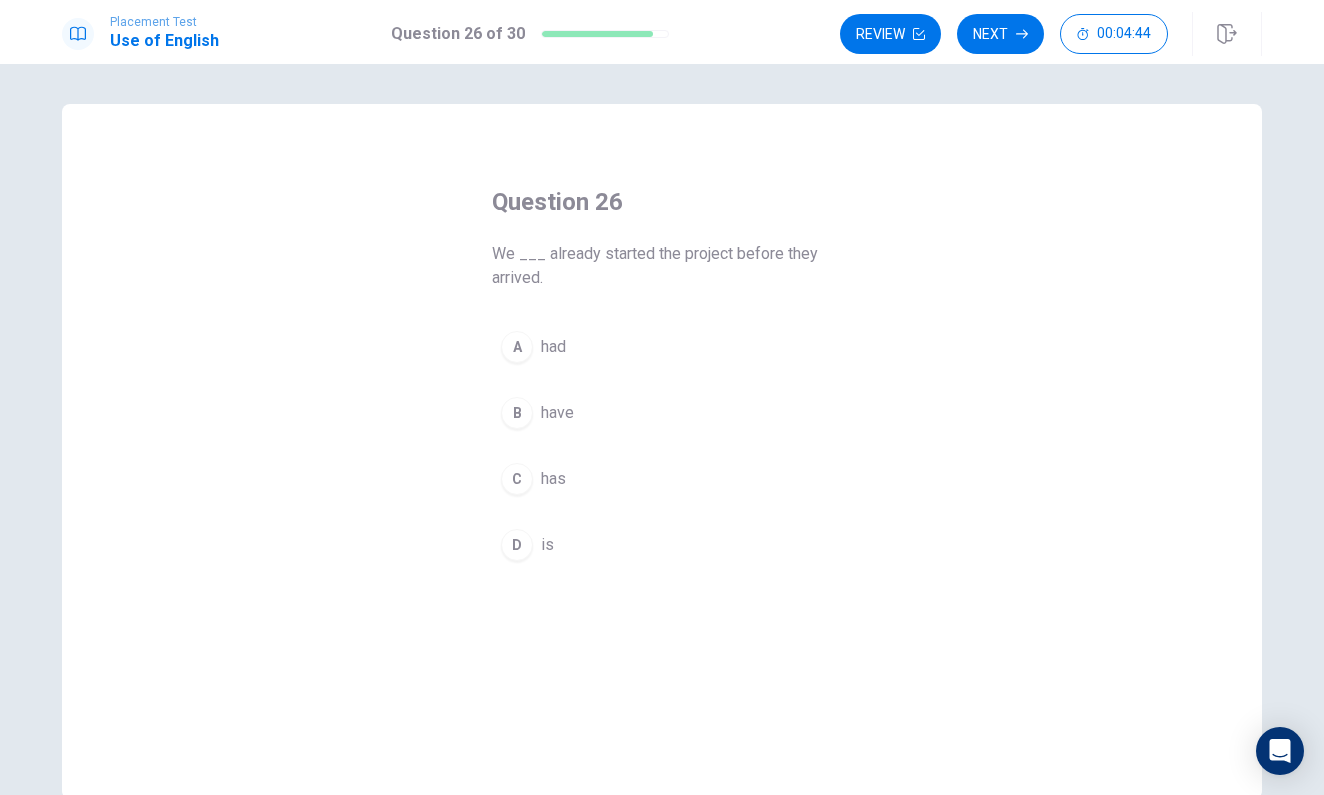 click on "B have" at bounding box center [662, 413] 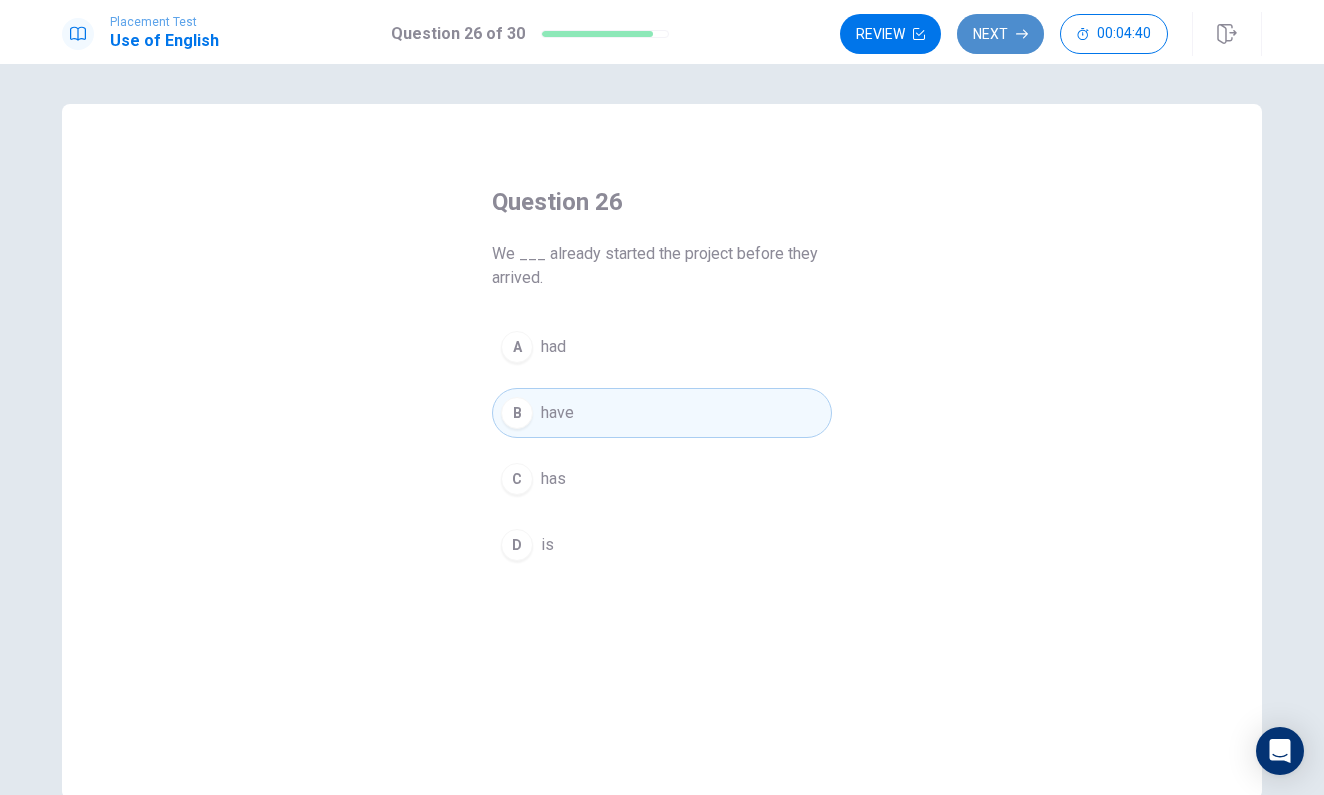 click on "Next" at bounding box center (1000, 34) 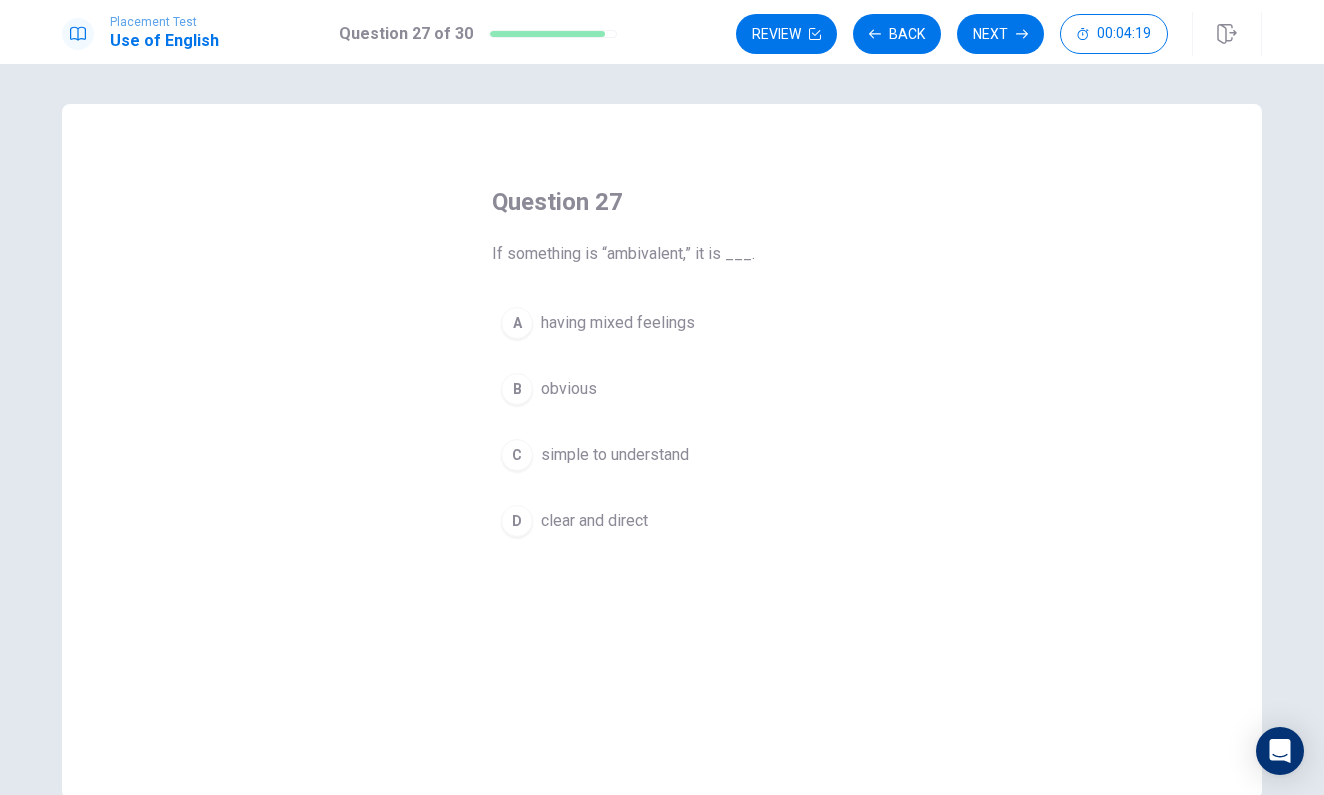 click on "having mixed feelings" at bounding box center [618, 323] 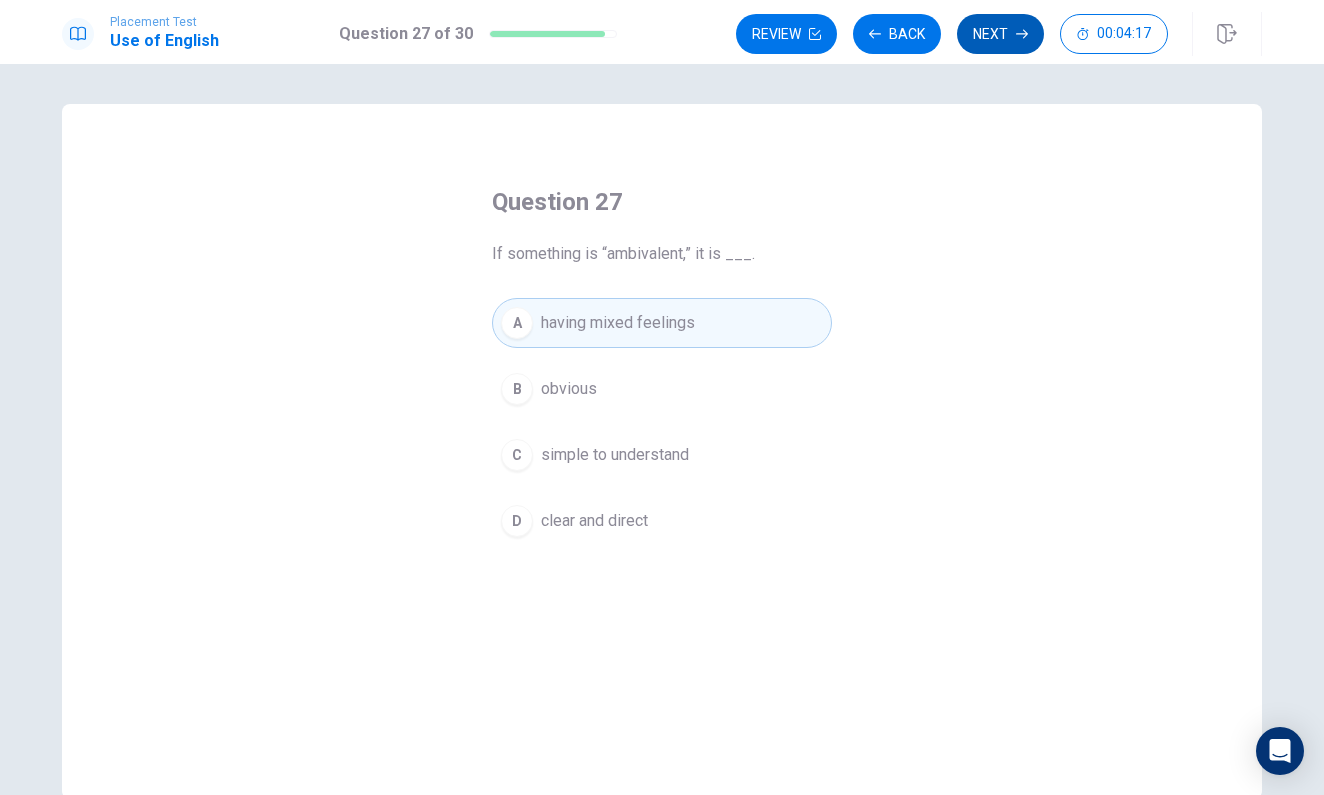 click on "Next" at bounding box center (1000, 34) 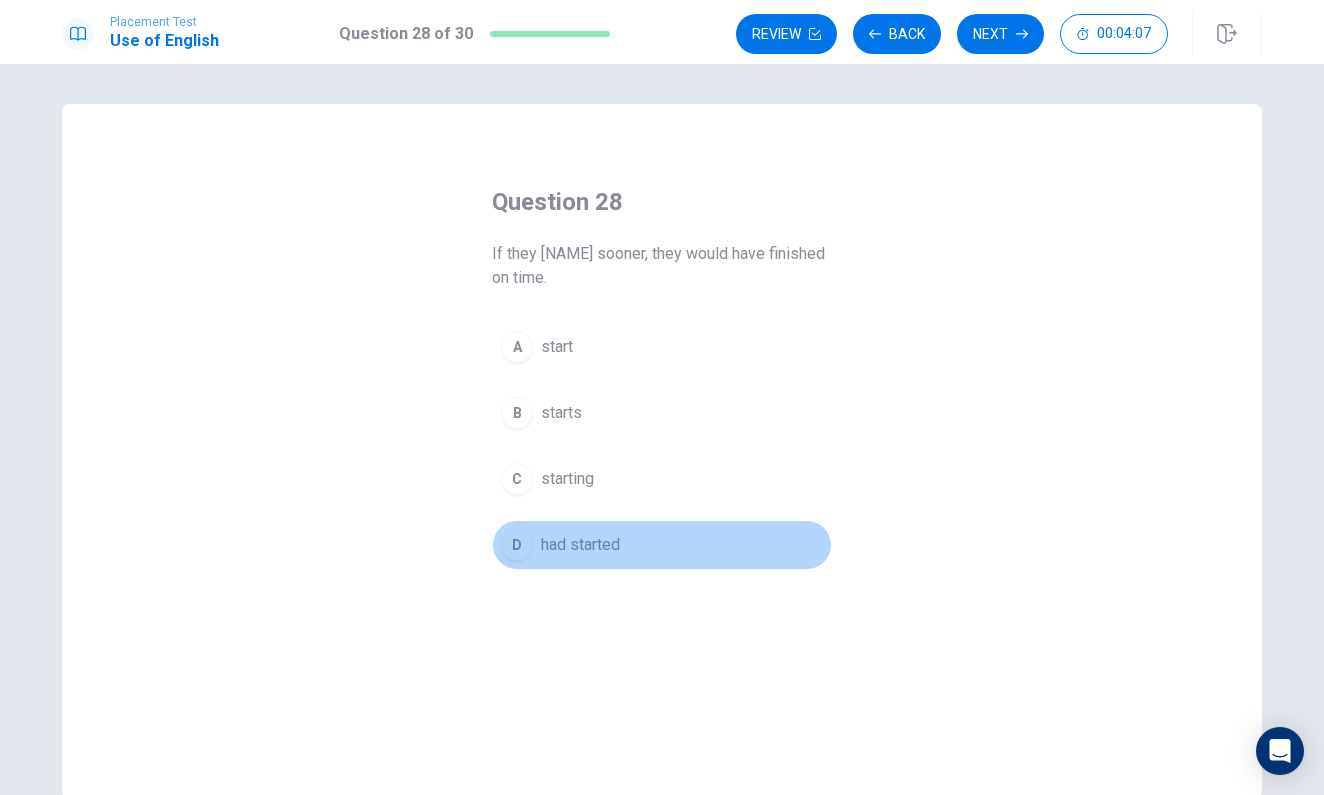 click on "D had started" at bounding box center [662, 545] 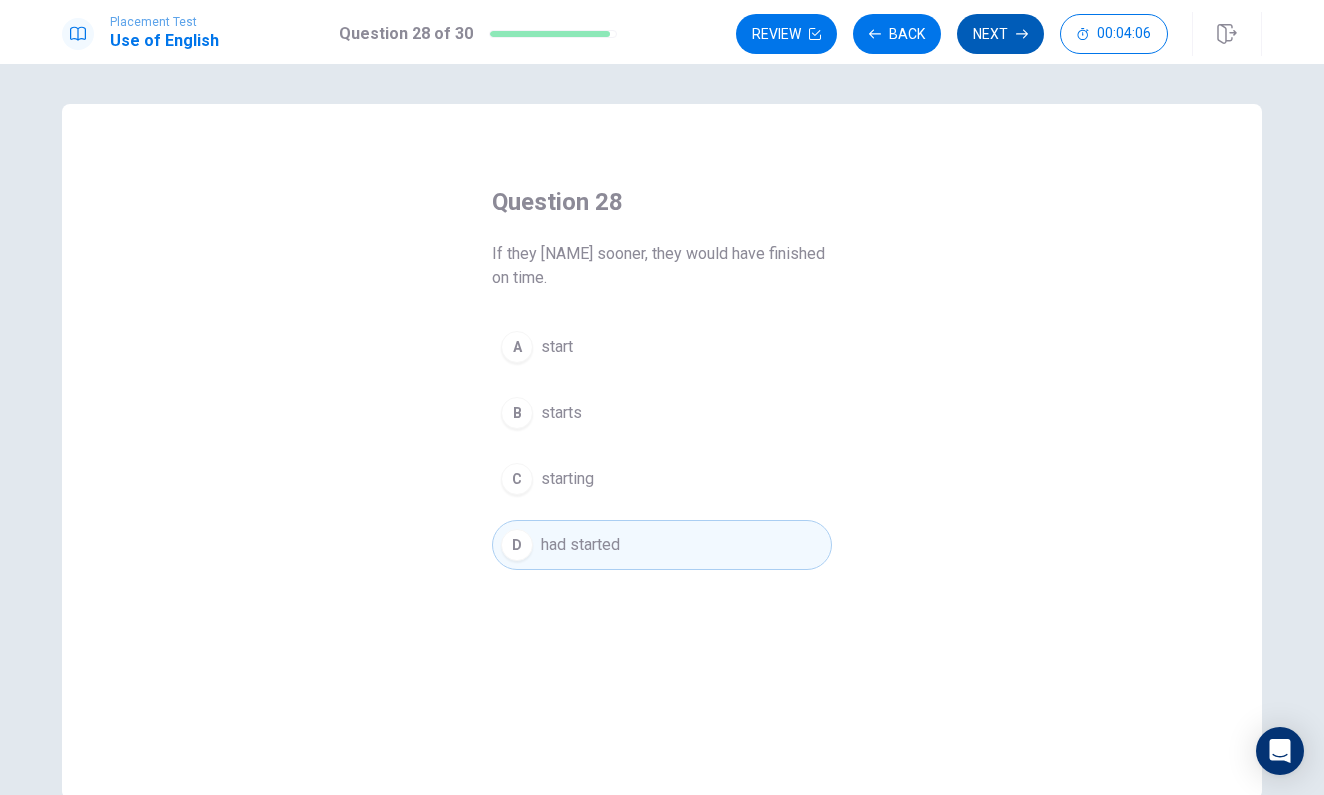 click on "Next" at bounding box center (1000, 34) 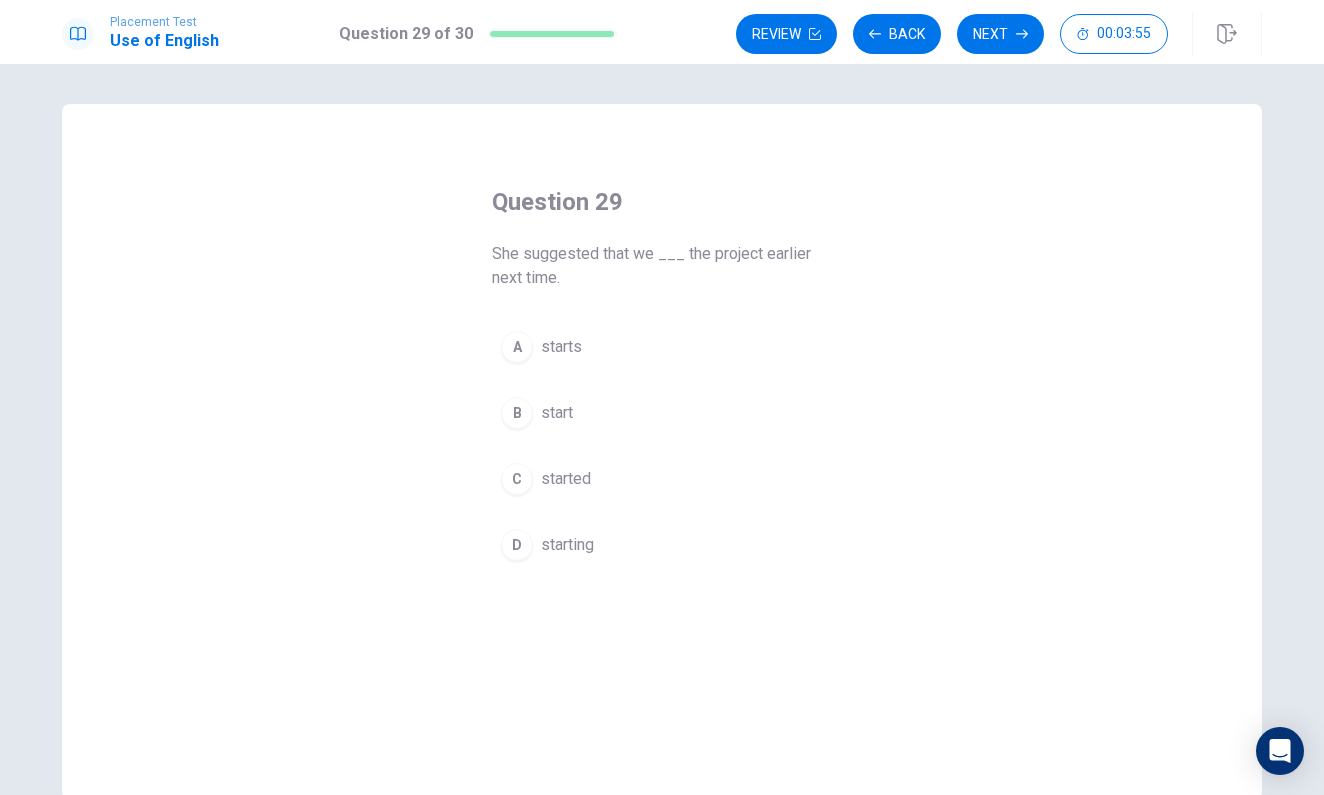 click on "start" at bounding box center [557, 413] 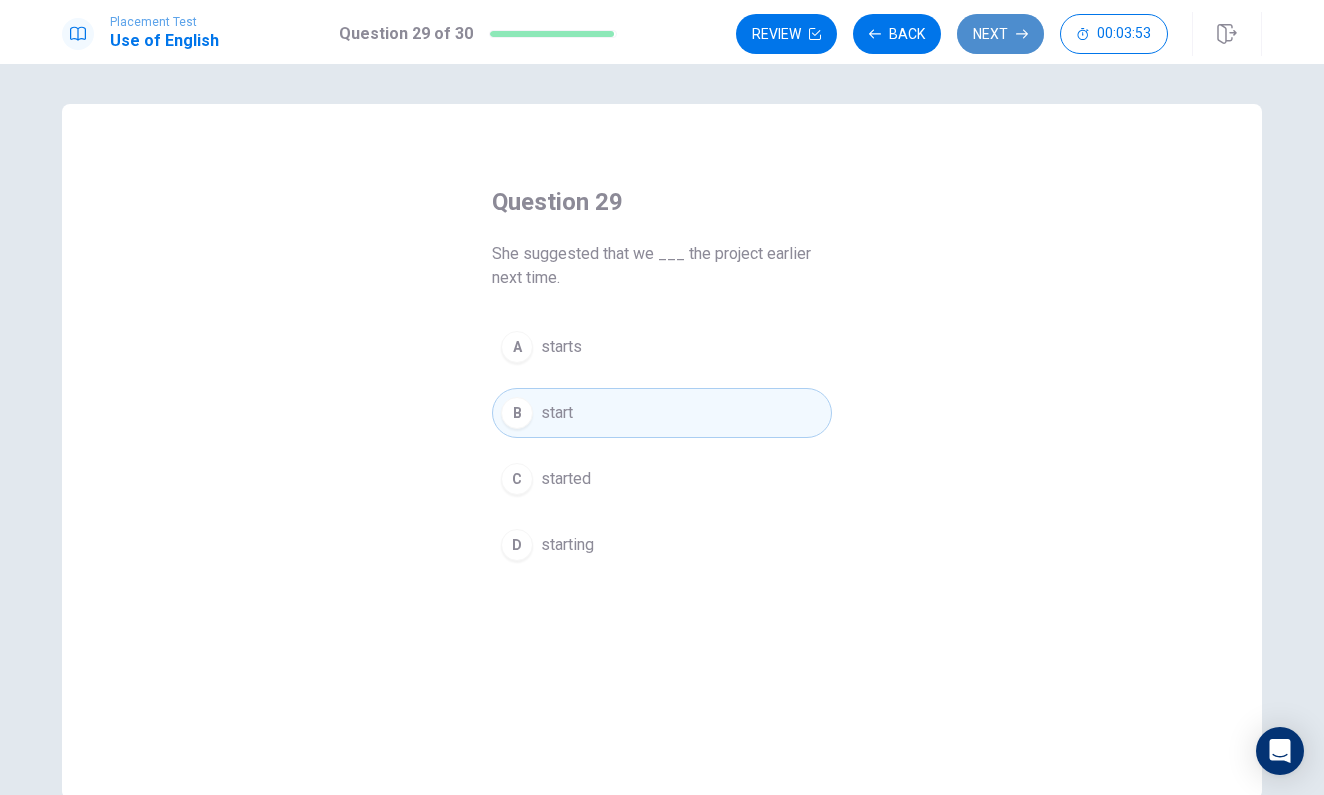 click on "Next" at bounding box center (1000, 34) 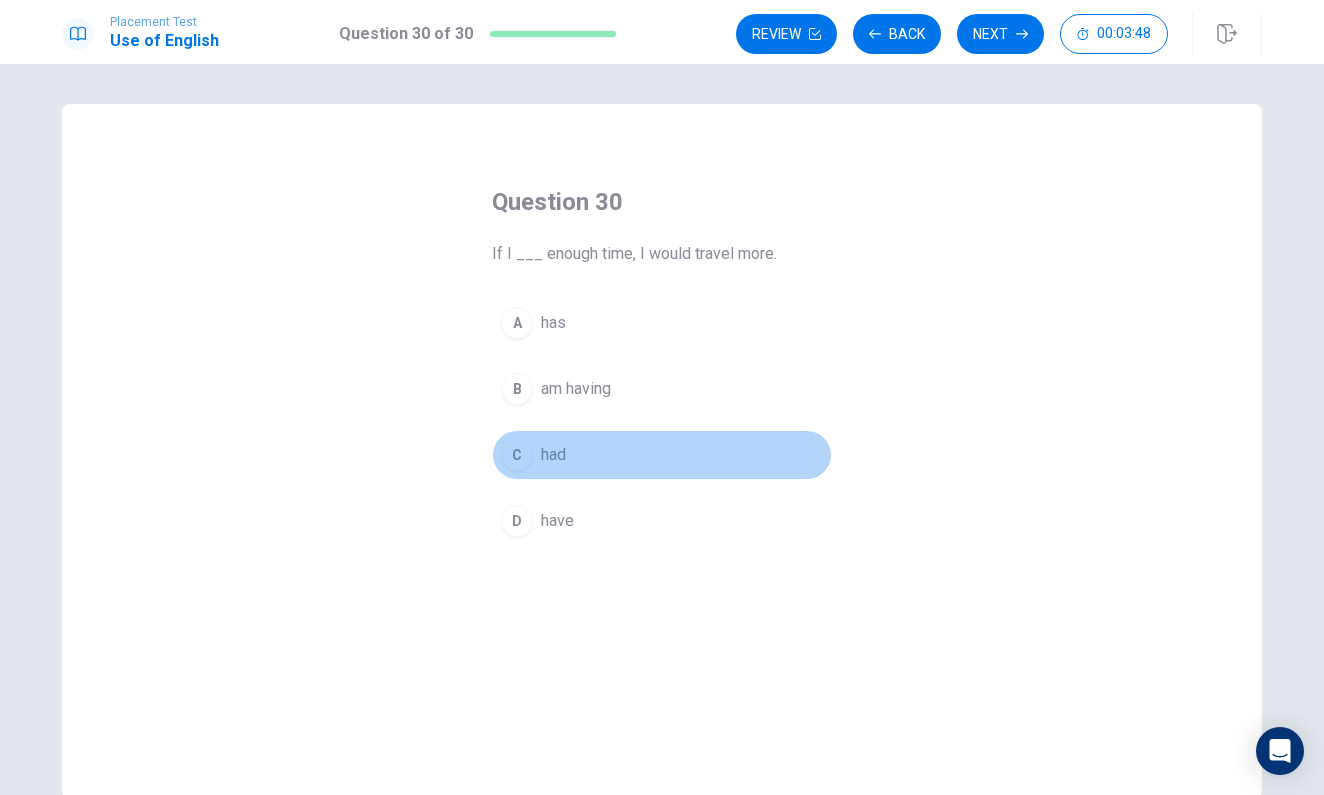 click on "C had" at bounding box center (662, 455) 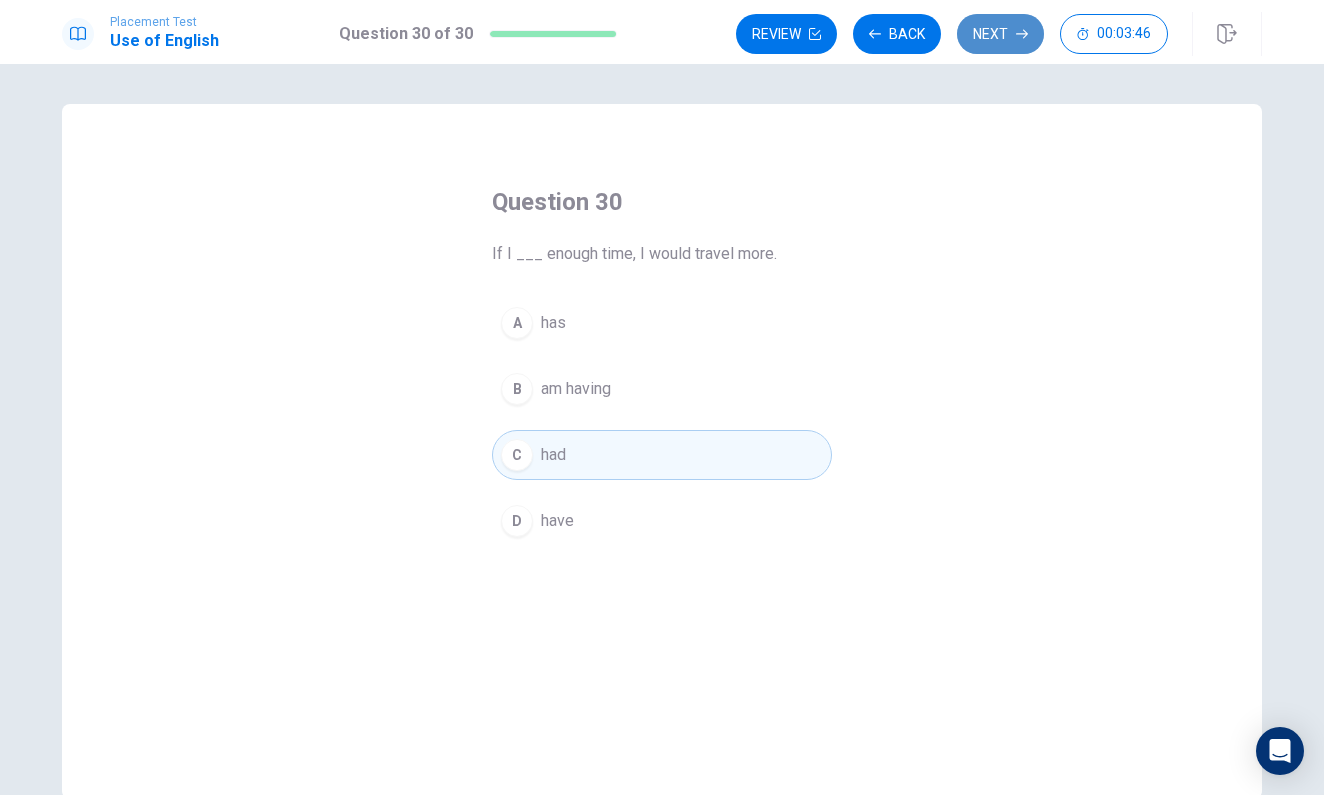 click on "Next" at bounding box center (1000, 34) 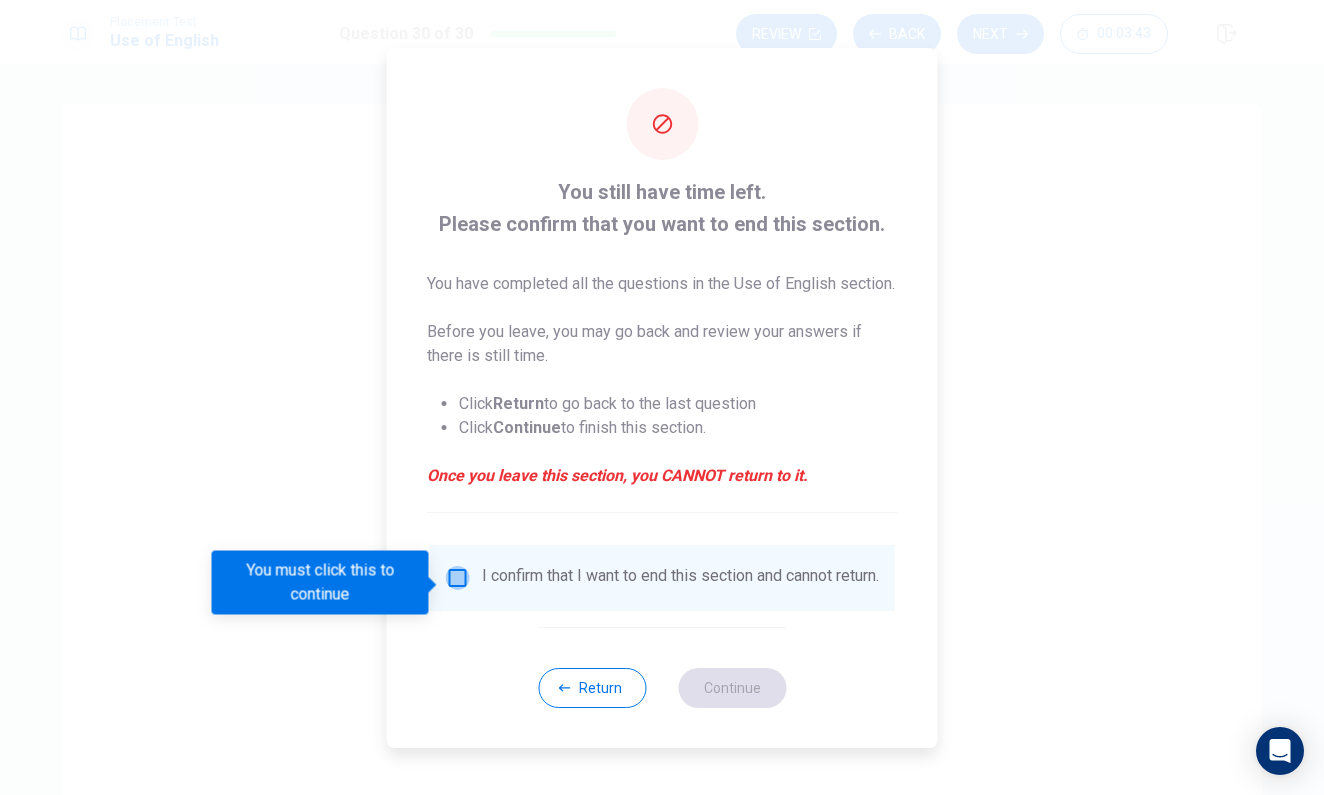 click at bounding box center [458, 578] 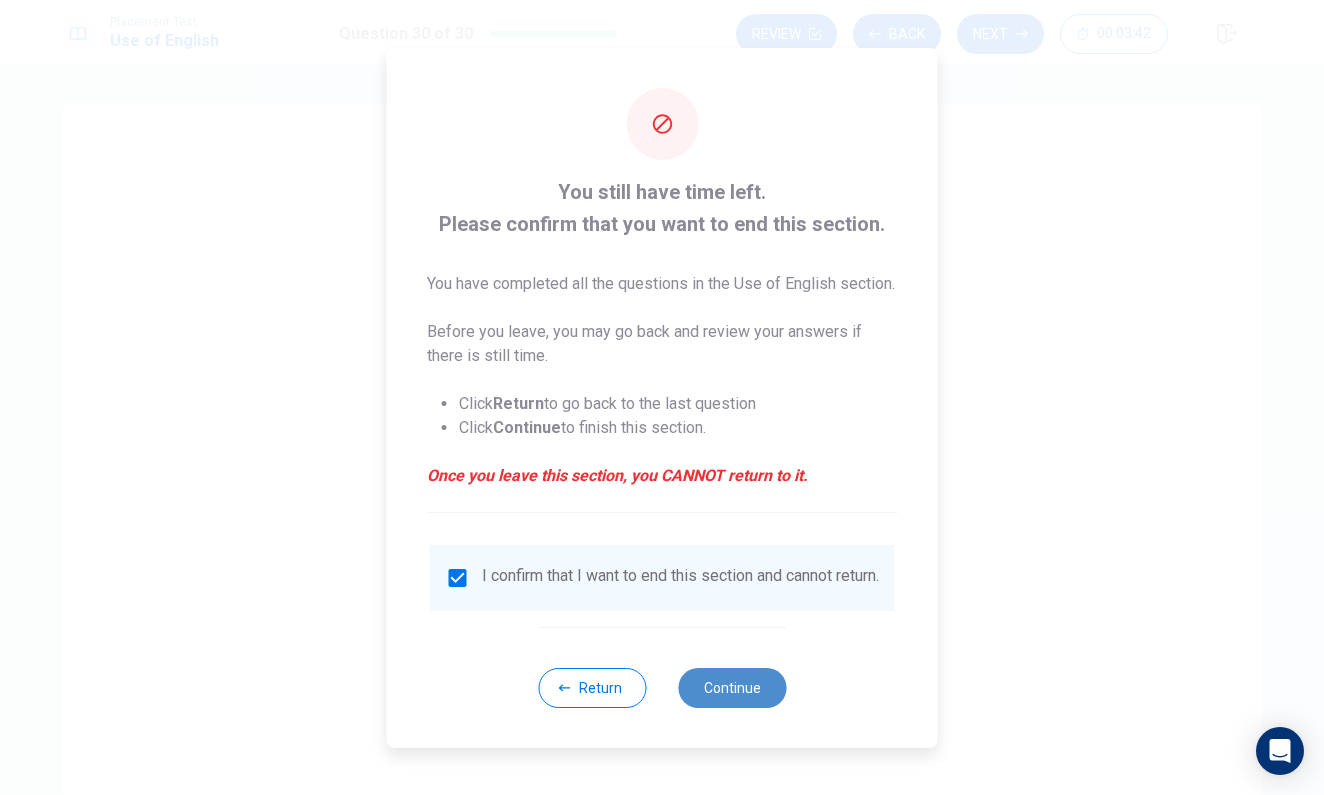 click on "Continue" at bounding box center (732, 688) 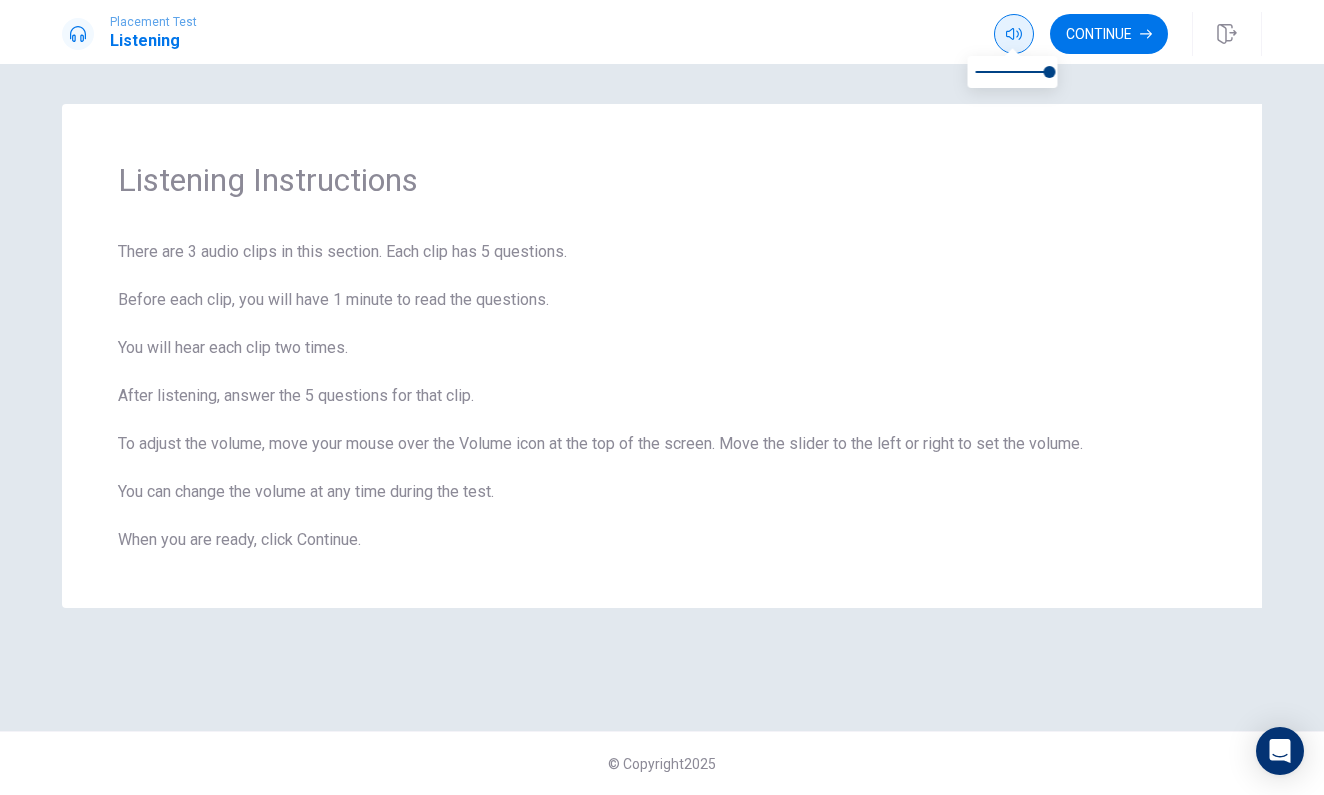 click at bounding box center [1014, 34] 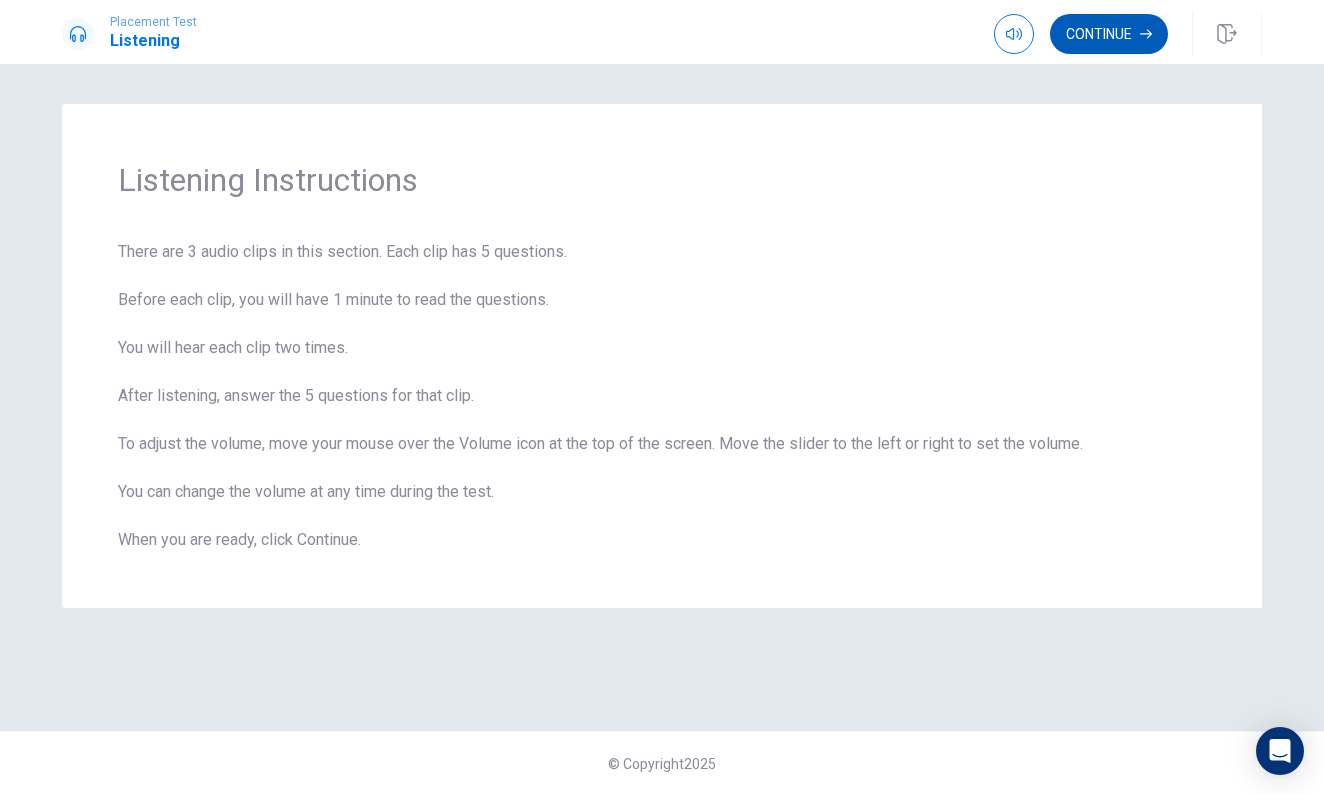 click on "Continue" at bounding box center [1109, 34] 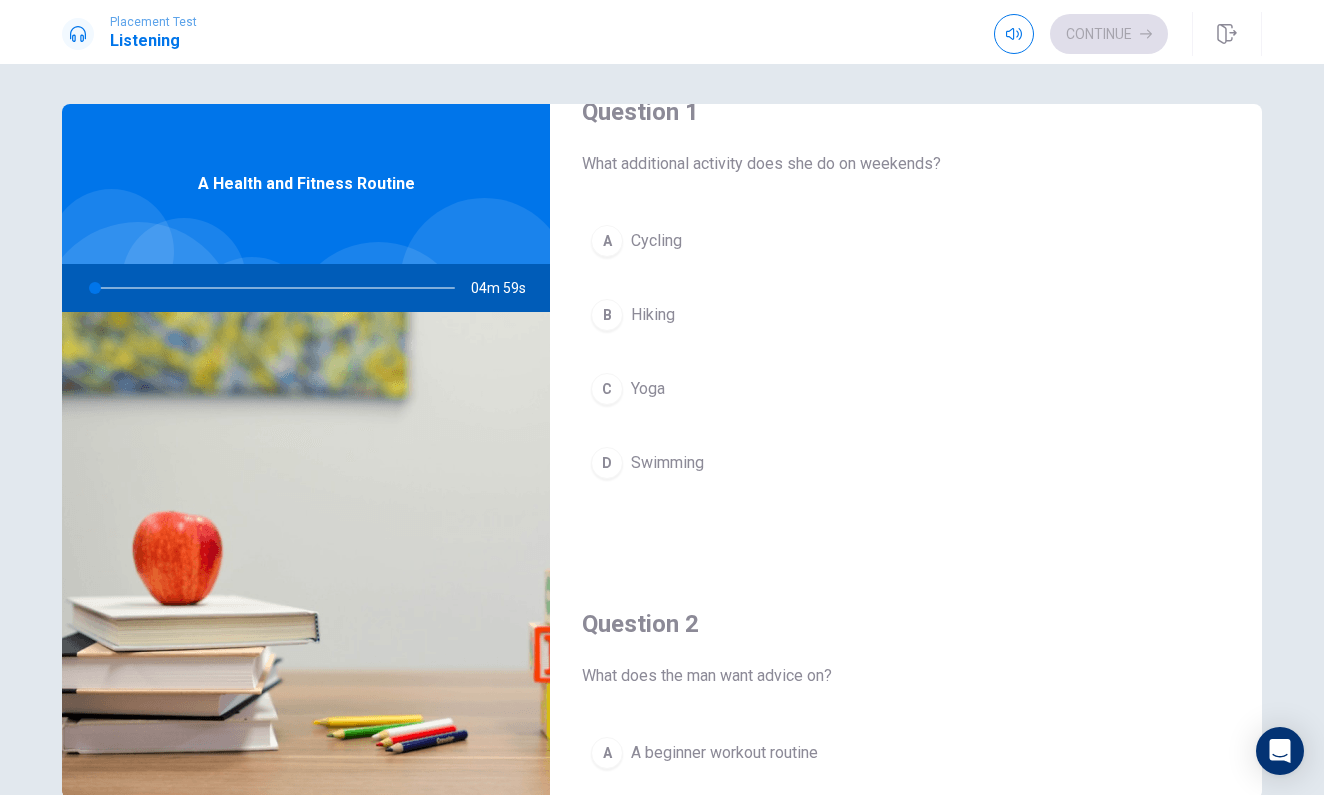 scroll, scrollTop: 43, scrollLeft: 0, axis: vertical 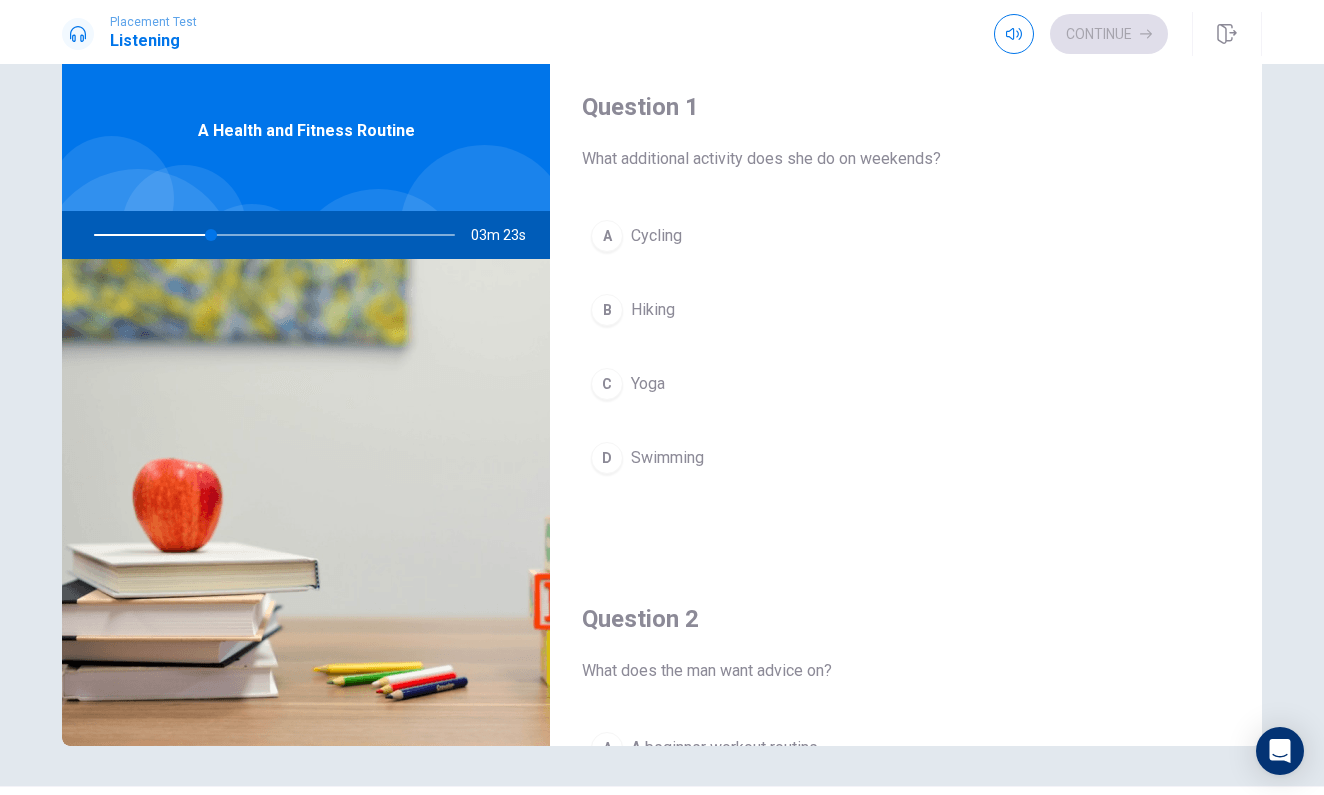 click on "C Yoga" at bounding box center [906, 384] 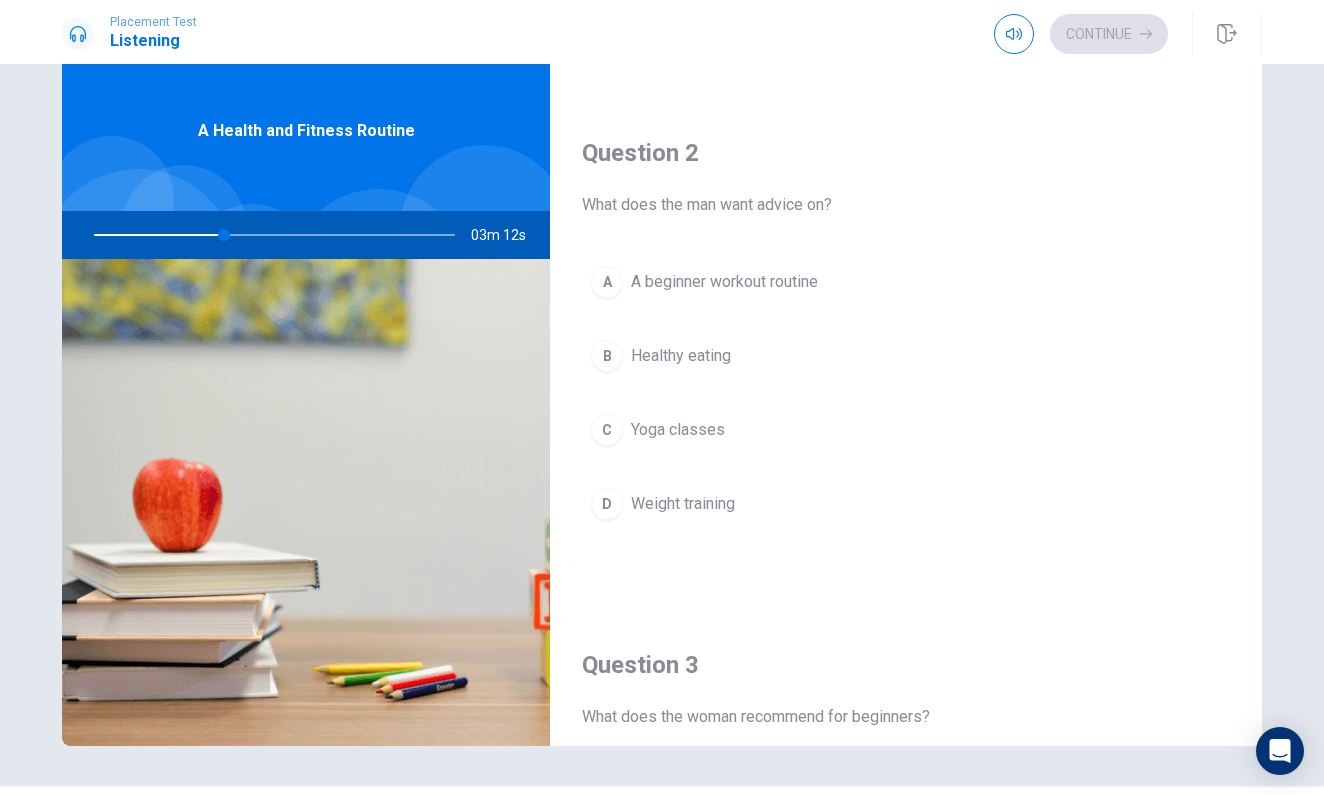 scroll, scrollTop: 459, scrollLeft: 0, axis: vertical 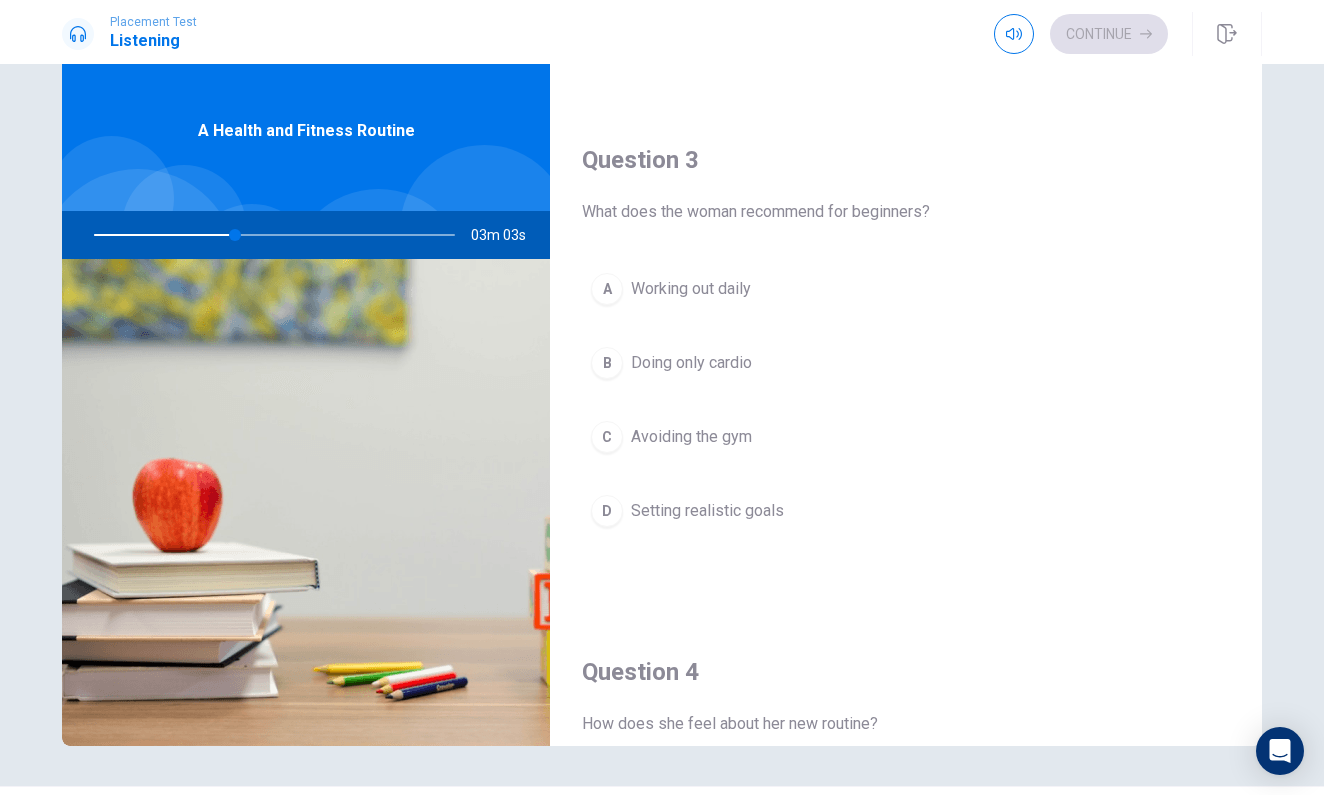 click on "Setting realistic goals" at bounding box center [707, 511] 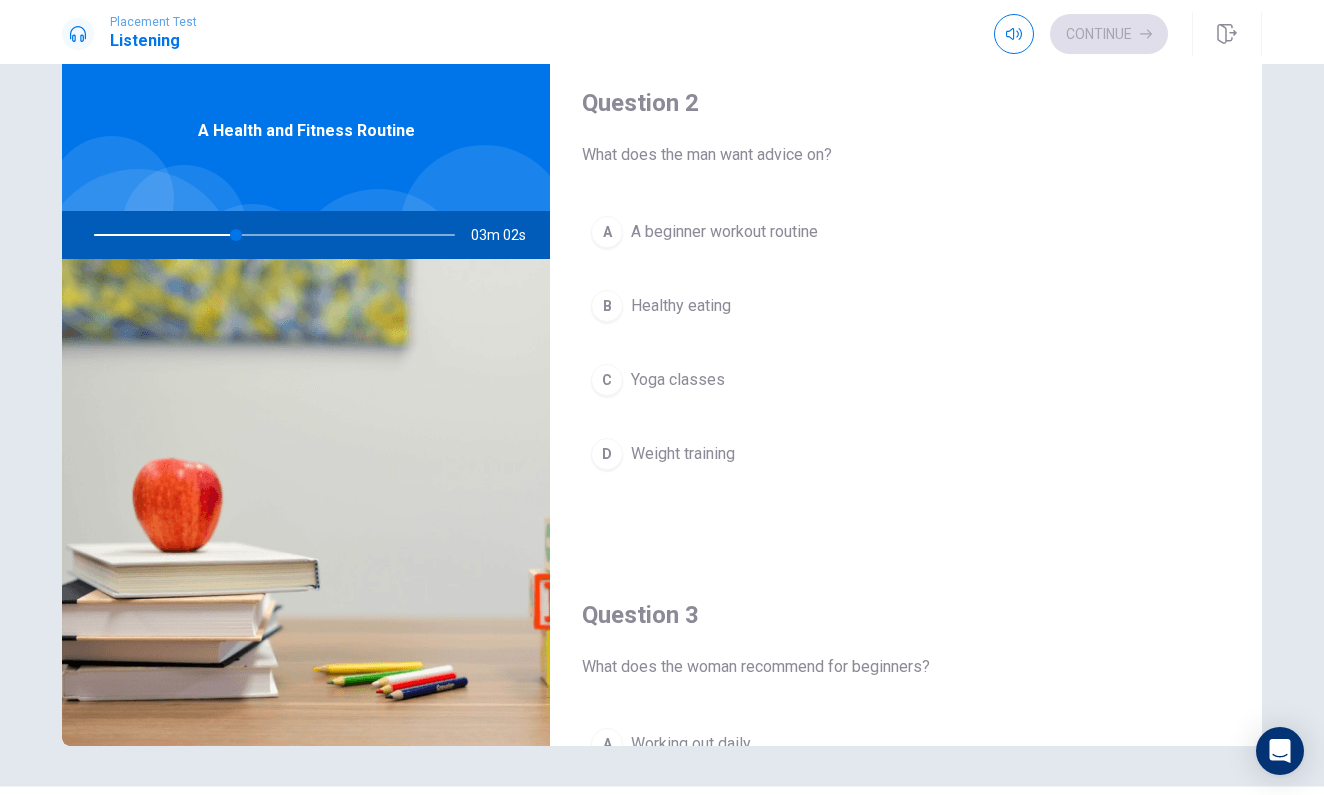 scroll, scrollTop: 515, scrollLeft: 0, axis: vertical 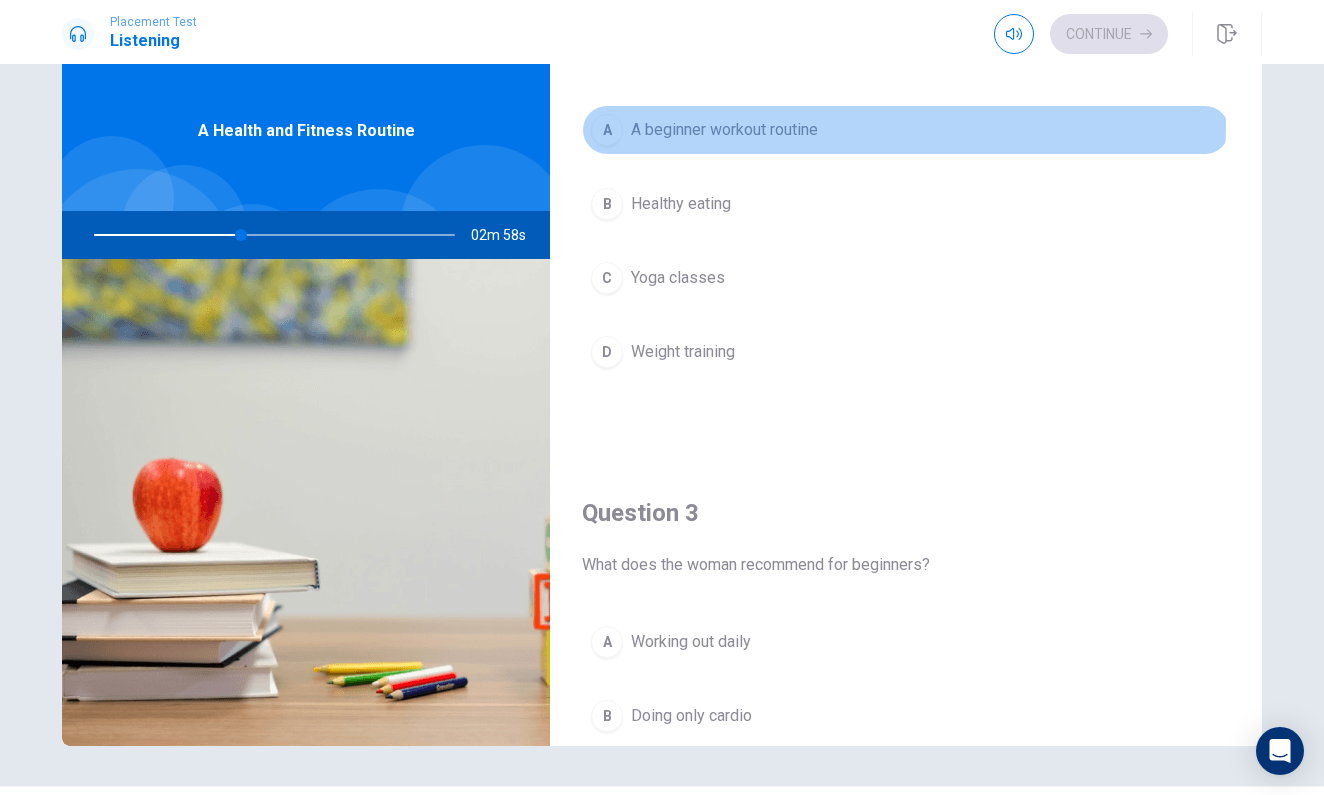 click on "A beginner workout routine" at bounding box center (724, 130) 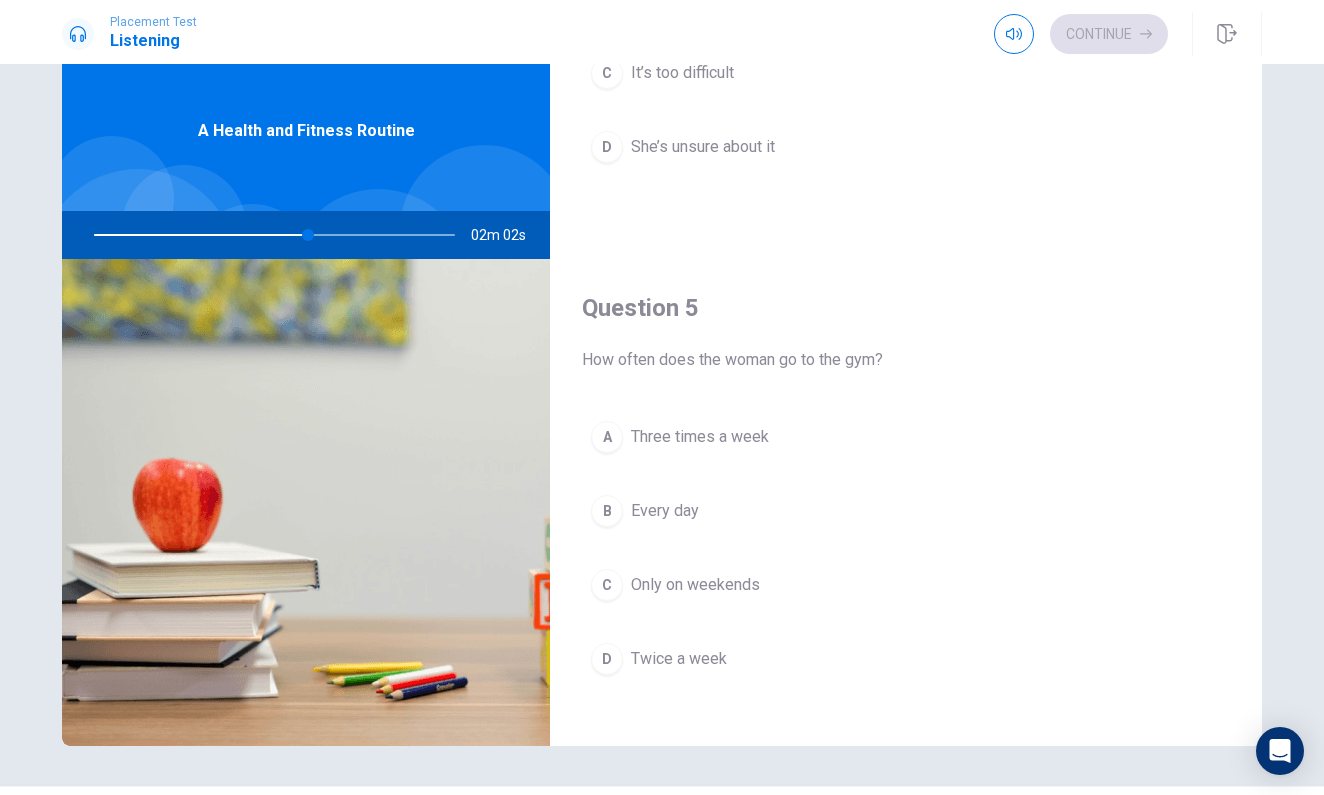 scroll, scrollTop: 1846, scrollLeft: 0, axis: vertical 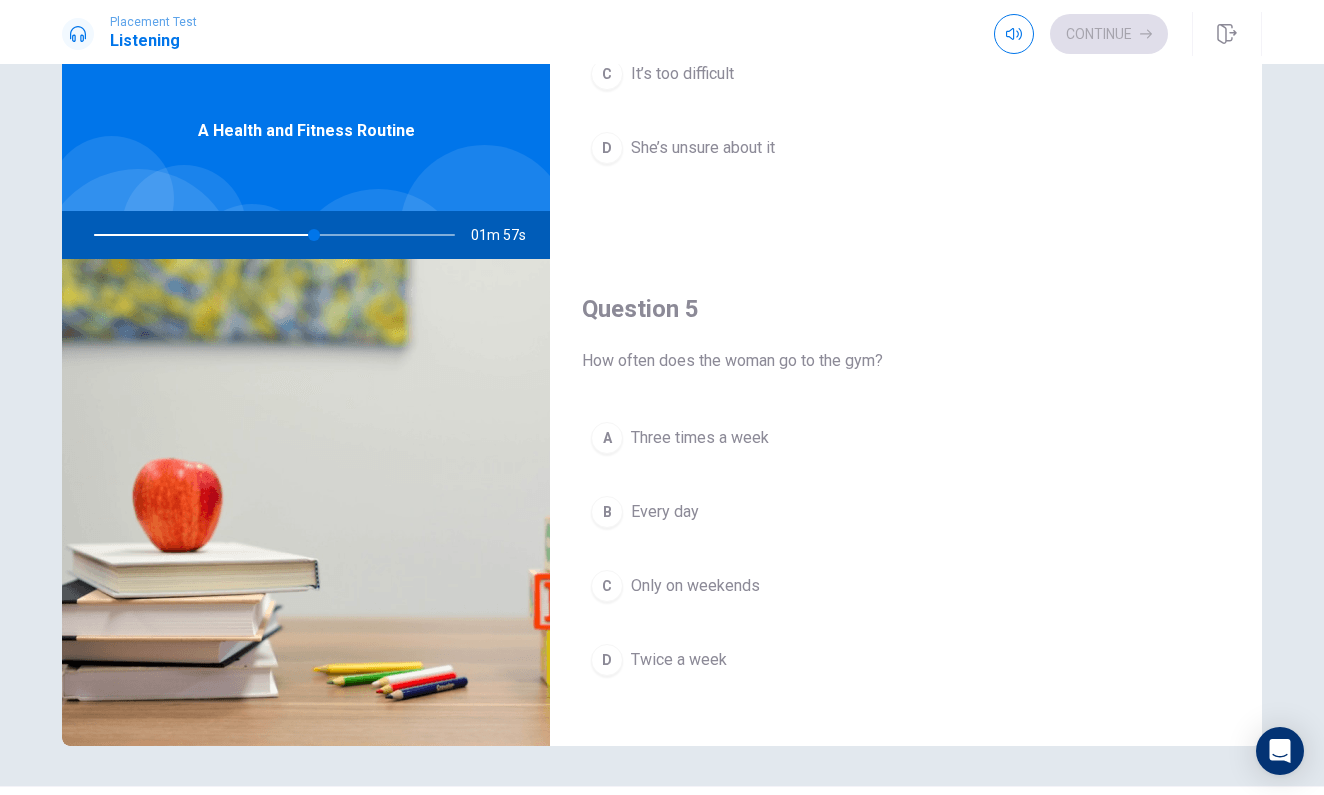 click on "A Three times a week" at bounding box center (906, 438) 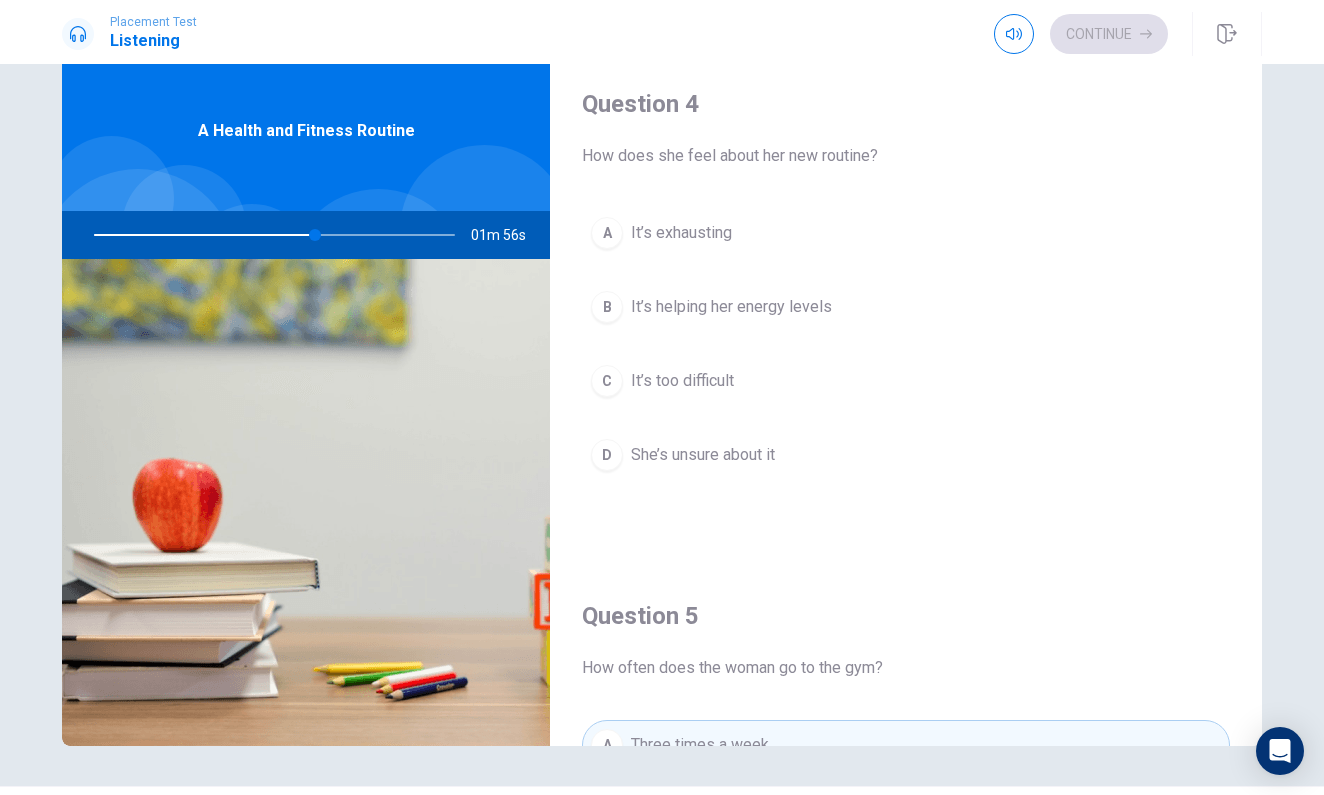 scroll, scrollTop: 1524, scrollLeft: 0, axis: vertical 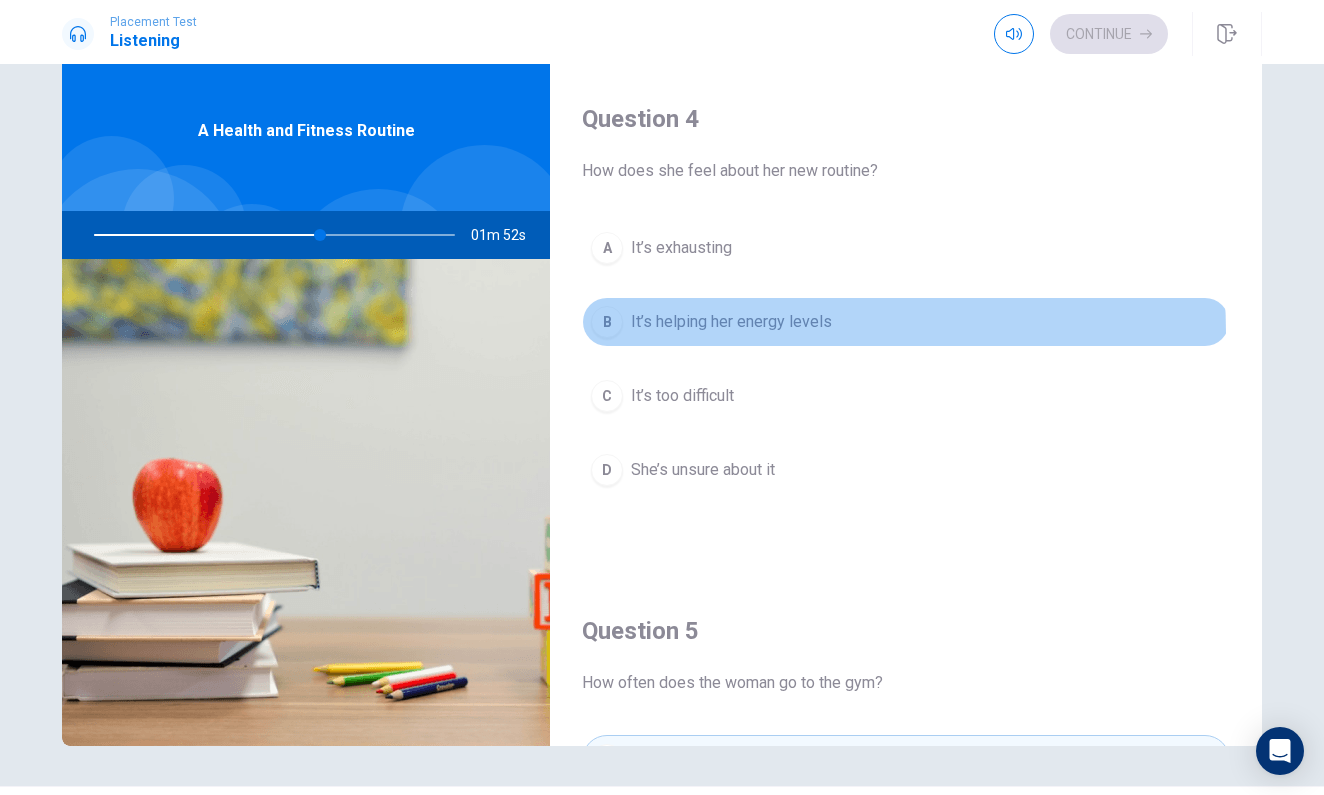 click on "It’s helping her energy levels" at bounding box center (731, 322) 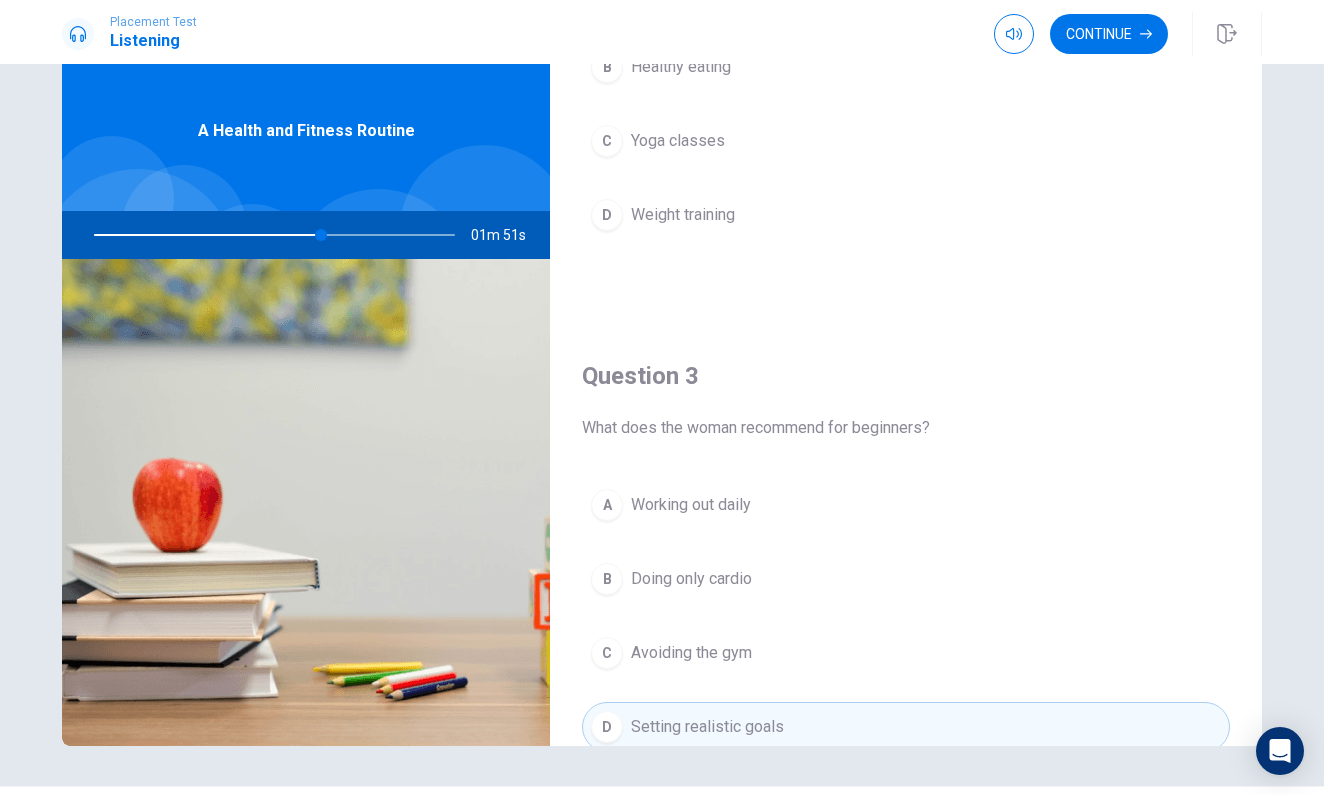 scroll, scrollTop: 654, scrollLeft: 0, axis: vertical 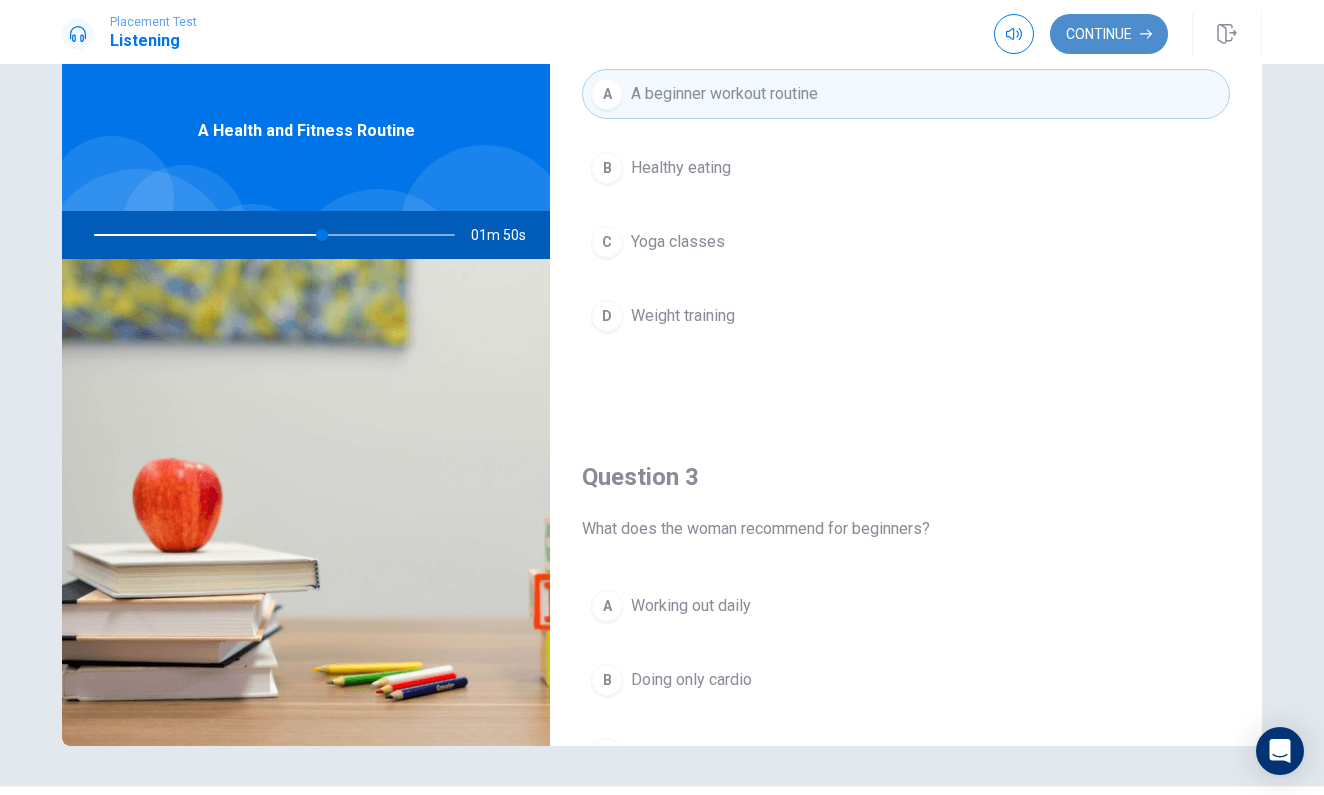 click on "Continue" at bounding box center [1109, 34] 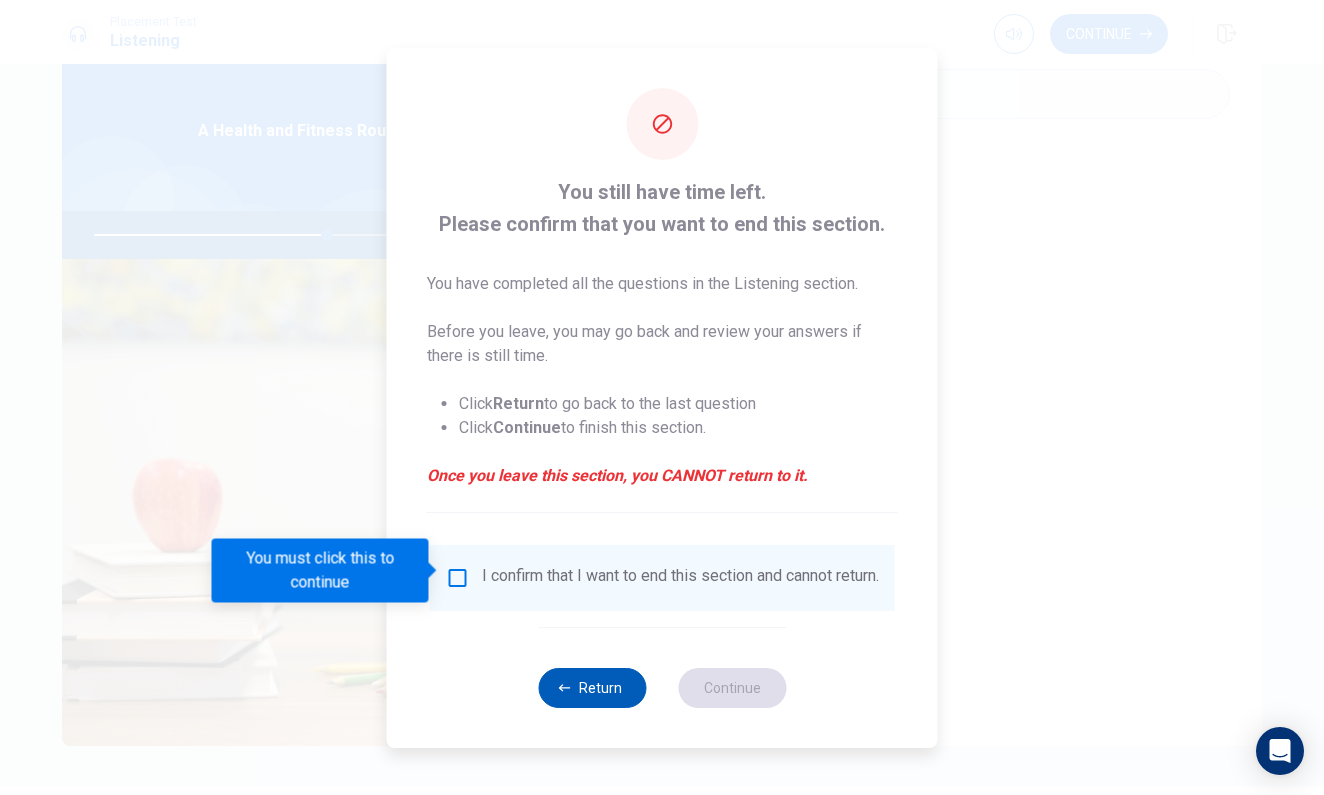 click on "Return" at bounding box center [592, 688] 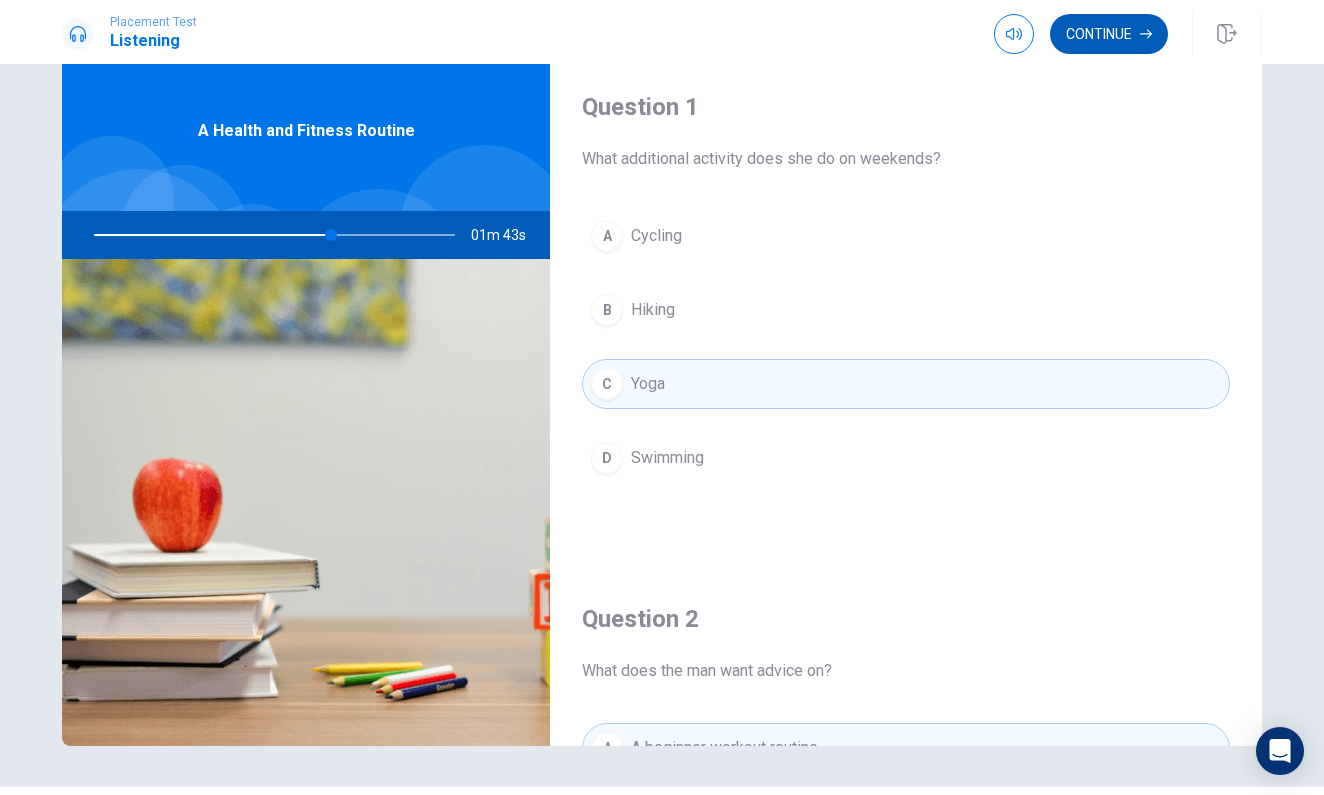 scroll, scrollTop: 0, scrollLeft: 0, axis: both 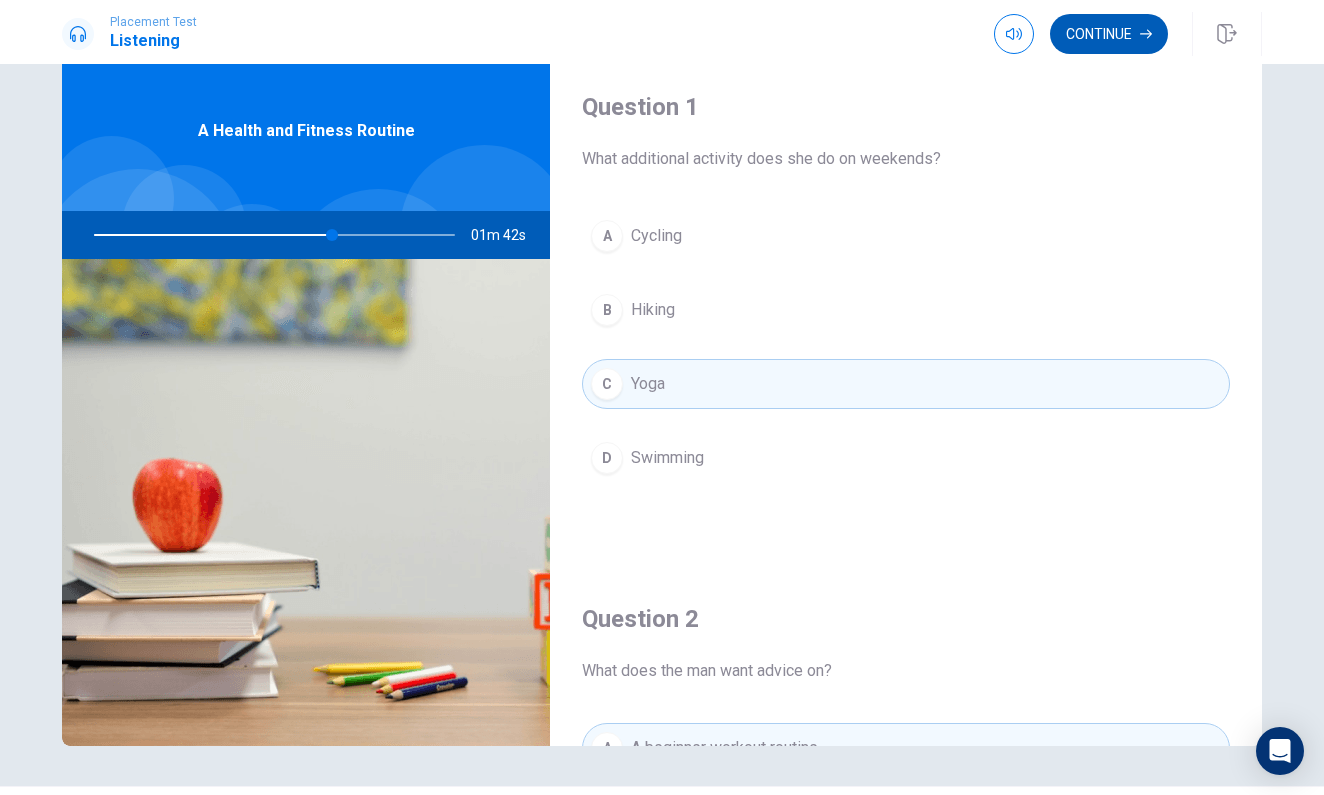 click on "Continue" at bounding box center [1109, 34] 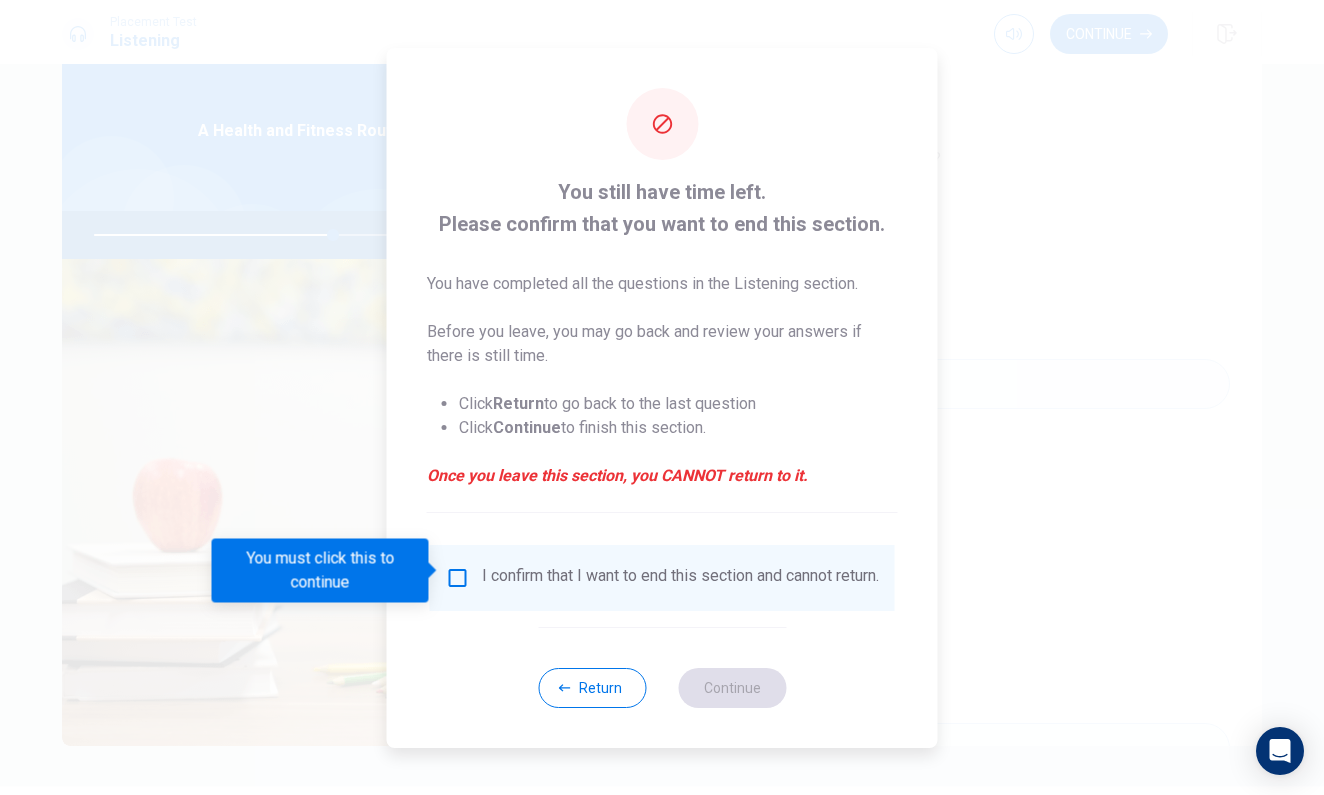 click at bounding box center [458, 578] 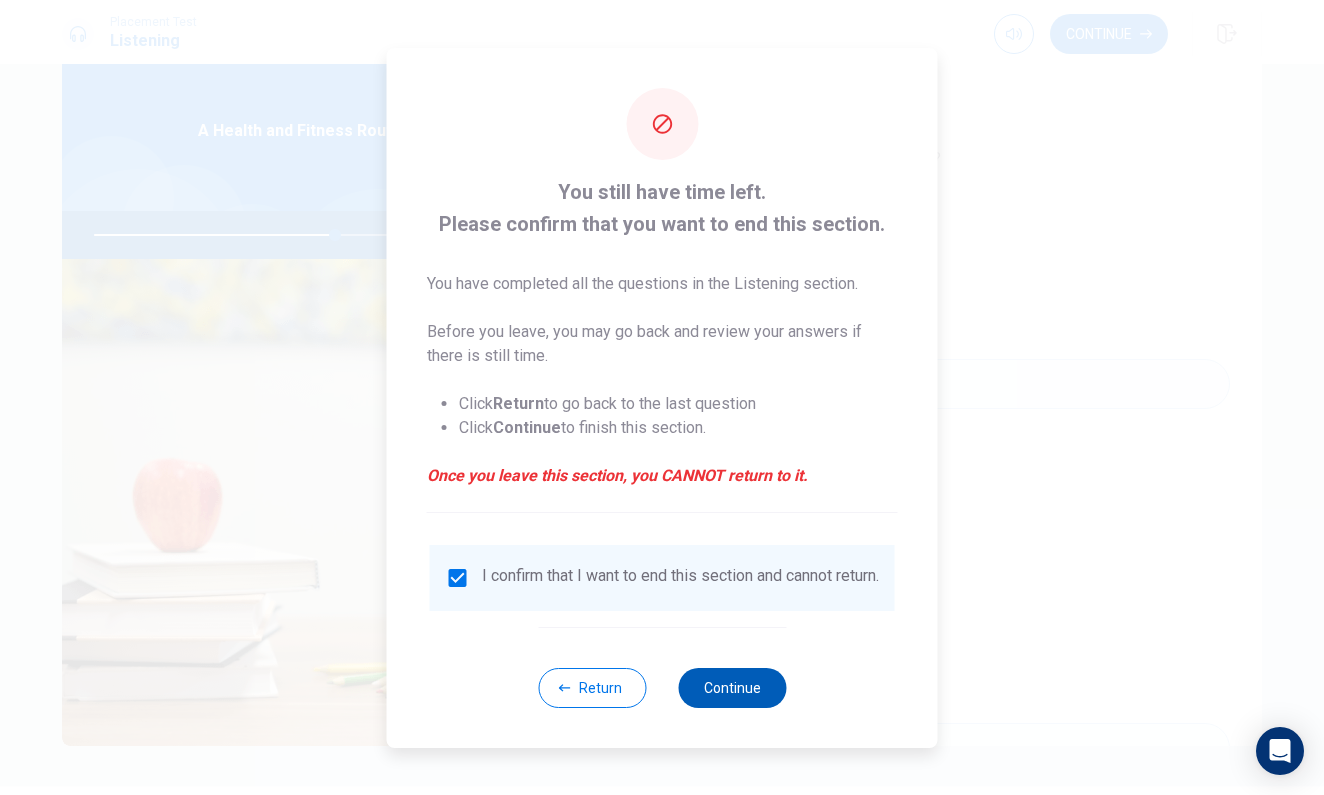 click on "Continue" at bounding box center [732, 688] 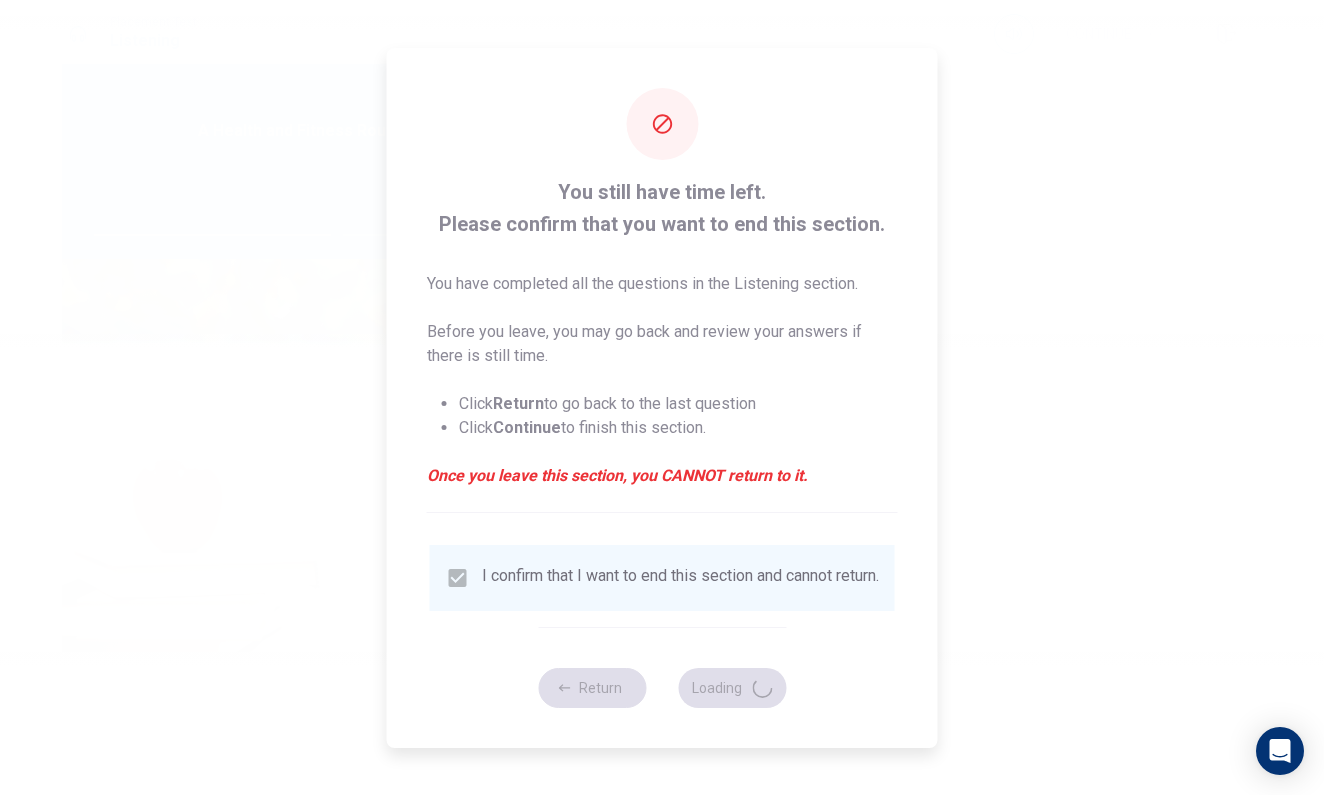 type on "68" 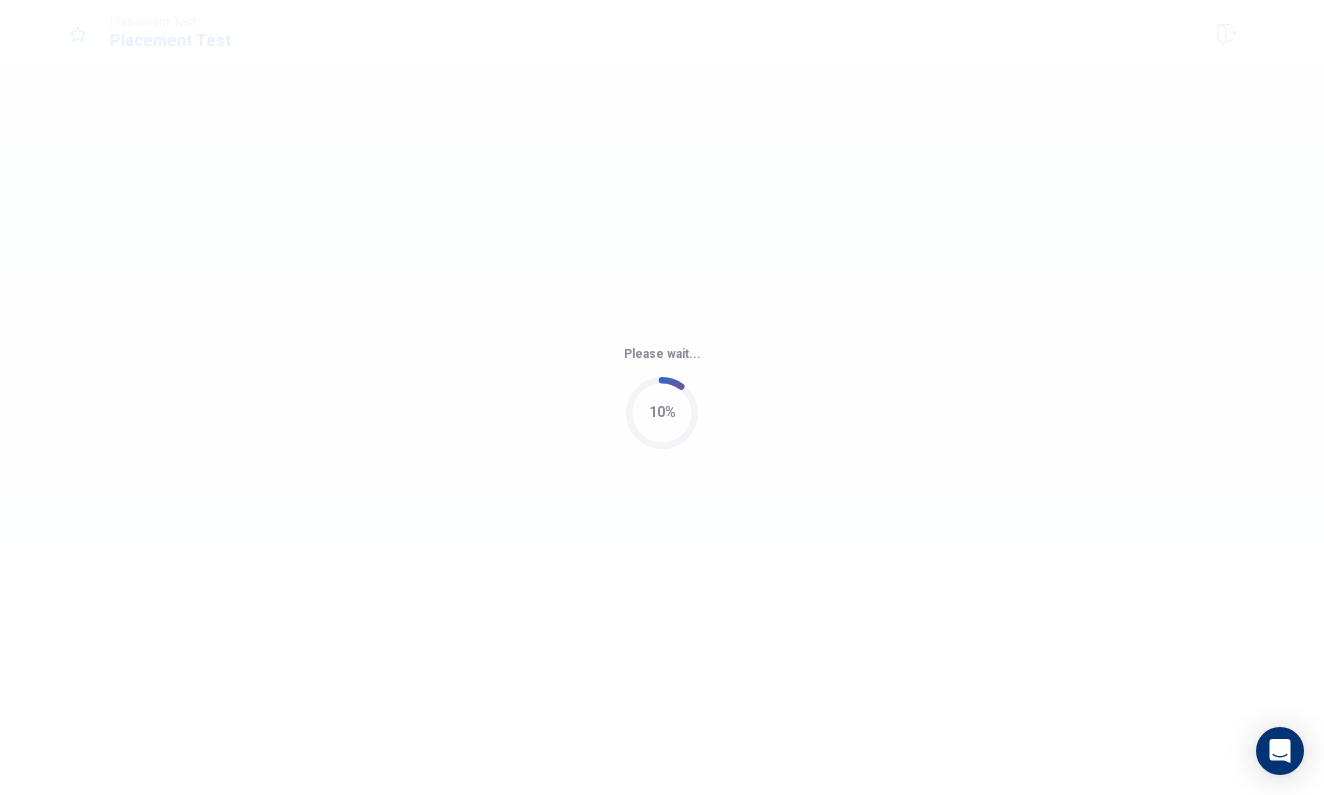 scroll, scrollTop: 0, scrollLeft: 0, axis: both 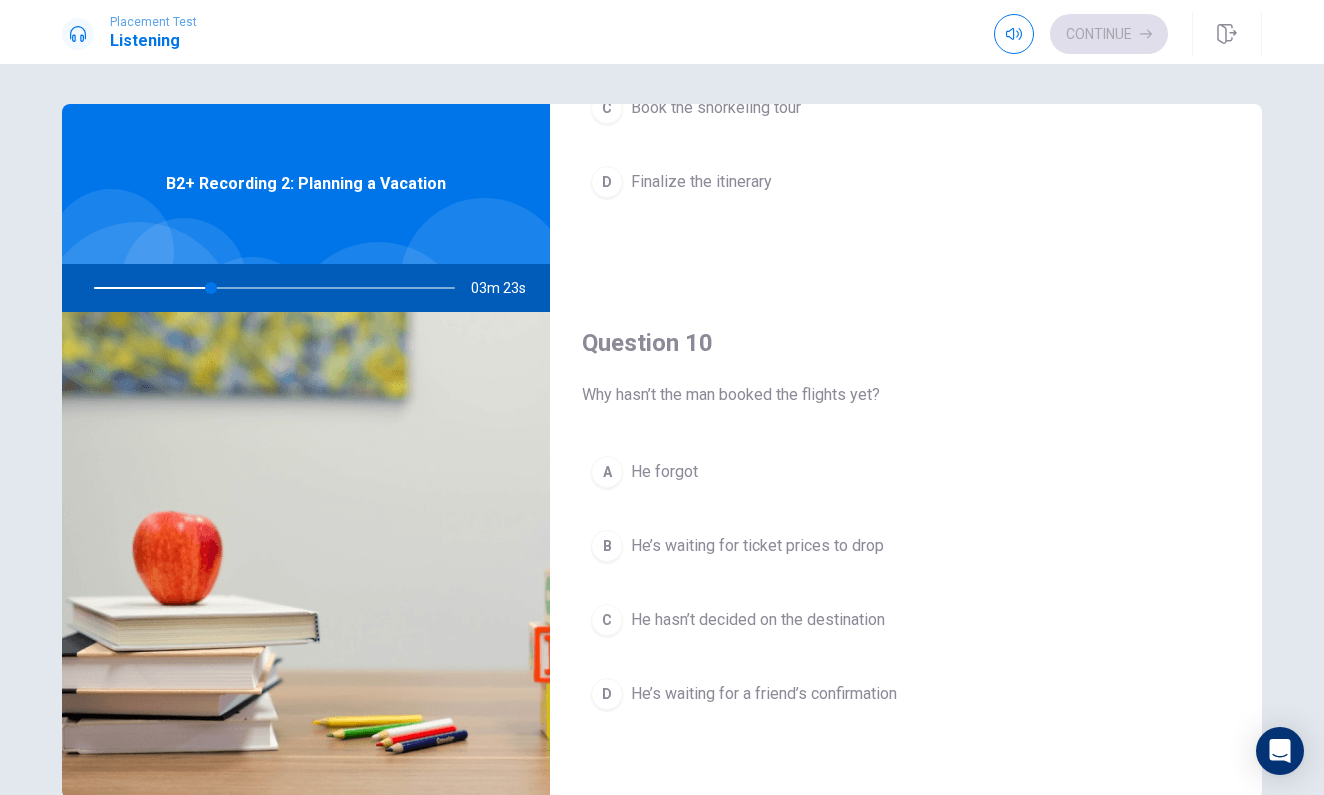 click on "He’s waiting for ticket prices to drop" at bounding box center (757, 546) 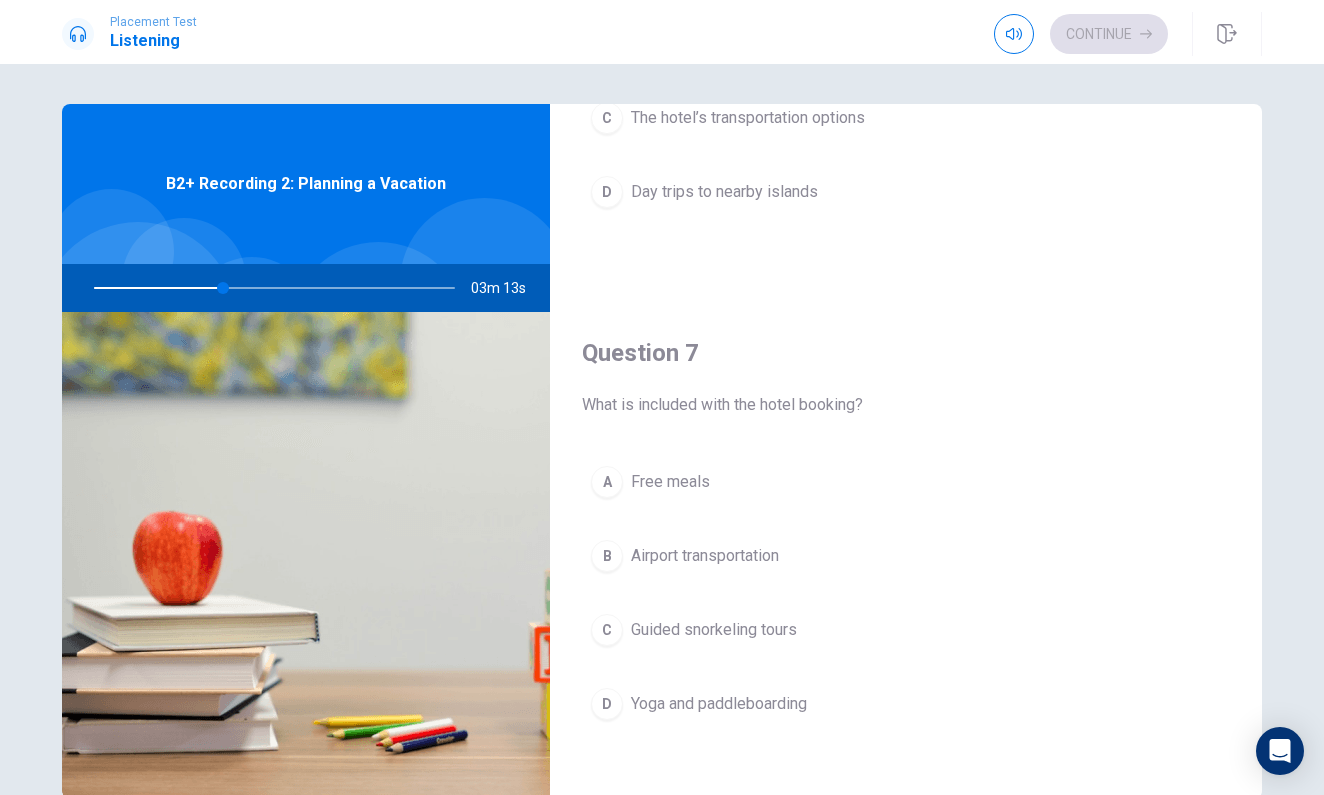 scroll, scrollTop: 339, scrollLeft: 0, axis: vertical 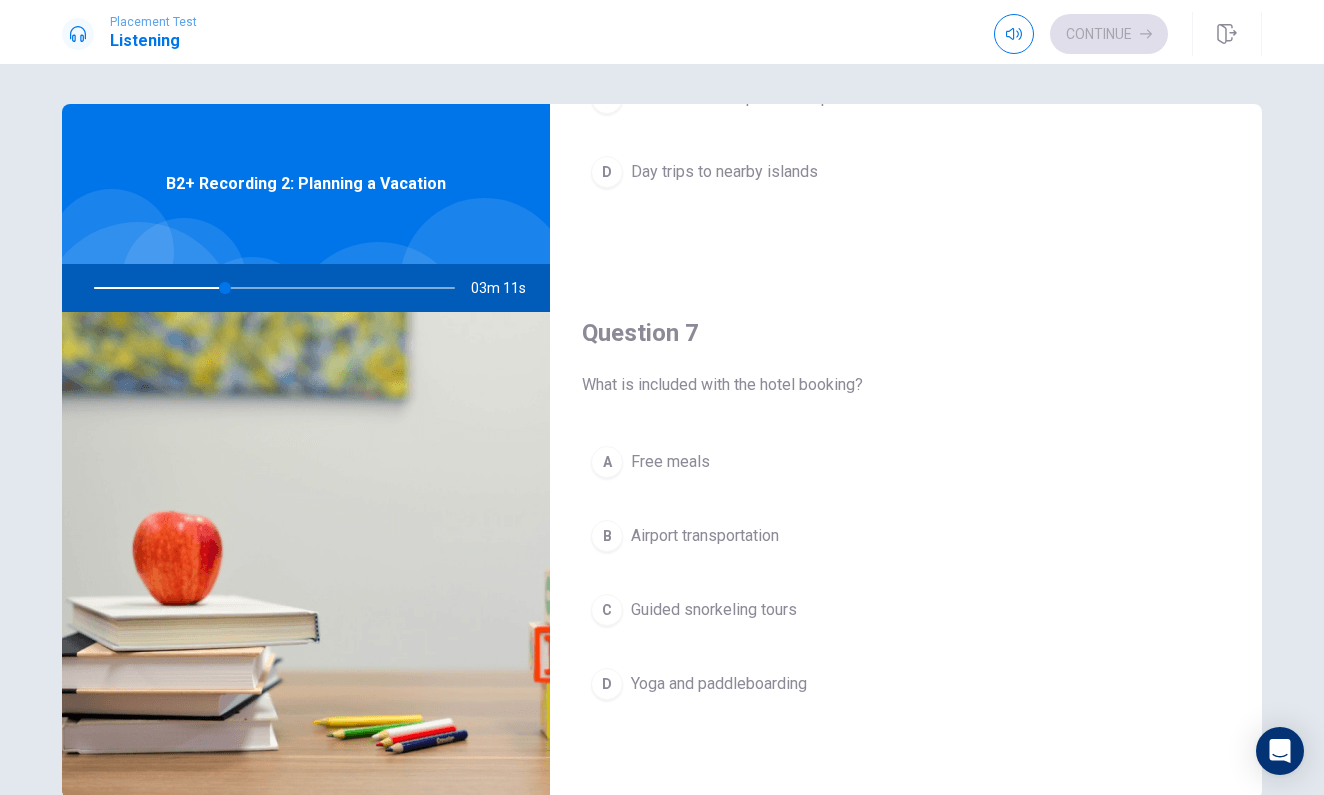 click on "Yoga and paddleboarding" at bounding box center [719, 684] 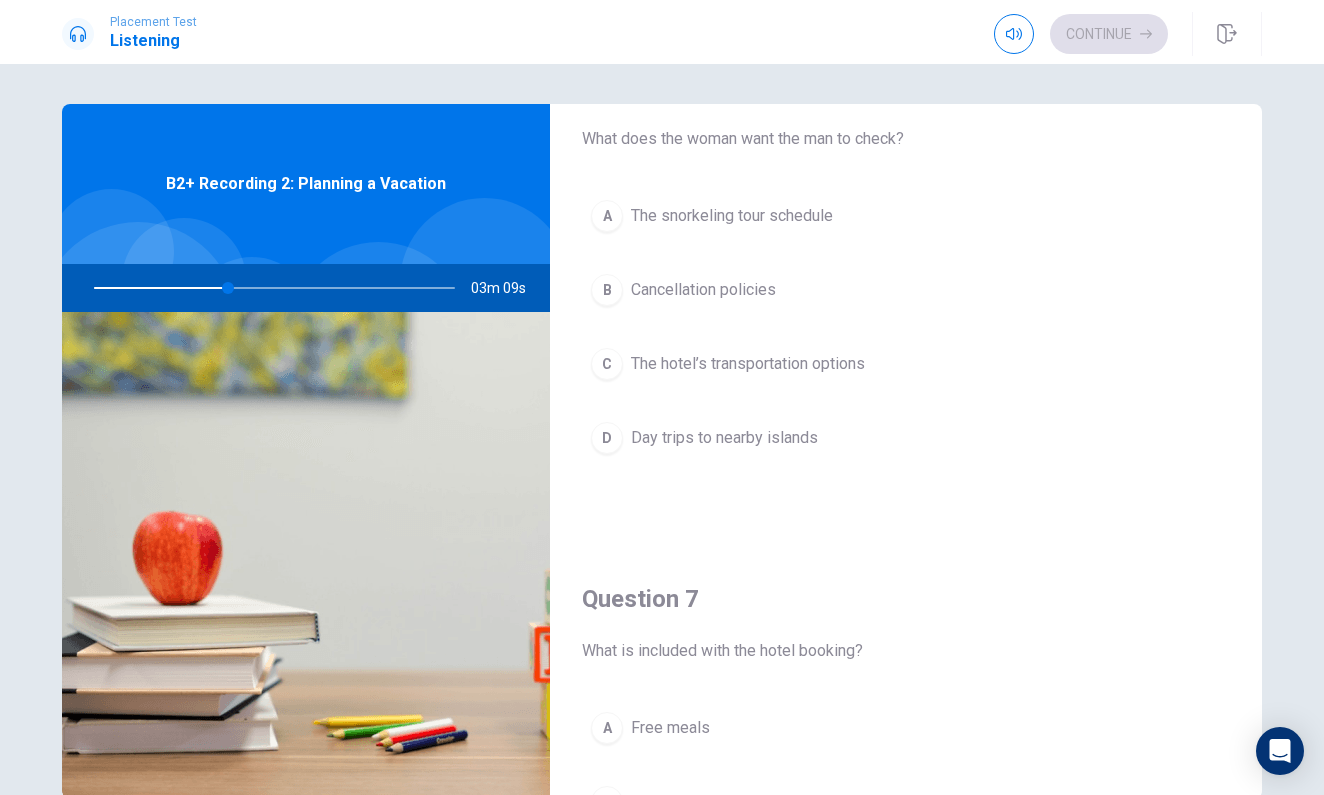 scroll, scrollTop: 0, scrollLeft: 0, axis: both 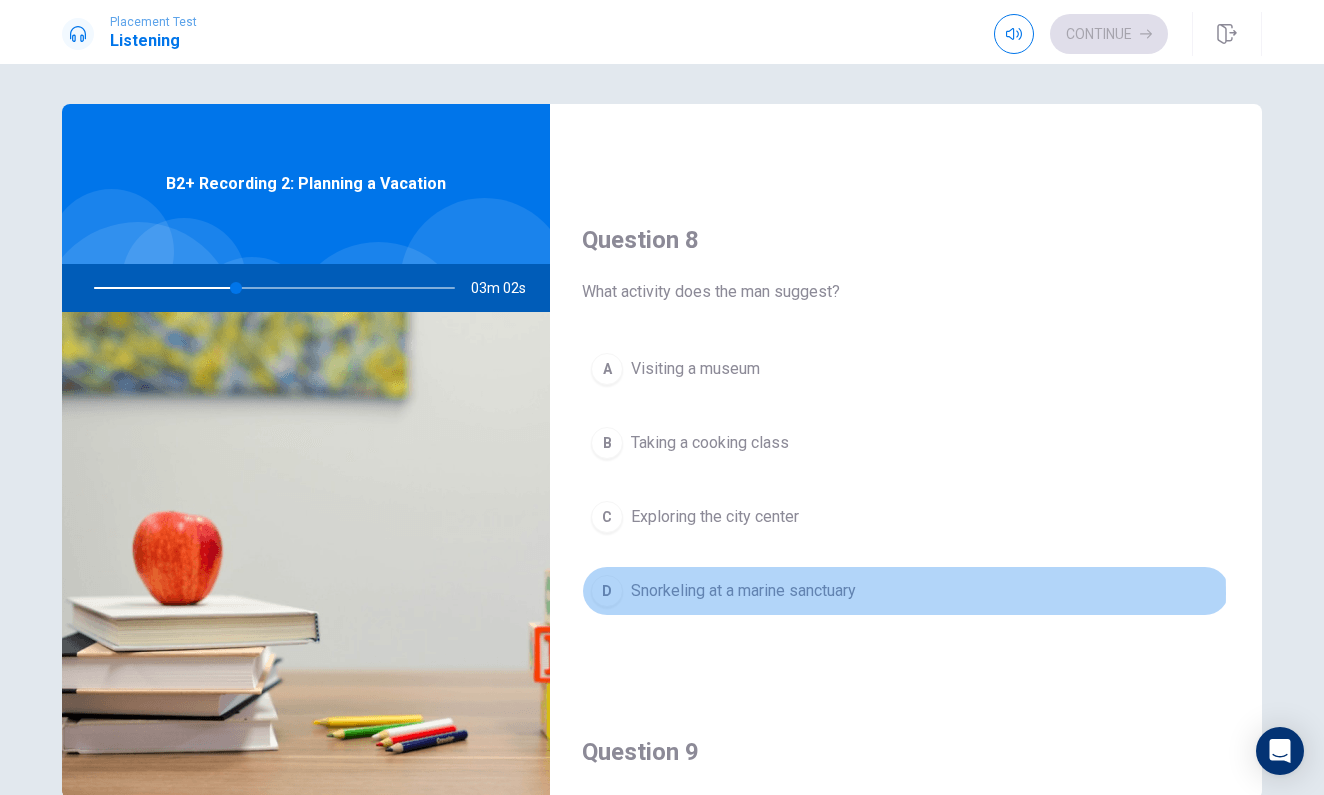 click on "Snorkeling at a marine sanctuary" at bounding box center [743, 591] 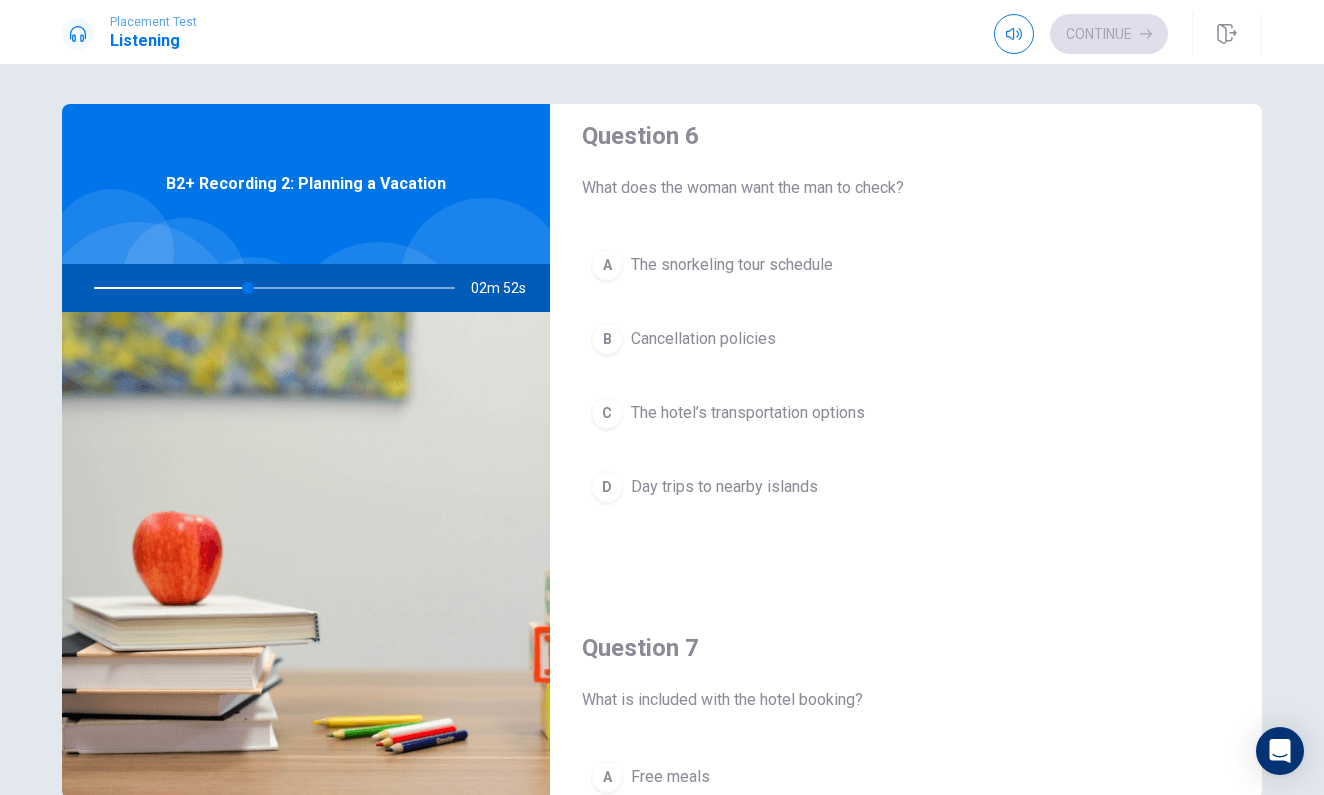 scroll, scrollTop: 25, scrollLeft: 0, axis: vertical 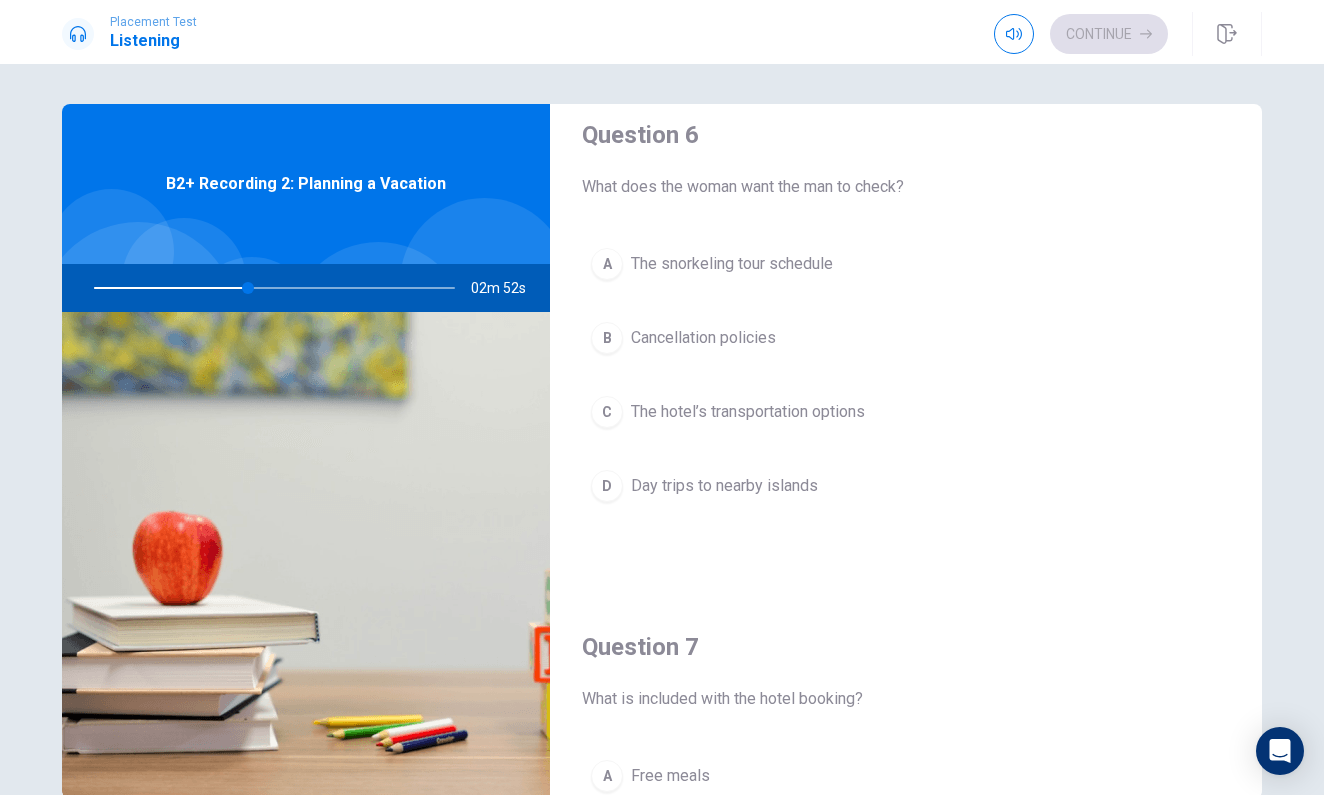 click on "The hotel’s transportation options" at bounding box center [748, 412] 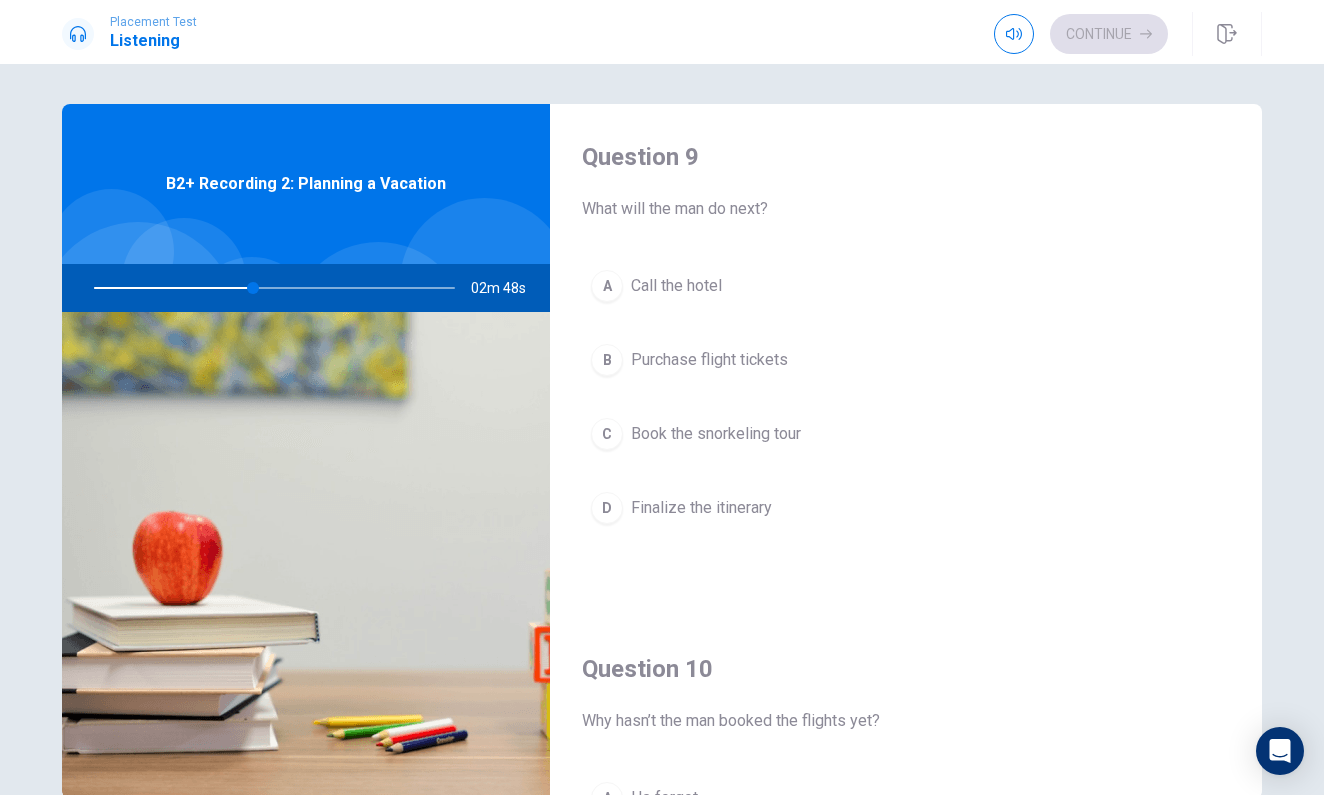 scroll, scrollTop: 1538, scrollLeft: 0, axis: vertical 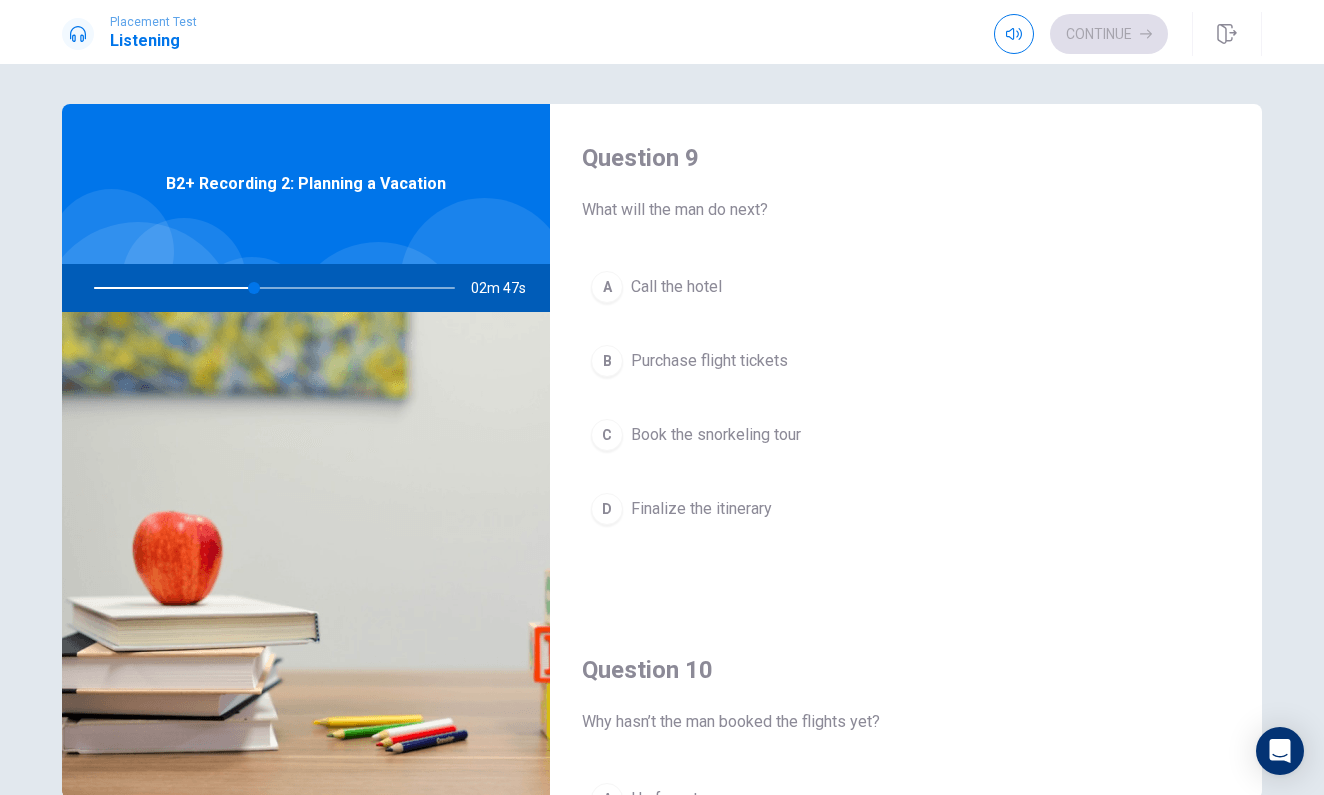 click on "A Call the hotel" at bounding box center (906, 287) 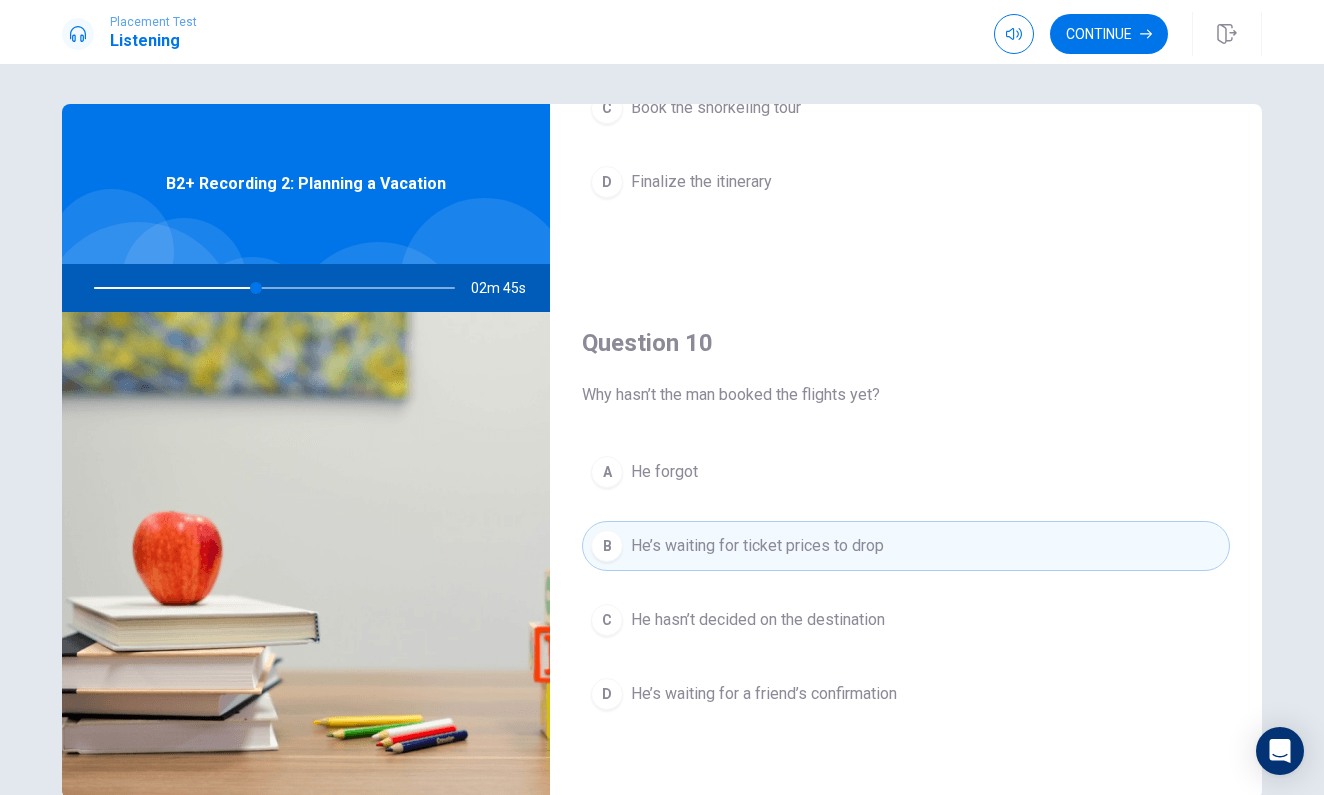 scroll, scrollTop: 1865, scrollLeft: 0, axis: vertical 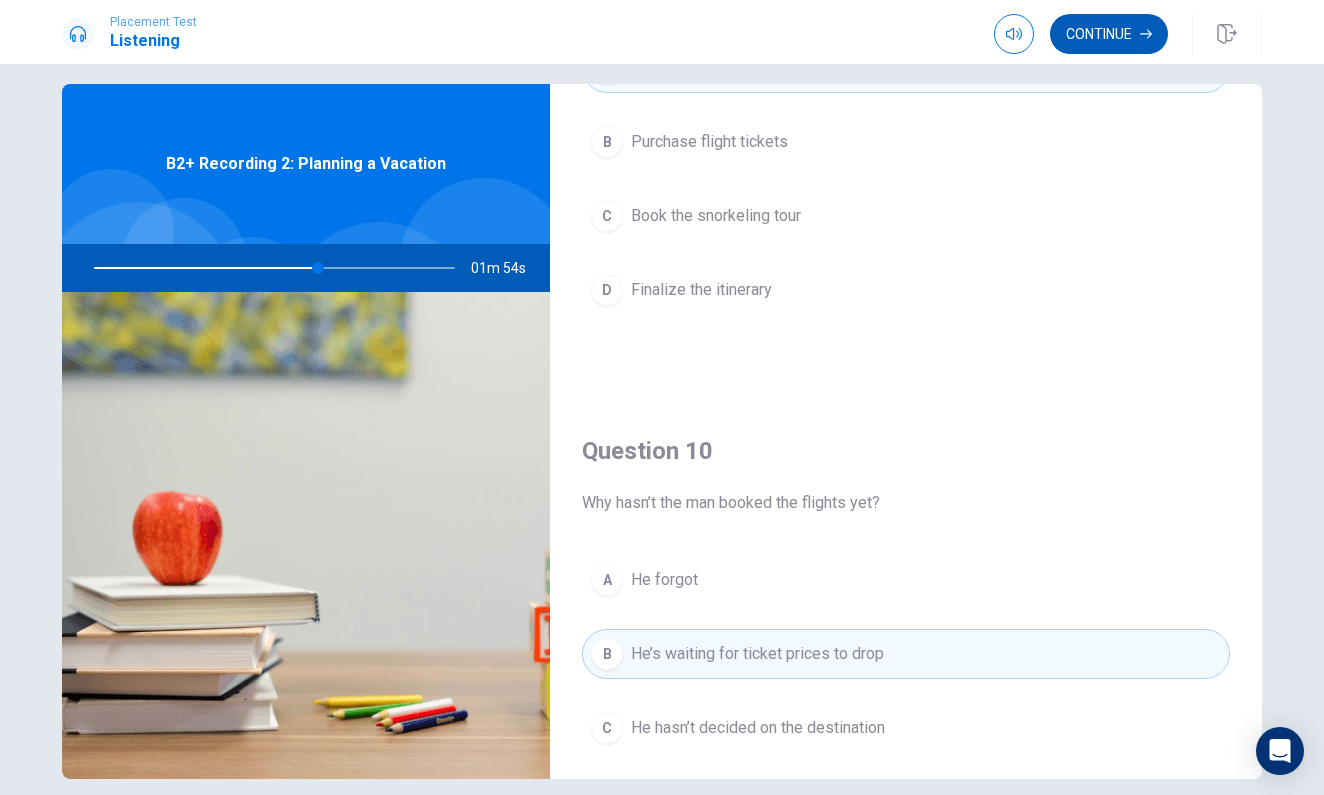 click on "Continue" at bounding box center (1109, 34) 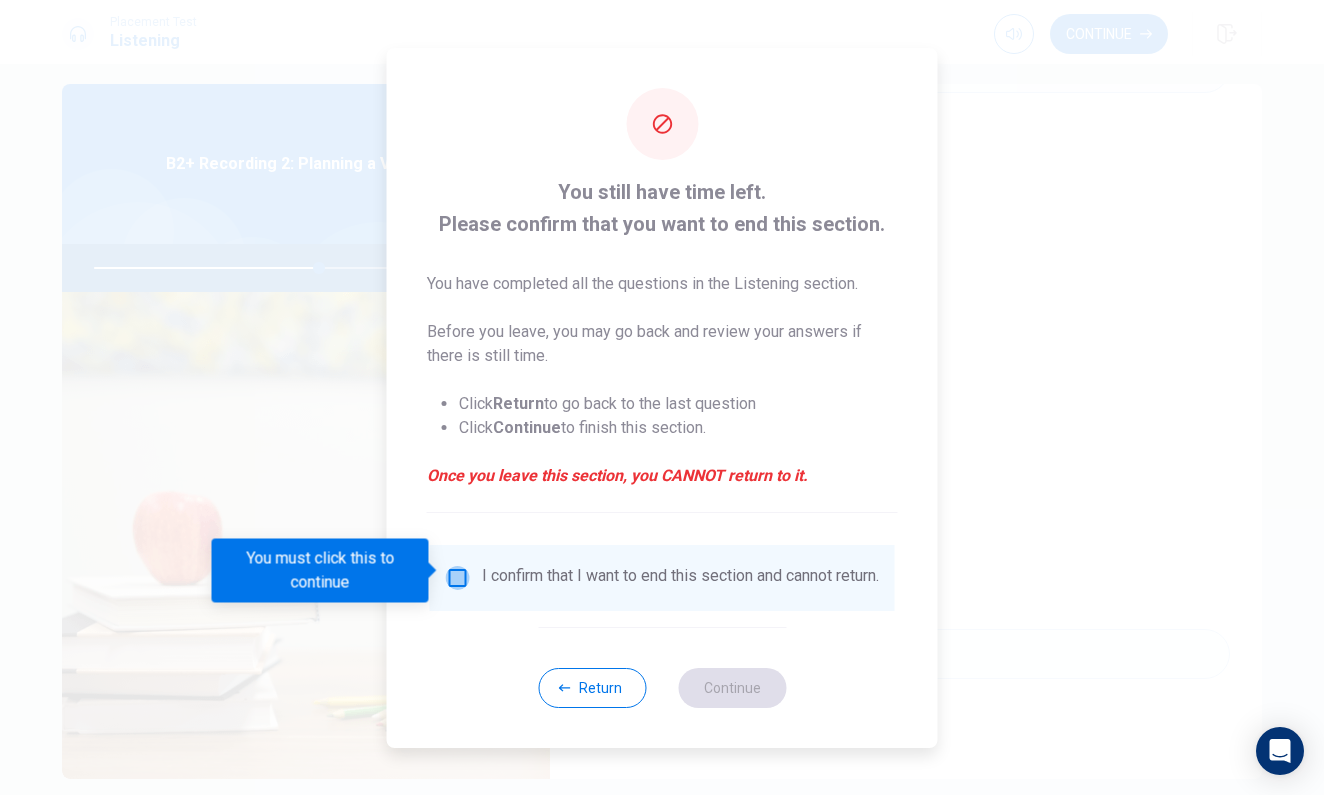 click at bounding box center (458, 578) 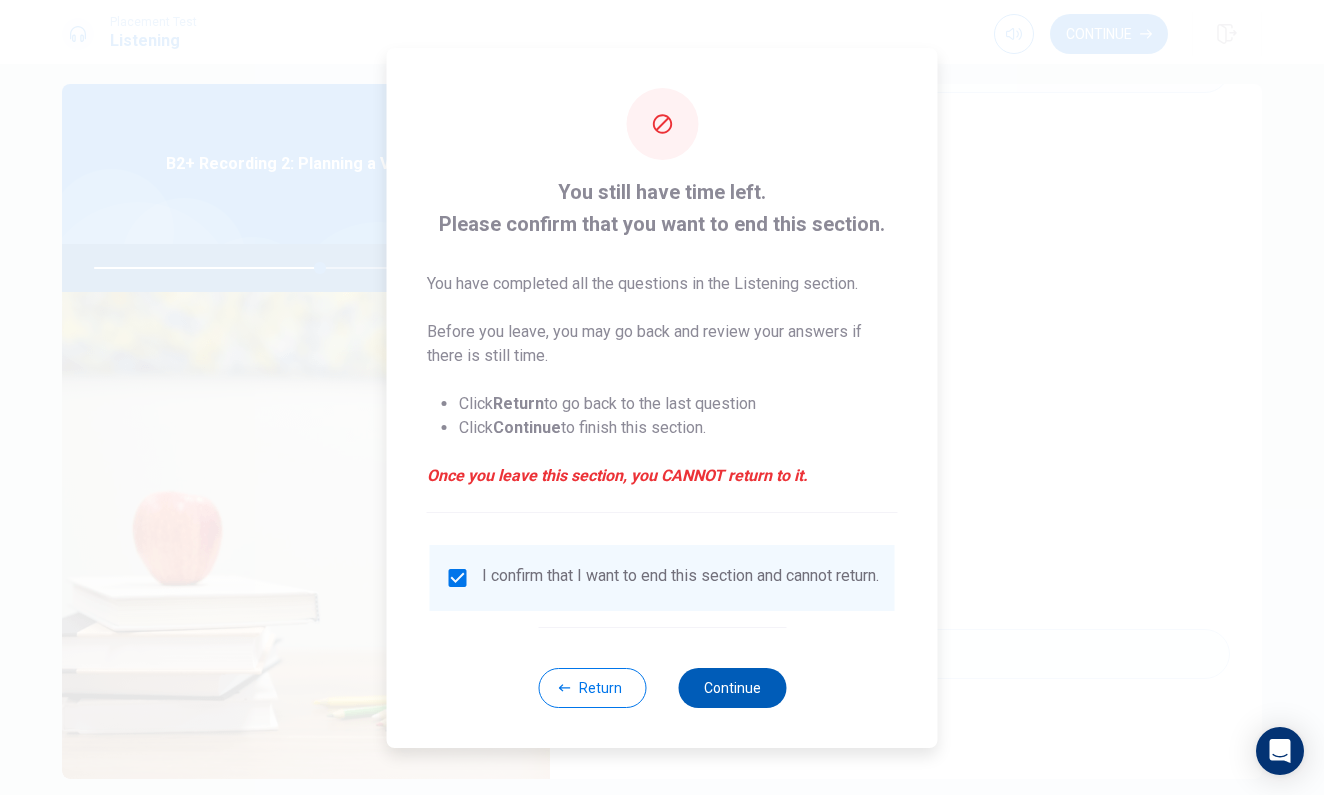 click on "Continue" at bounding box center (732, 688) 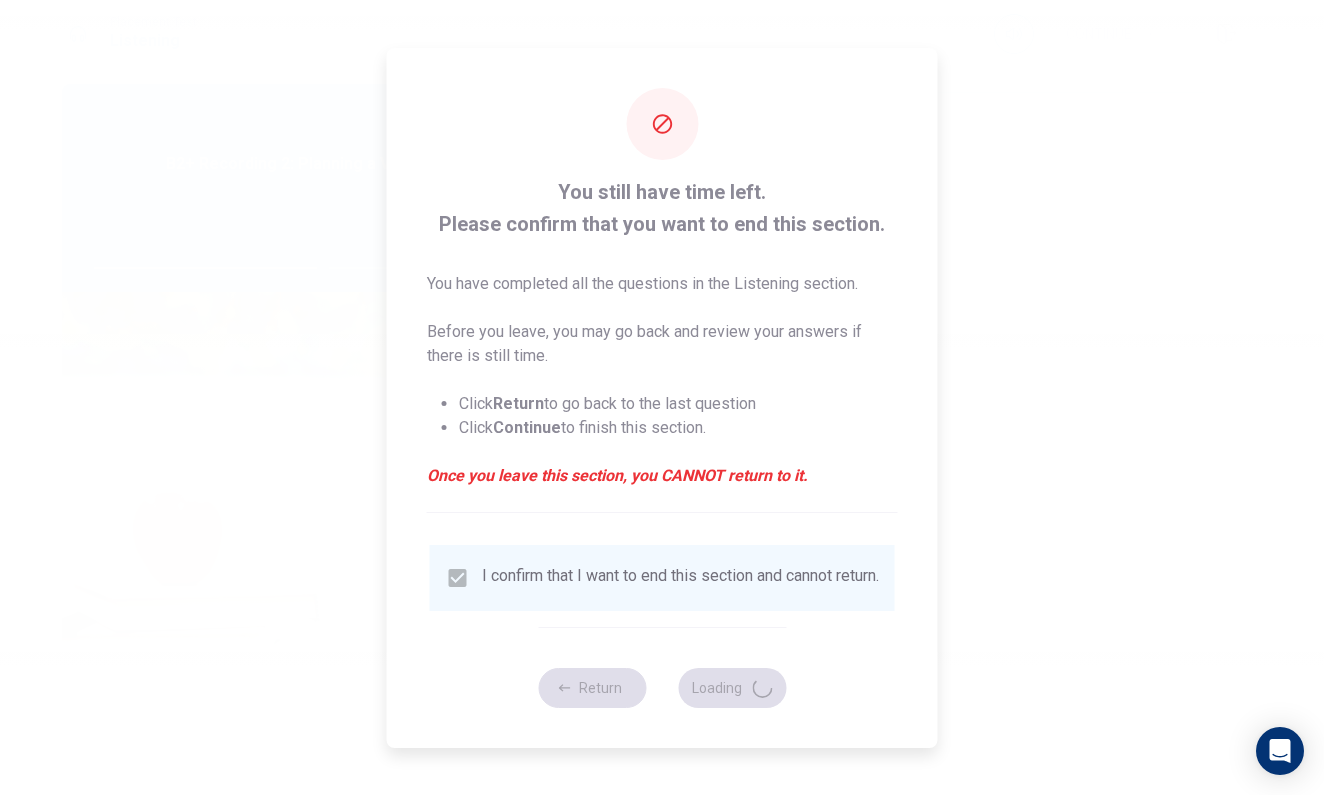 type on "64" 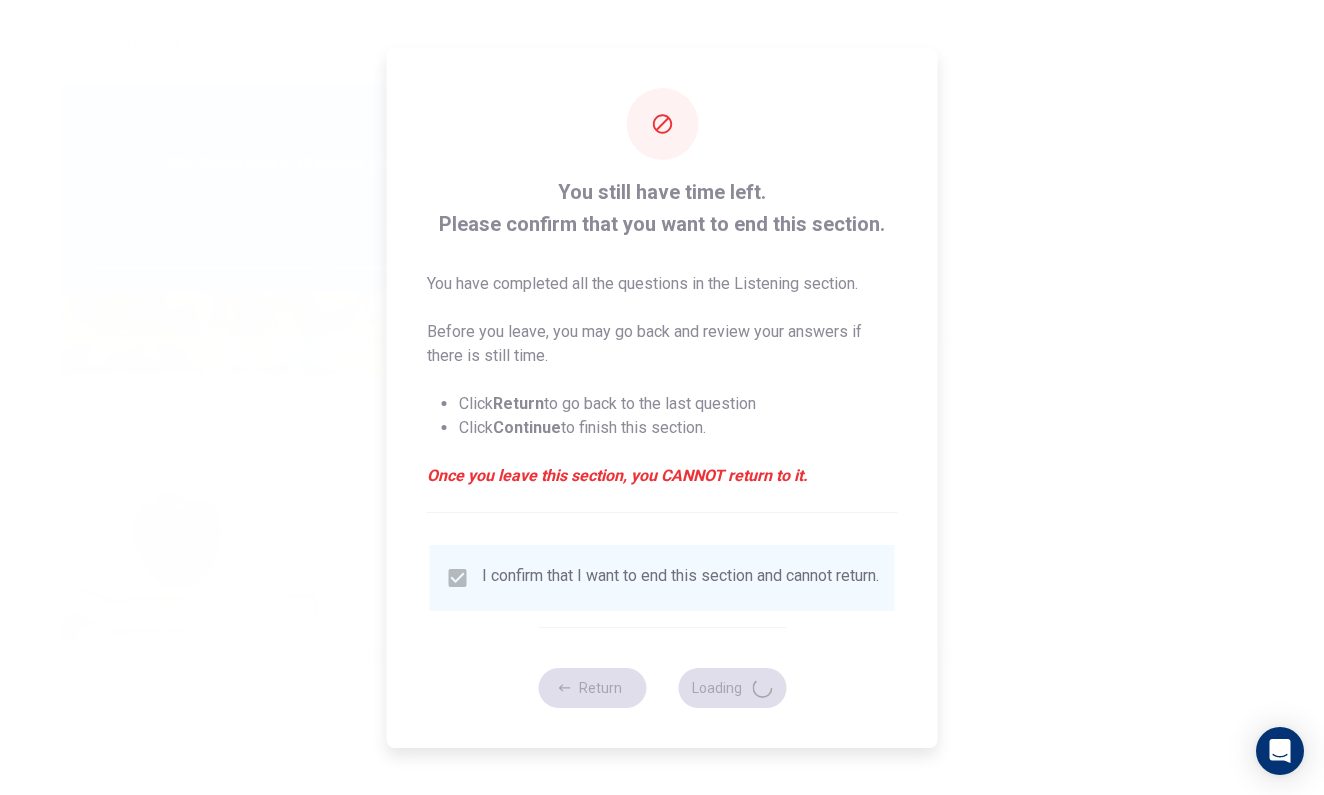 scroll, scrollTop: 0, scrollLeft: 0, axis: both 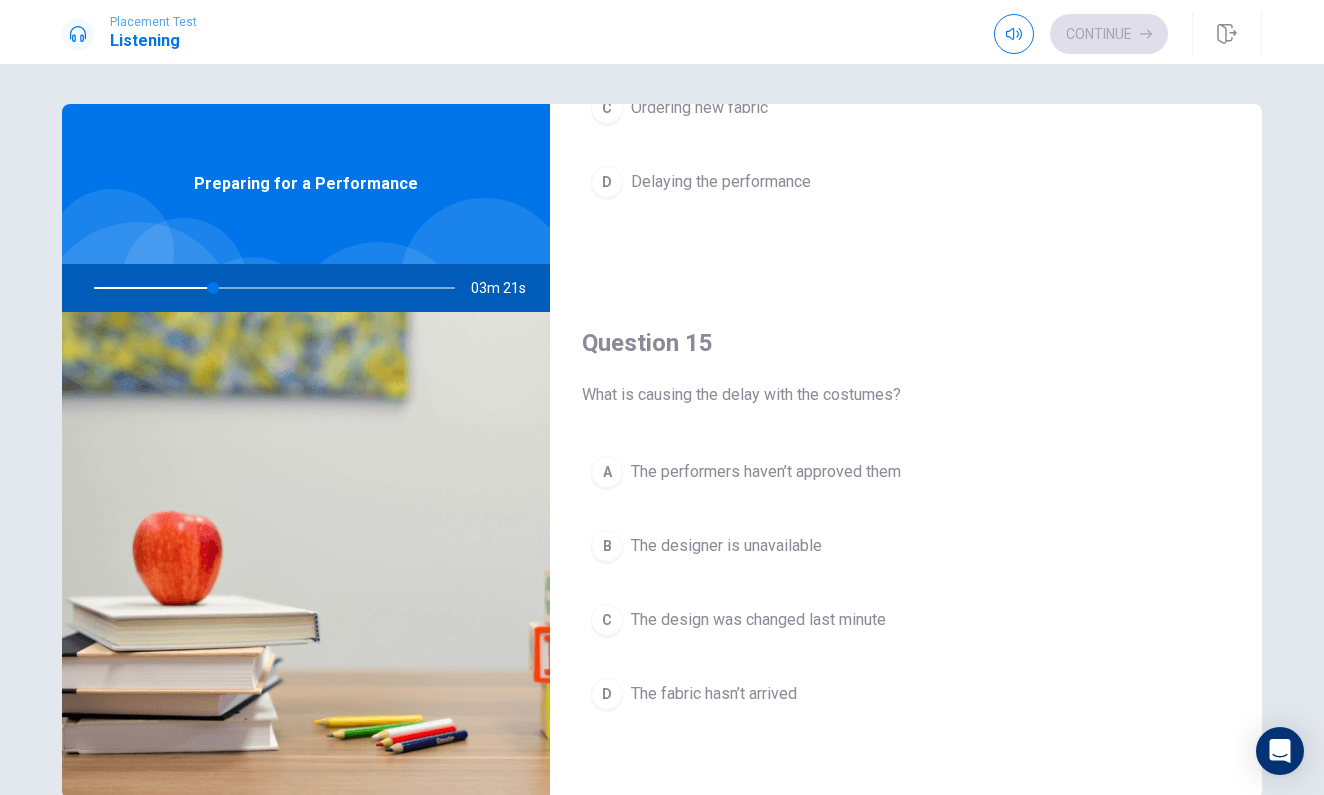 click on "The fabric hasn’t arrived" at bounding box center (714, 694) 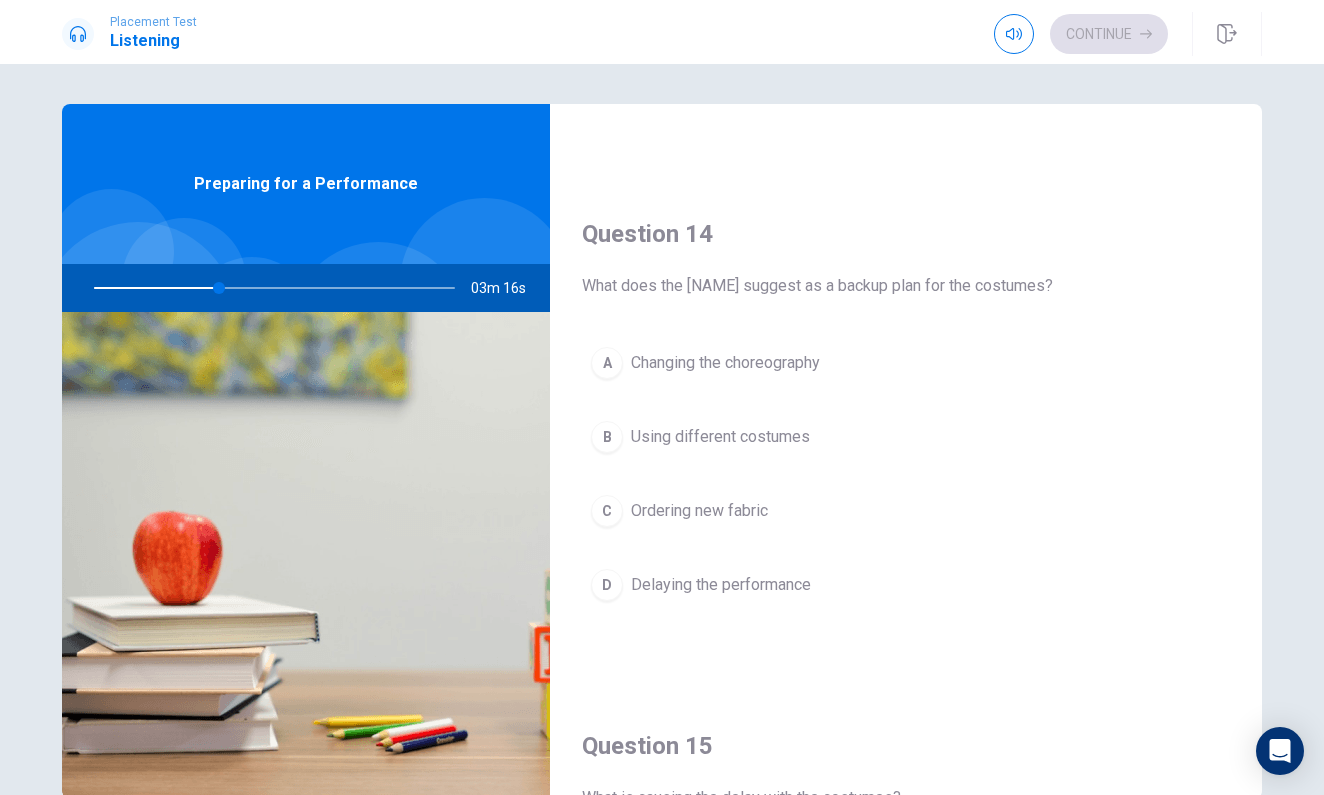 scroll, scrollTop: 1428, scrollLeft: 0, axis: vertical 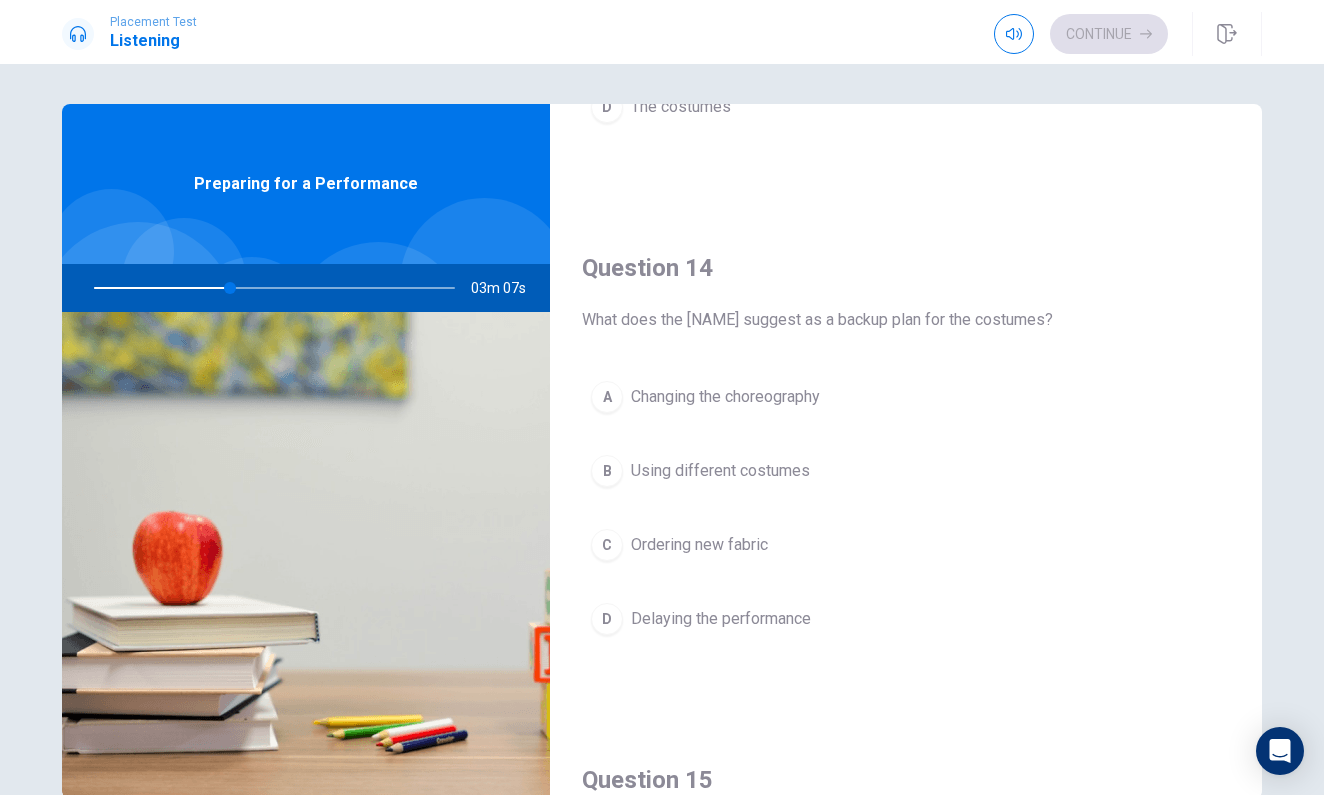click on "Using different costumes" at bounding box center (720, 471) 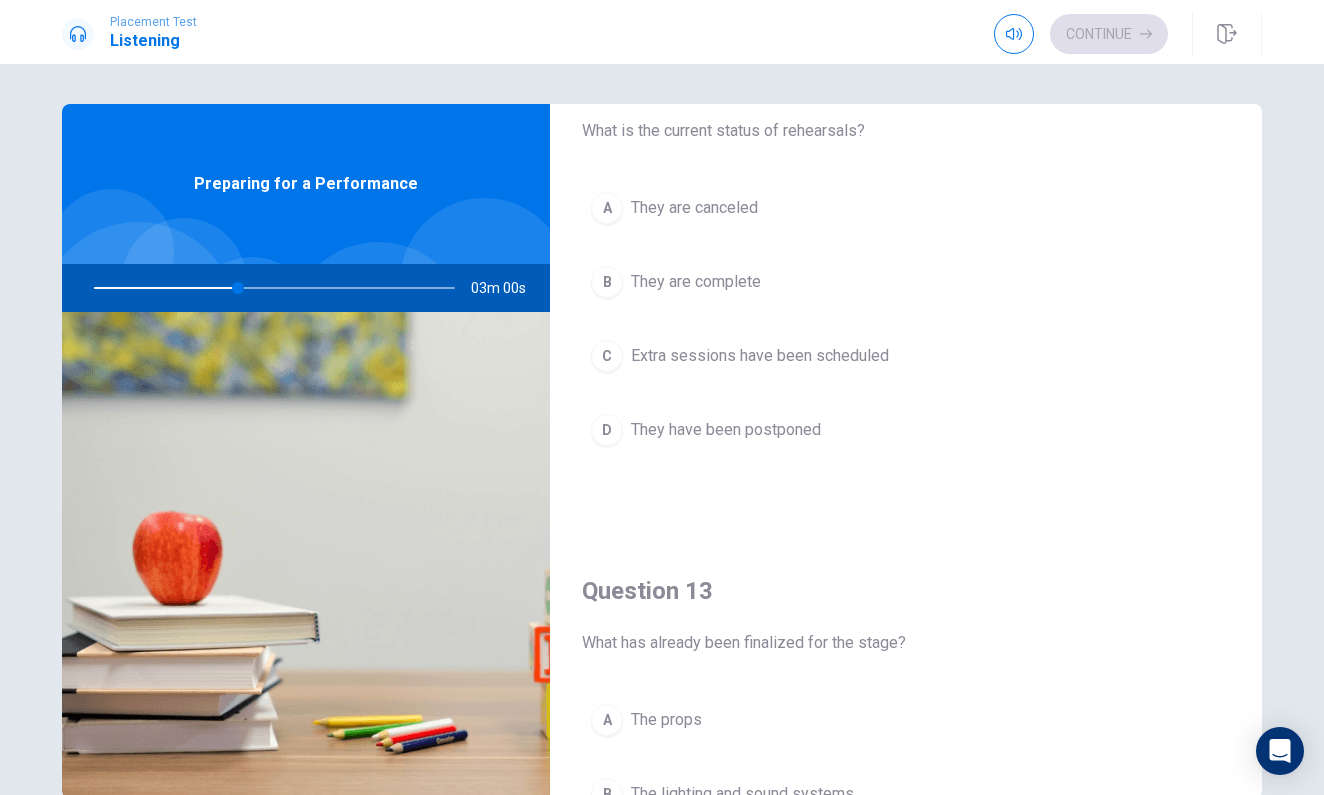 scroll, scrollTop: 591, scrollLeft: 0, axis: vertical 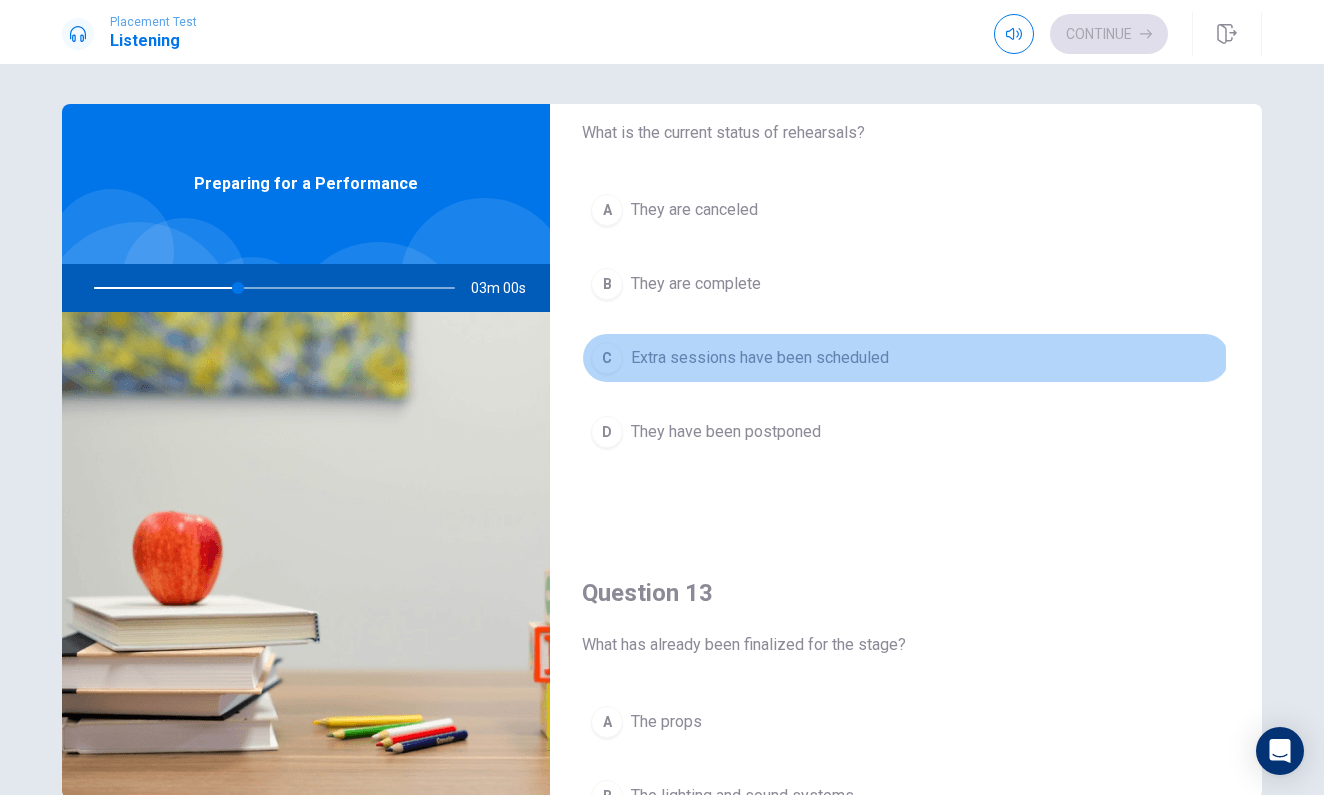 click on "Extra sessions have been scheduled" at bounding box center [760, 358] 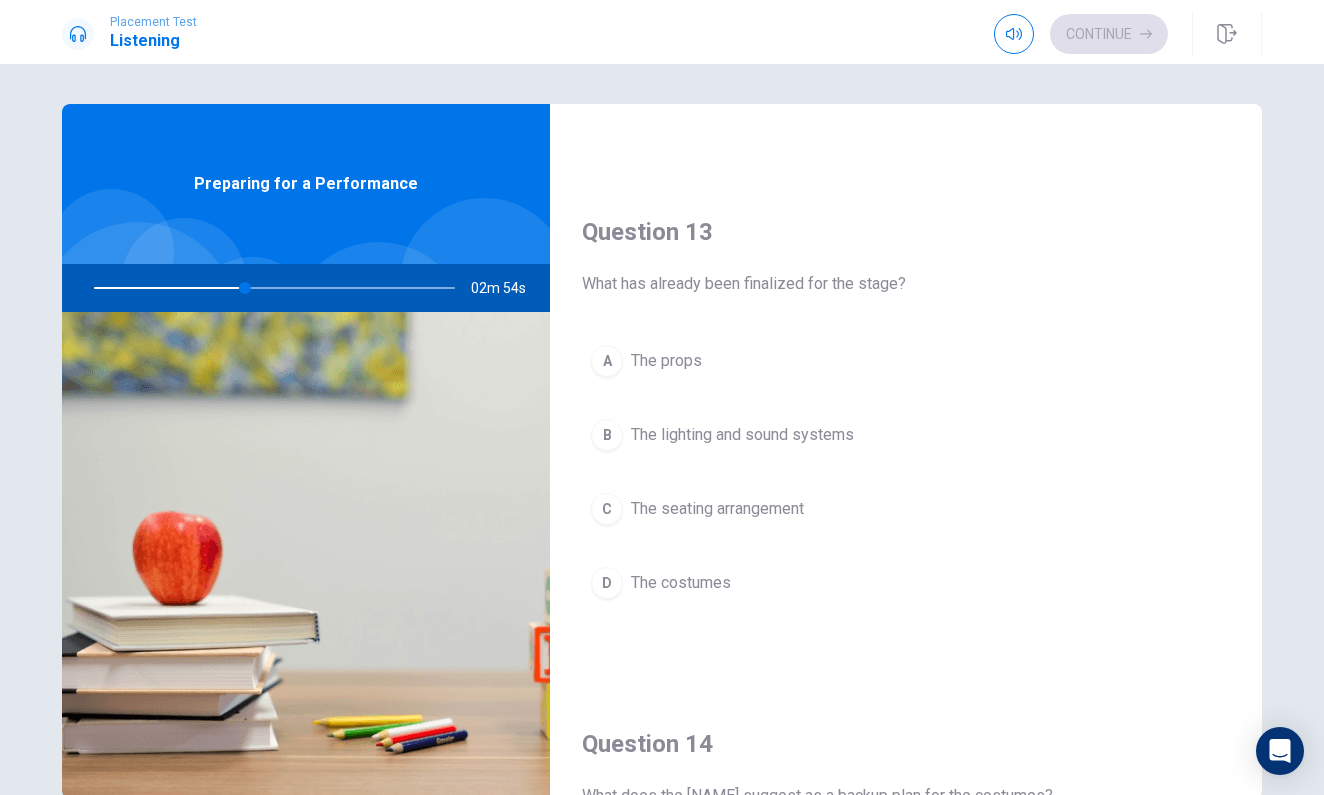 scroll, scrollTop: 953, scrollLeft: 0, axis: vertical 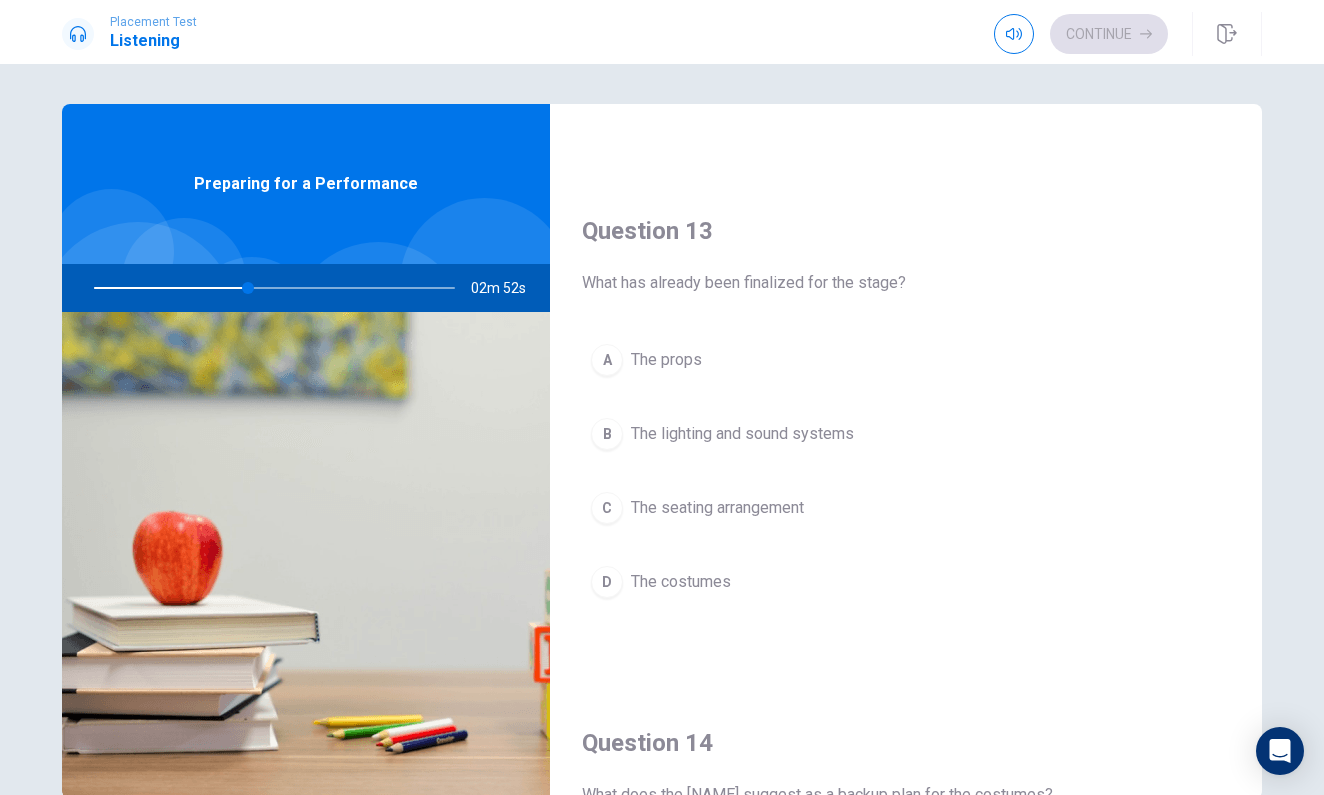 click on "The lighting and sound systems" at bounding box center (742, 434) 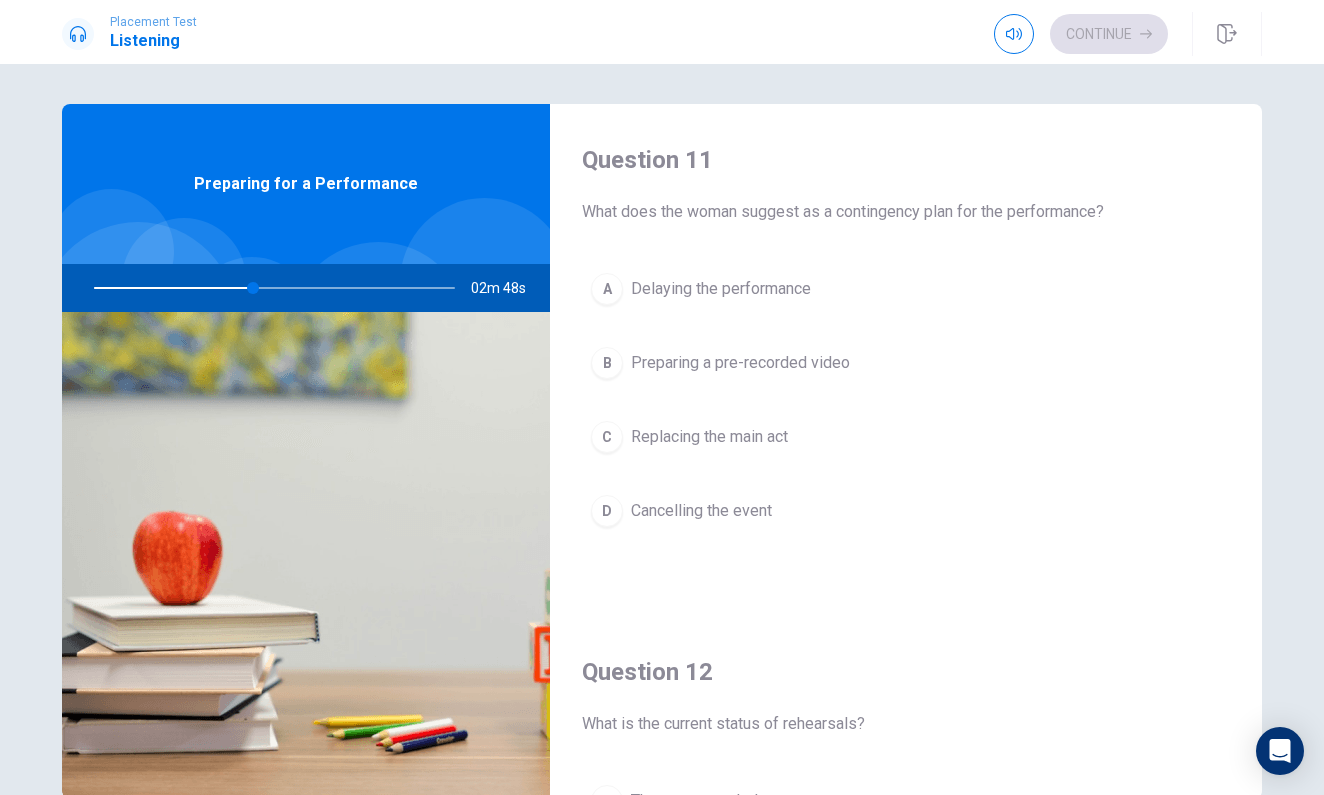 scroll, scrollTop: 0, scrollLeft: 0, axis: both 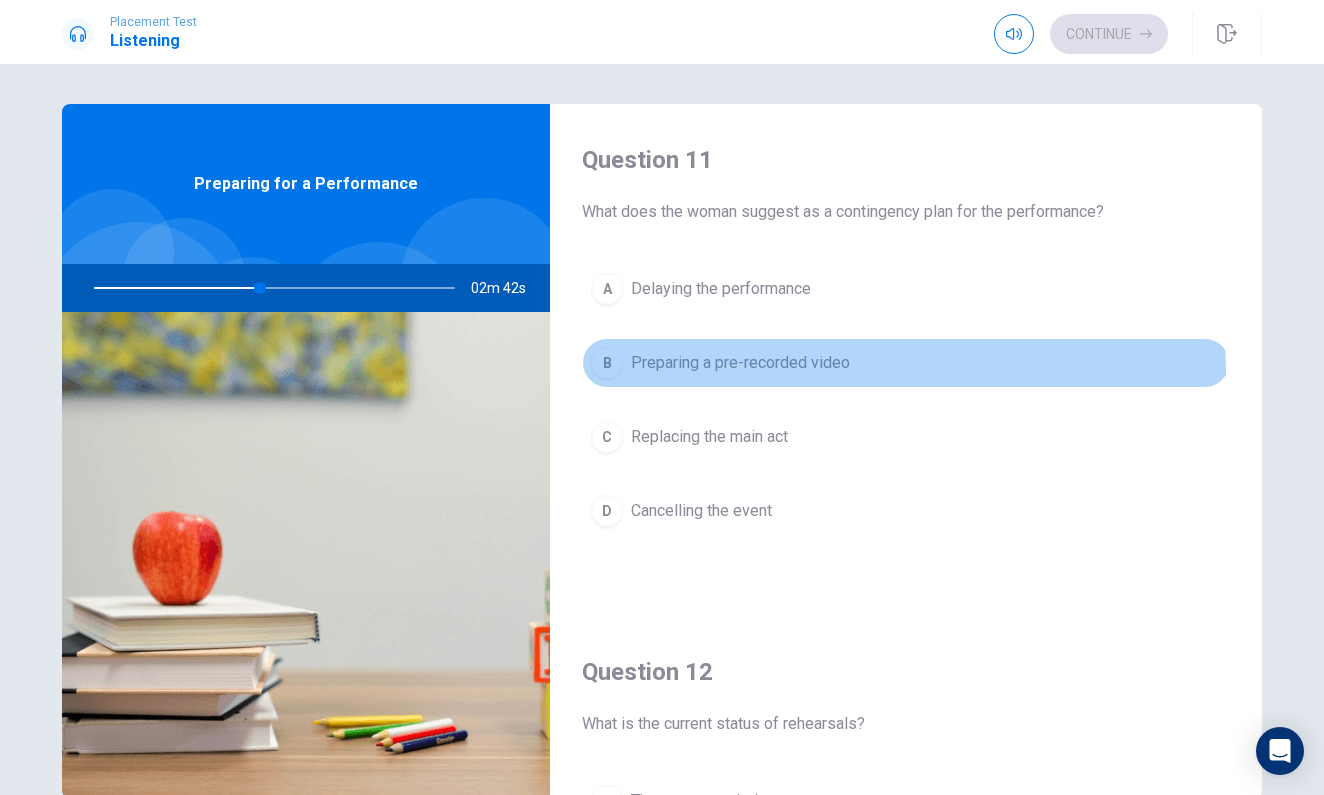 click on "Preparing a pre-recorded video" at bounding box center [740, 363] 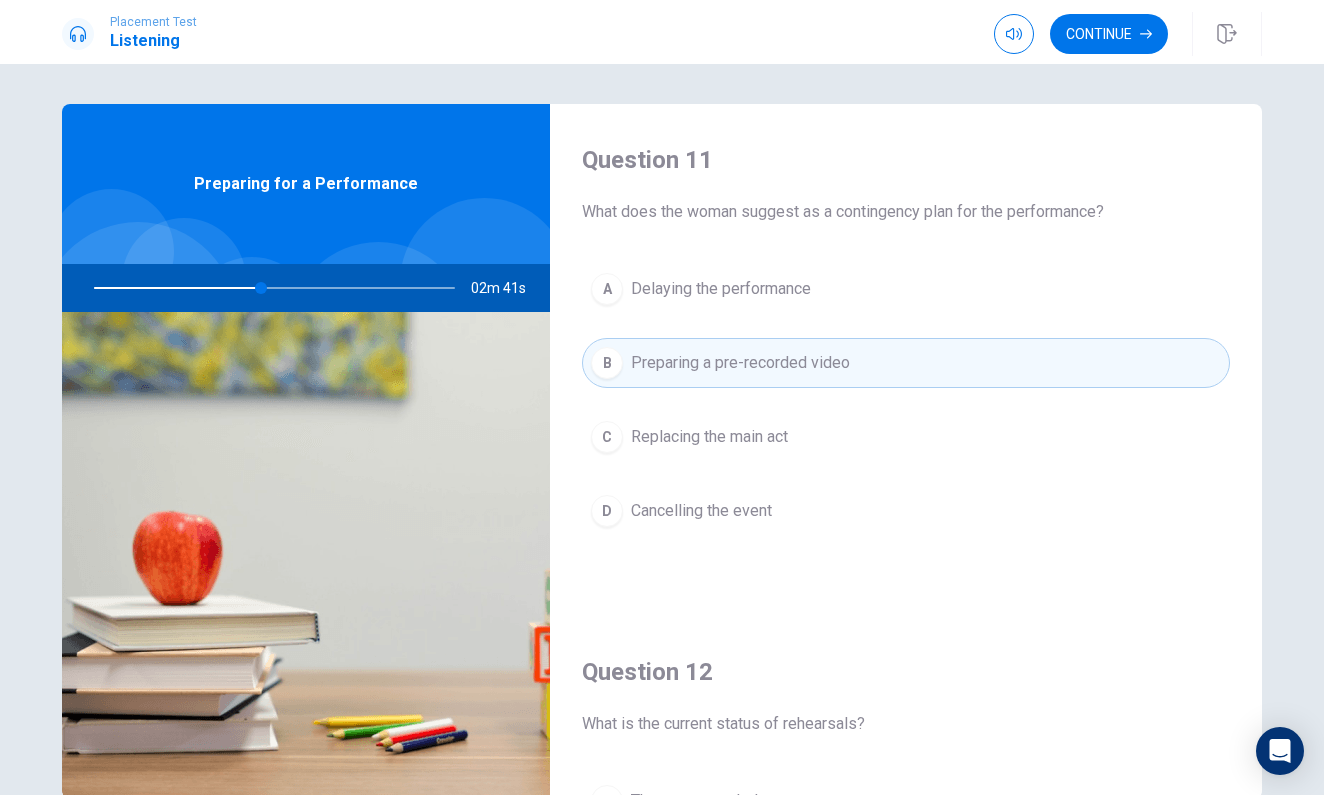 scroll, scrollTop: 0, scrollLeft: 0, axis: both 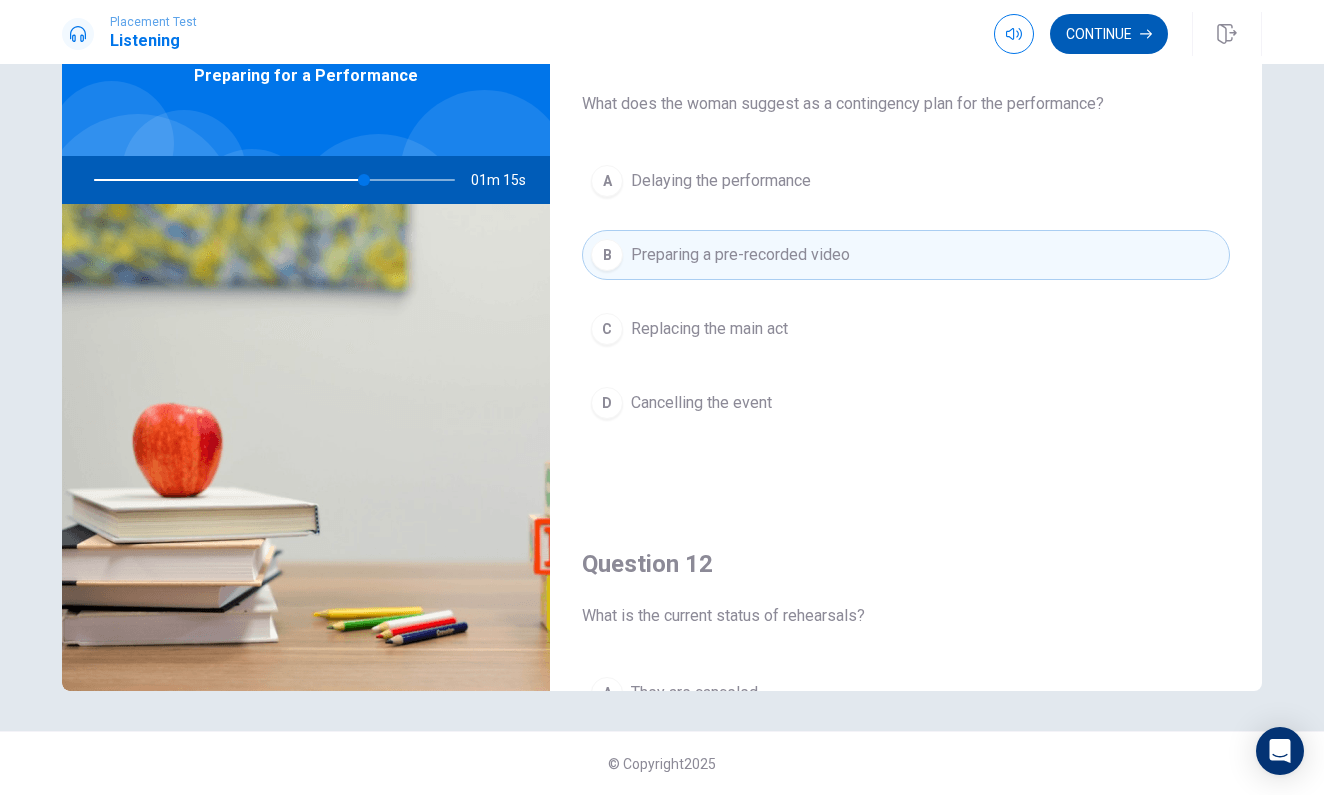 click on "Continue" at bounding box center (1109, 34) 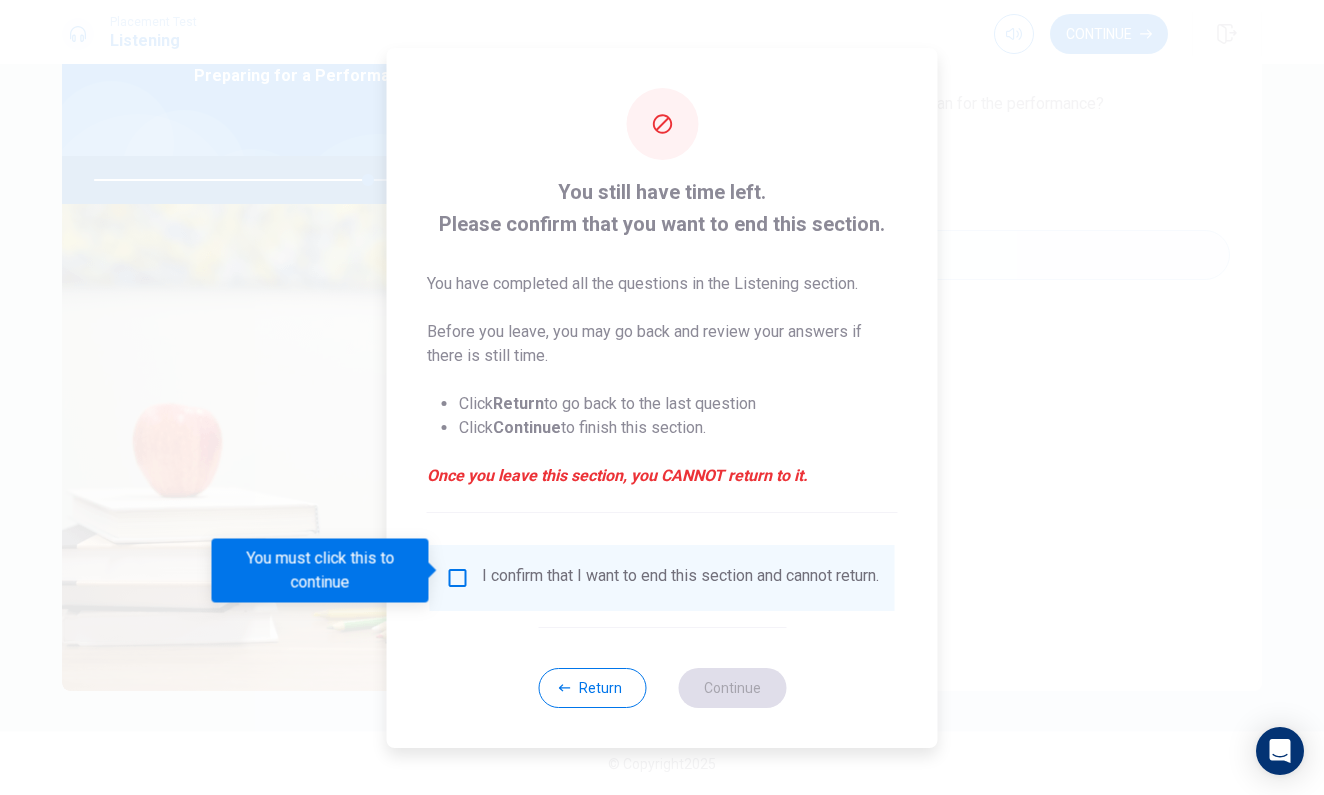 click at bounding box center [458, 578] 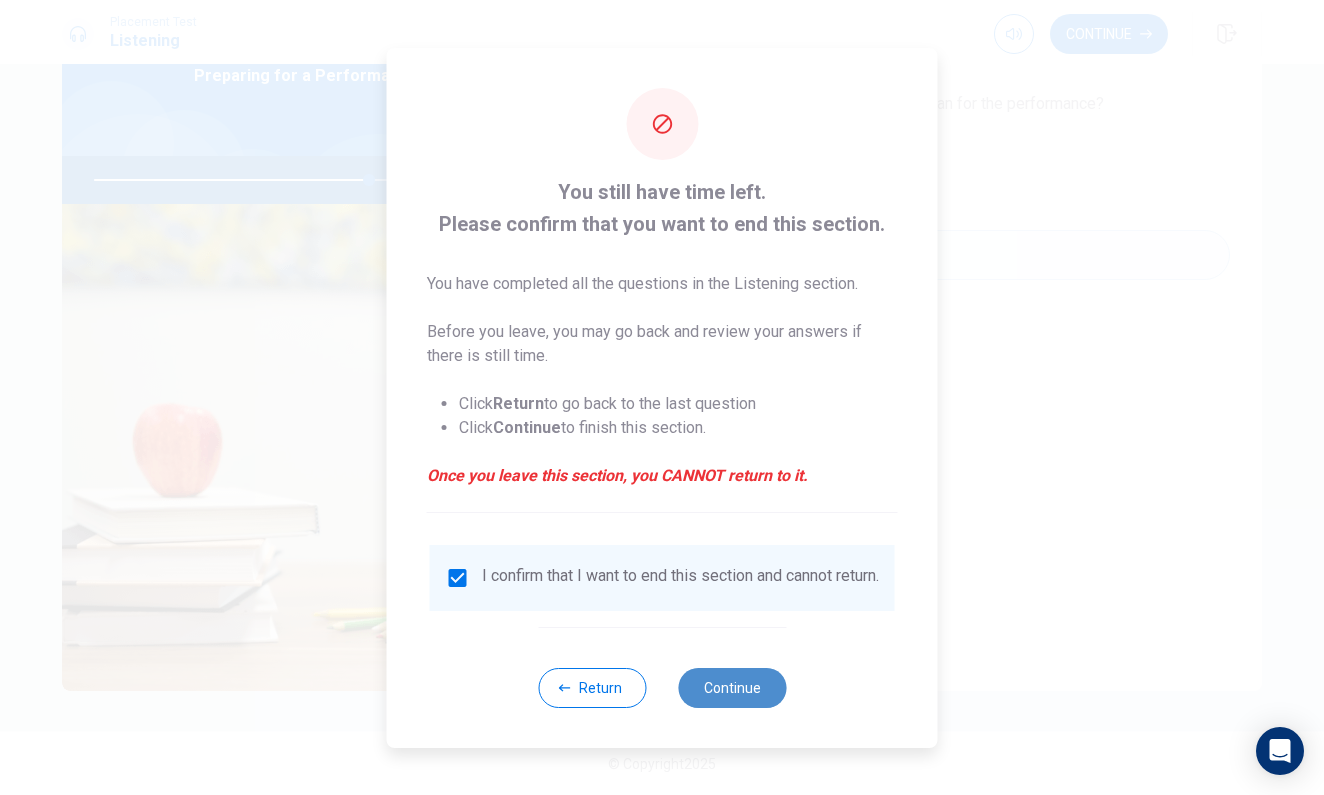 click on "Continue" at bounding box center (732, 688) 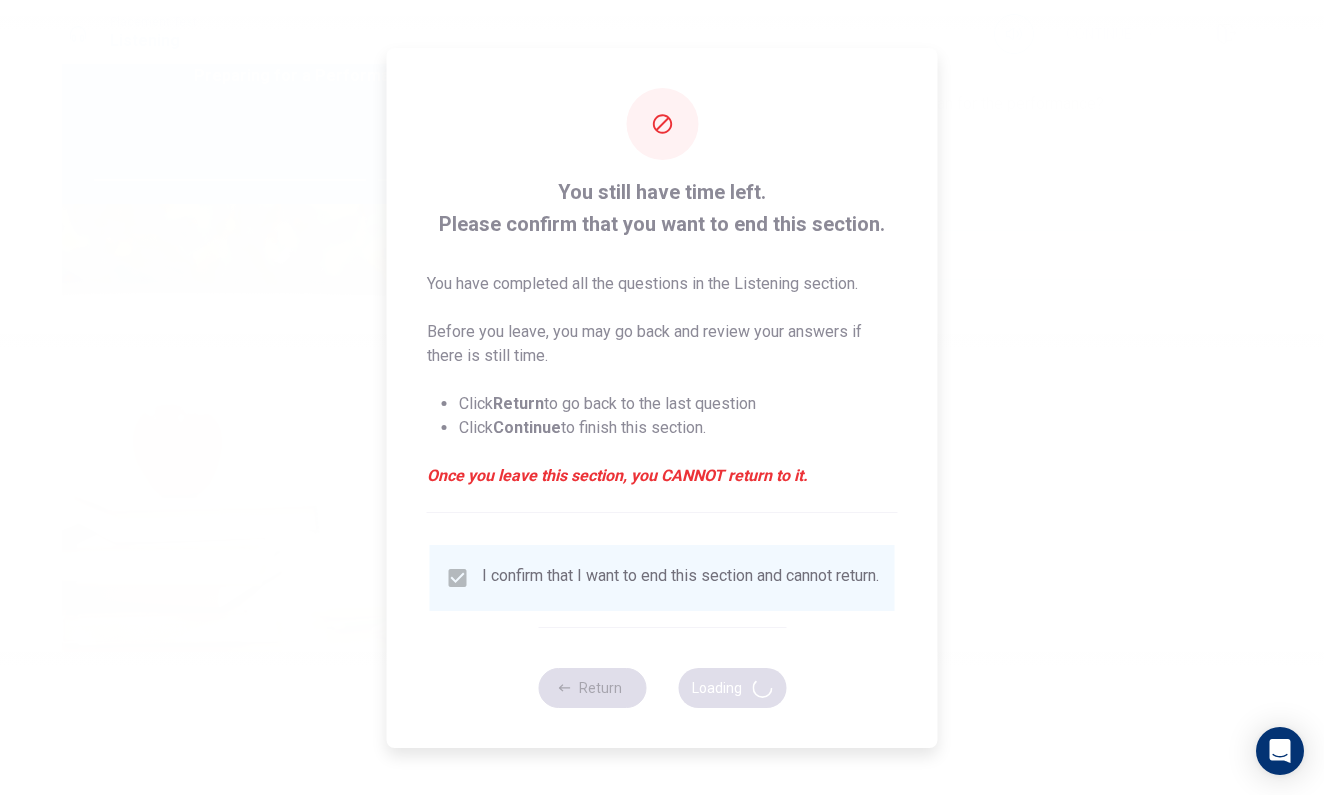 type on "77" 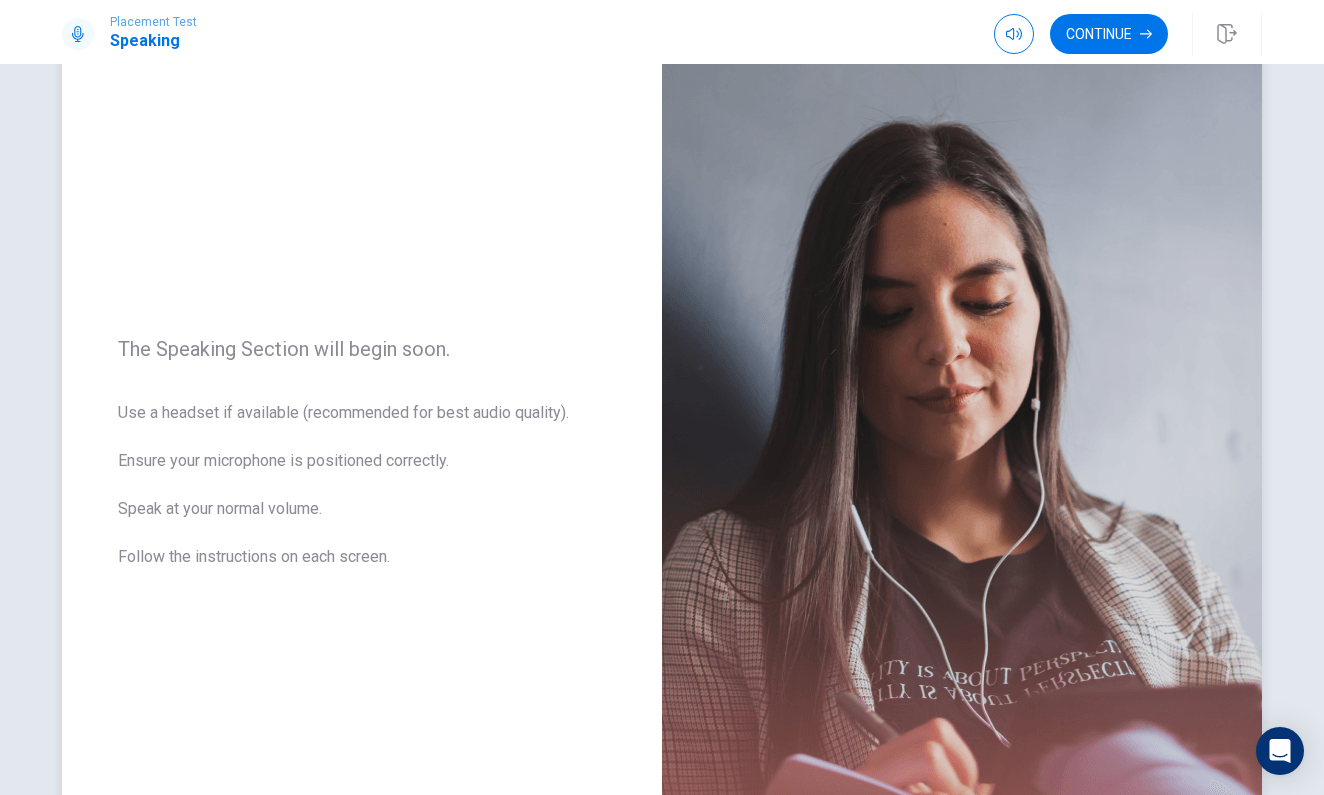 scroll, scrollTop: 70, scrollLeft: 0, axis: vertical 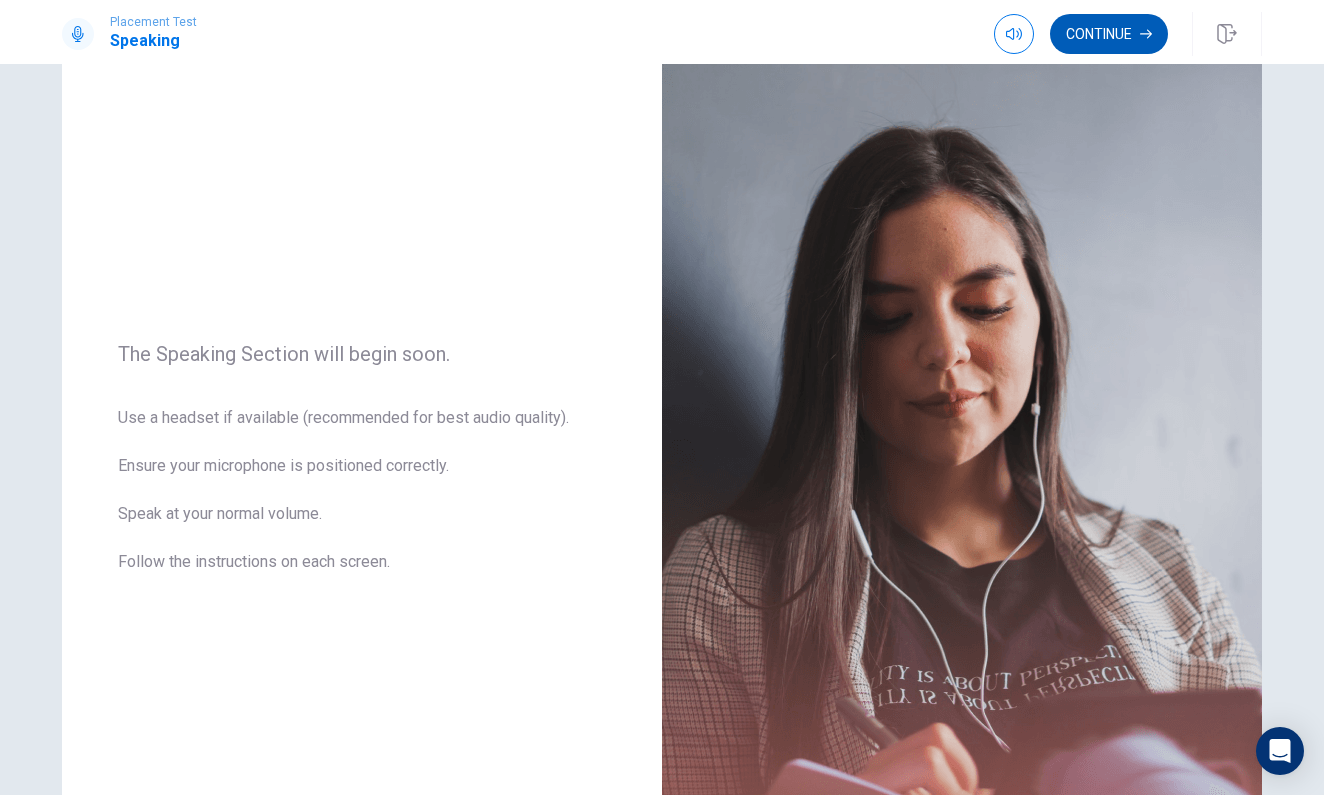 click on "Continue" at bounding box center [1109, 34] 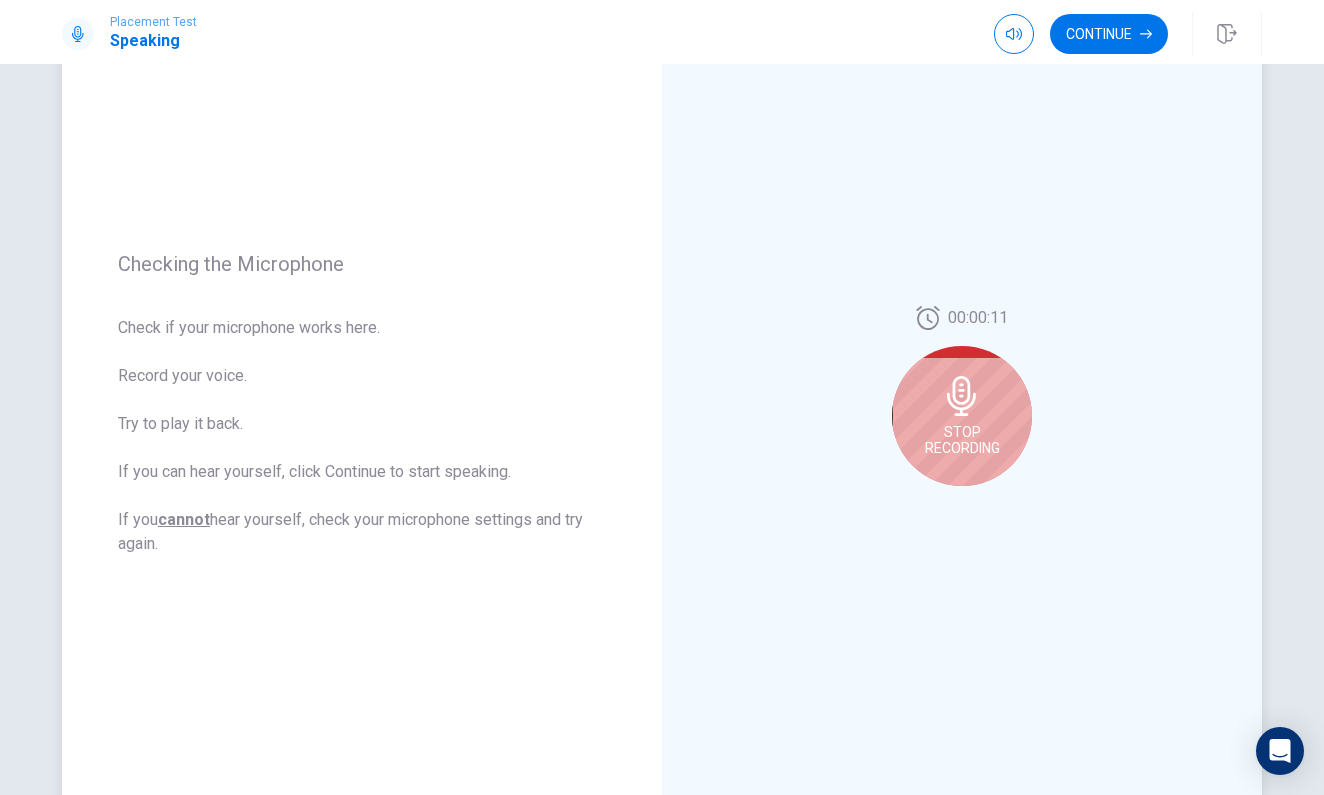 scroll, scrollTop: 141, scrollLeft: 0, axis: vertical 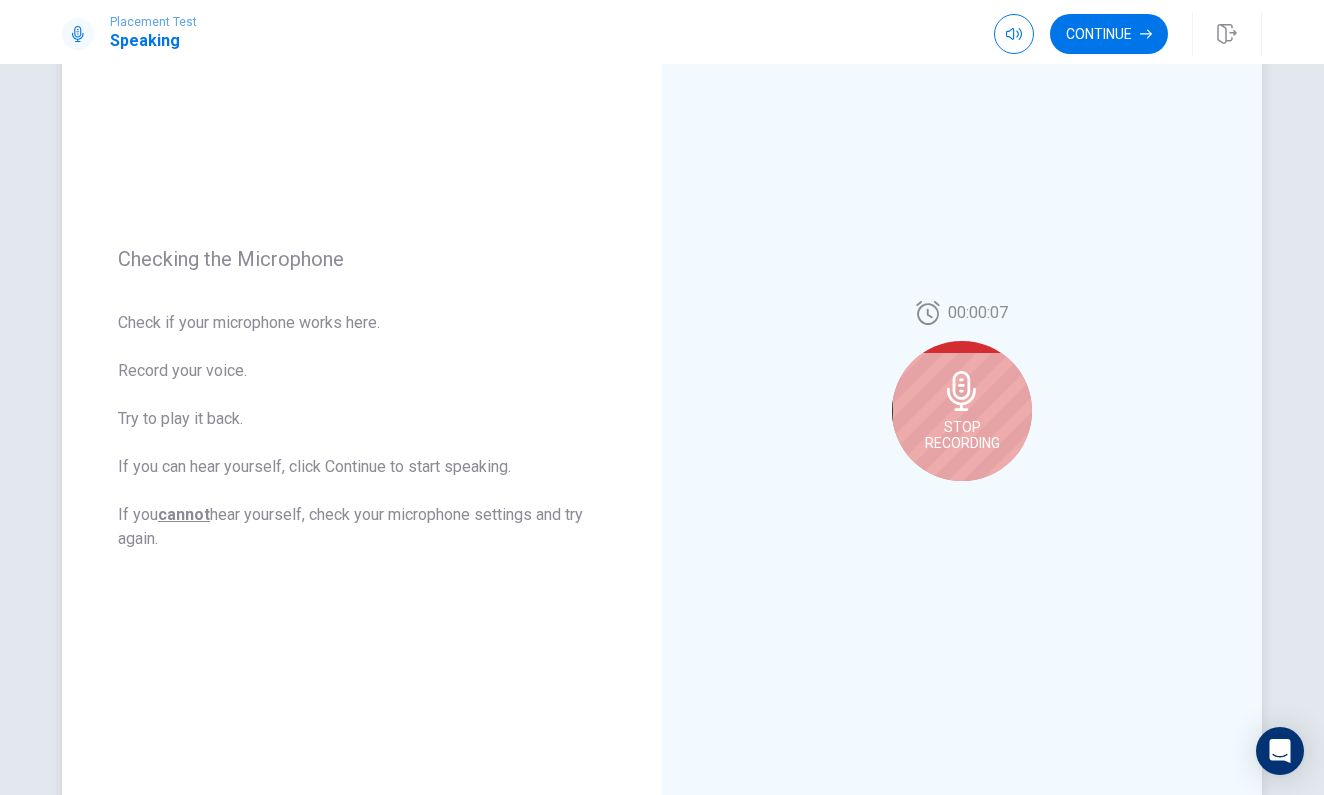 click on "Stop   Recording" at bounding box center (962, 411) 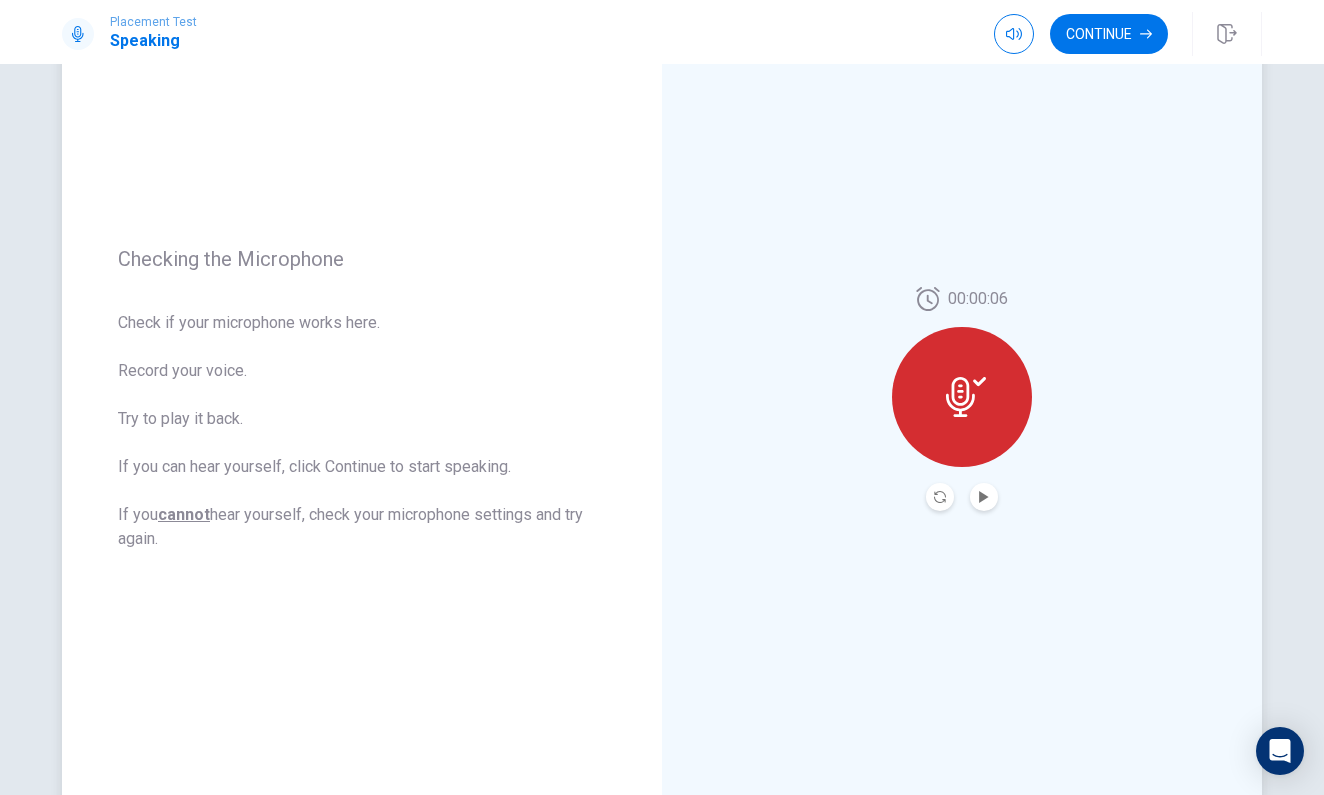 click 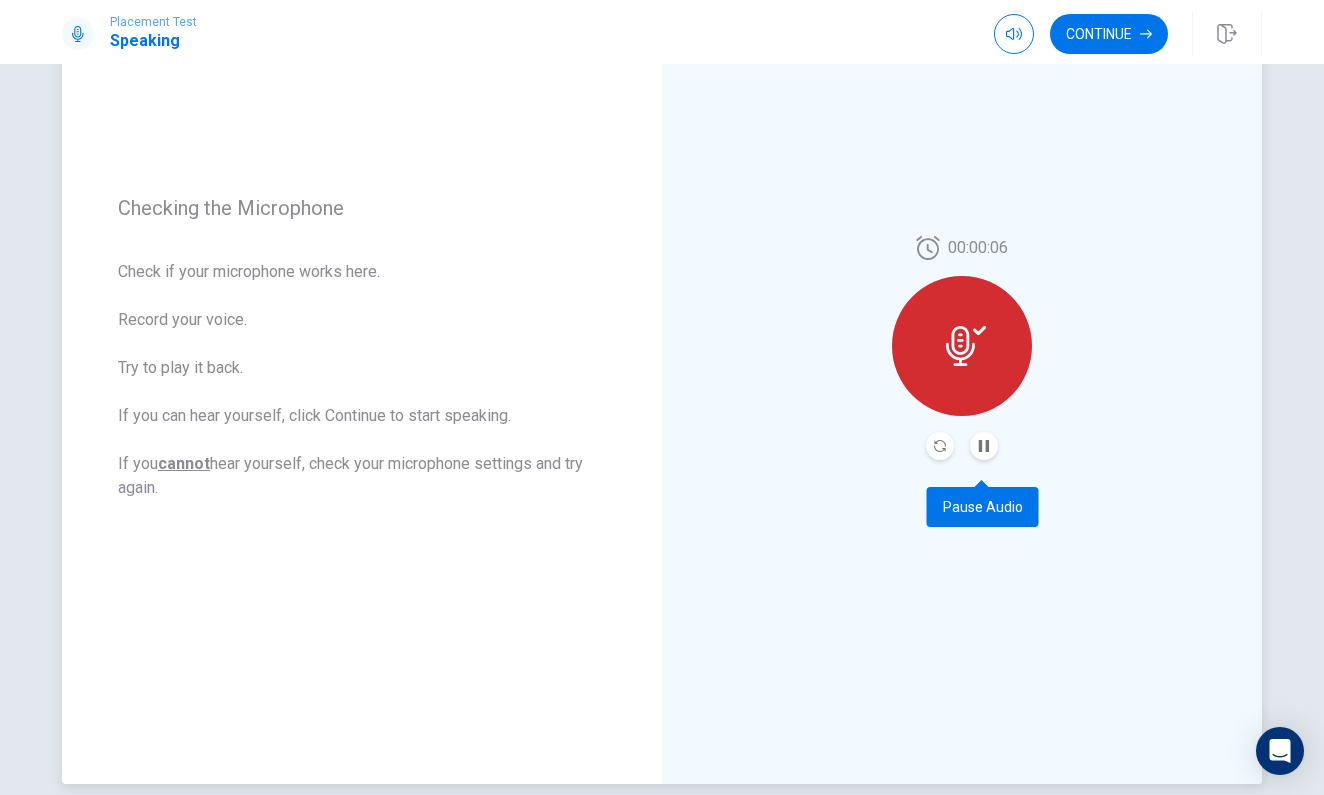 scroll, scrollTop: 171, scrollLeft: 0, axis: vertical 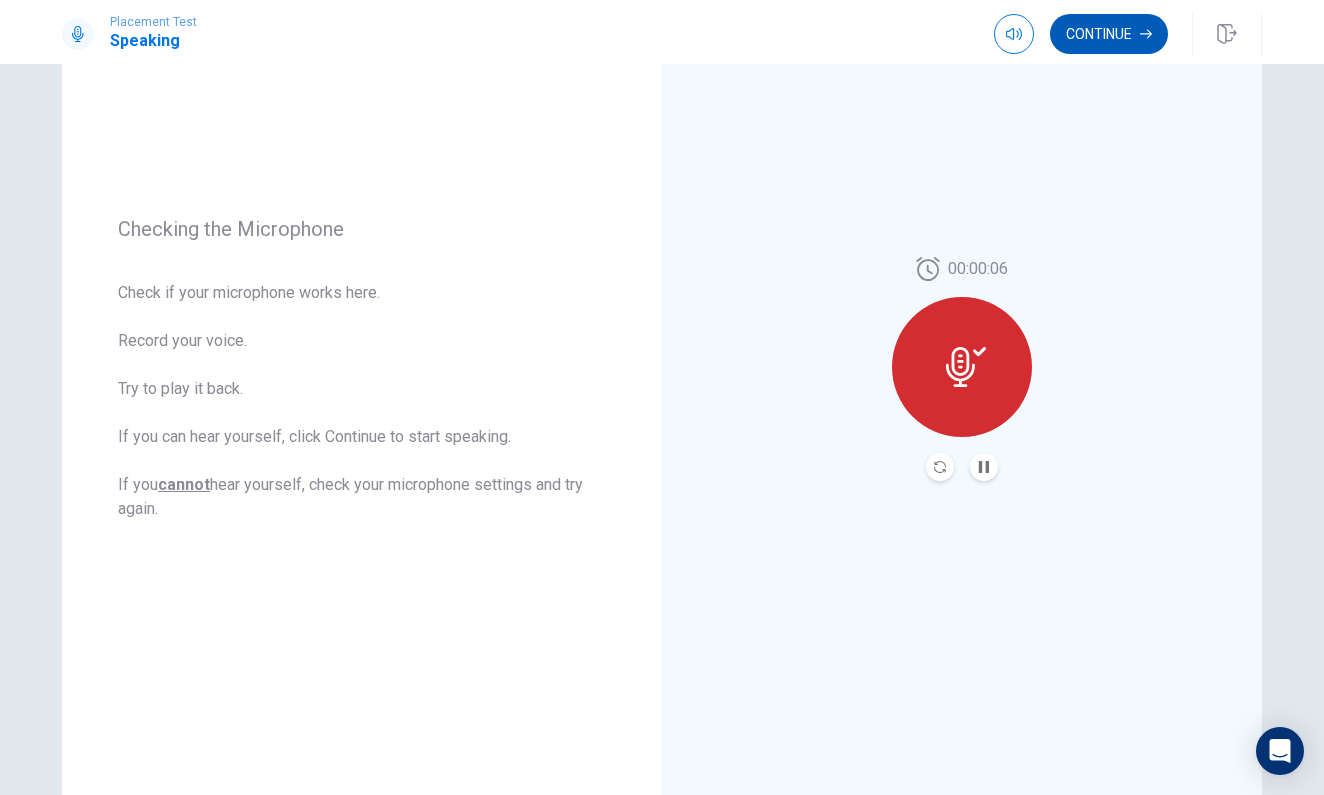 click on "Continue" at bounding box center (1109, 34) 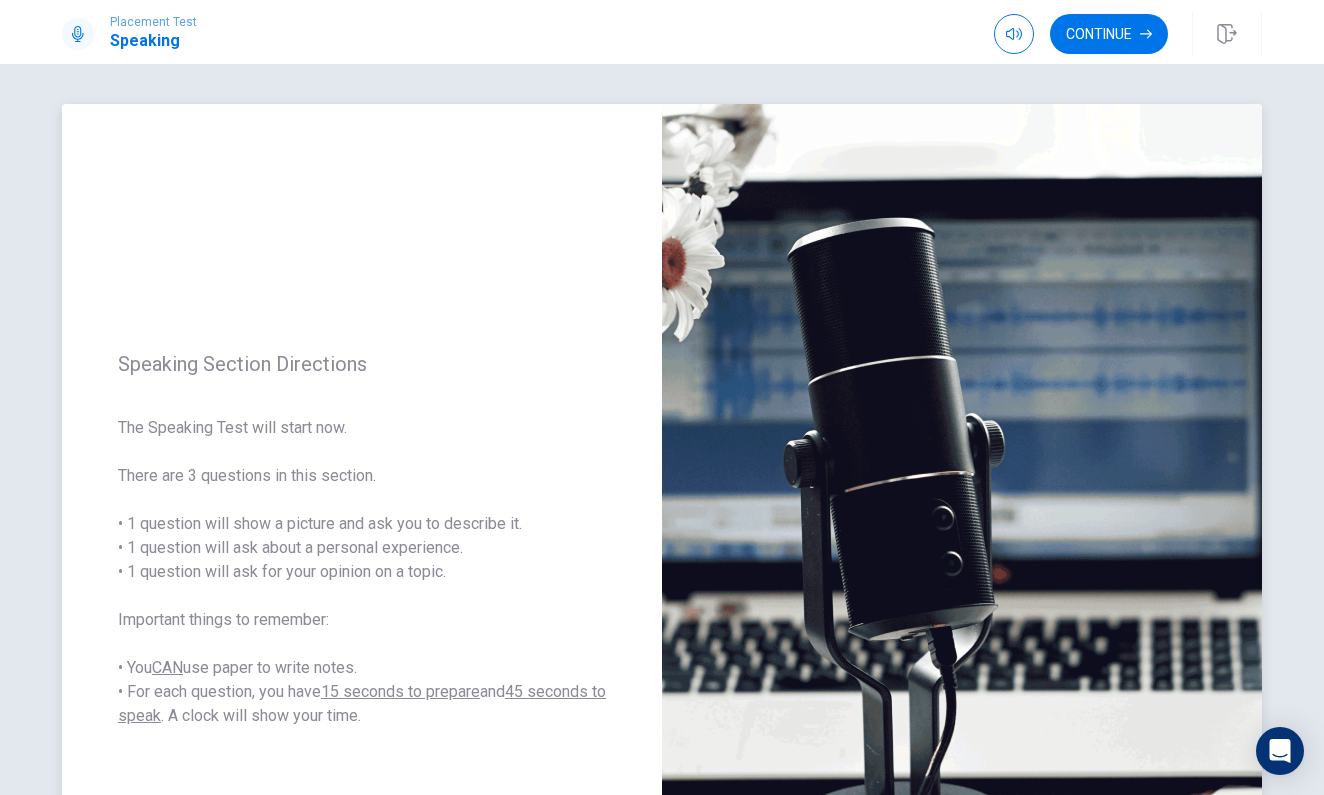 scroll, scrollTop: 0, scrollLeft: 0, axis: both 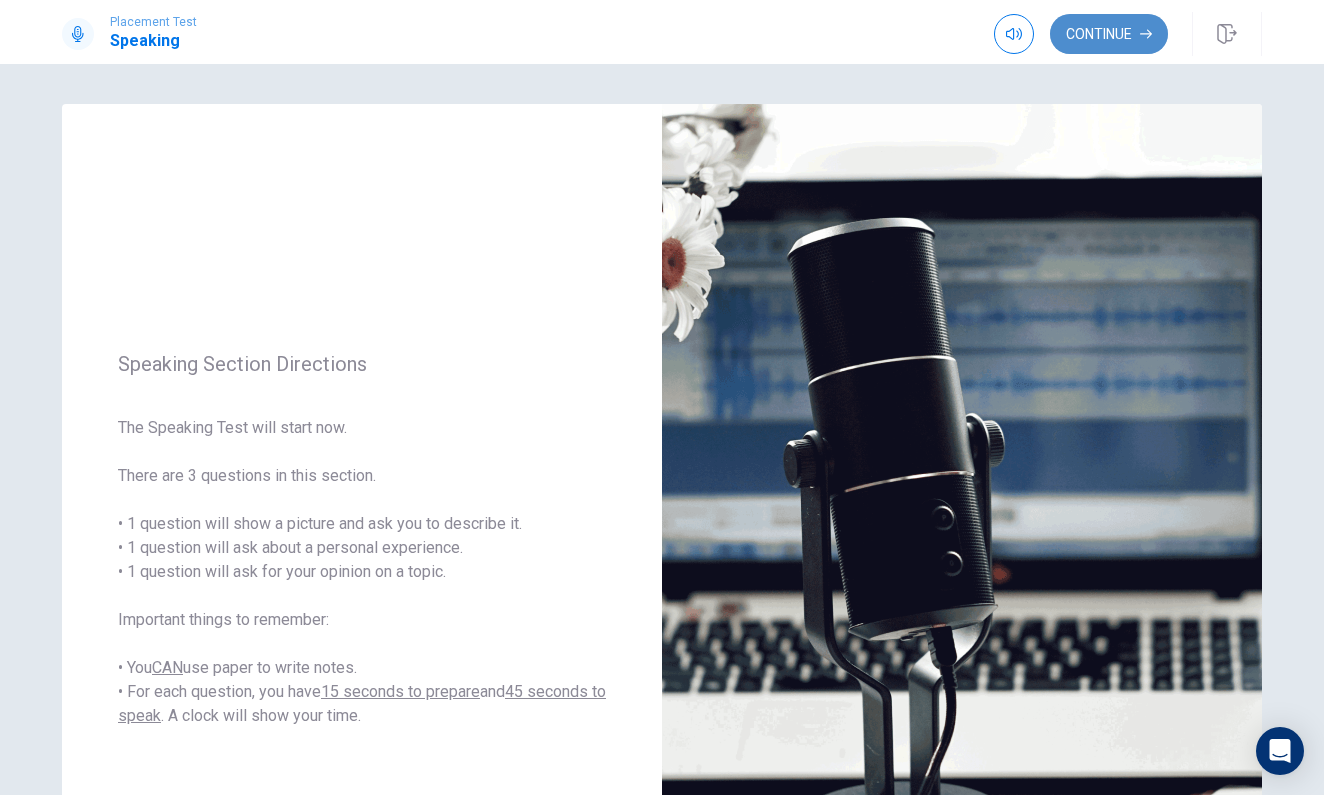 click on "Continue" at bounding box center [1109, 34] 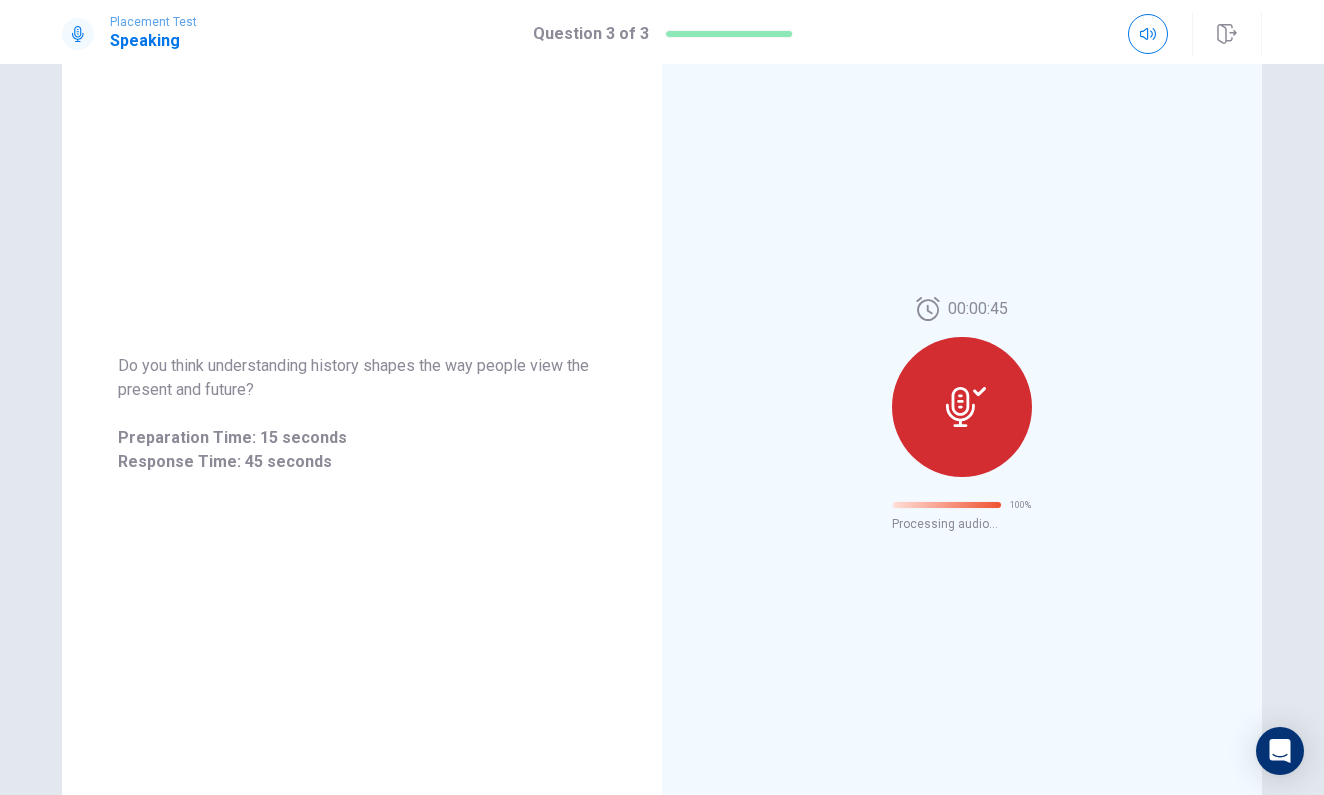 scroll, scrollTop: 0, scrollLeft: 0, axis: both 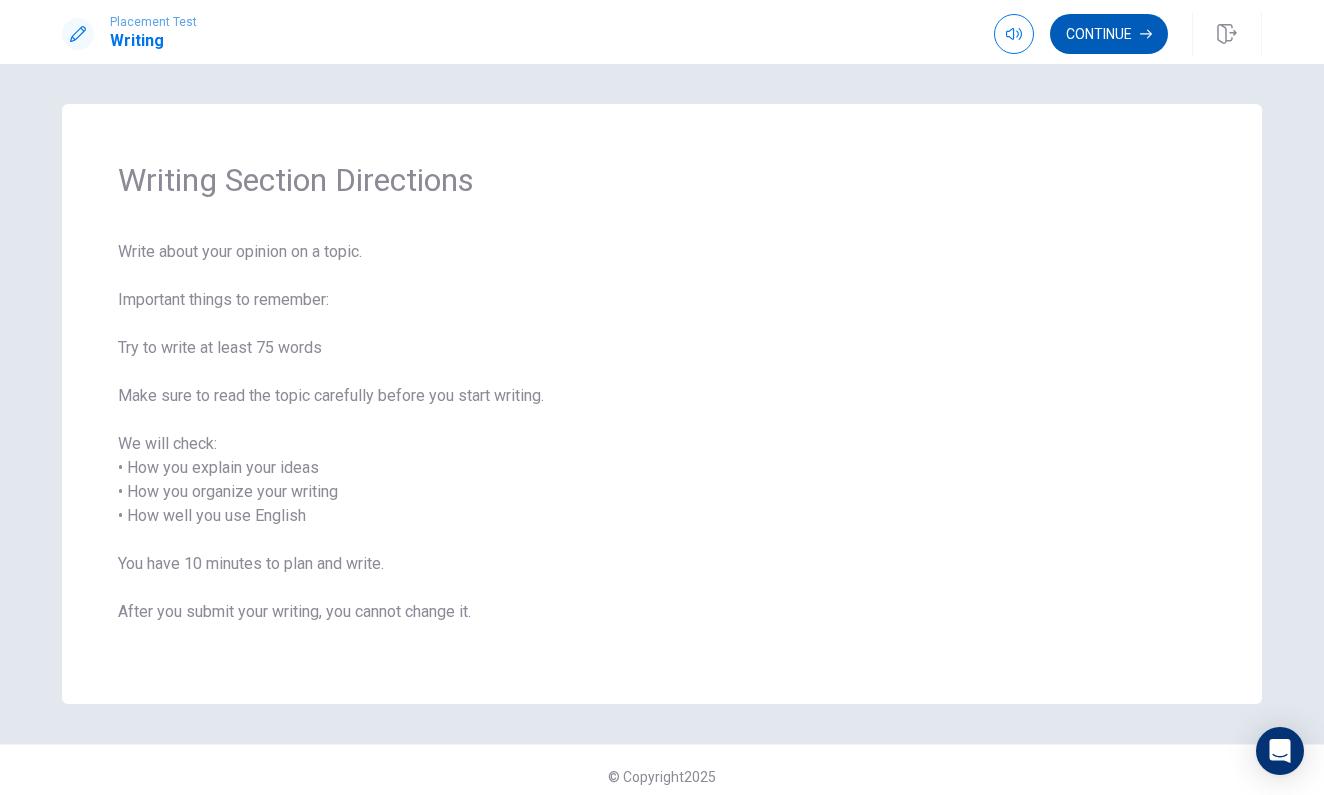 click on "Continue" at bounding box center (1109, 34) 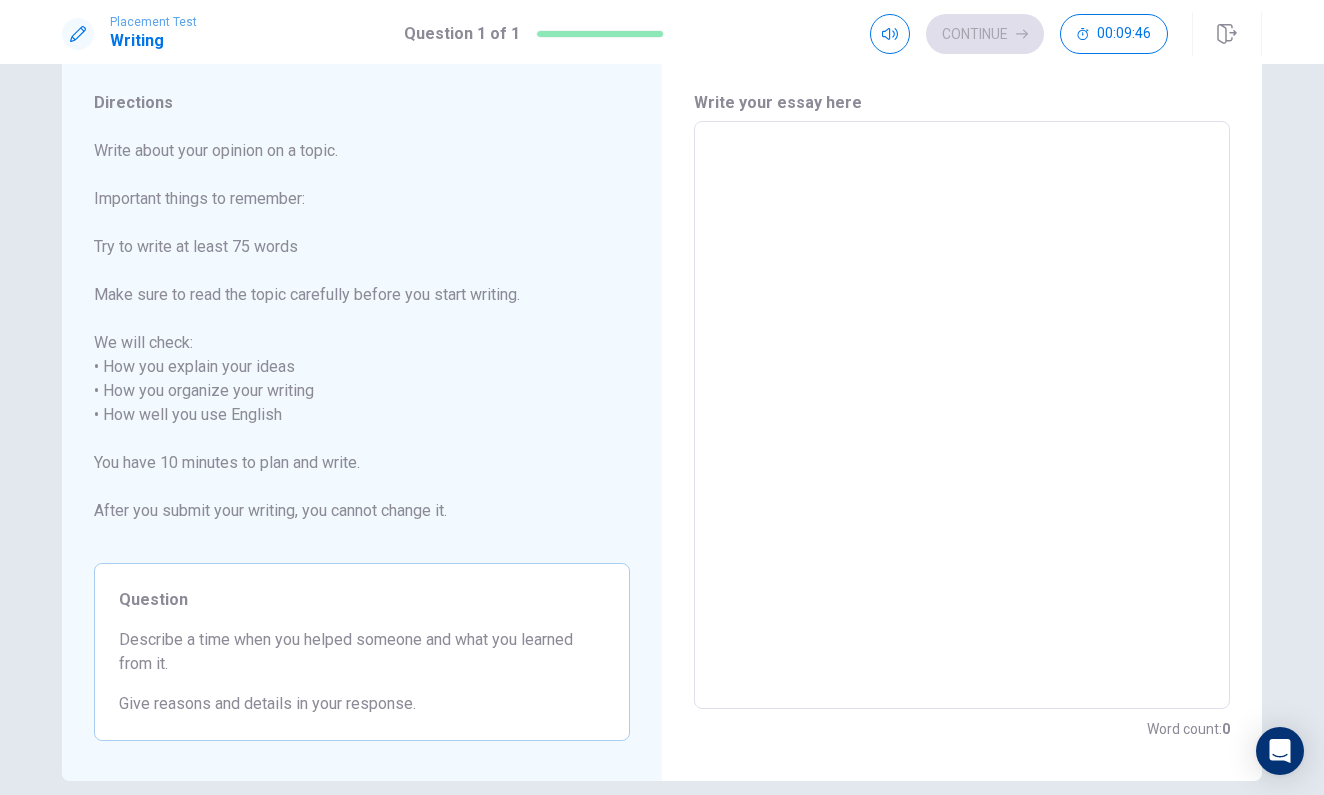 scroll, scrollTop: 37, scrollLeft: 0, axis: vertical 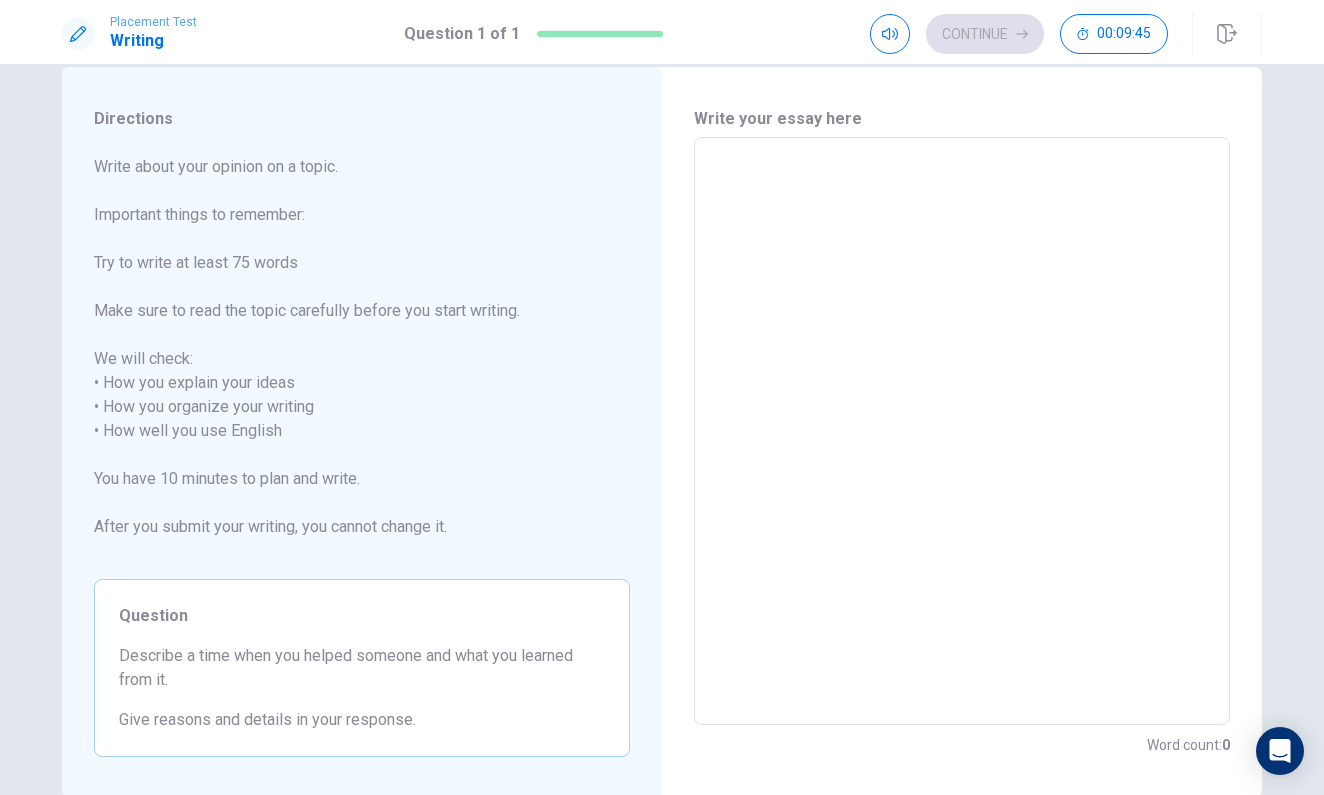 click at bounding box center (962, 431) 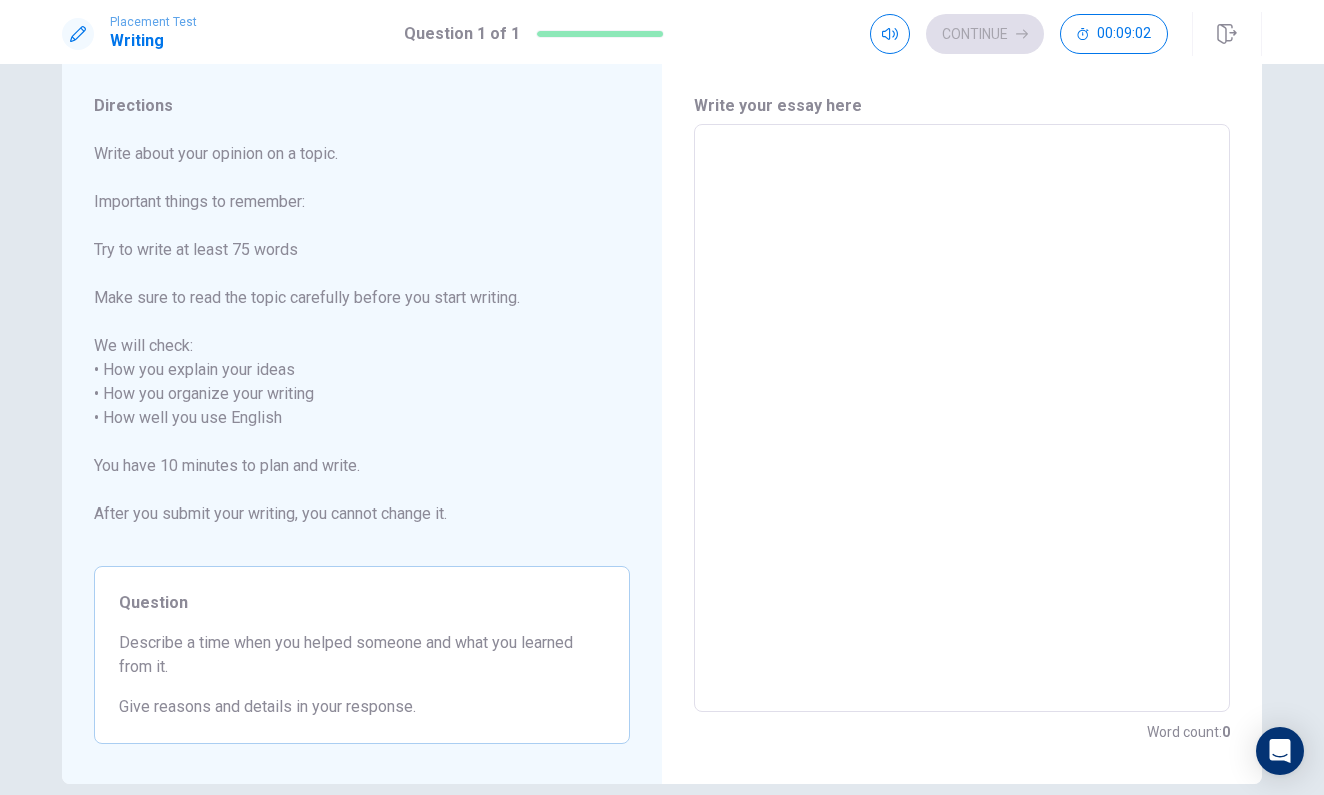 scroll, scrollTop: 32, scrollLeft: 0, axis: vertical 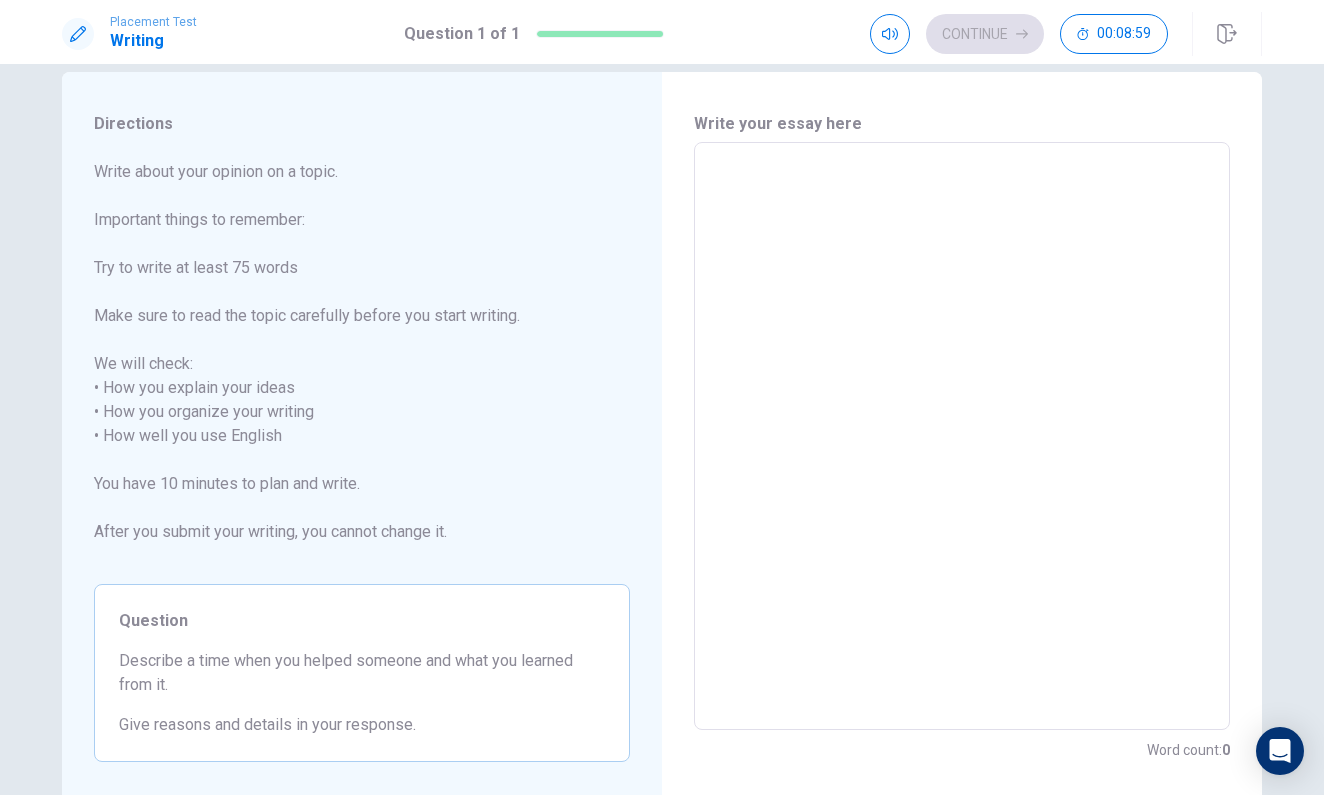 type on "W" 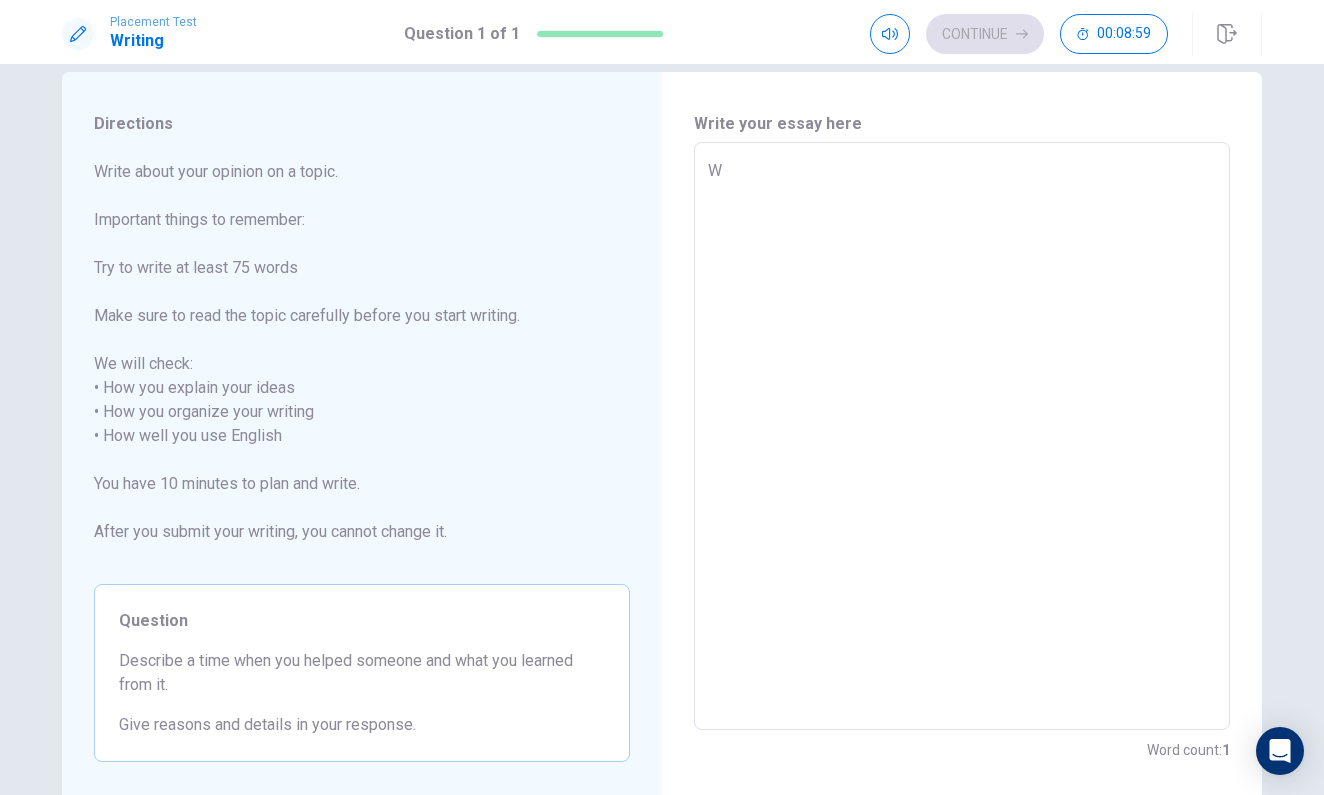 type on "x" 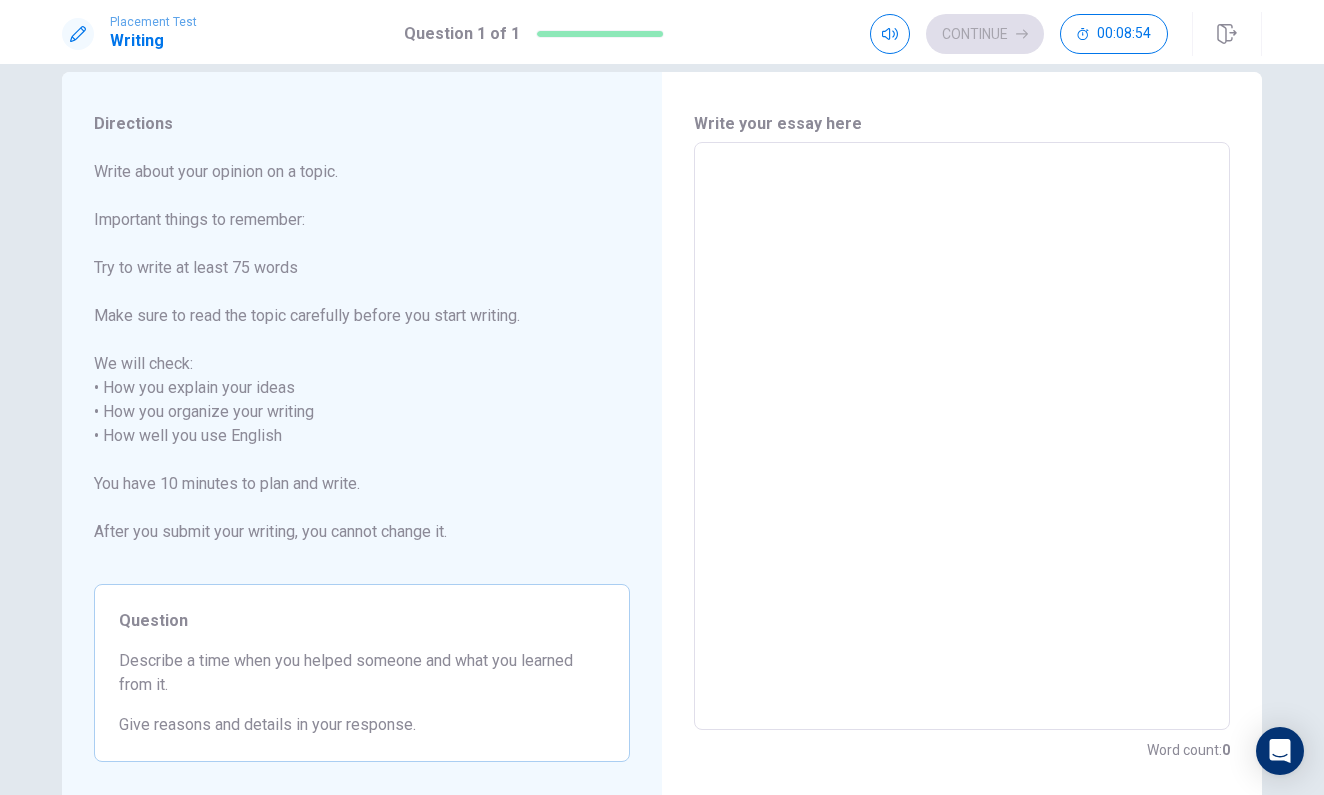 type on "L" 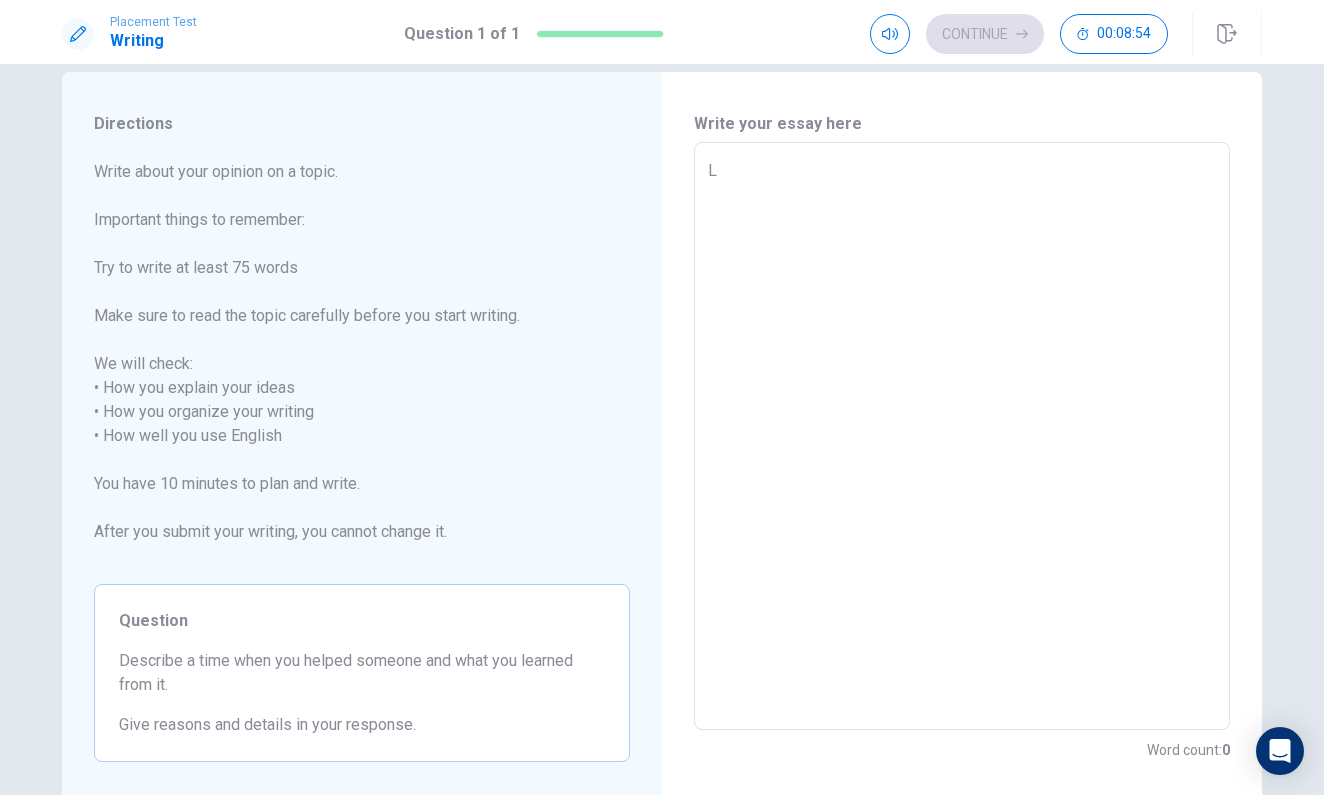 type on "x" 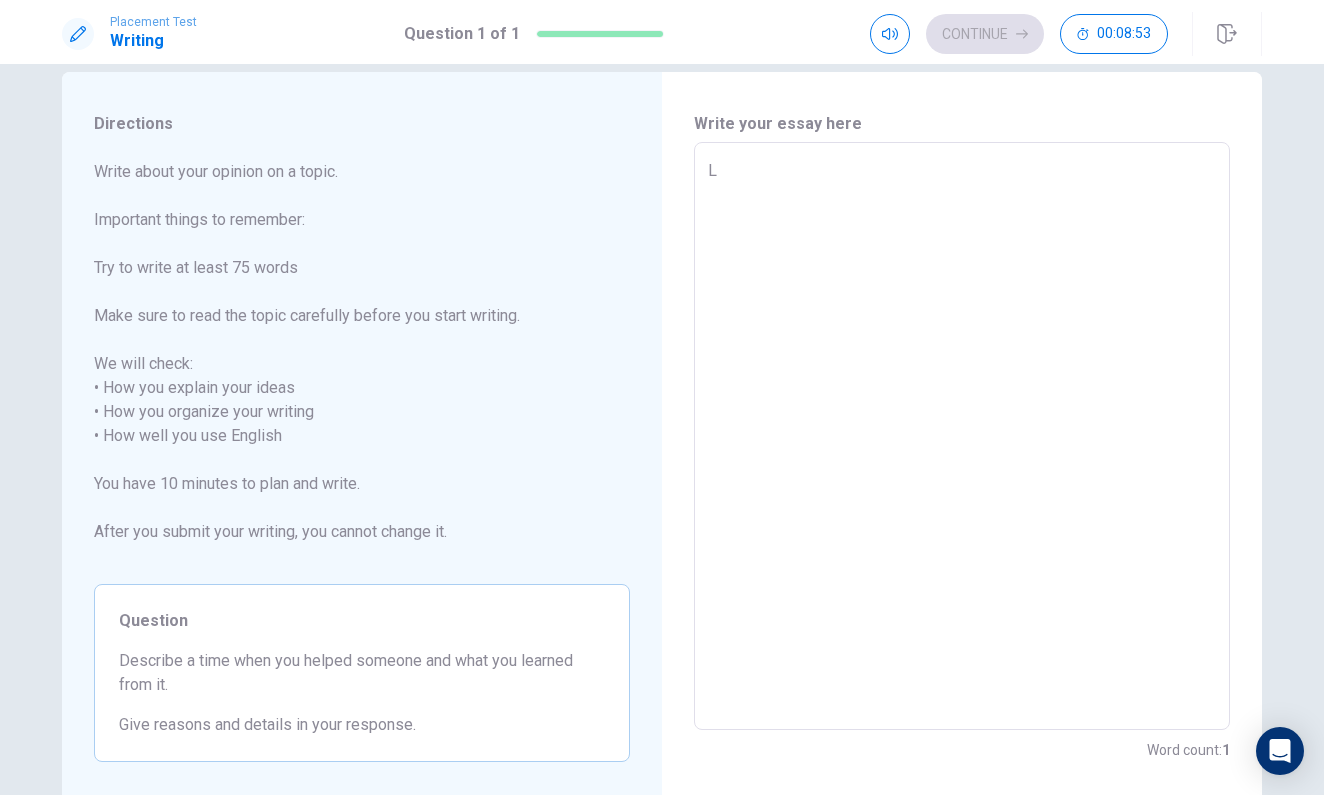 type on "La" 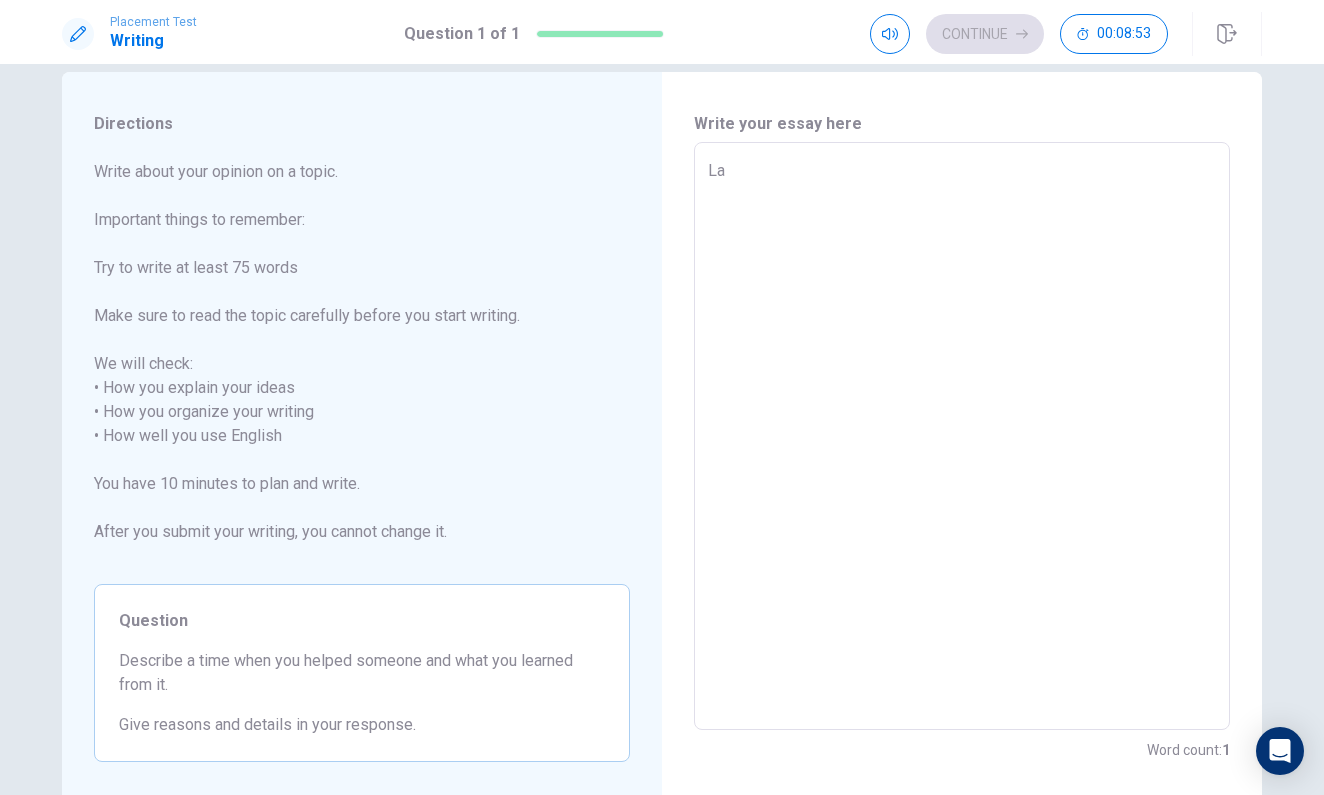 type on "x" 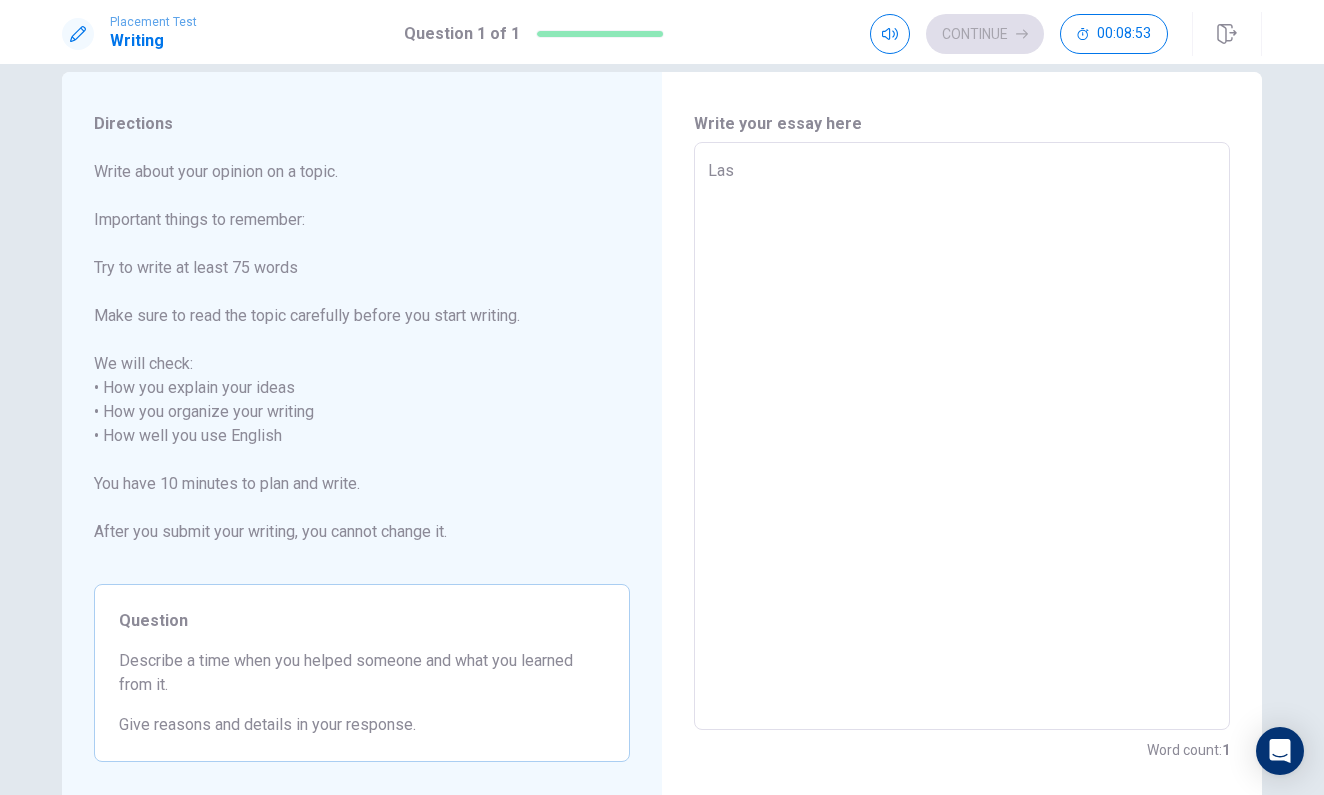 type on "x" 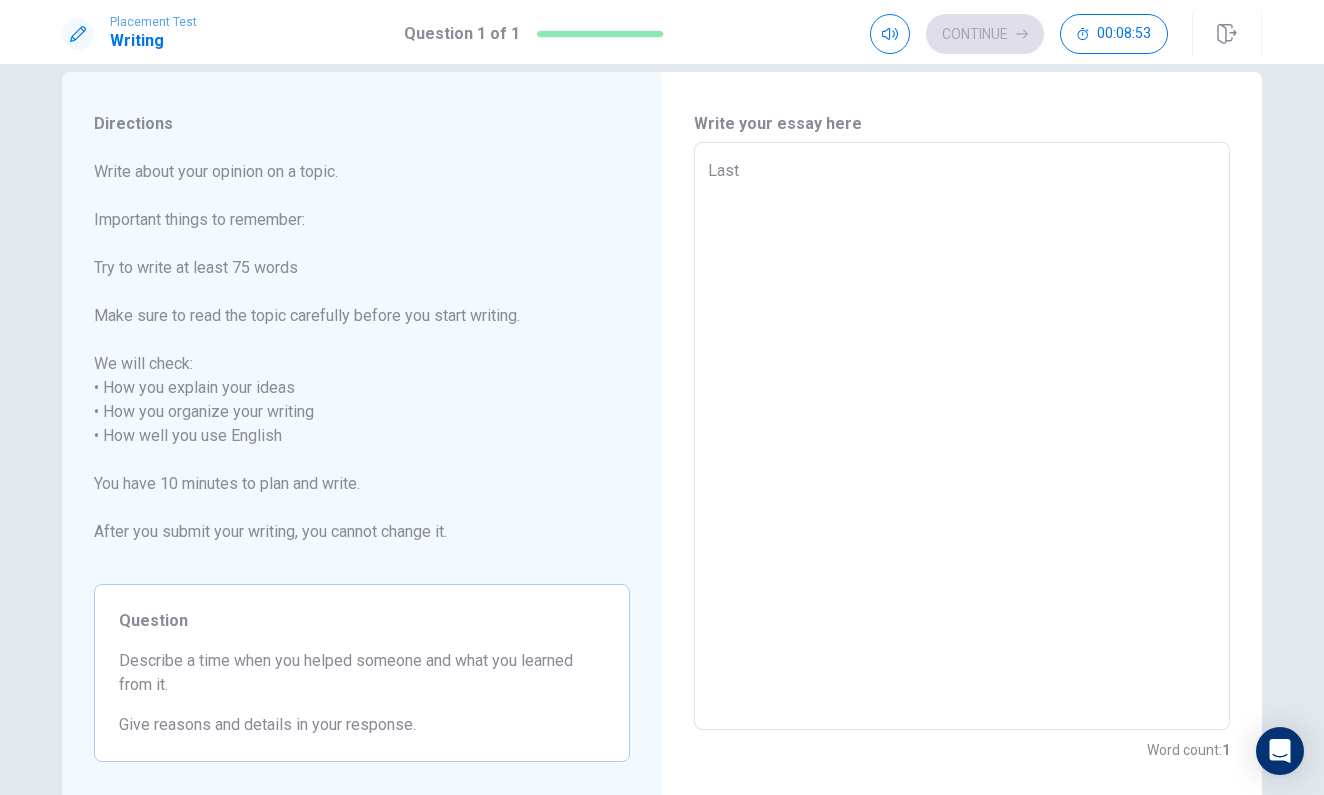 type on "x" 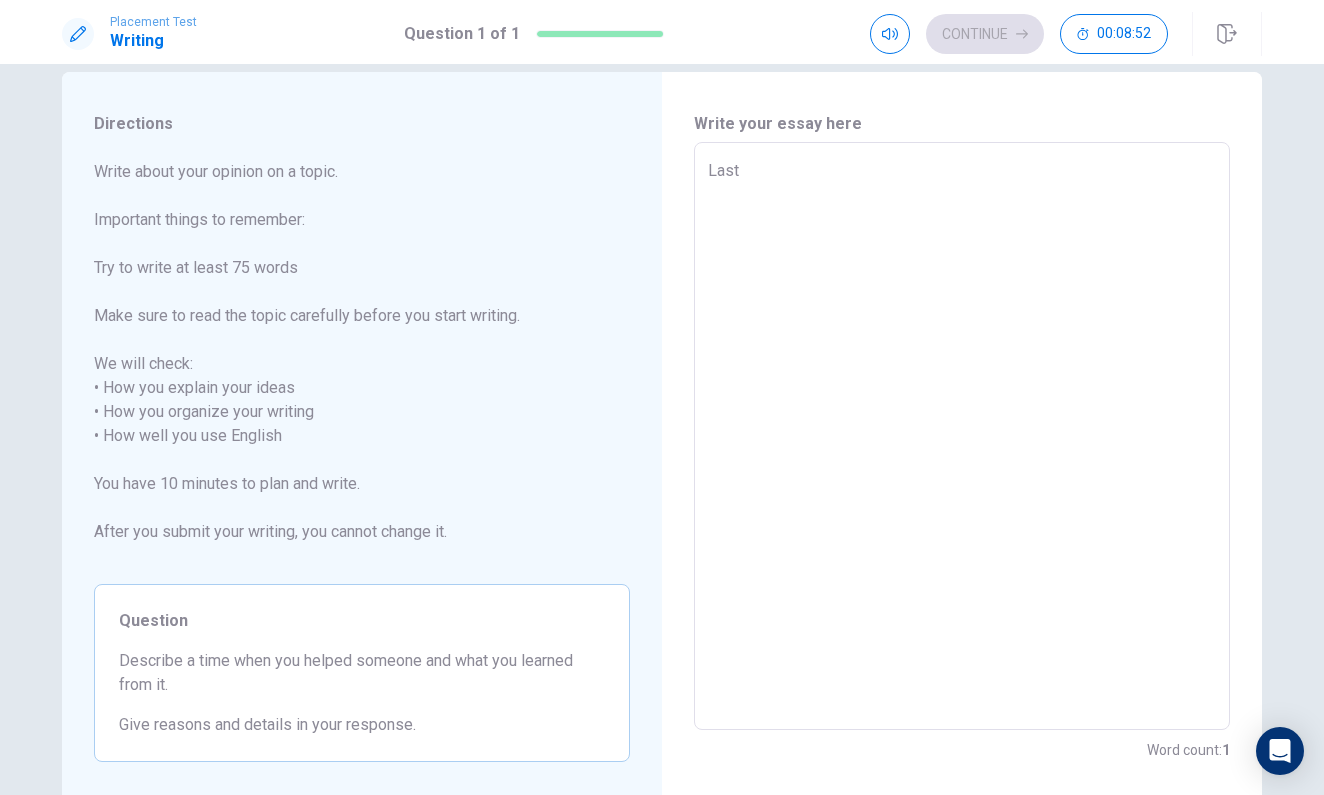 type on "Last s" 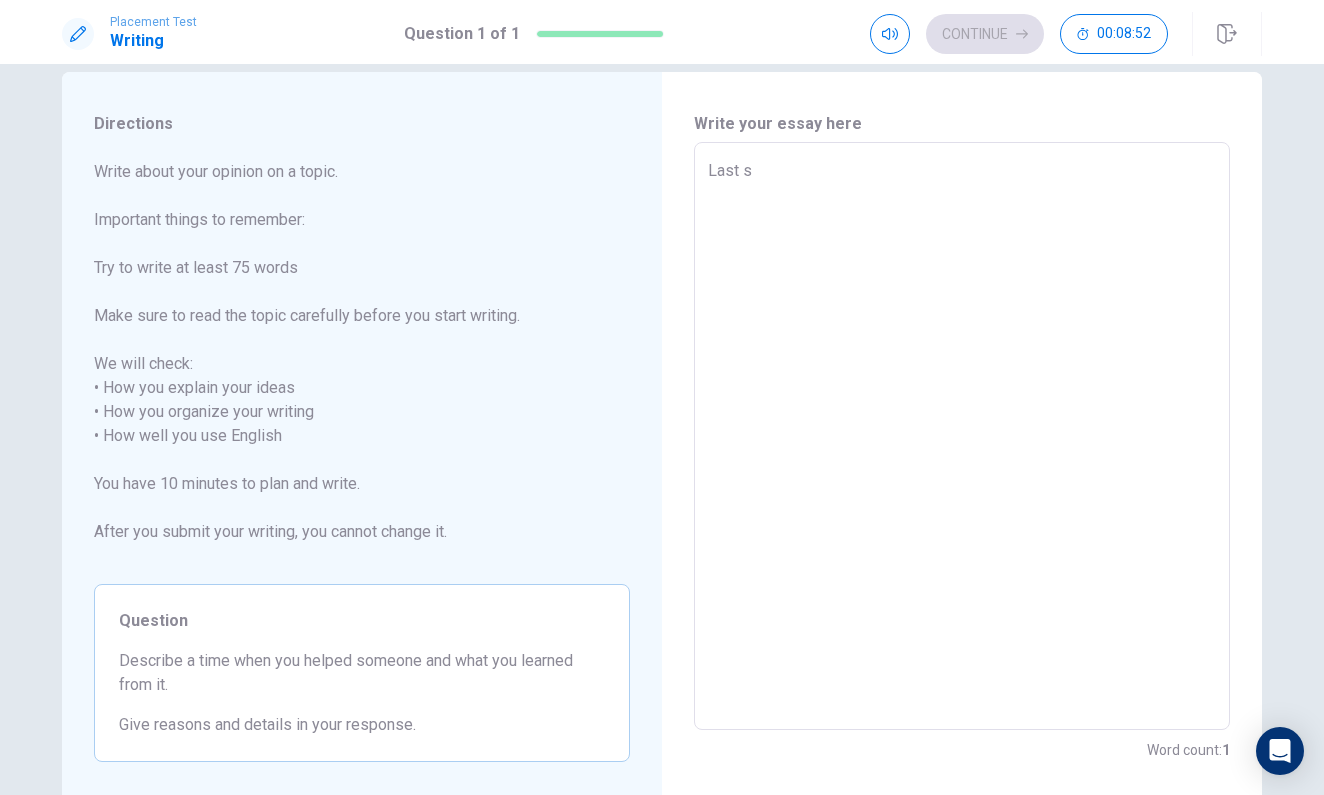 type on "x" 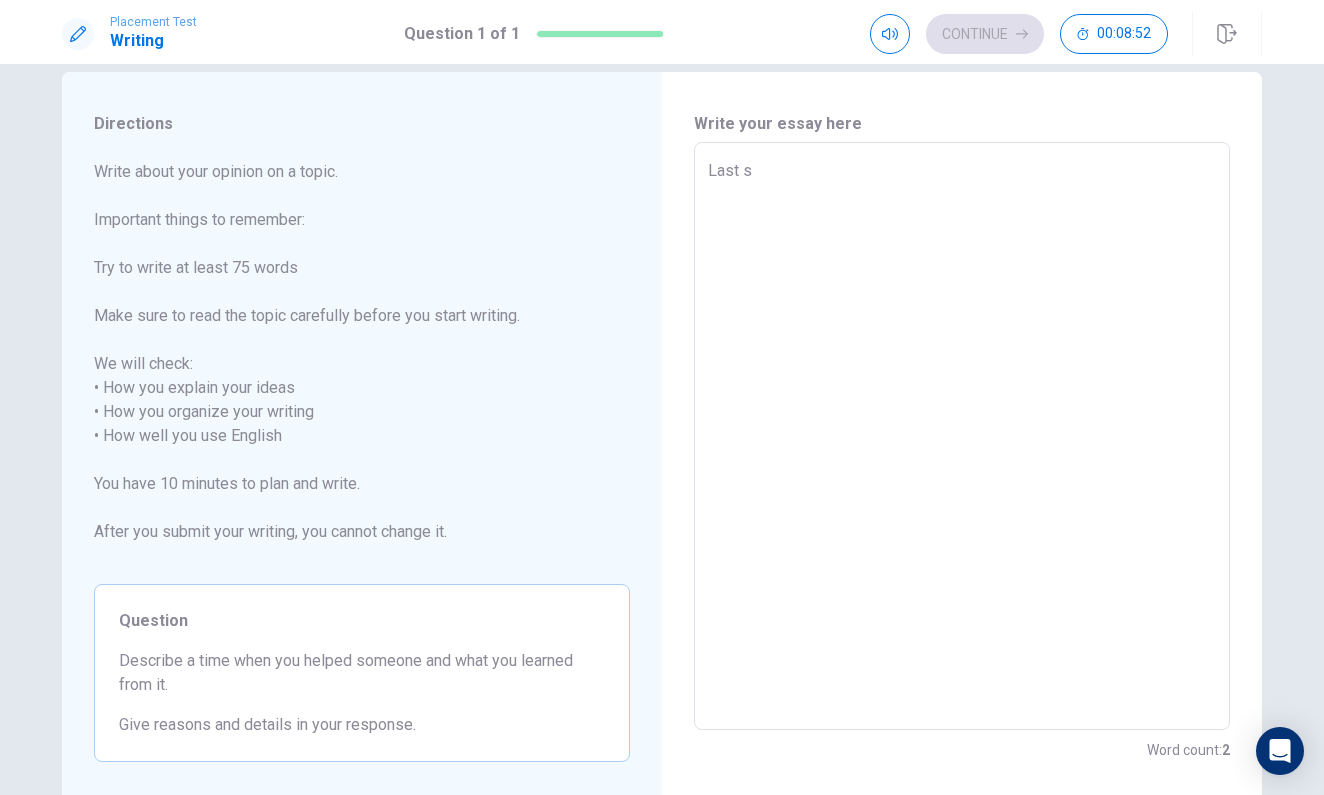 type on "Last se" 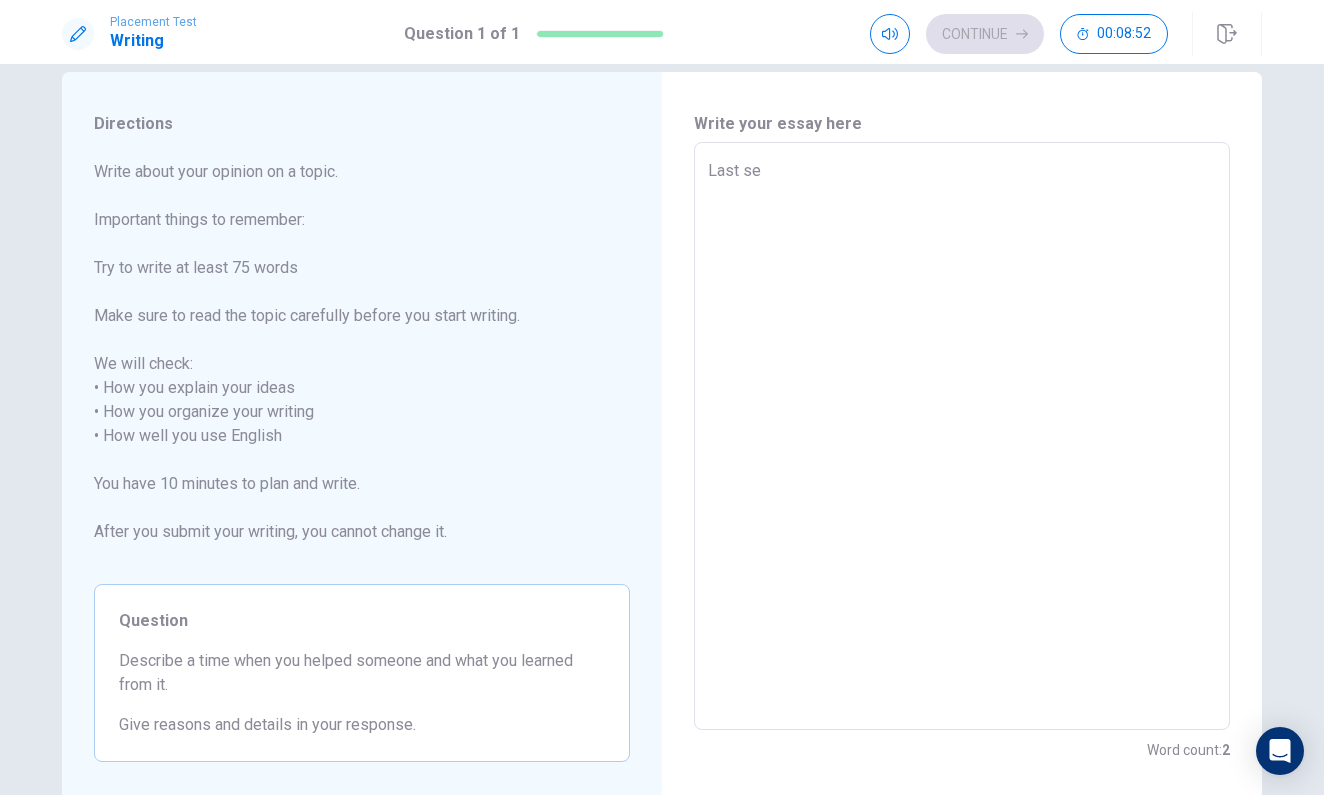 type on "x" 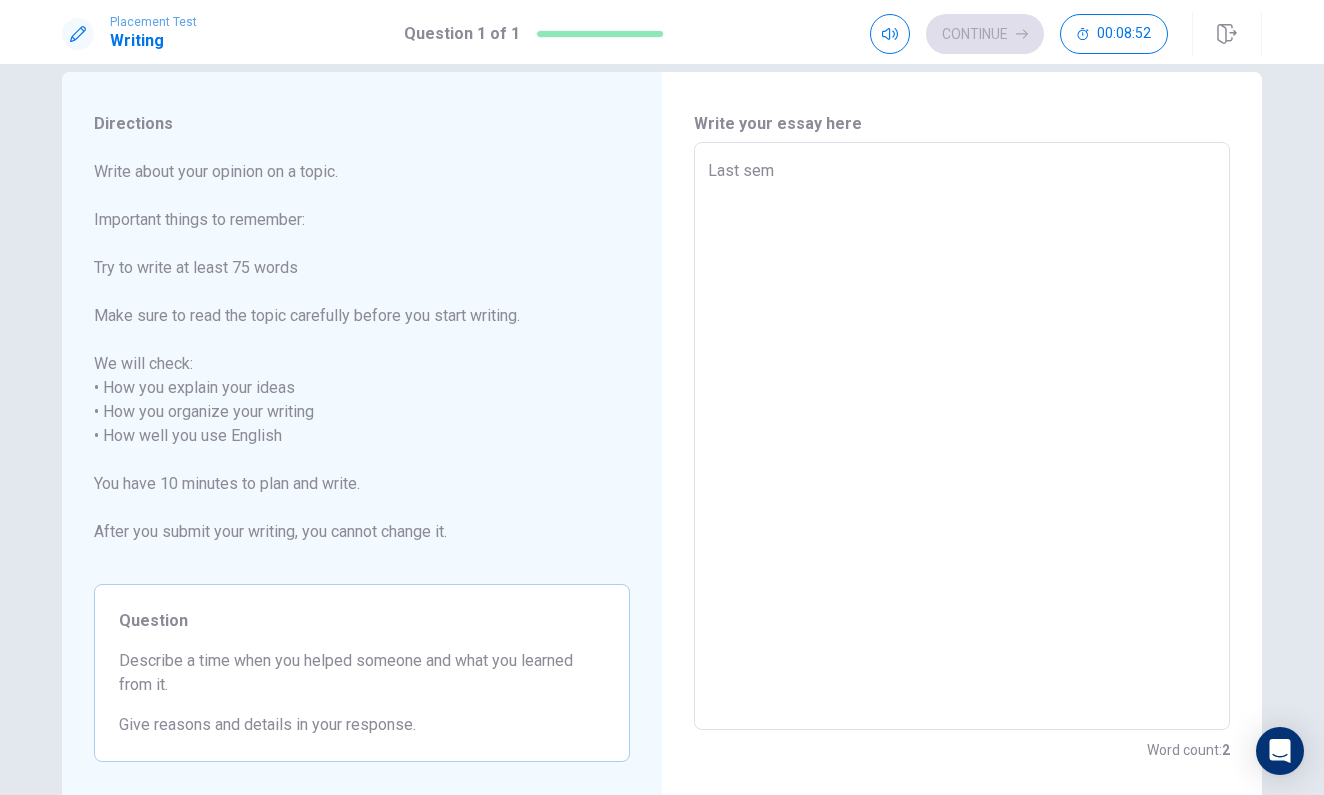type on "x" 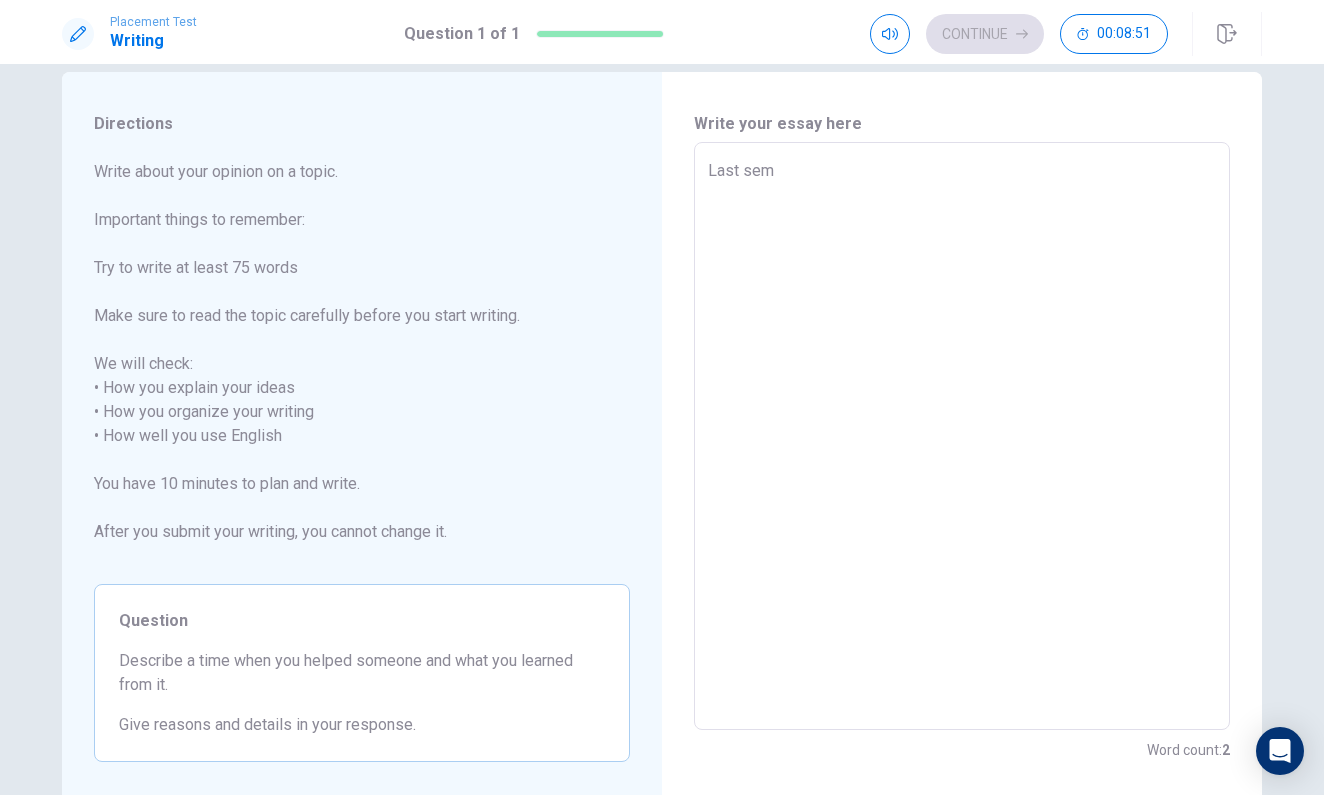 type on "Last seme" 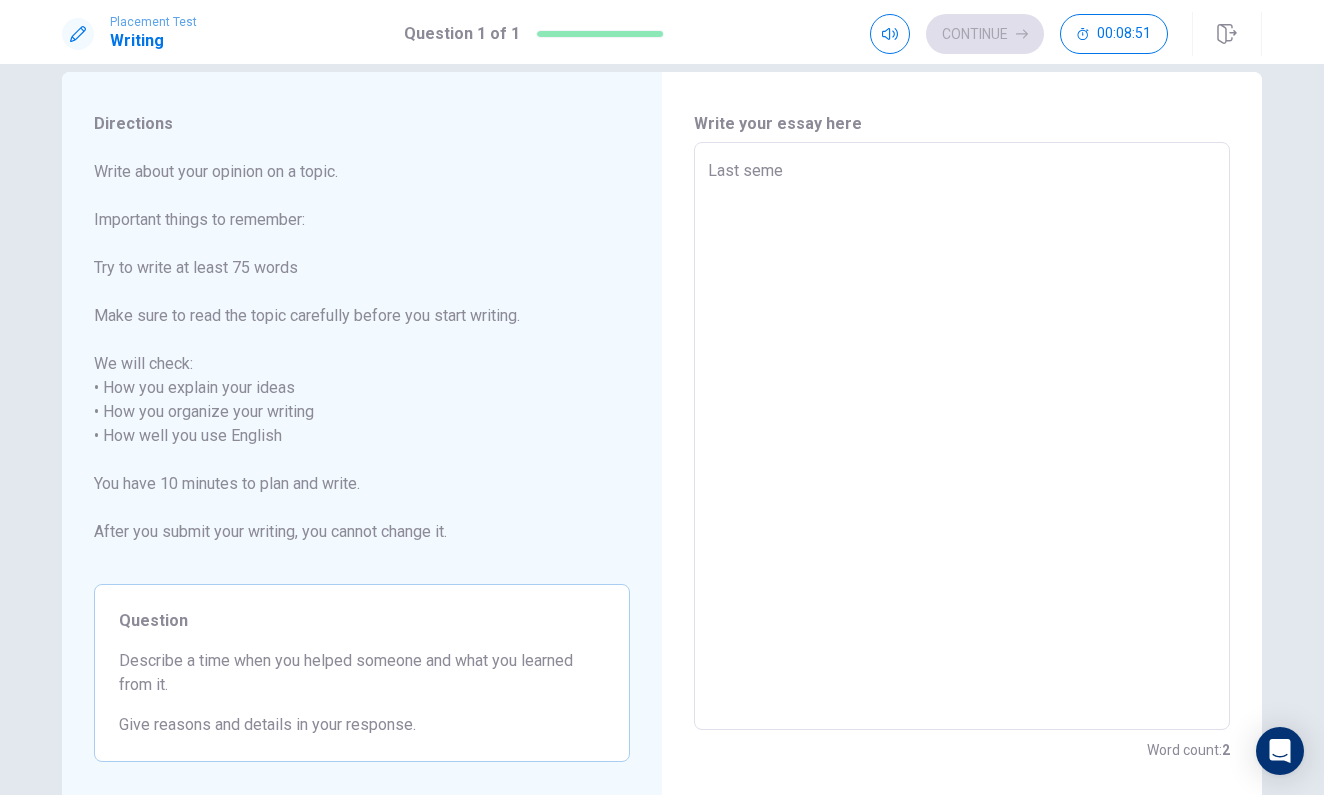 type on "x" 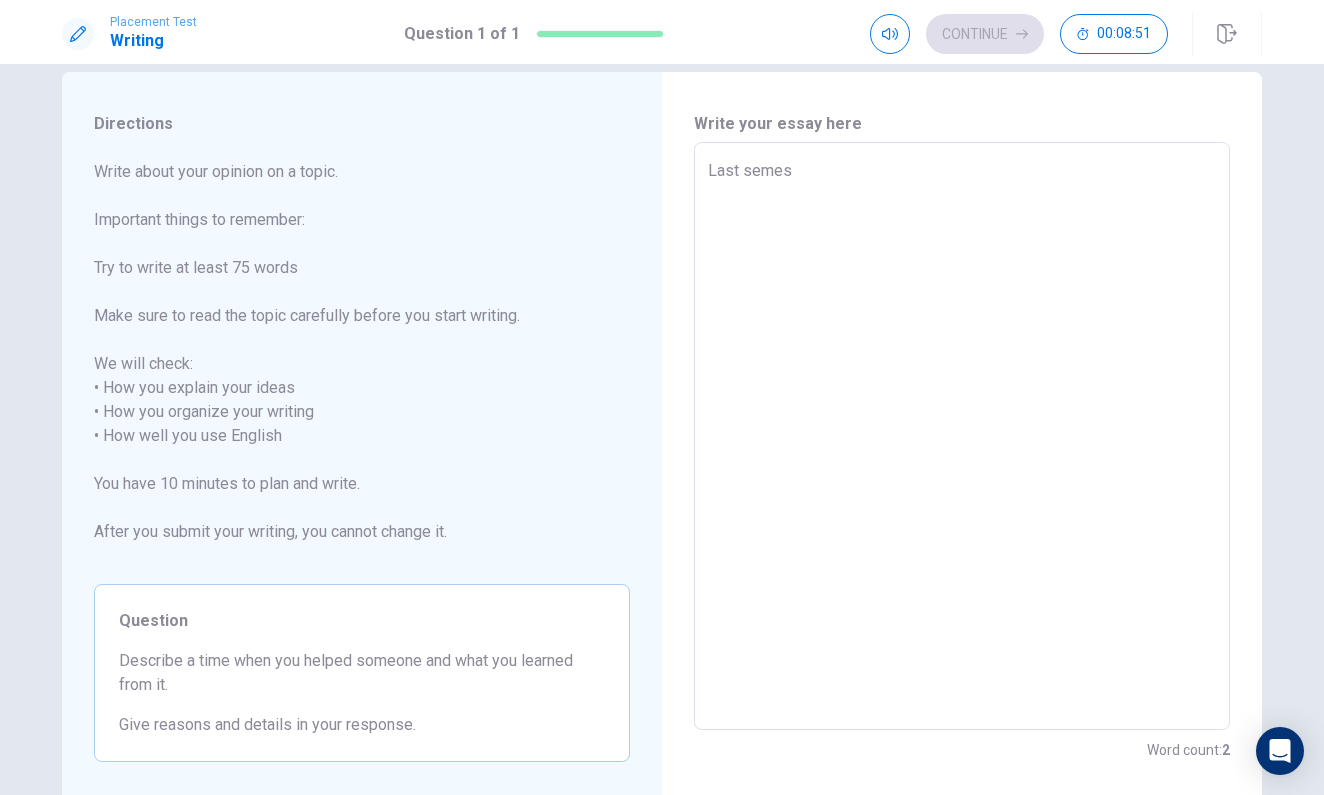 type on "x" 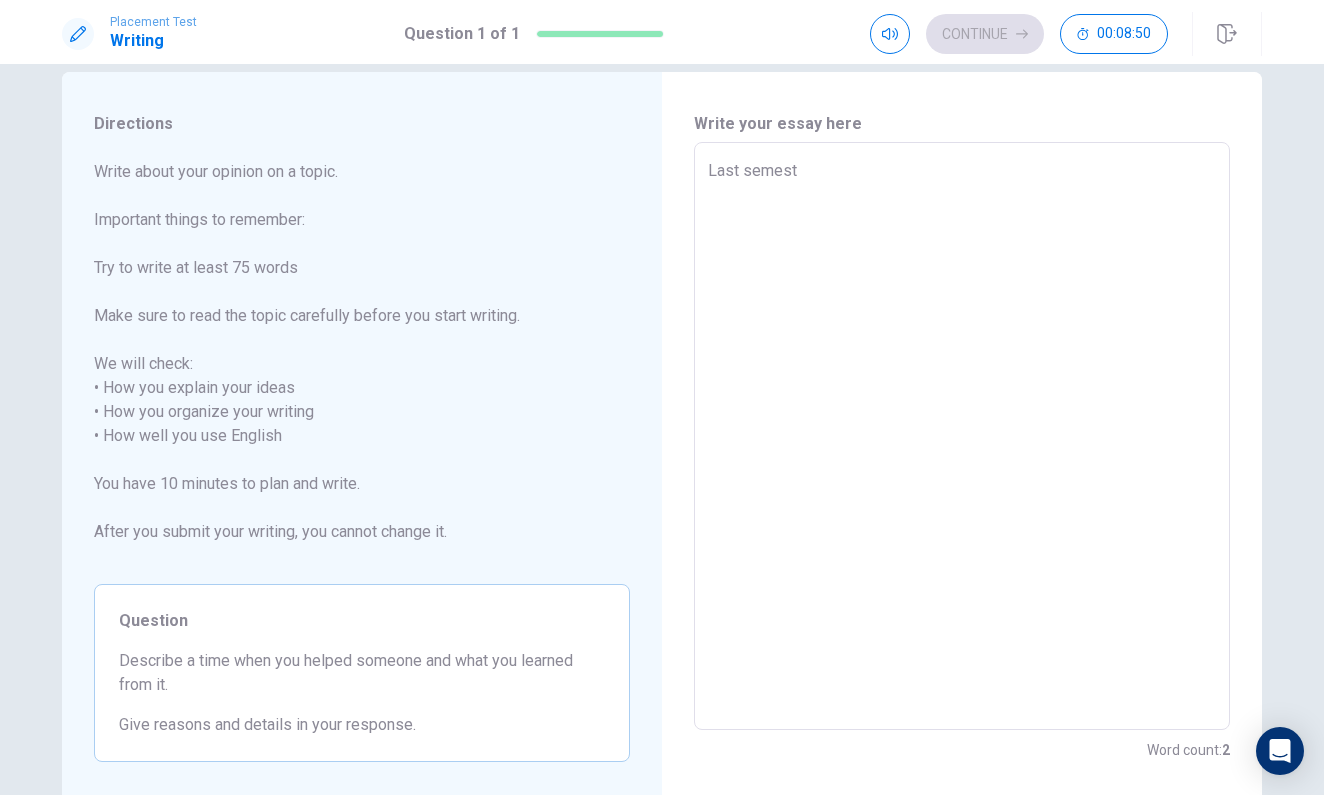 type on "x" 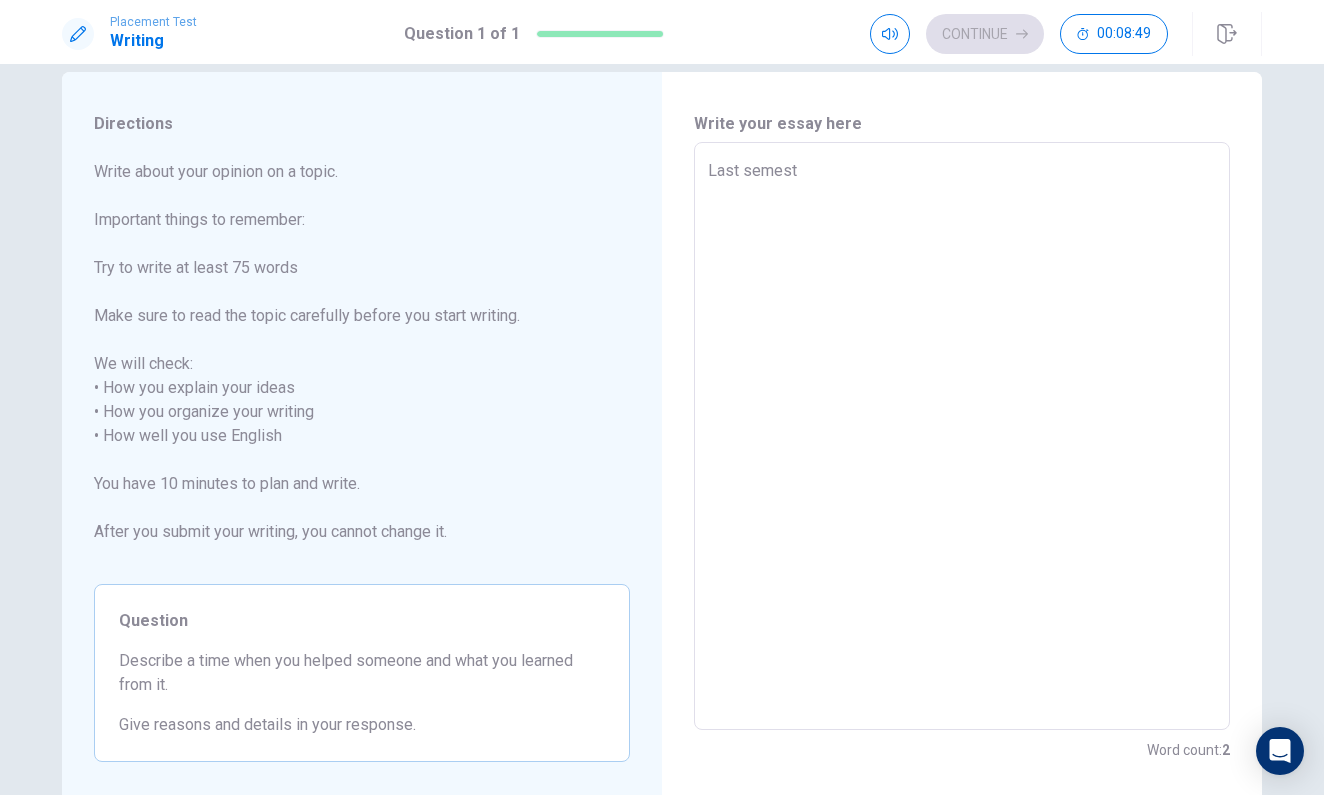 type on "Last semeste" 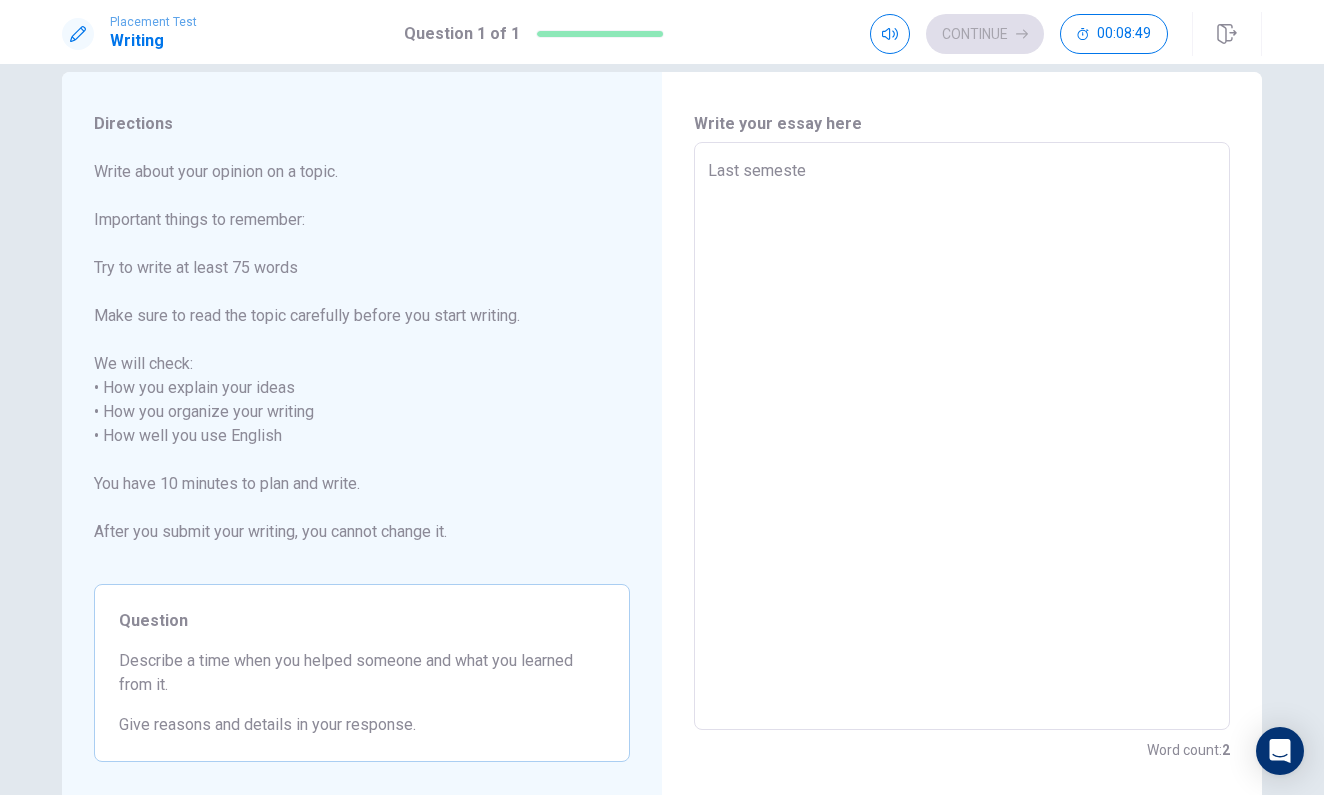 type on "x" 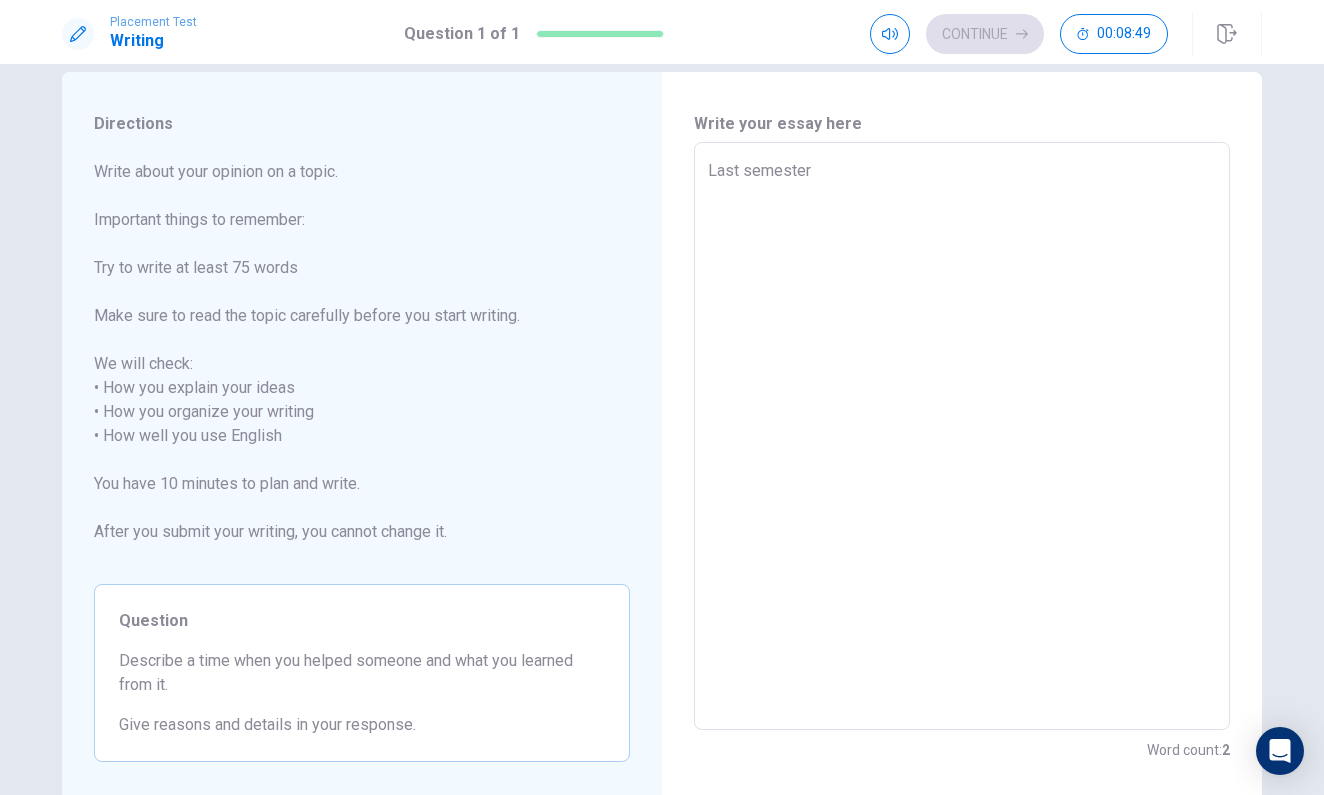type on "x" 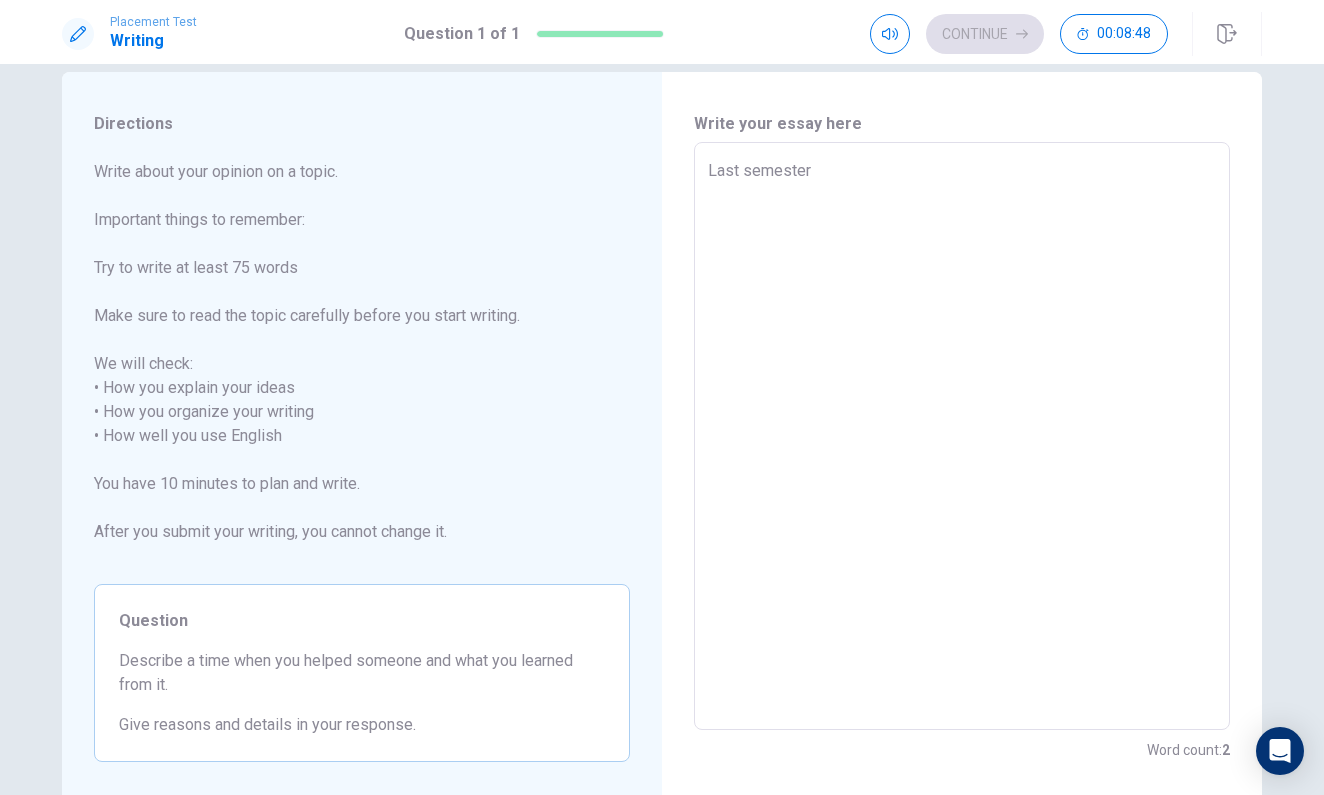 type on "Last semester," 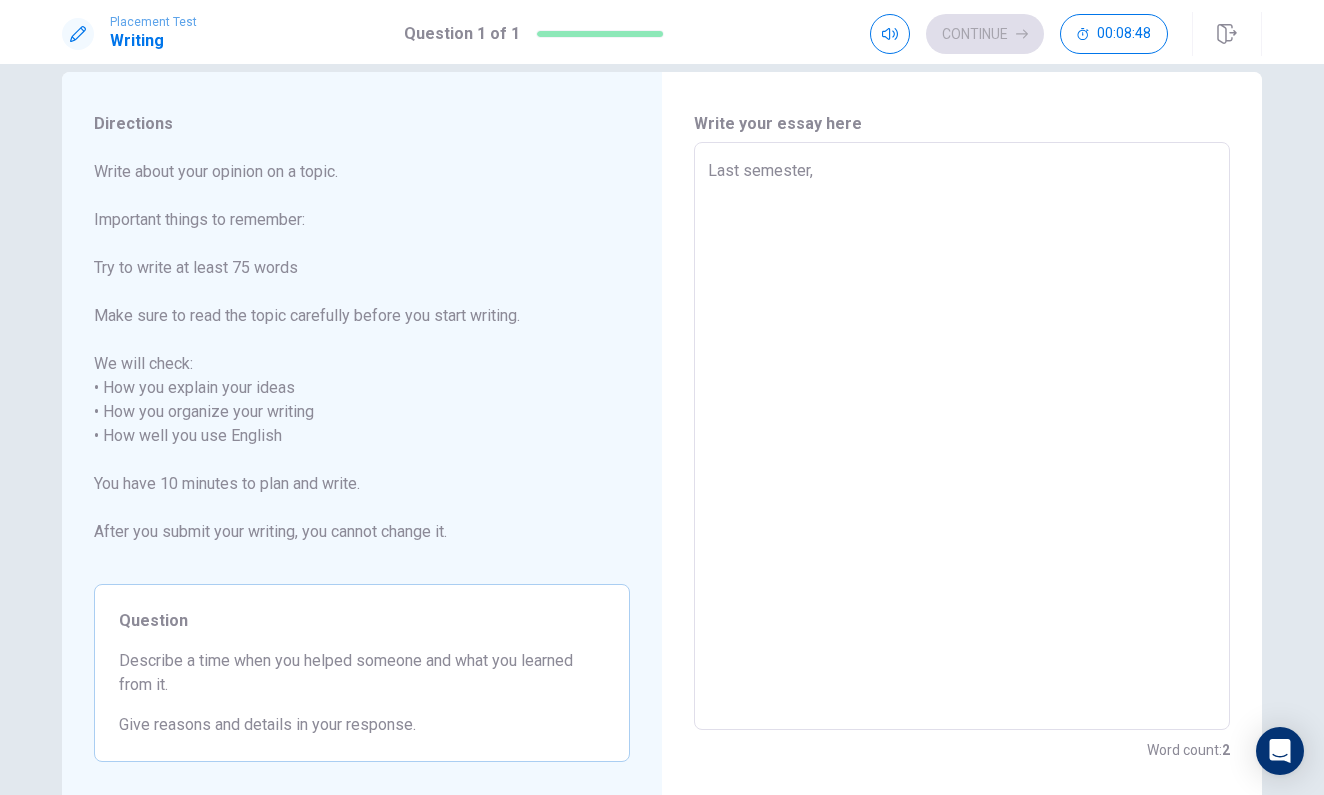 type on "x" 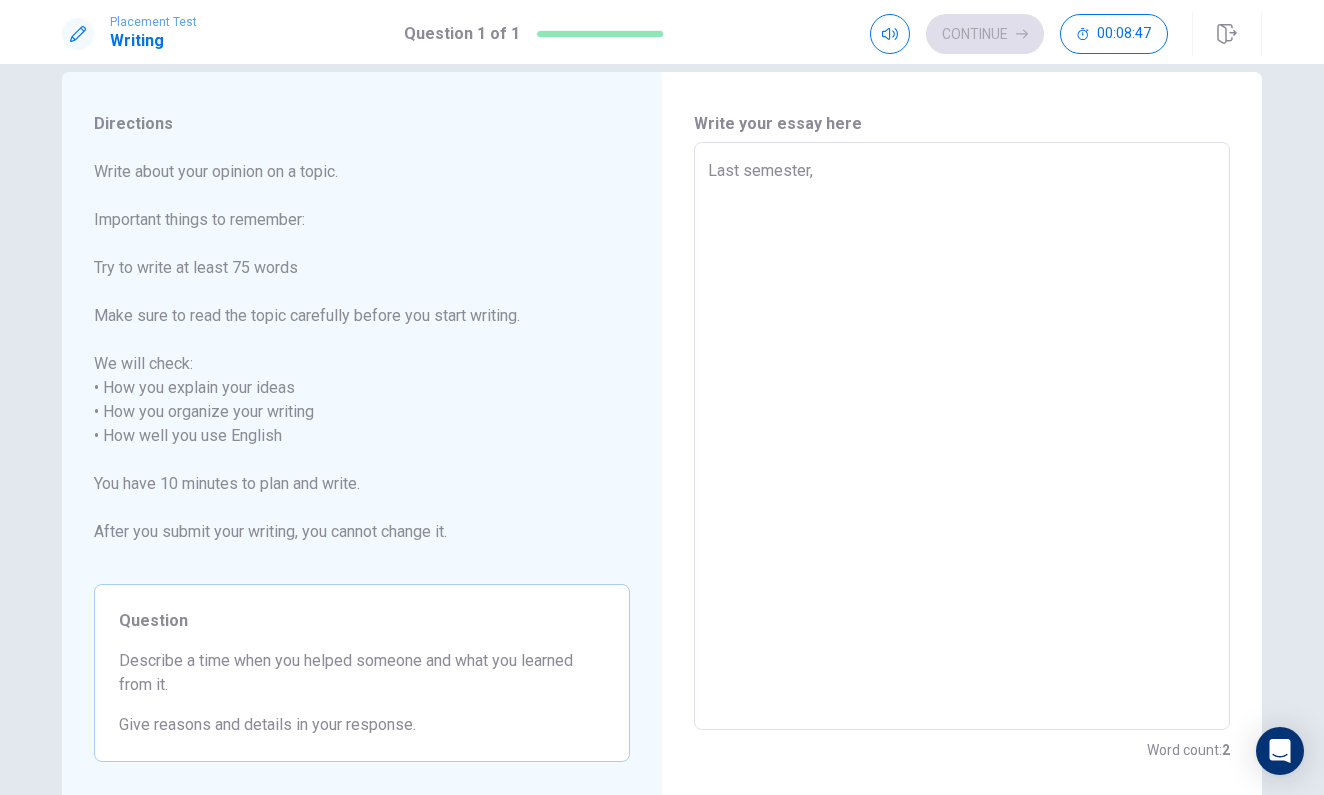 type on "x" 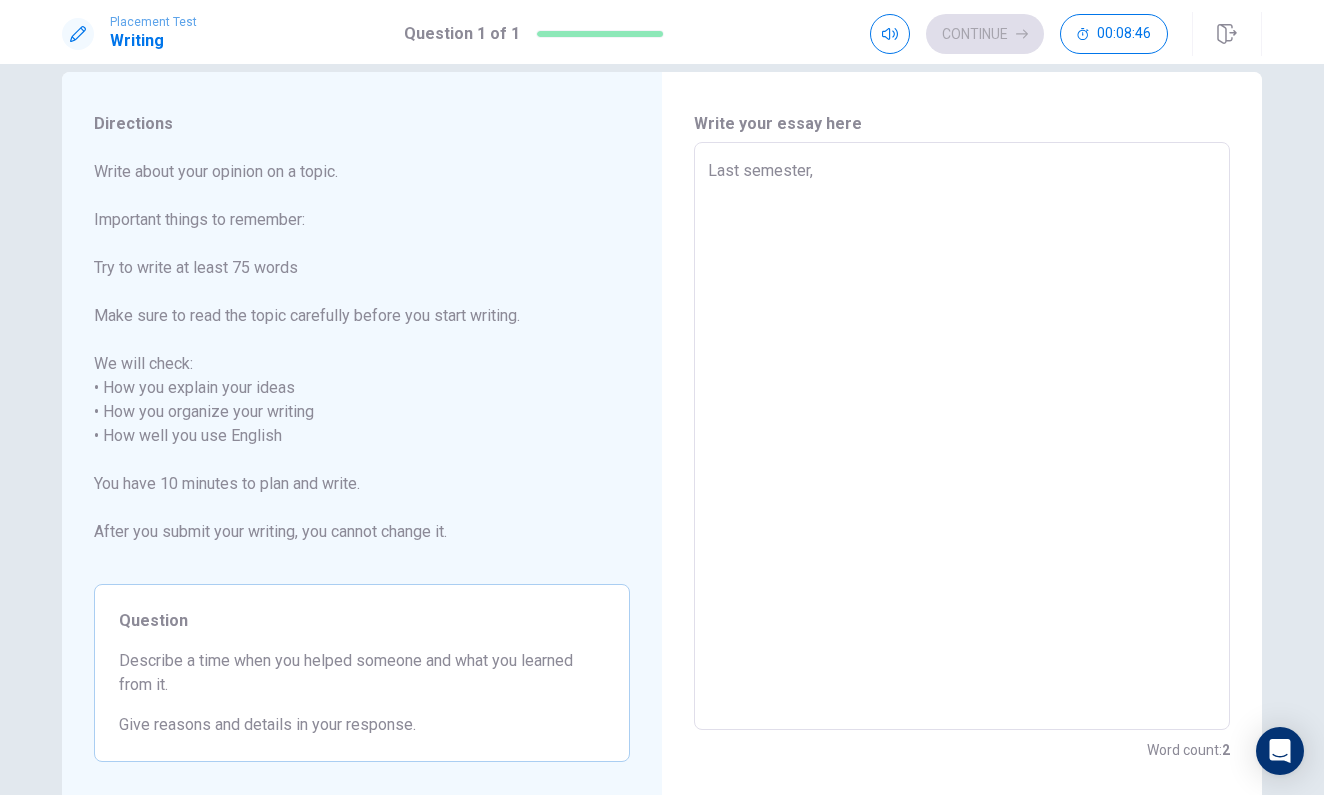 type on "Last semester, I" 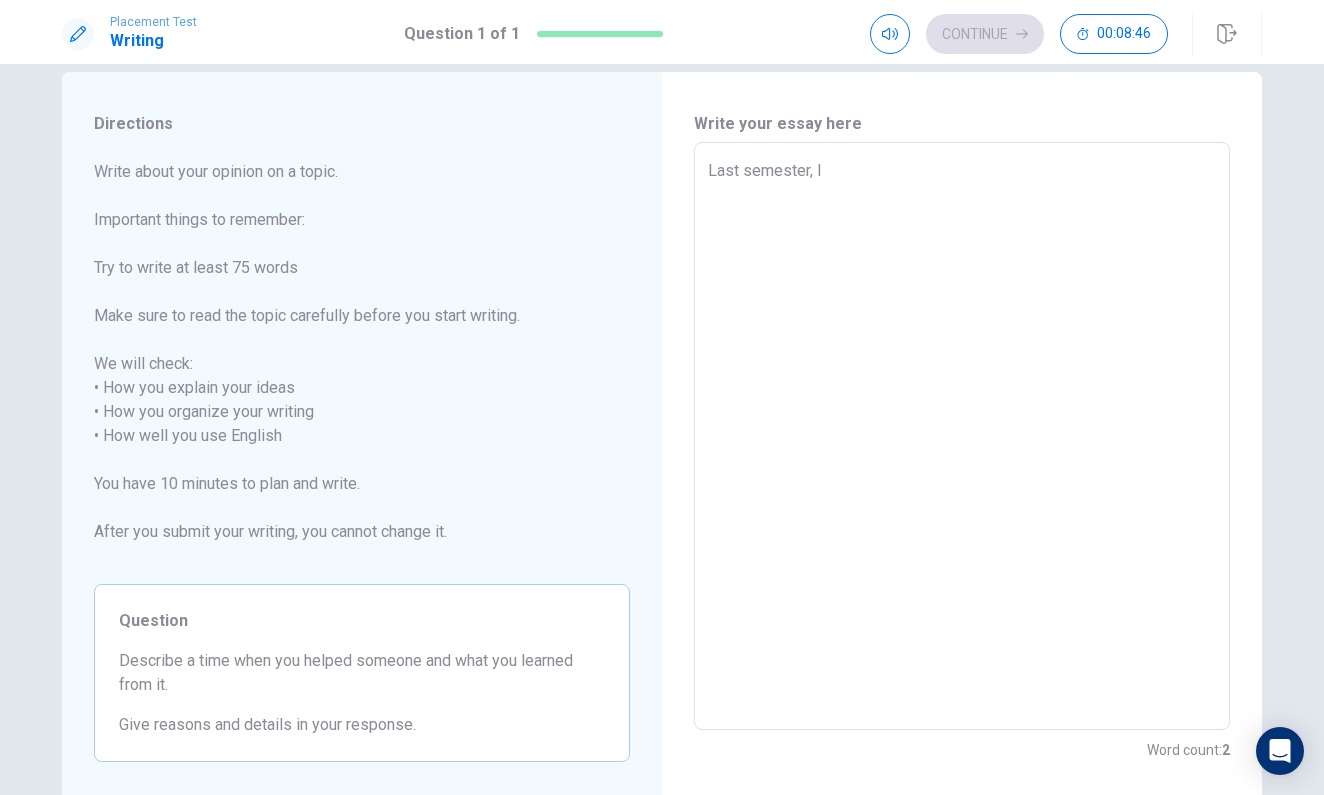 type on "x" 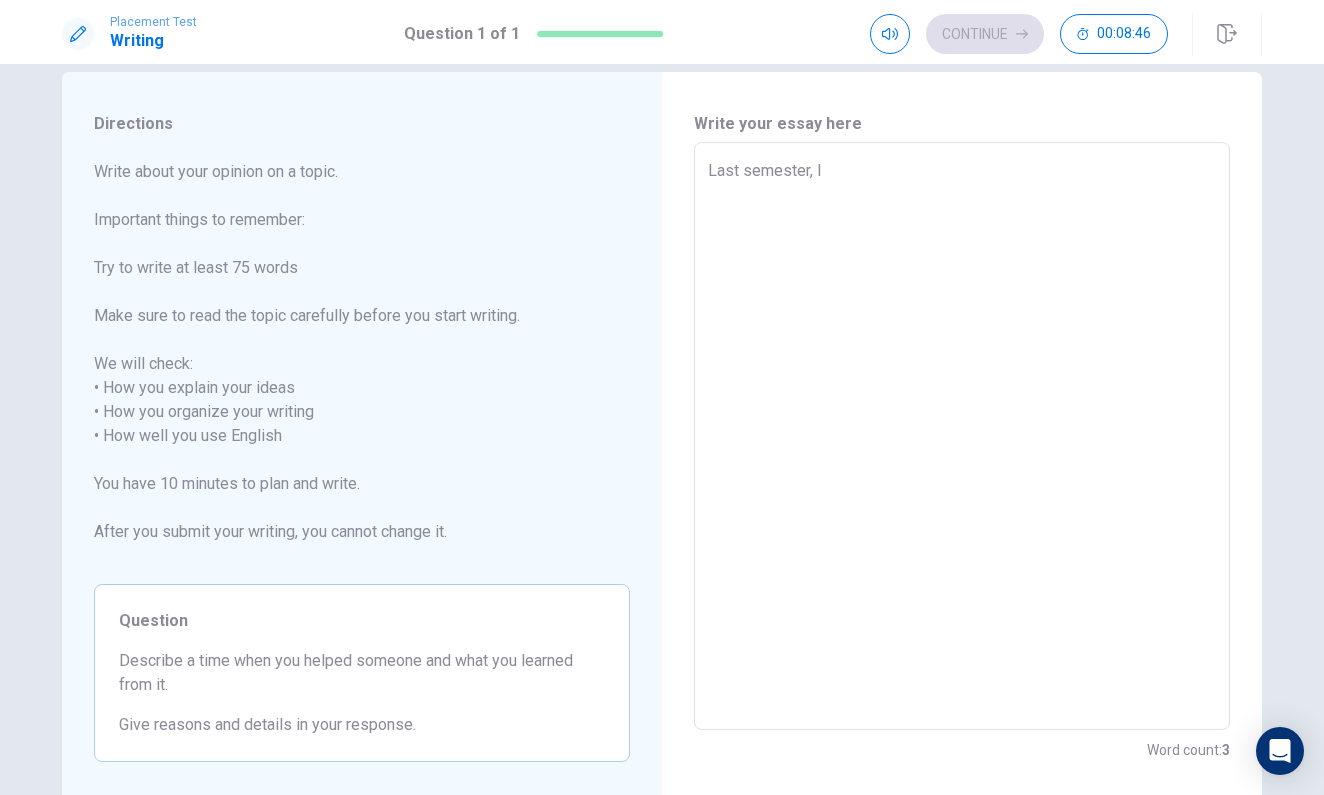 type on "Last semester, I" 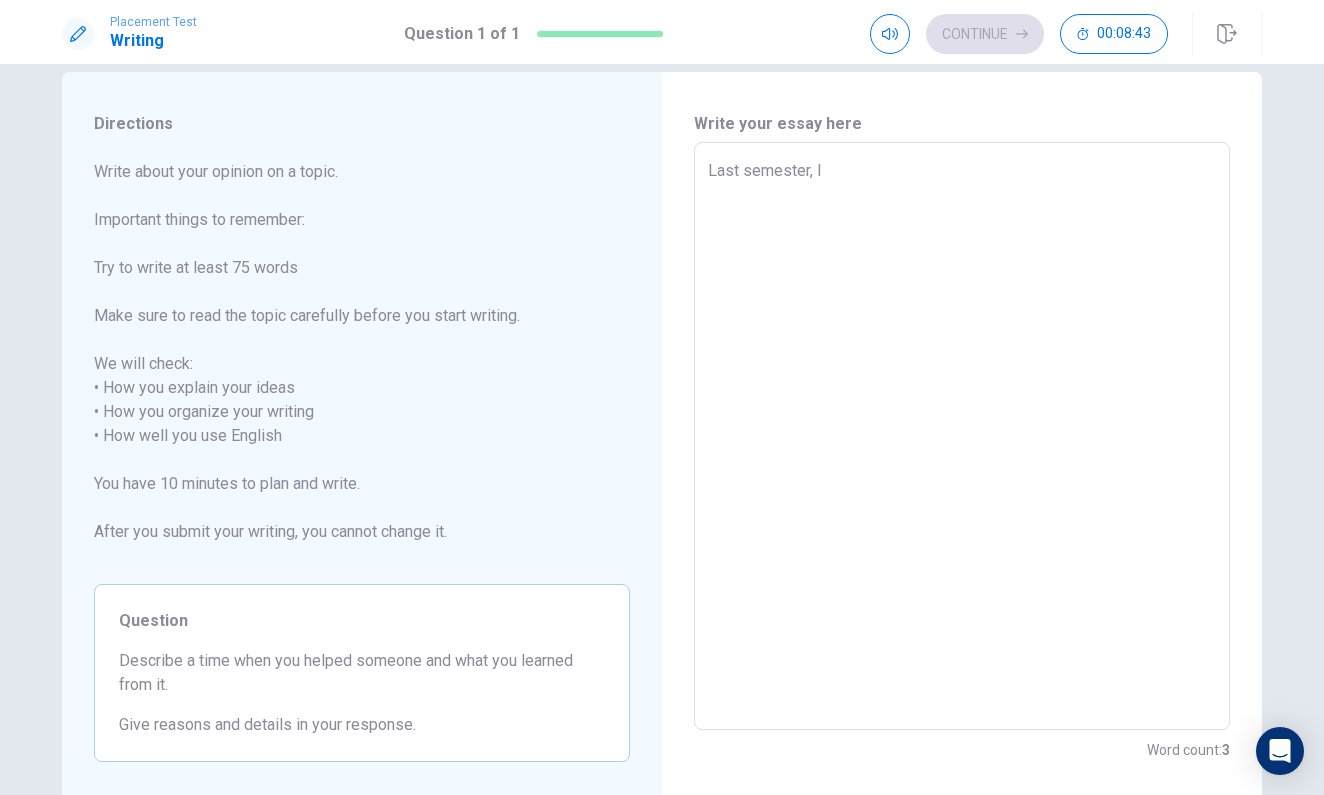 type on "x" 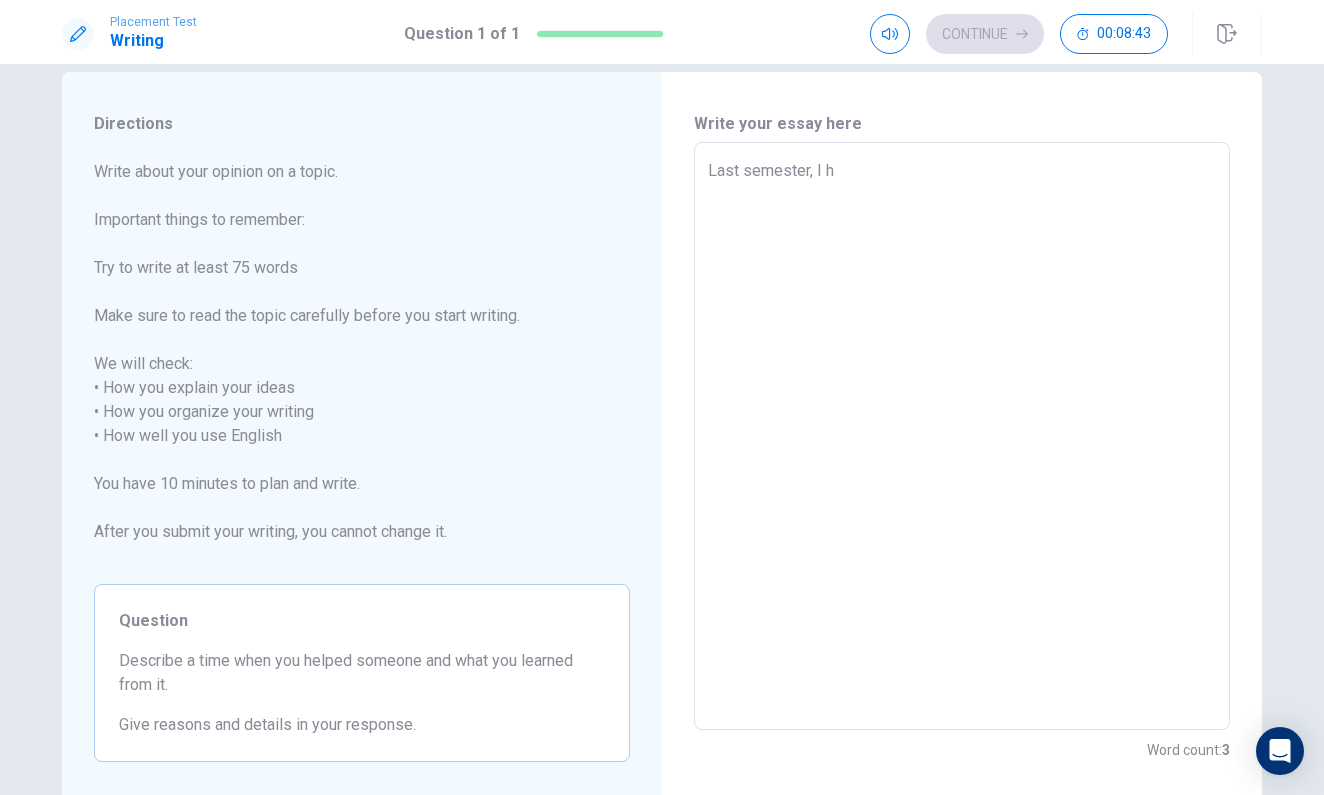 type on "x" 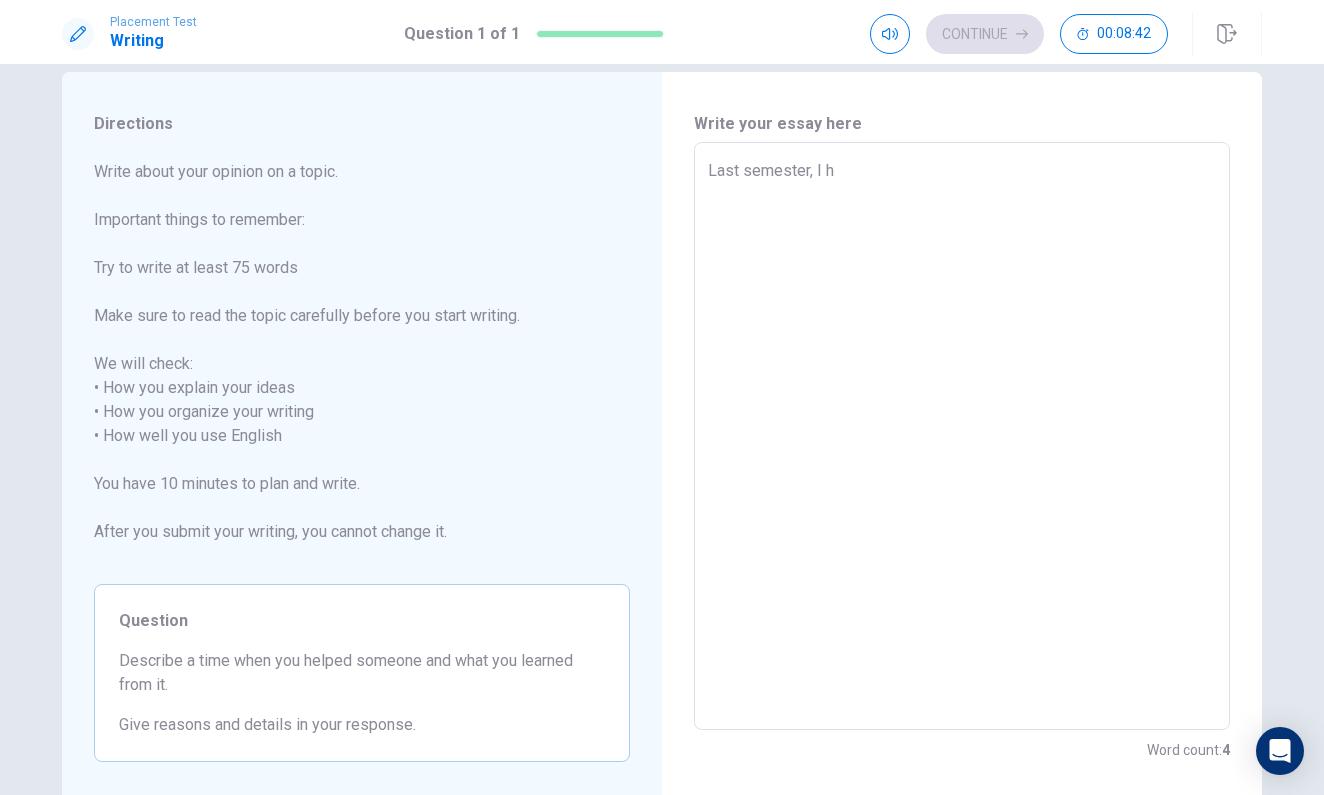 type on "Last semester, I he" 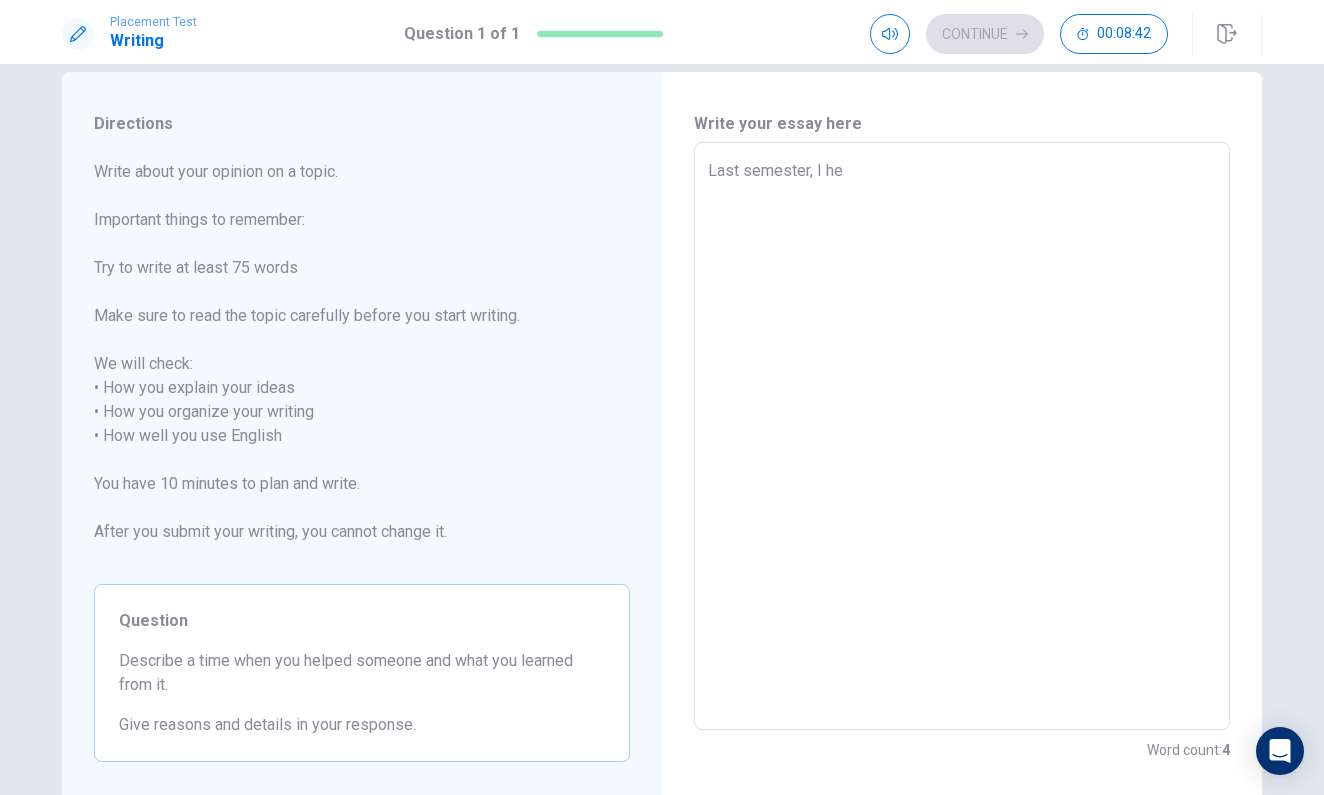 type on "x" 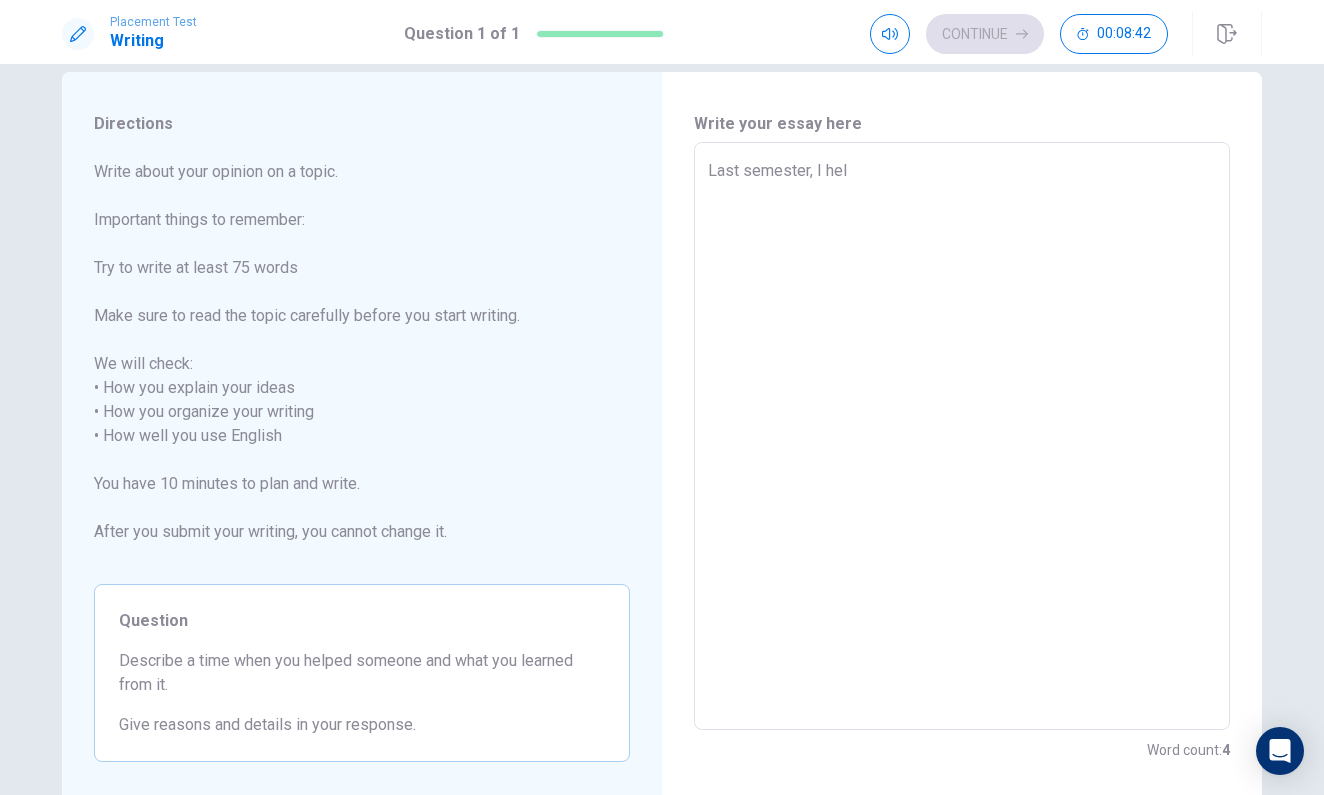 type on "Last semester, I help" 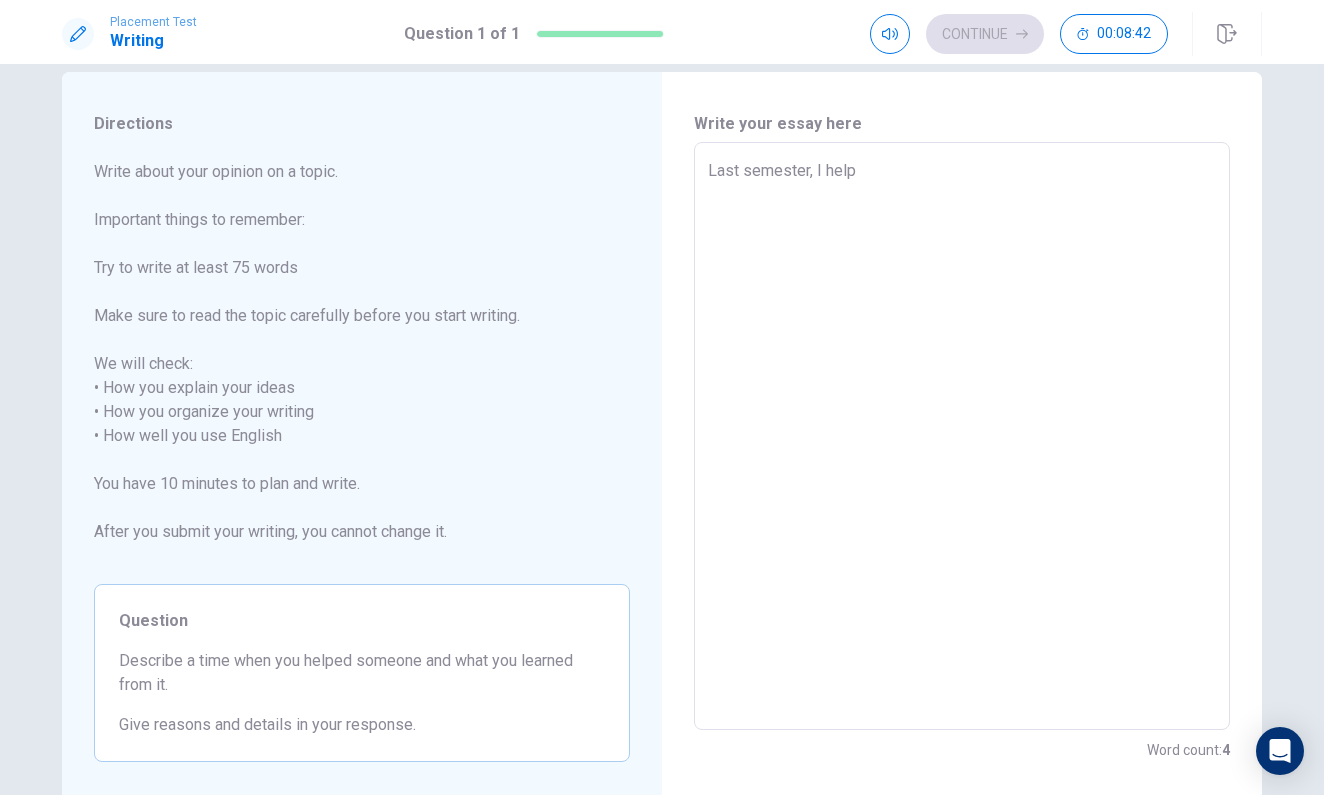 type on "x" 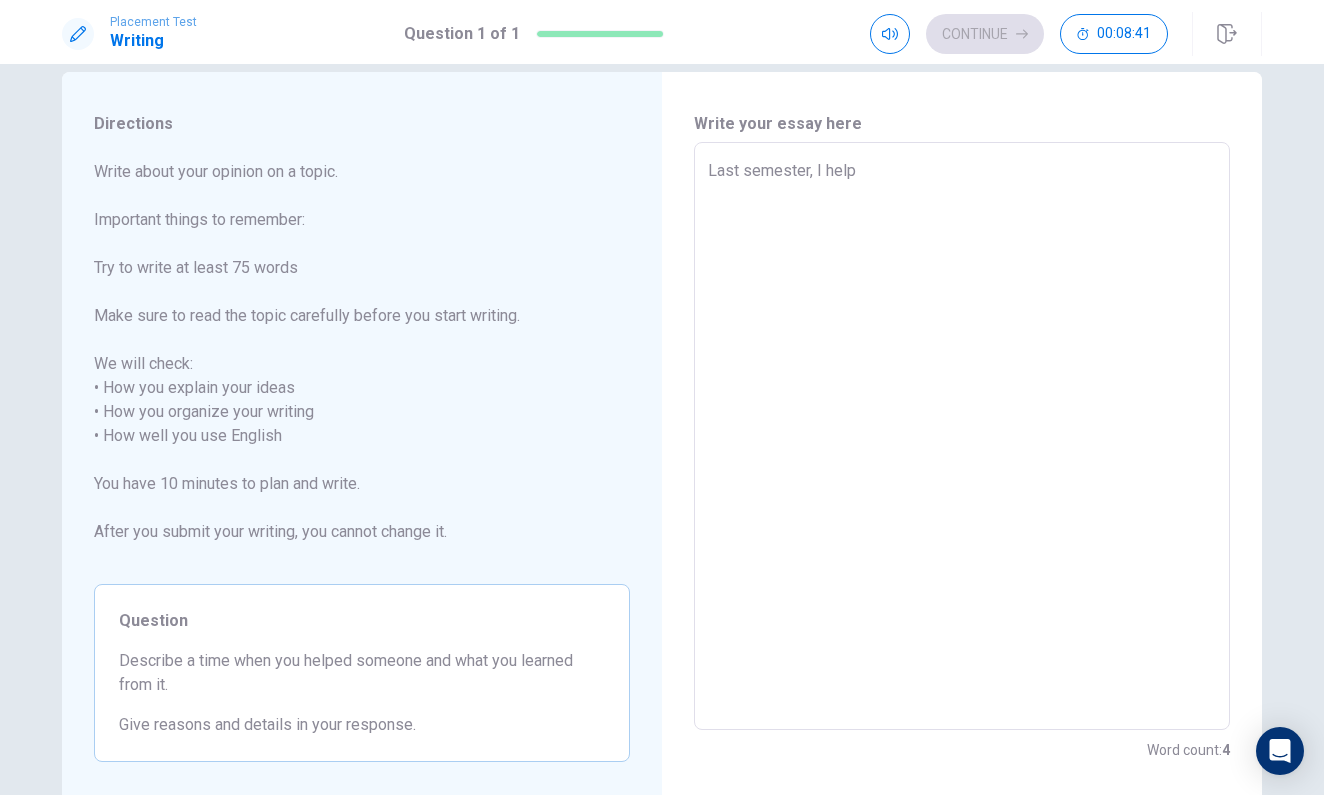 type on "Last semester, I helpe" 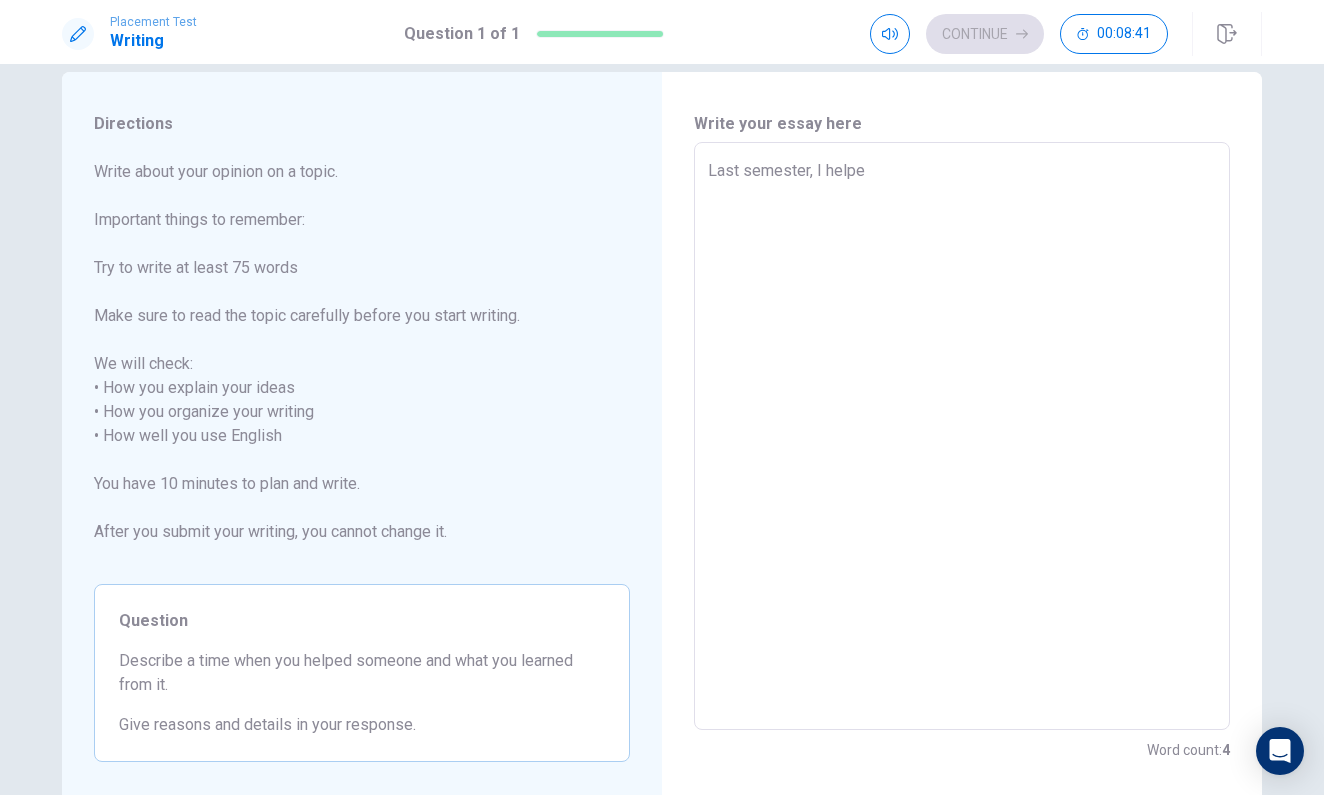 type on "x" 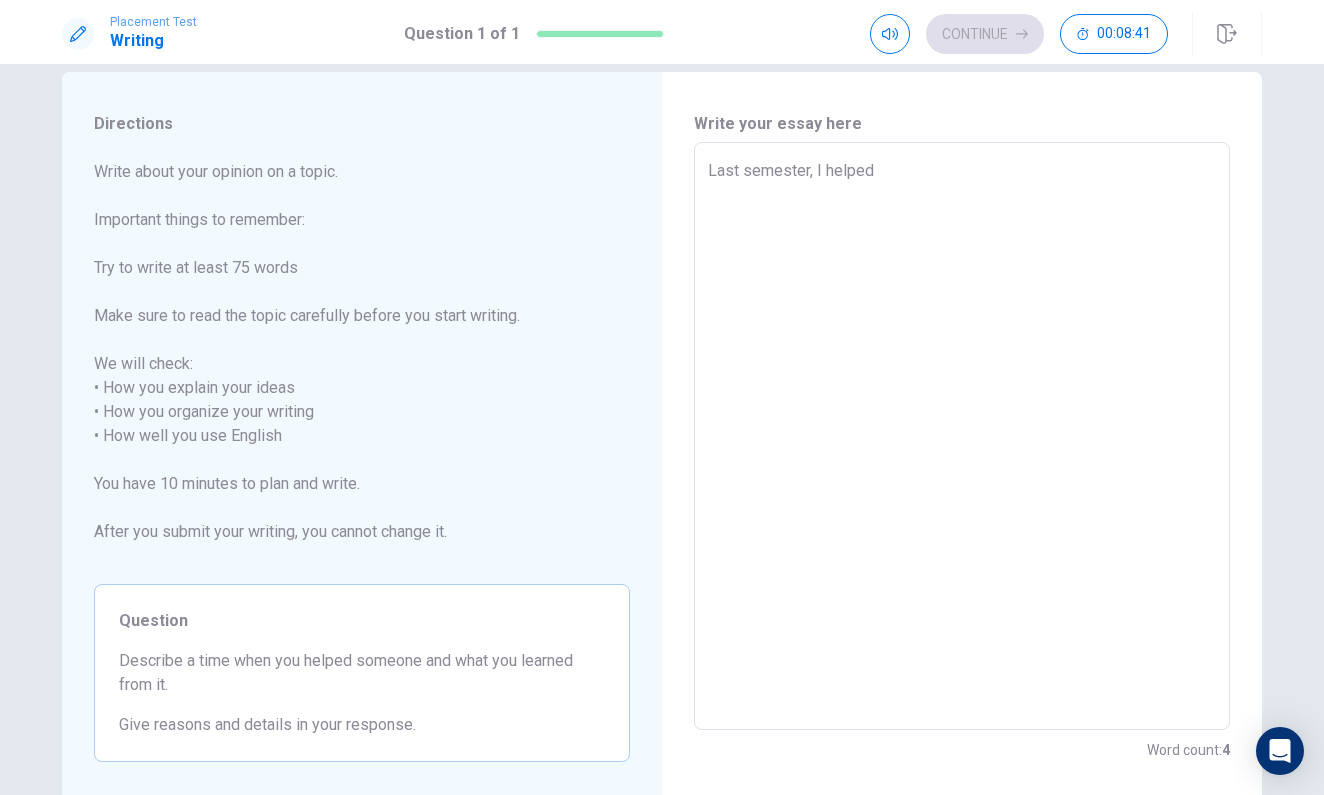 type on "x" 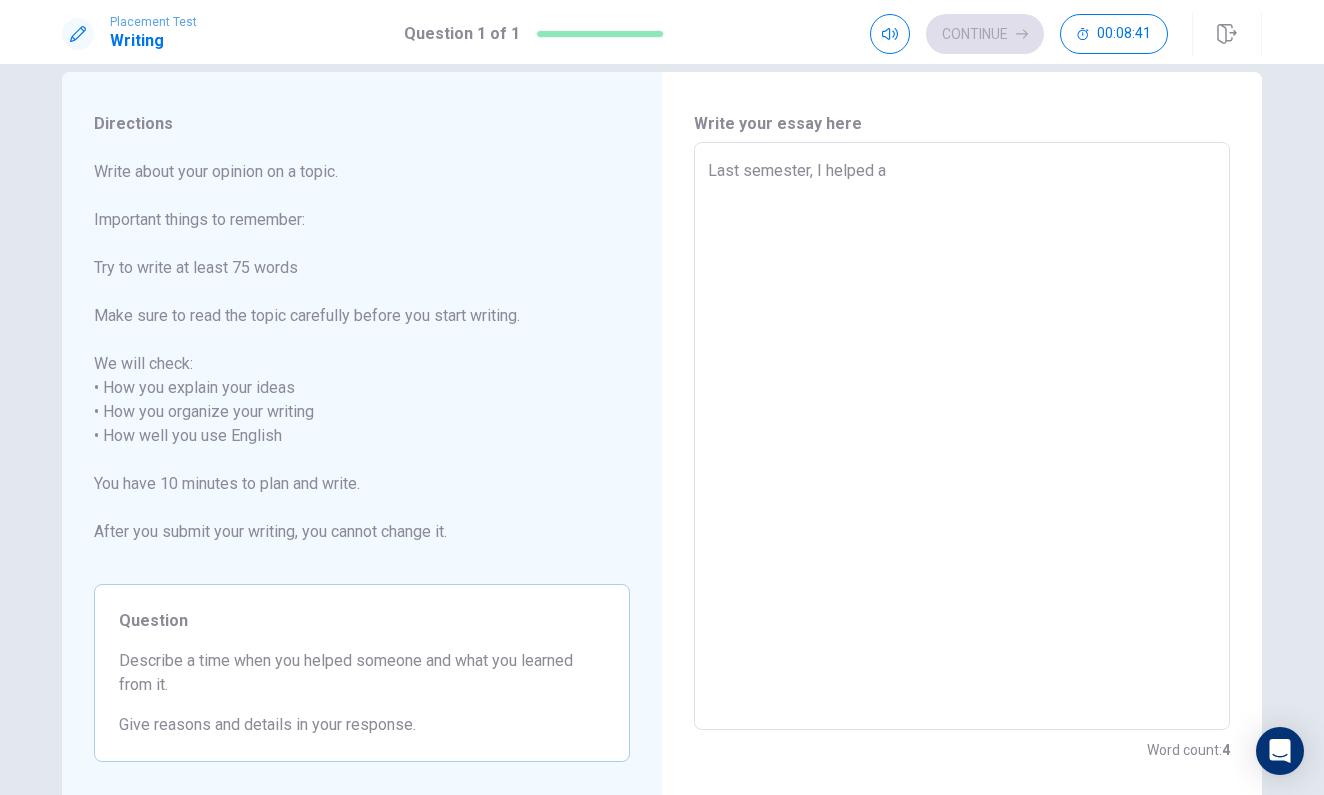 type on "x" 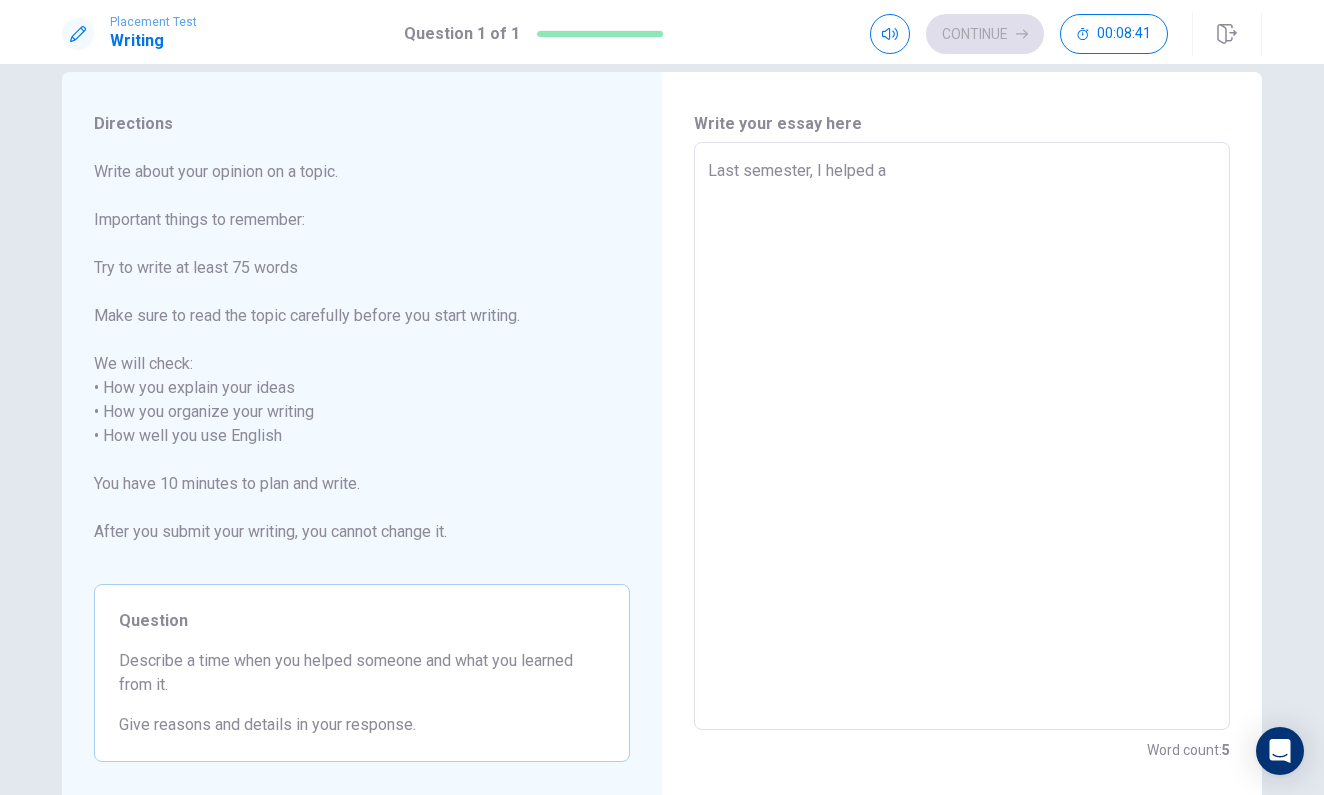 type on "x" 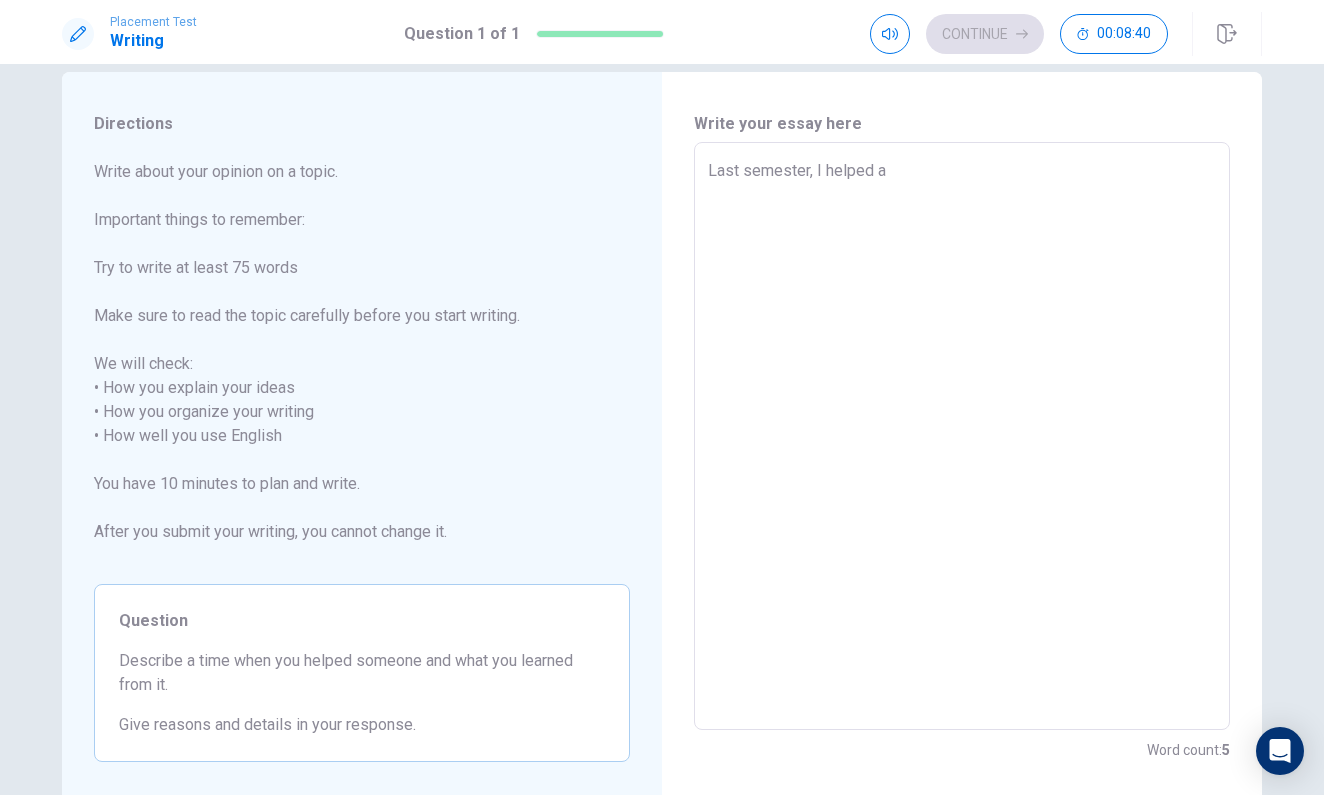 type on "Last semester, I helped a c" 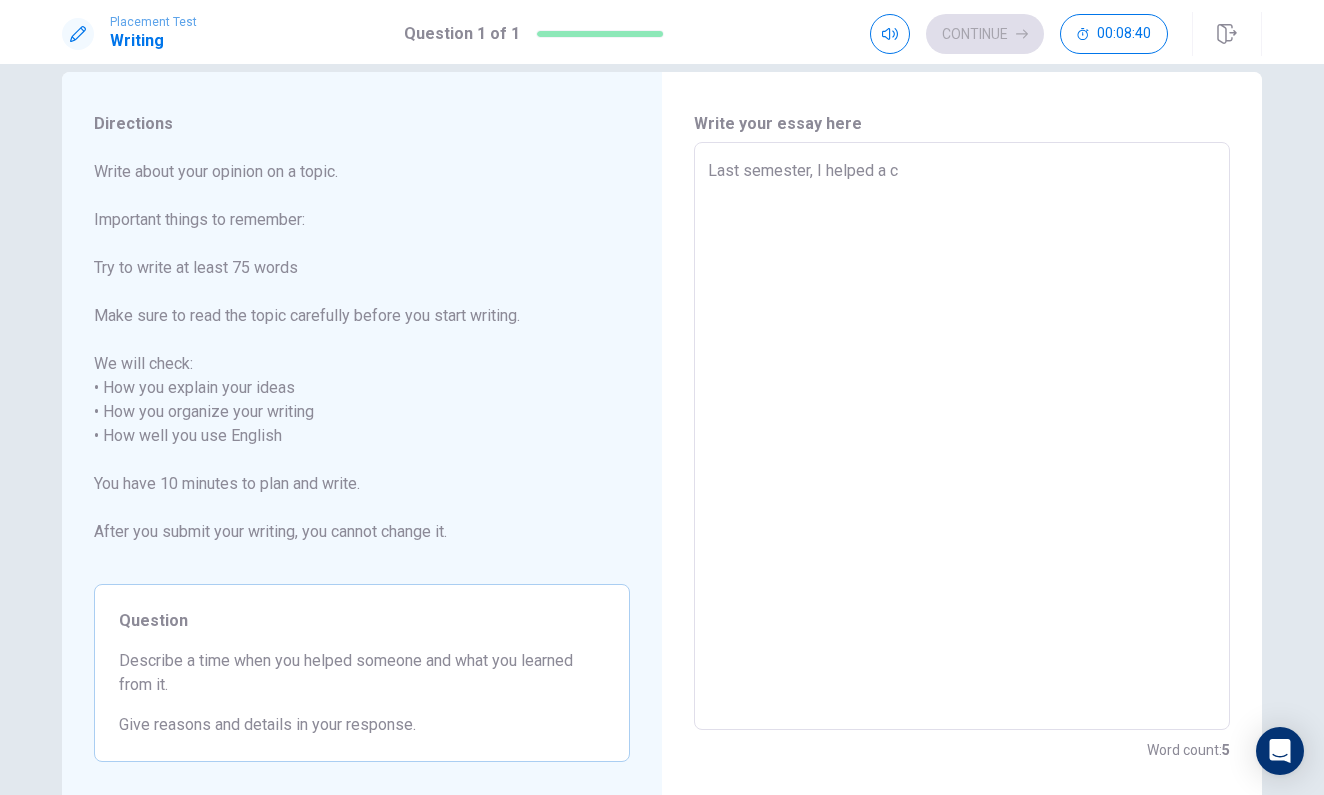 type on "x" 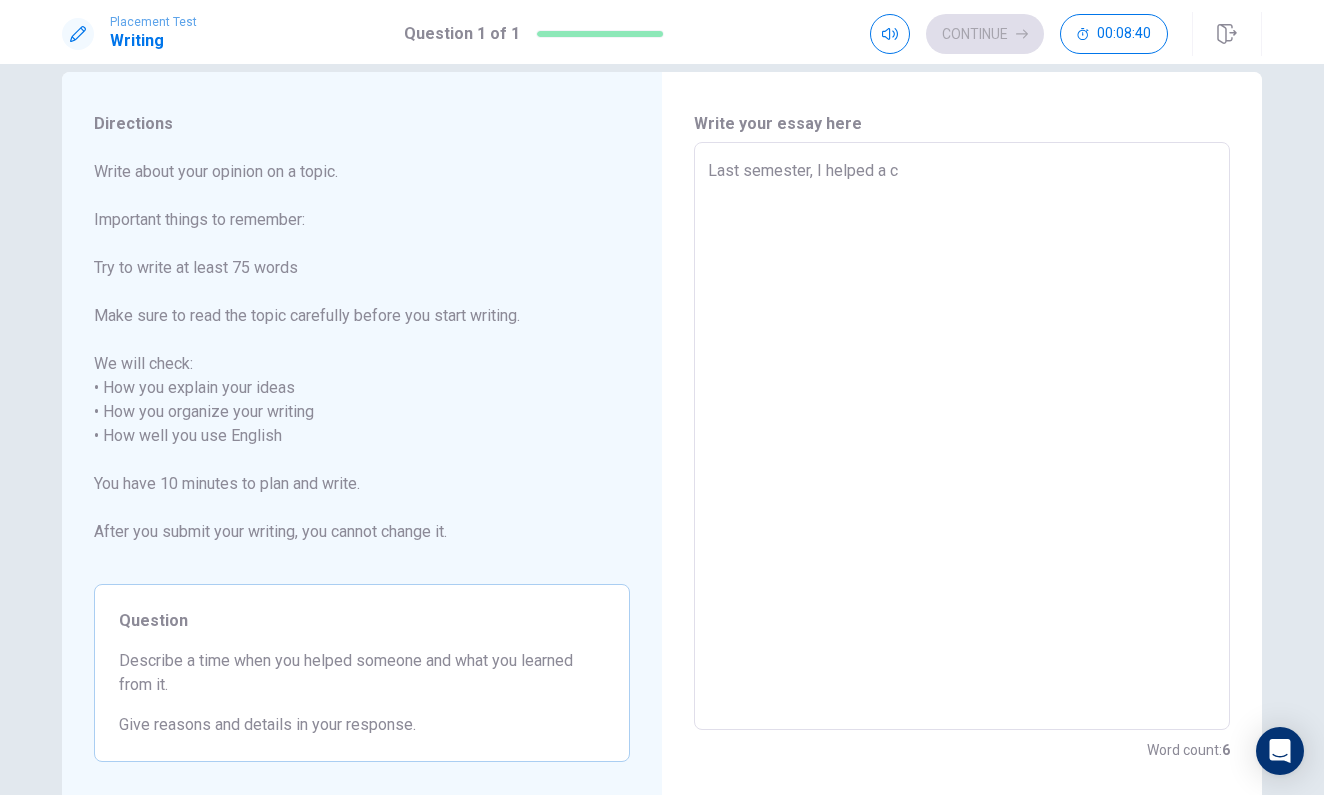 type on "Last semester, I helped a cl" 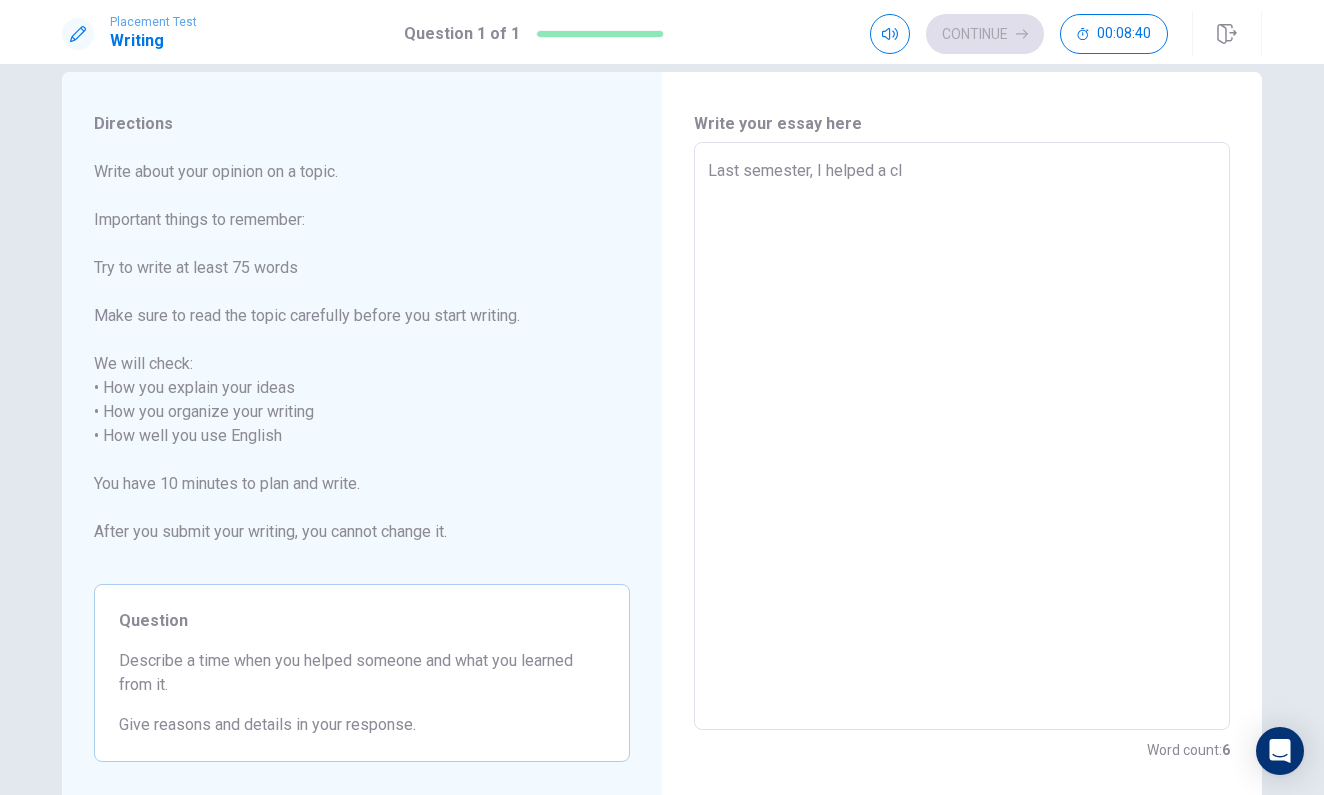 type on "x" 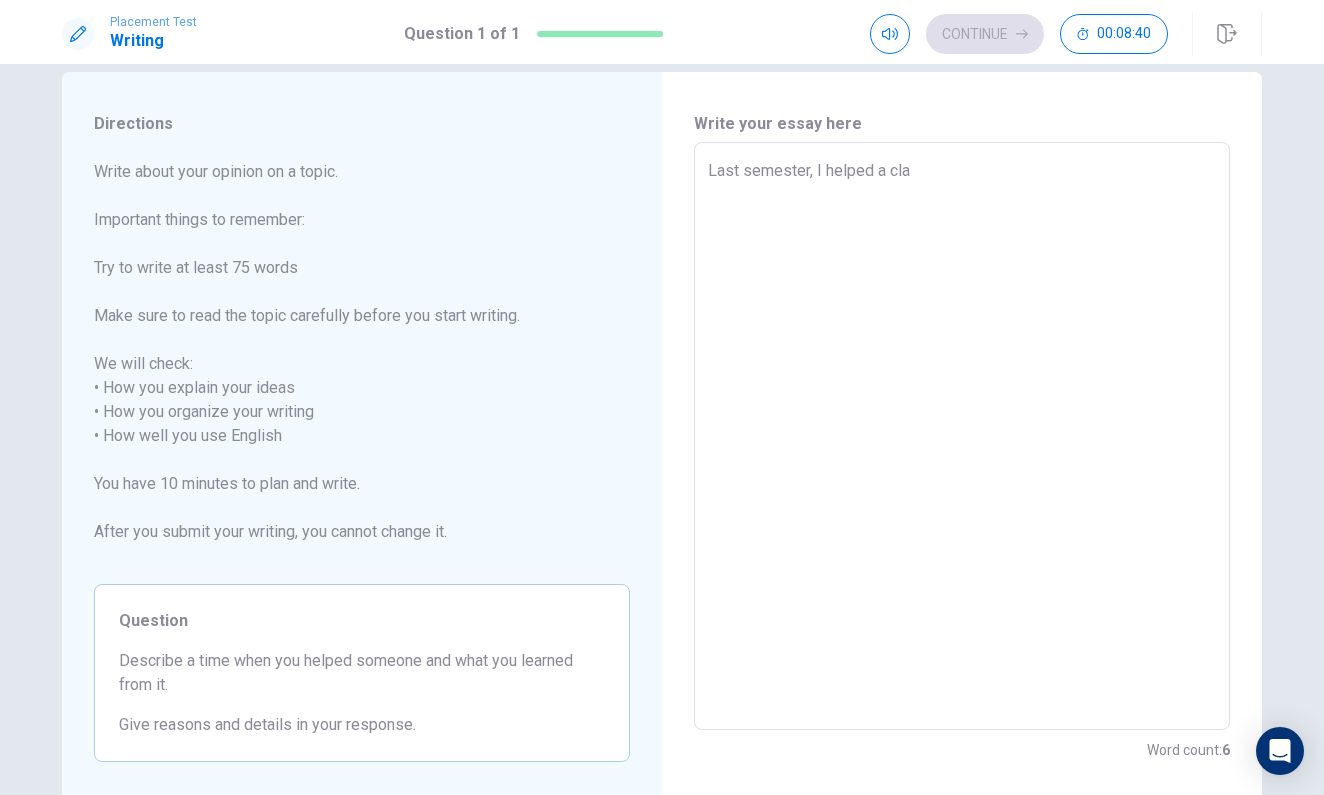 type on "x" 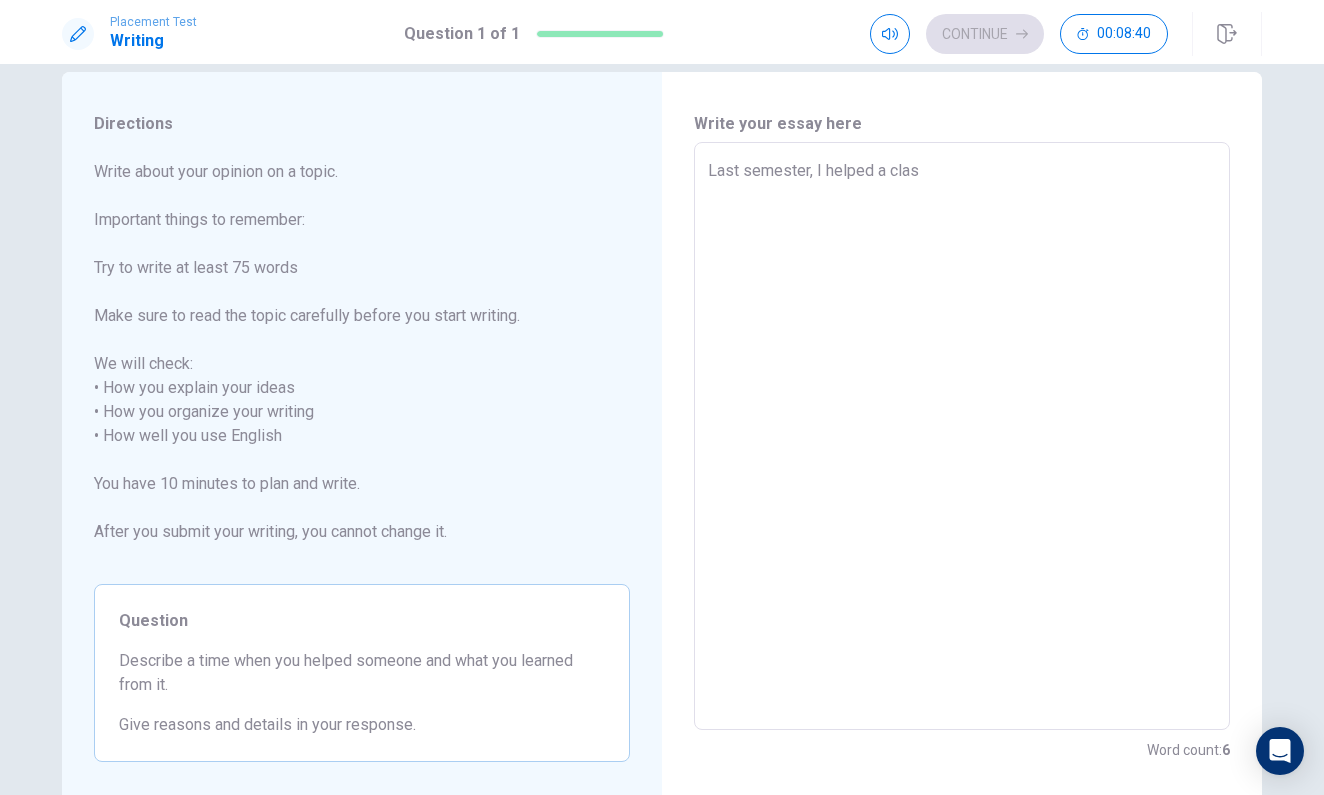 type on "x" 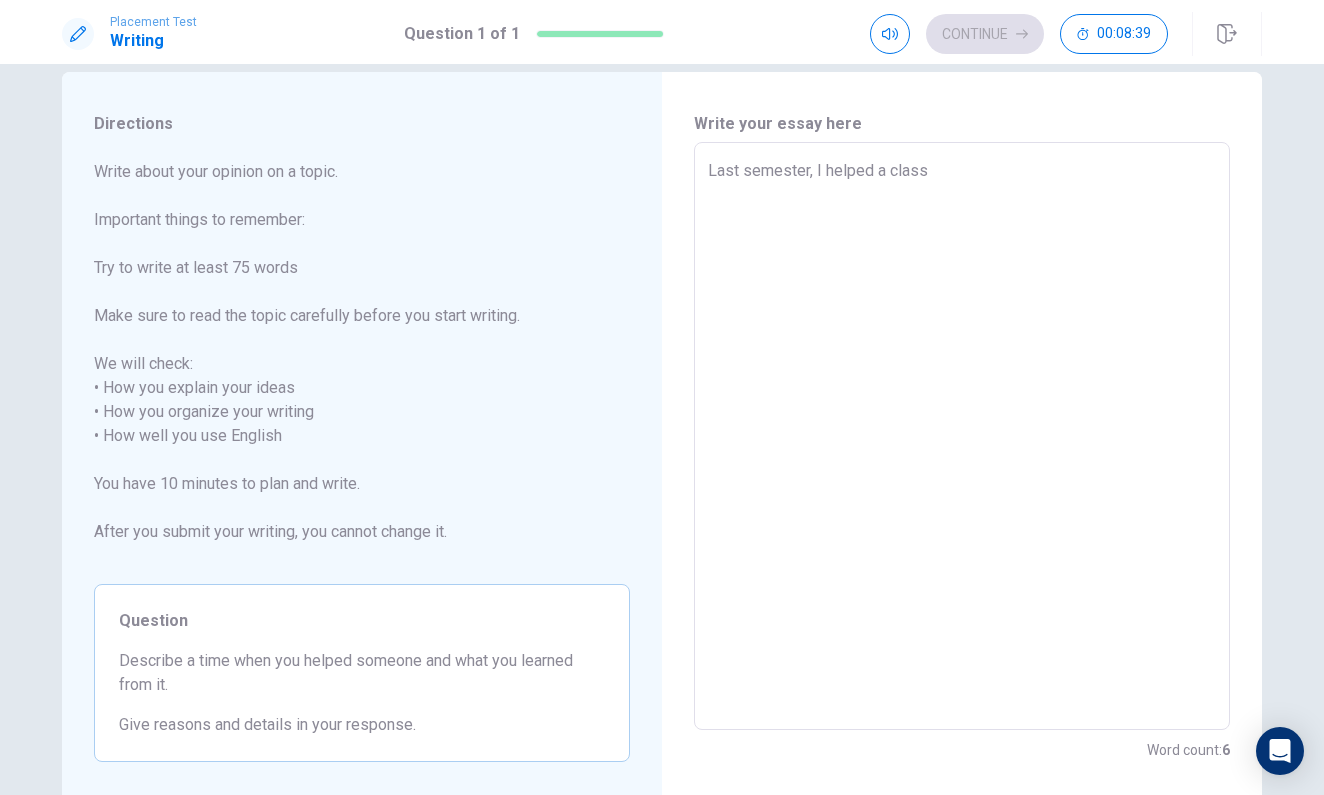 type on "Last semester, I helped a class" 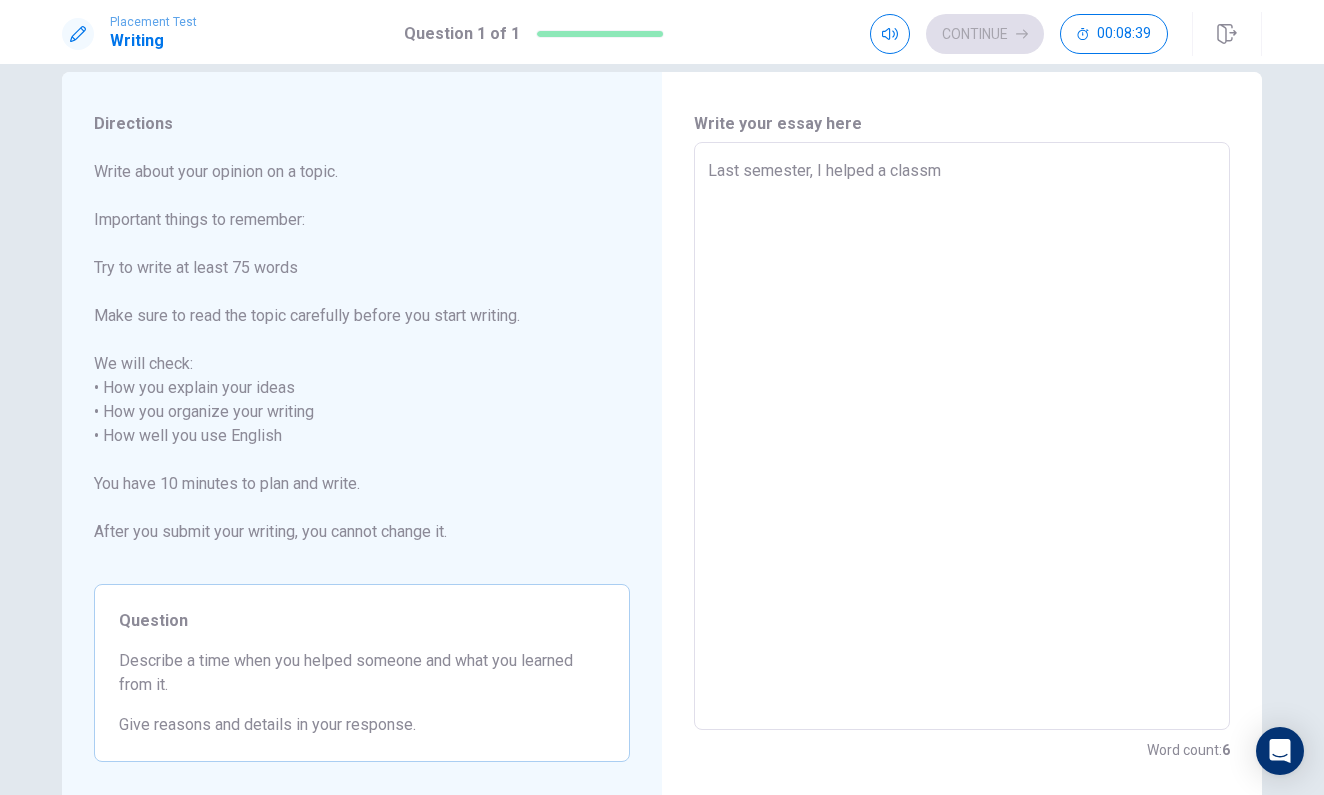type on "x" 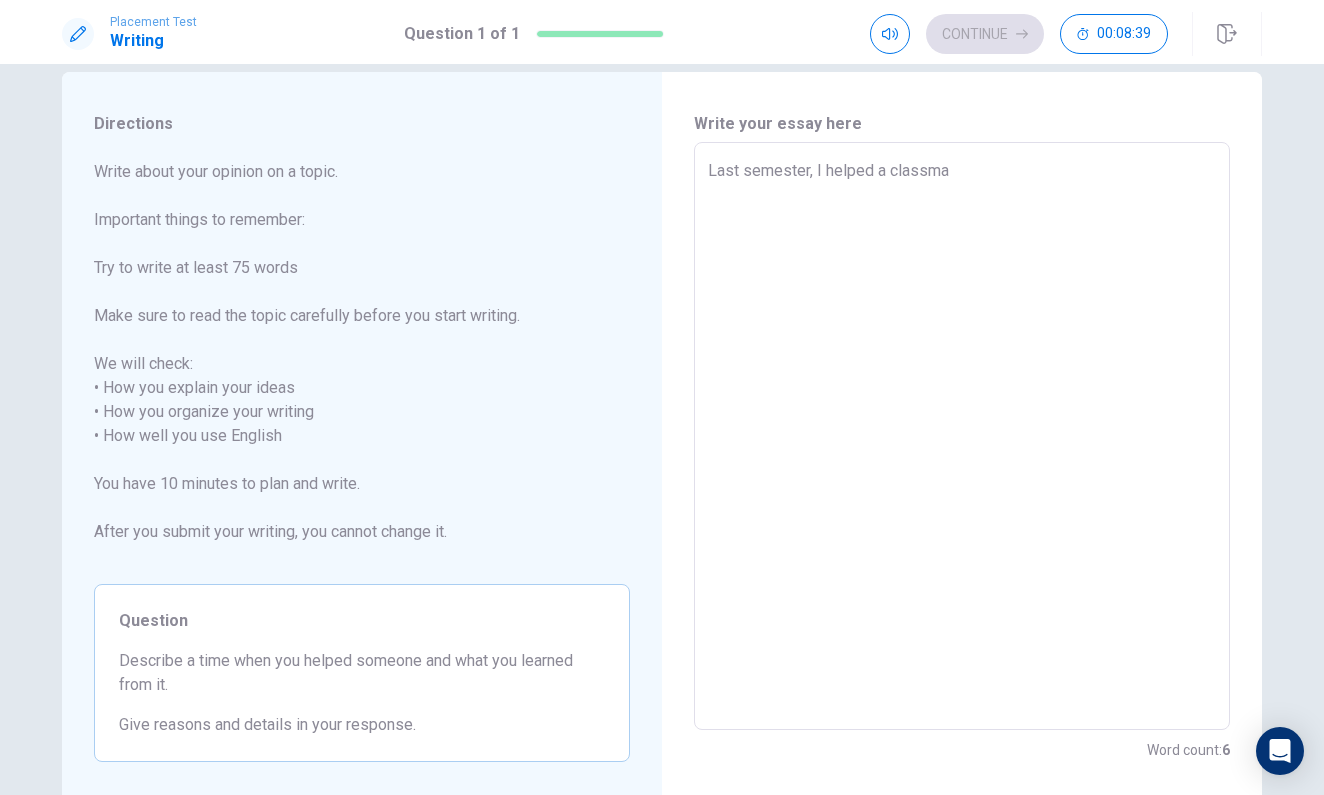 type on "x" 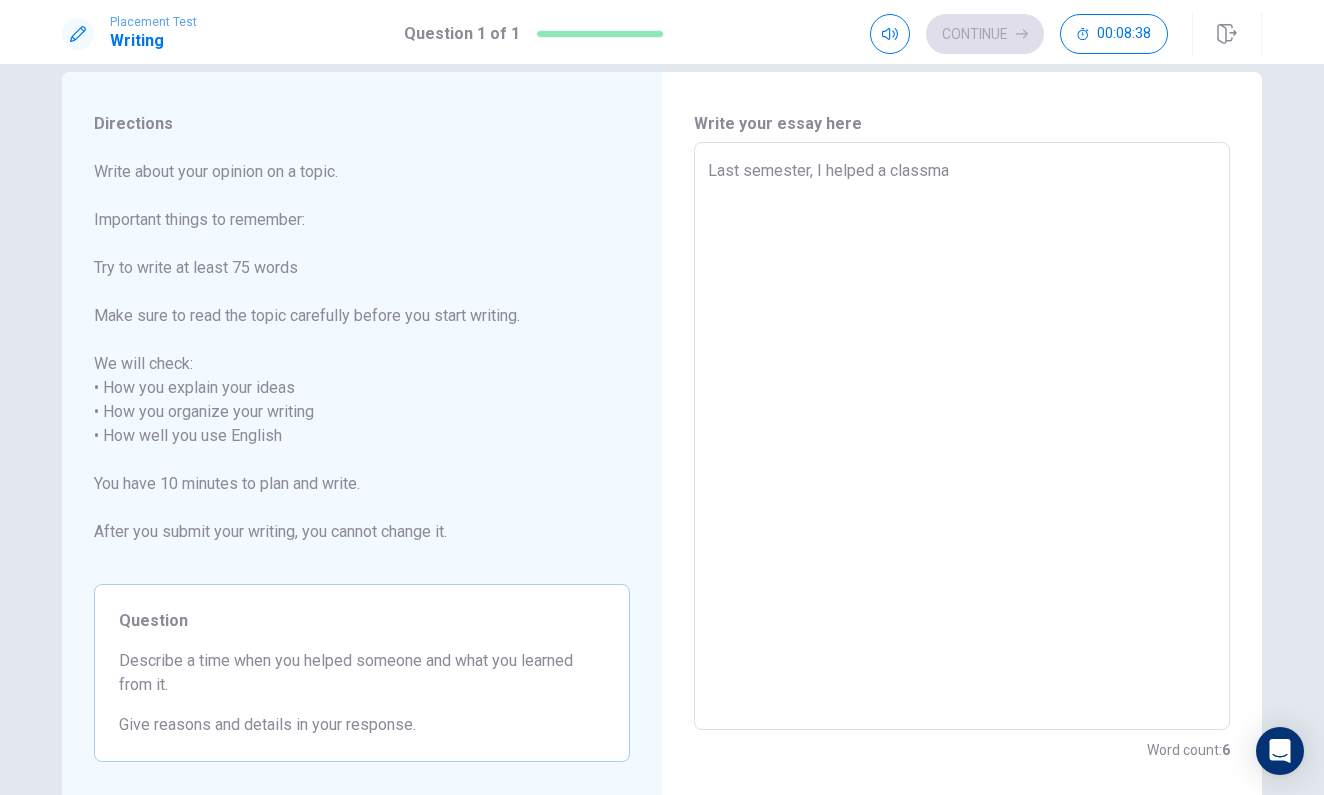 type on "Last semester, I helped a classmat" 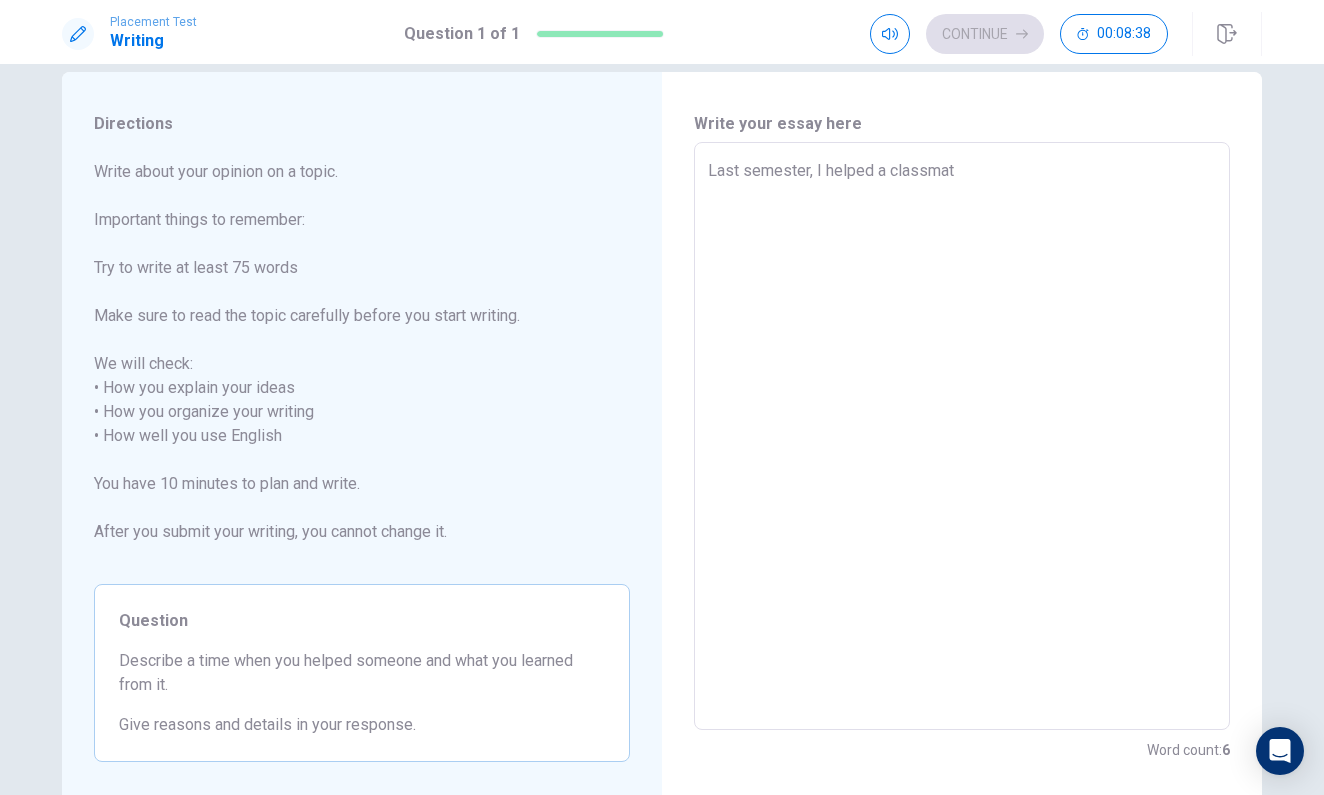 type on "x" 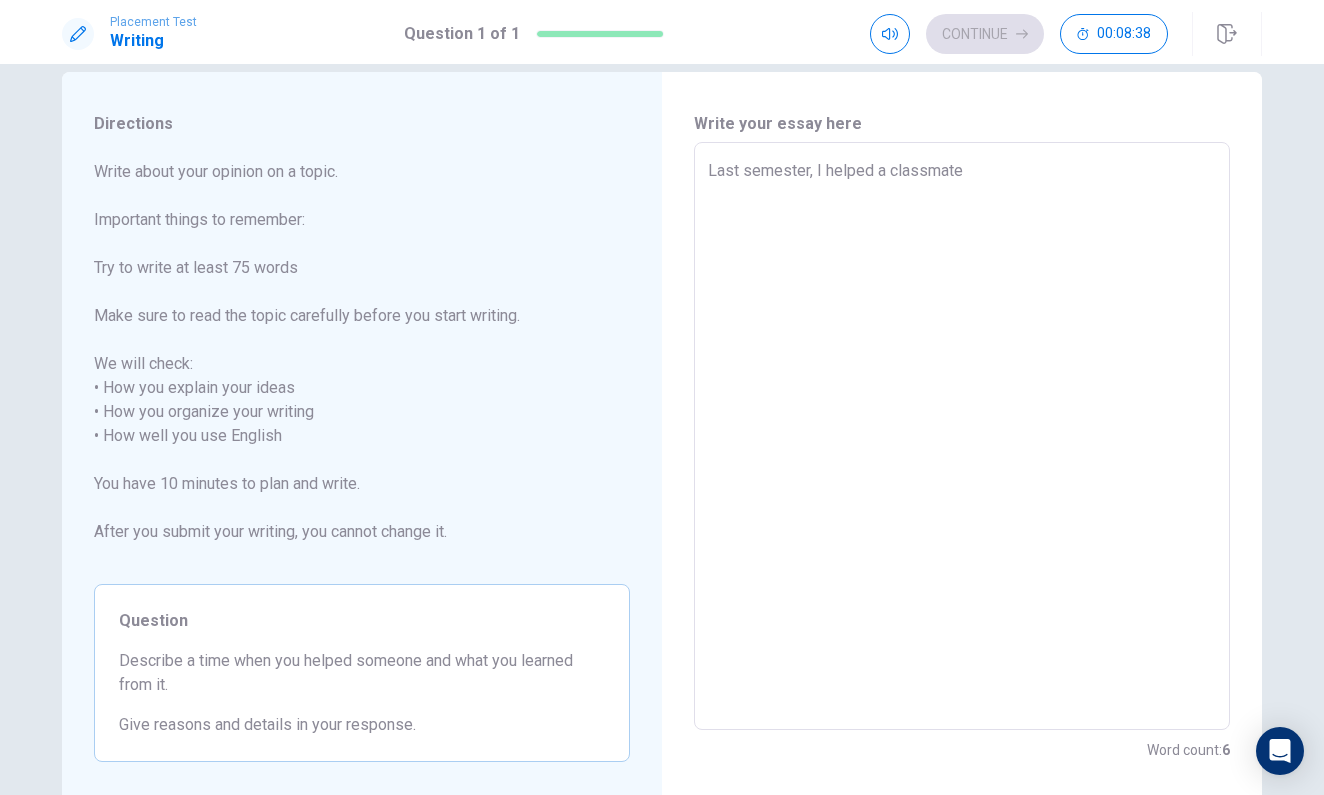 type on "x" 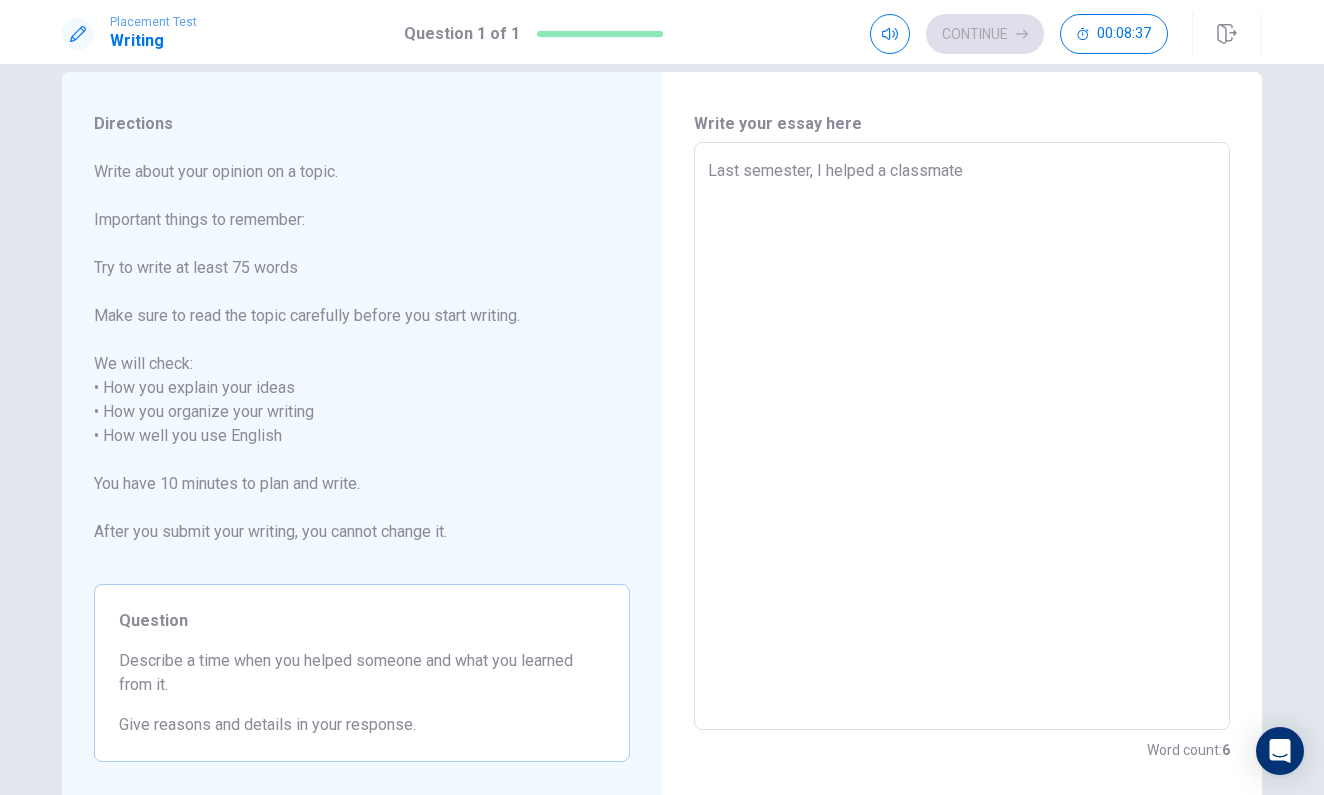 type on "Last semester, I helped a classmate w" 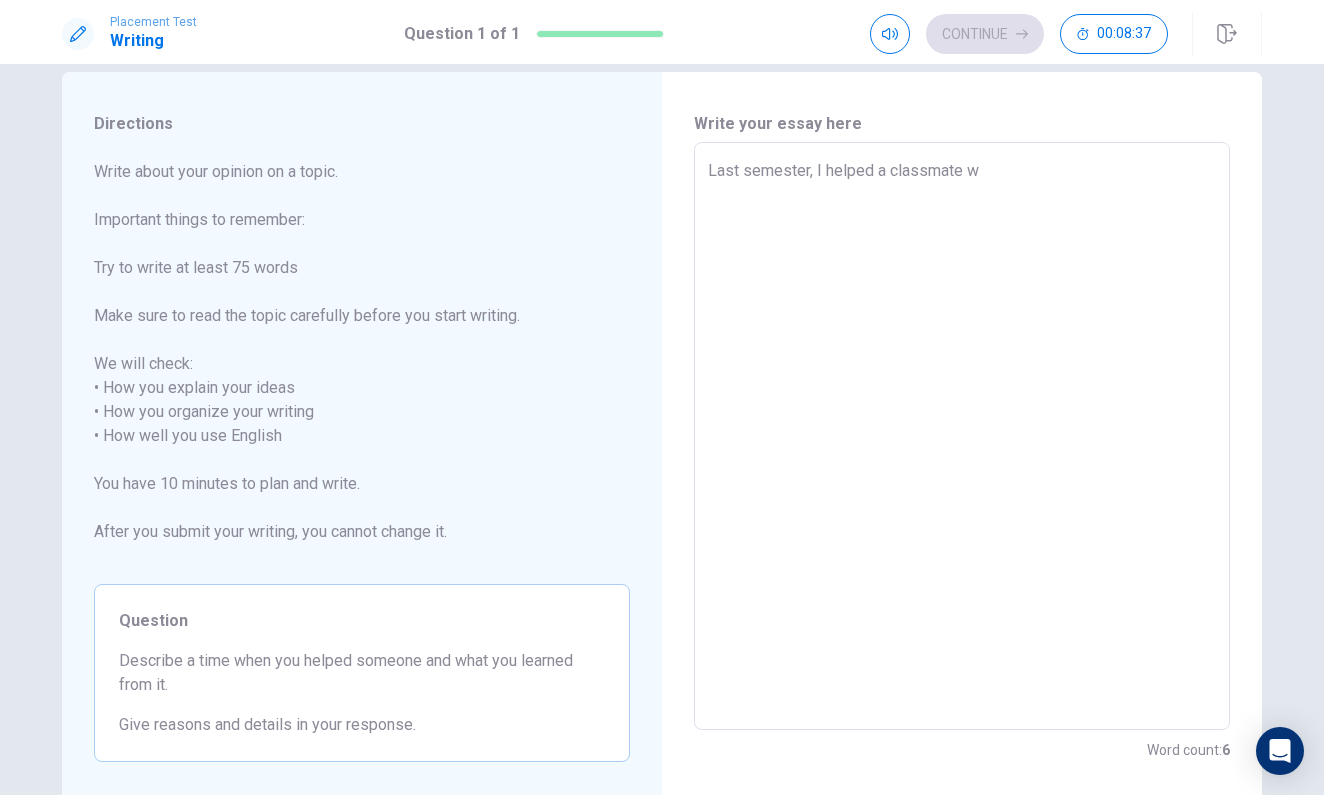 type on "x" 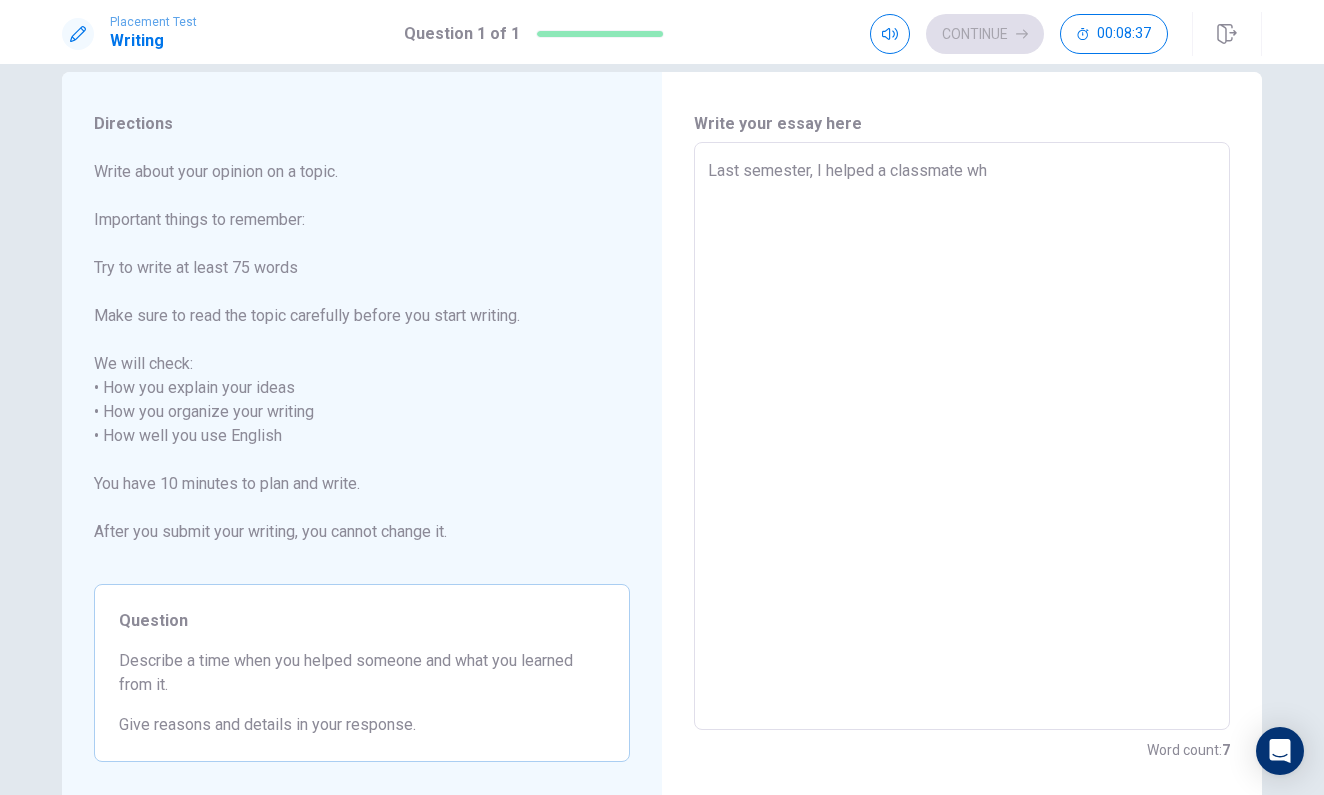 type on "x" 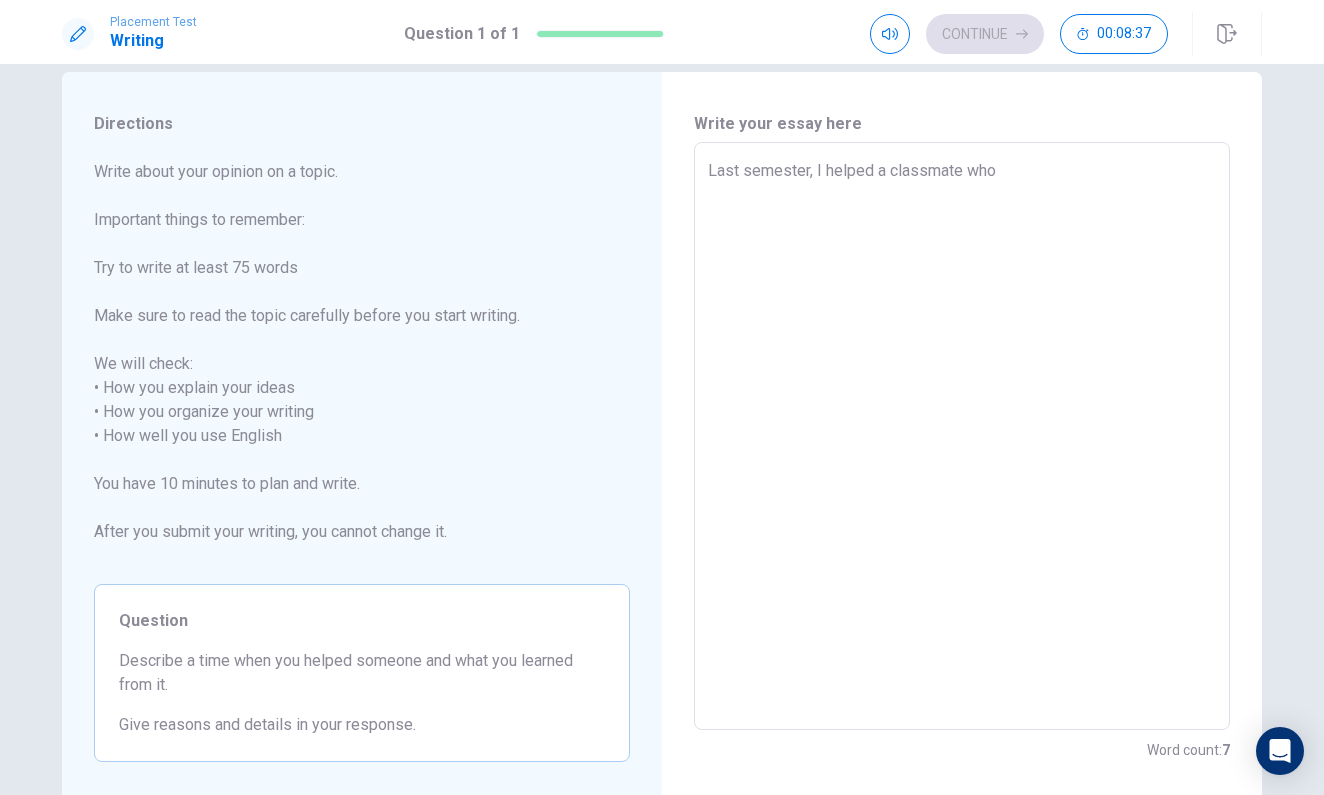 type on "x" 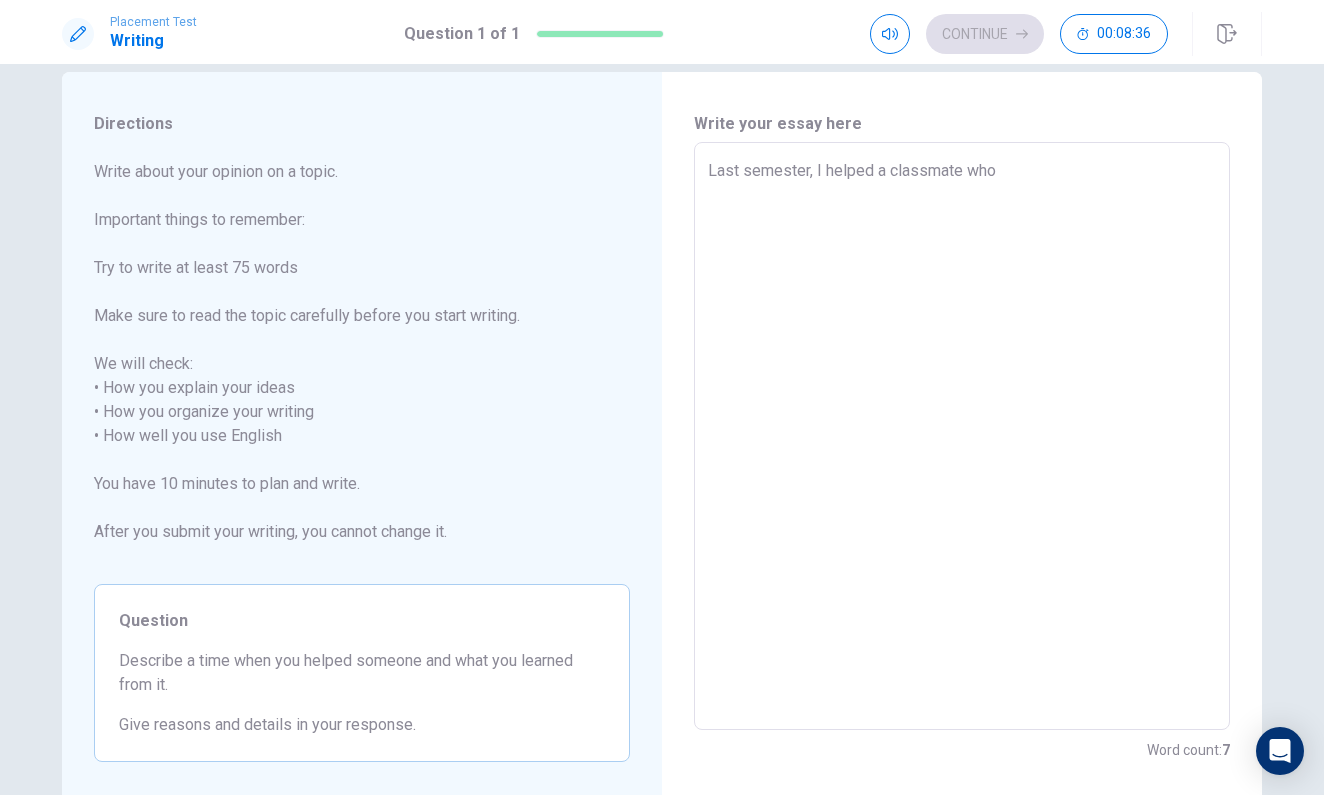 type on "Last semester, I helped a classmate who" 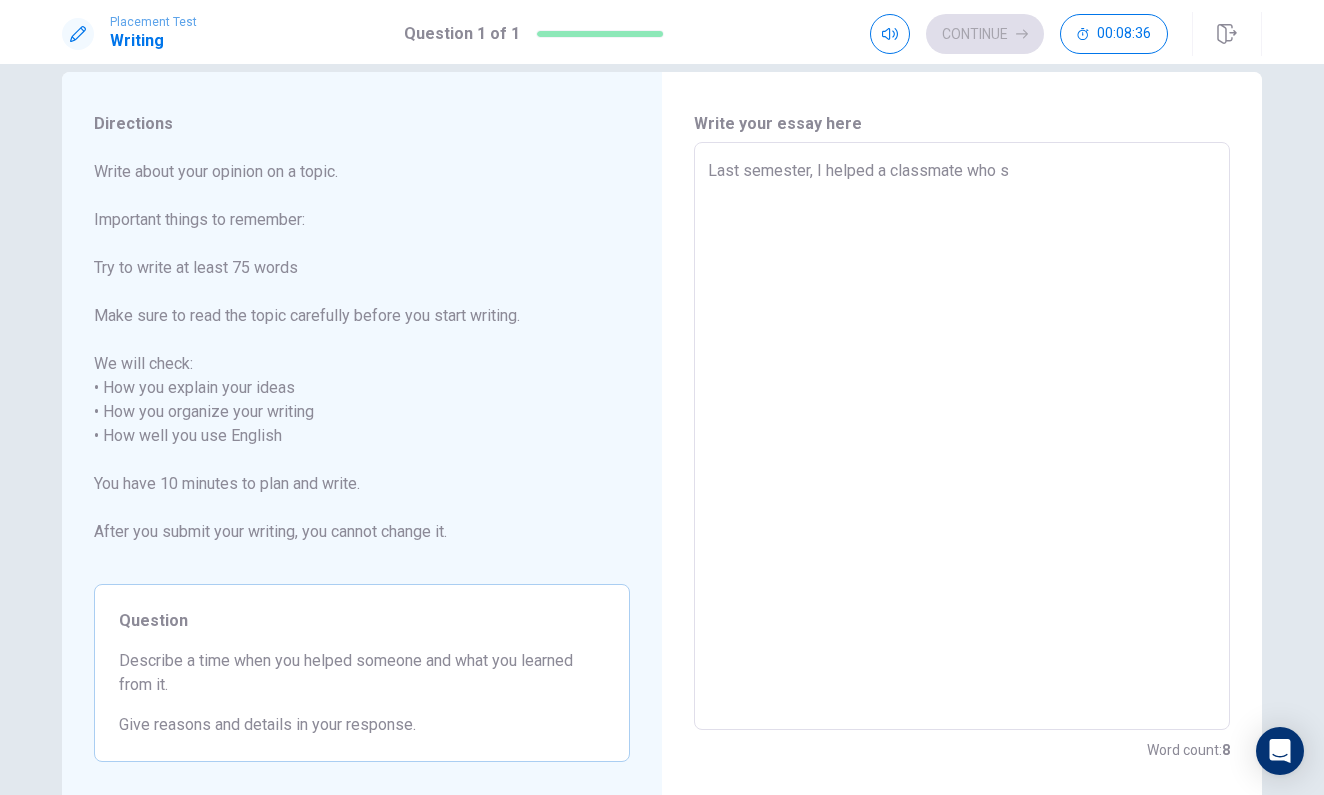 type on "x" 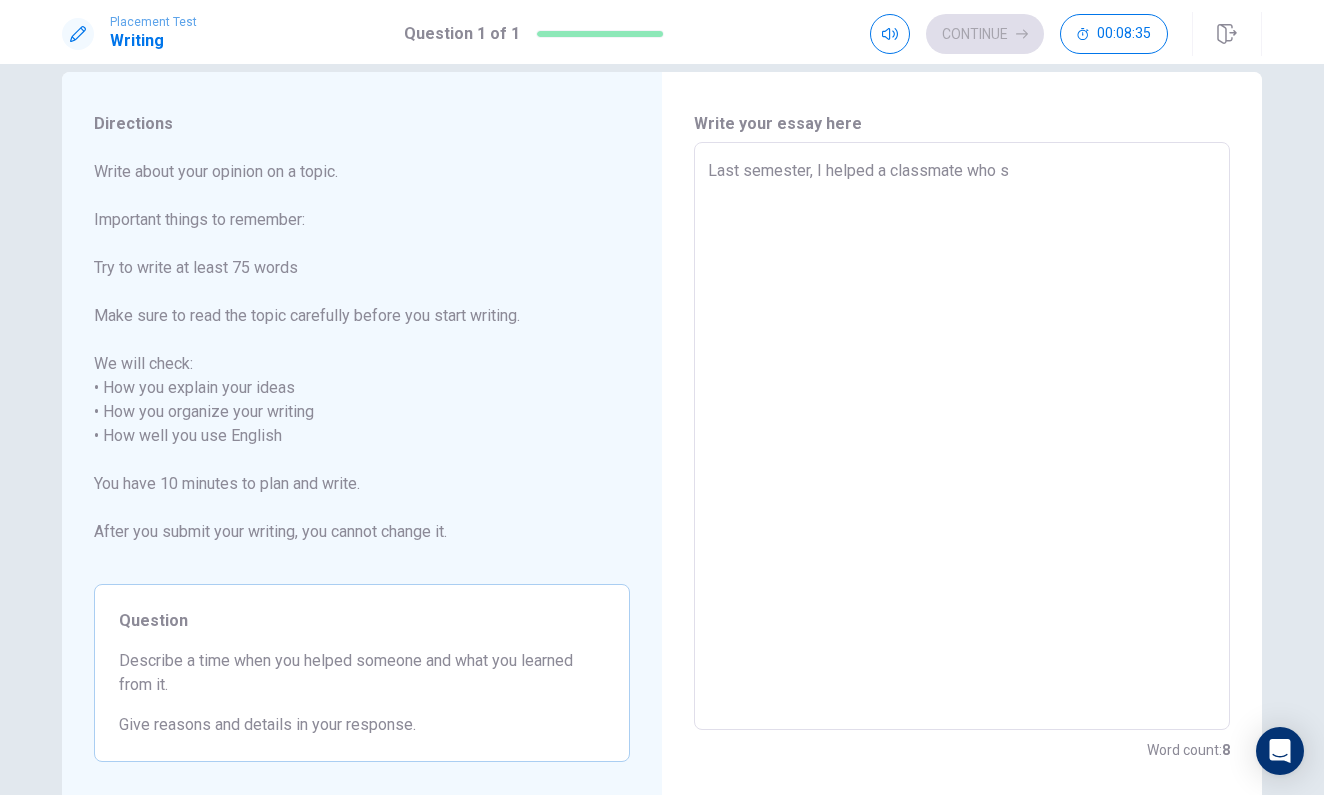 type on "Last semester, I helped a classmate who" 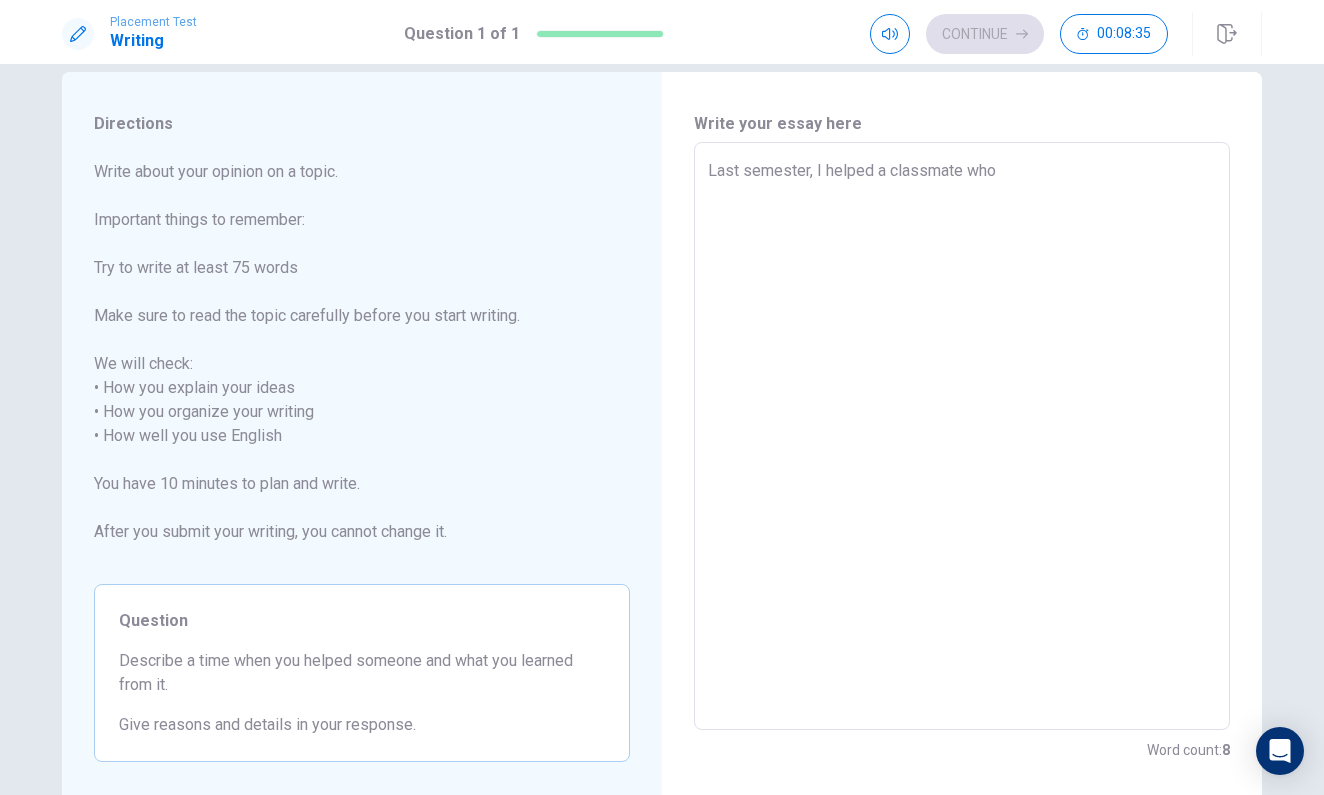 type on "x" 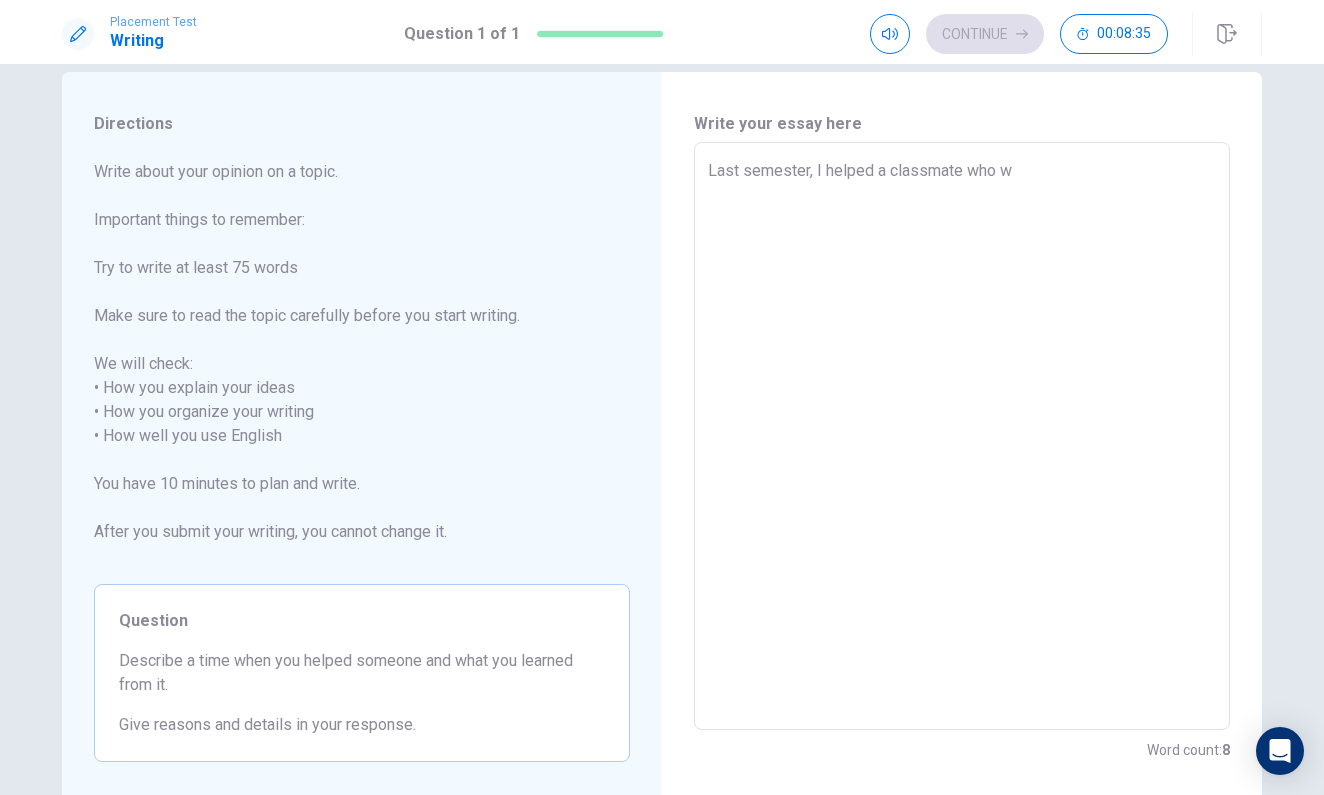 type on "x" 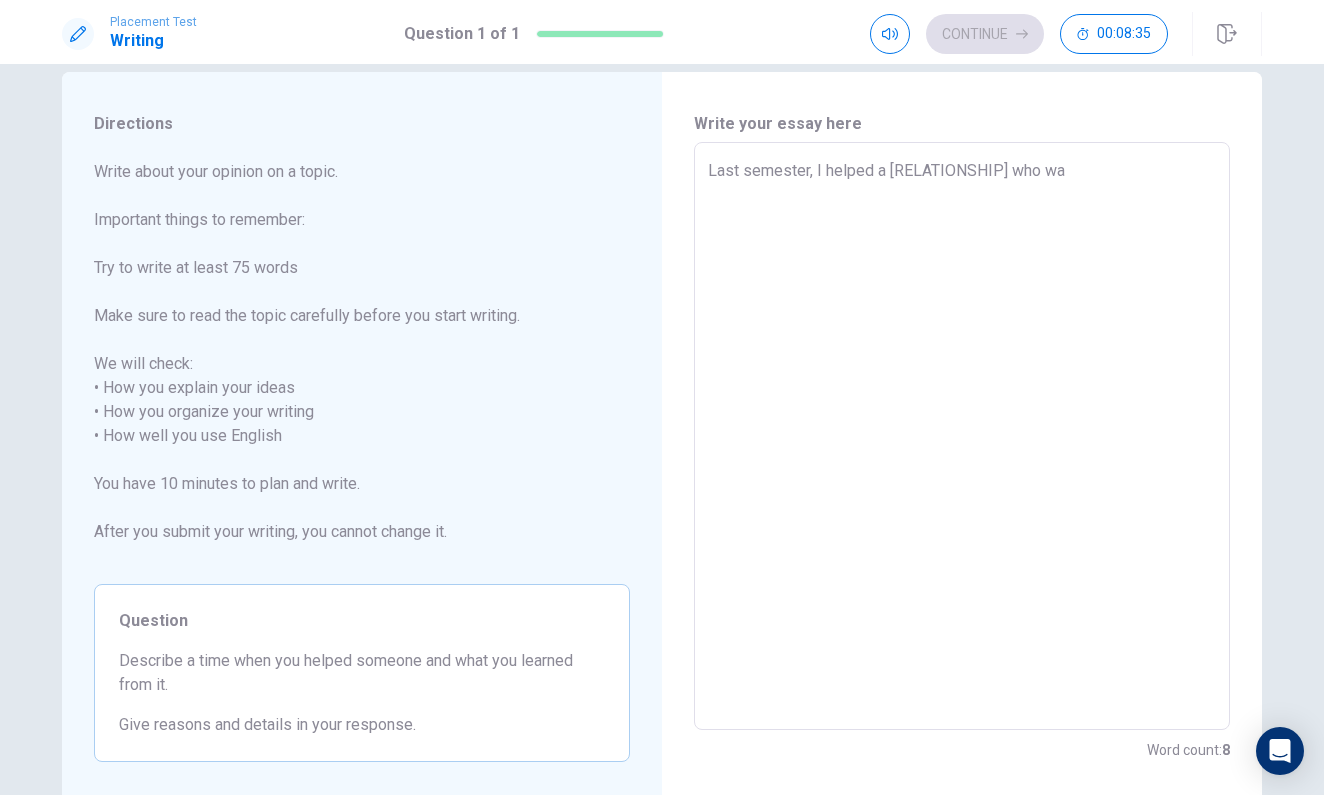 type on "x" 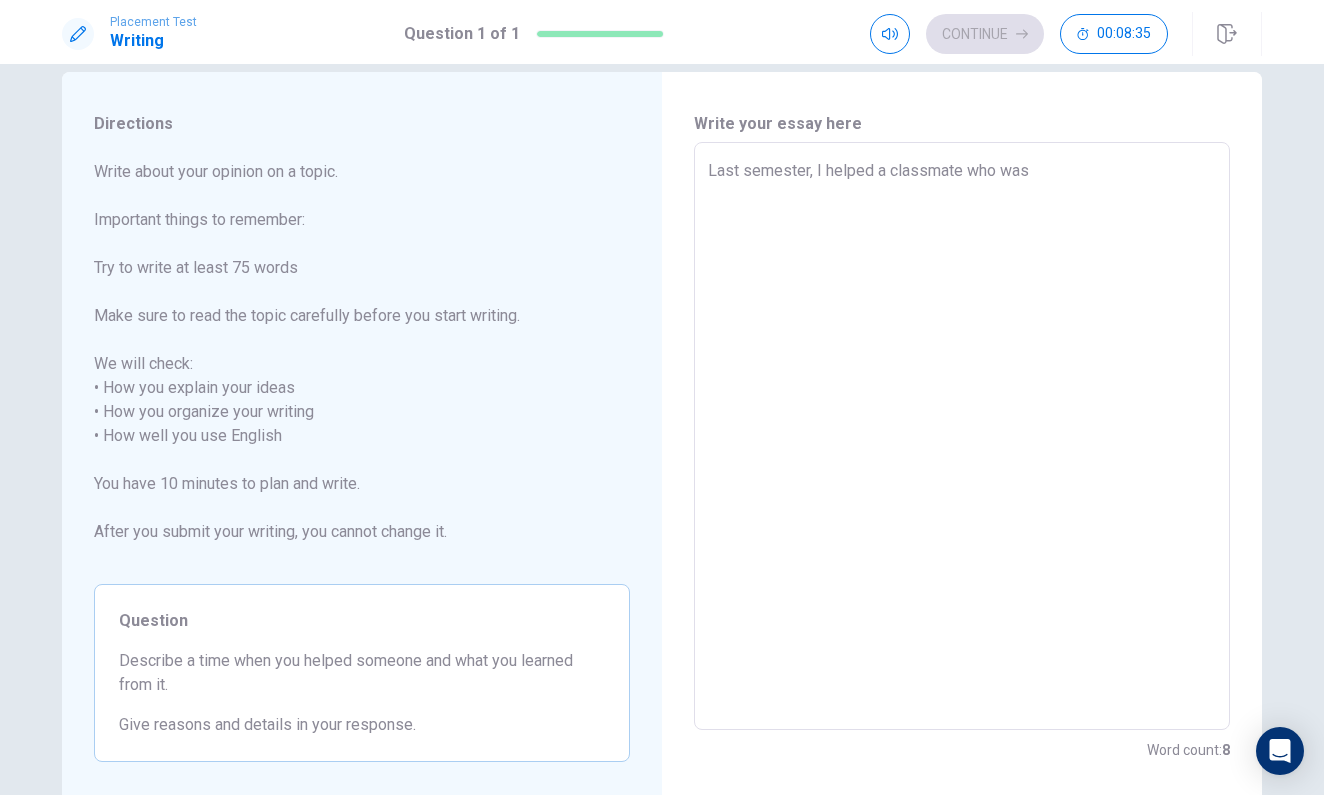type on "x" 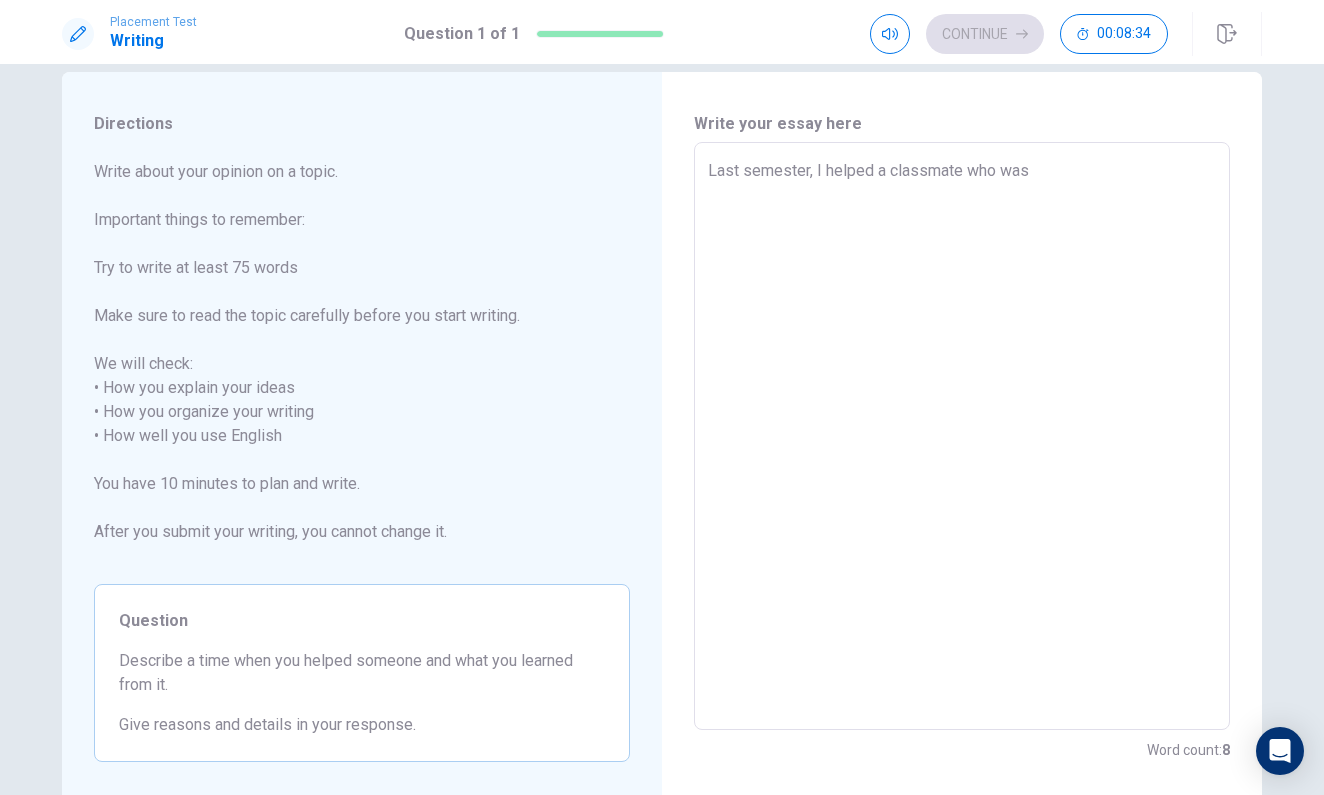 type on "Last semester, I helped a classmate who was s" 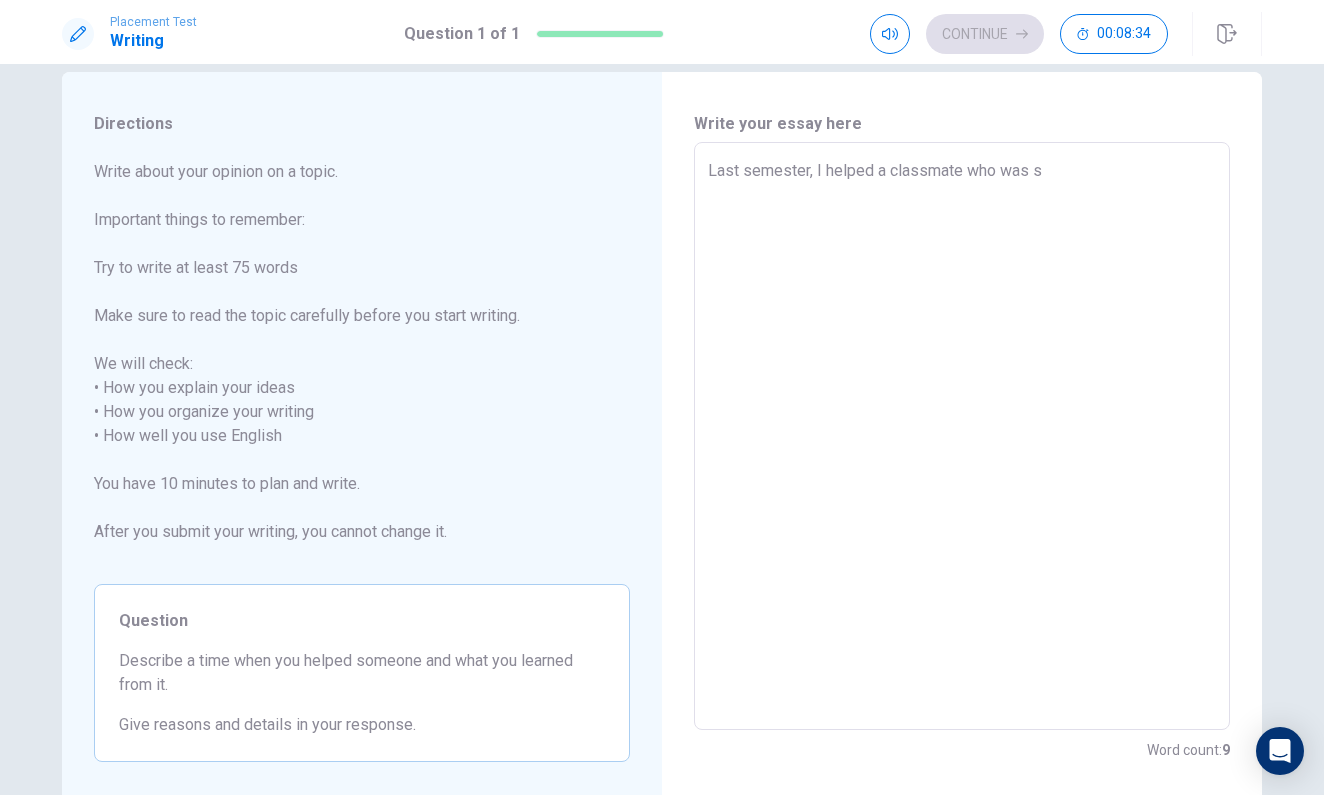 type on "x" 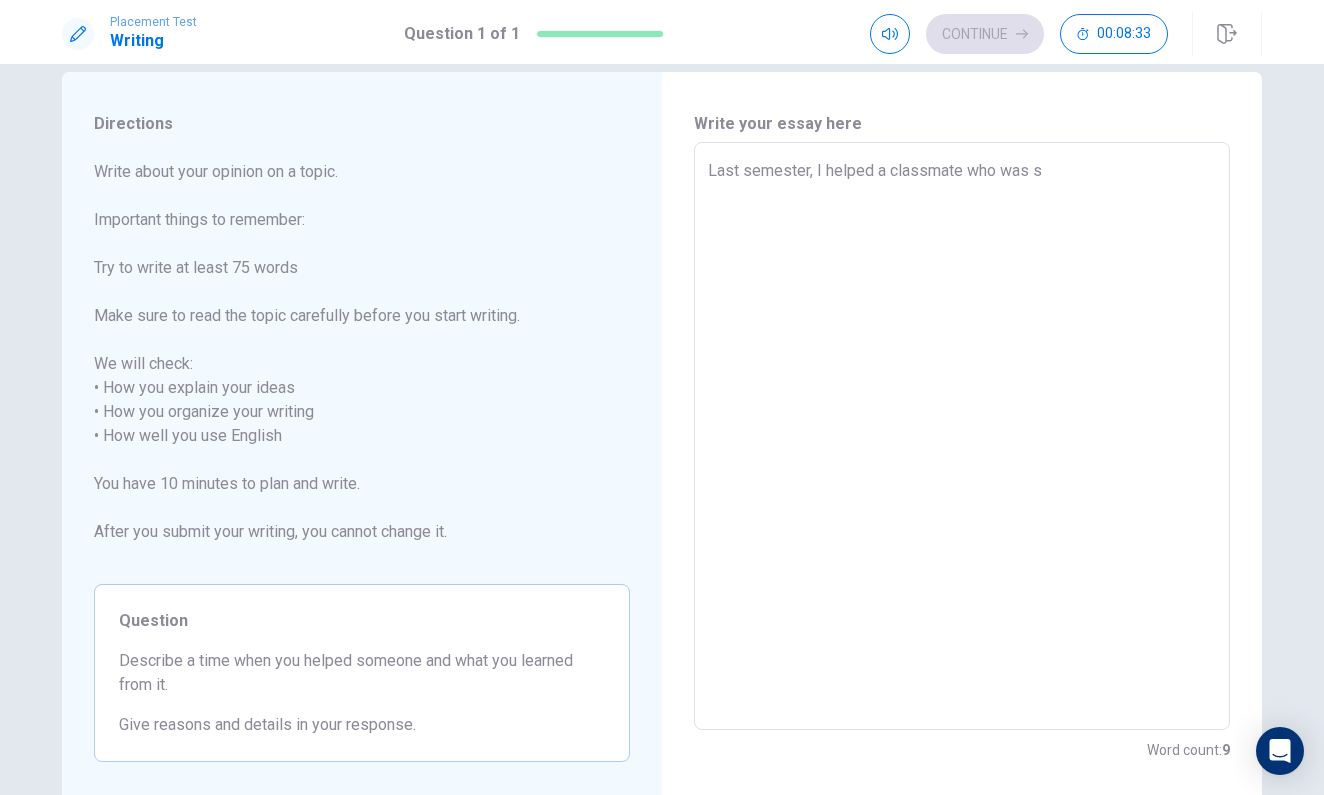 type on "Last semester, I helped a classmate who was st" 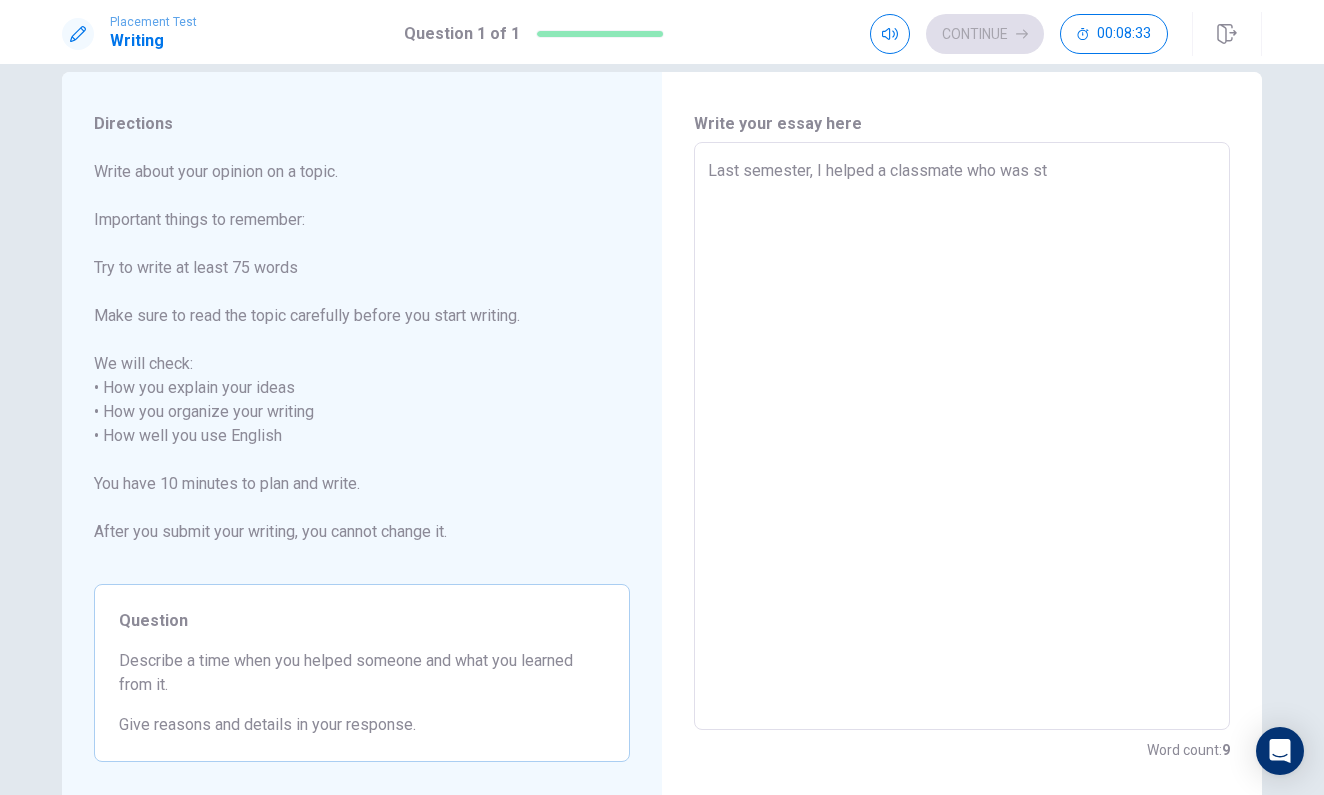 type on "x" 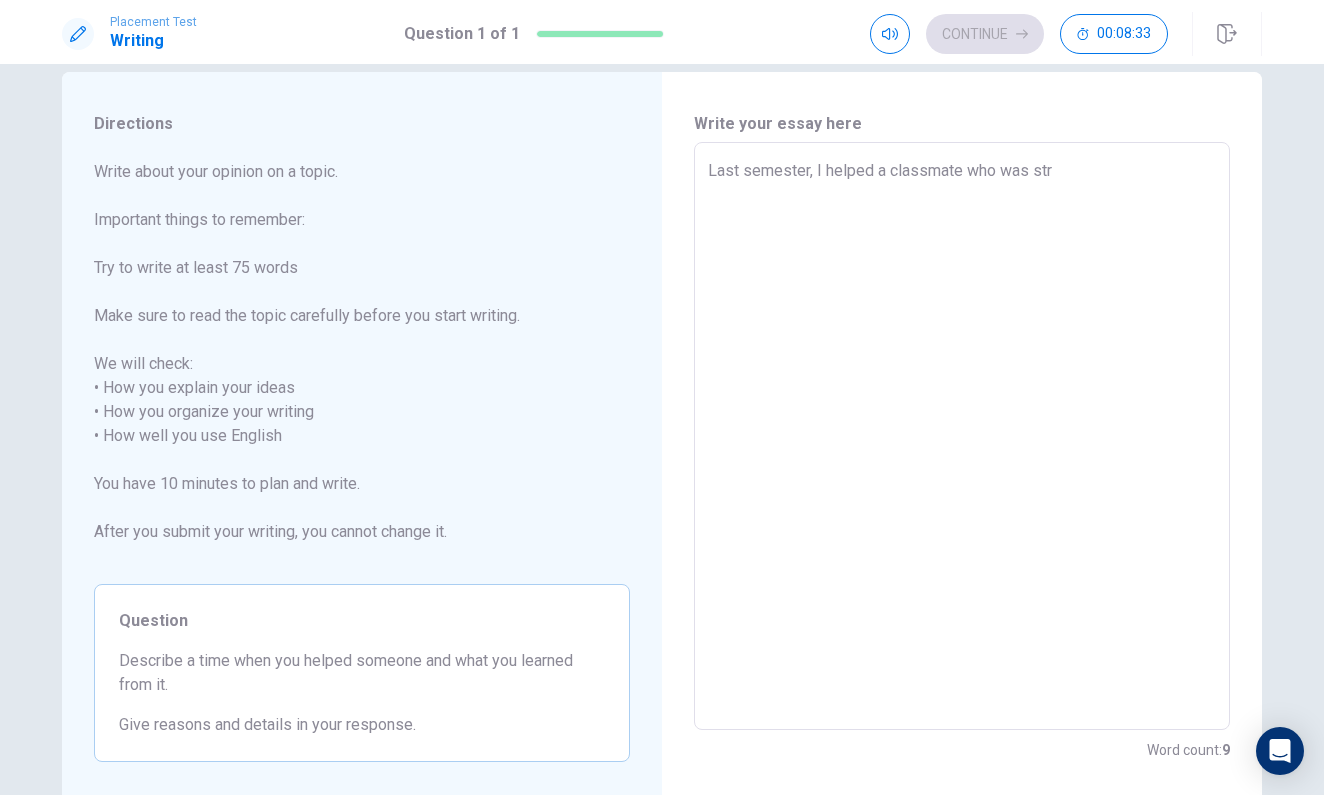 type on "x" 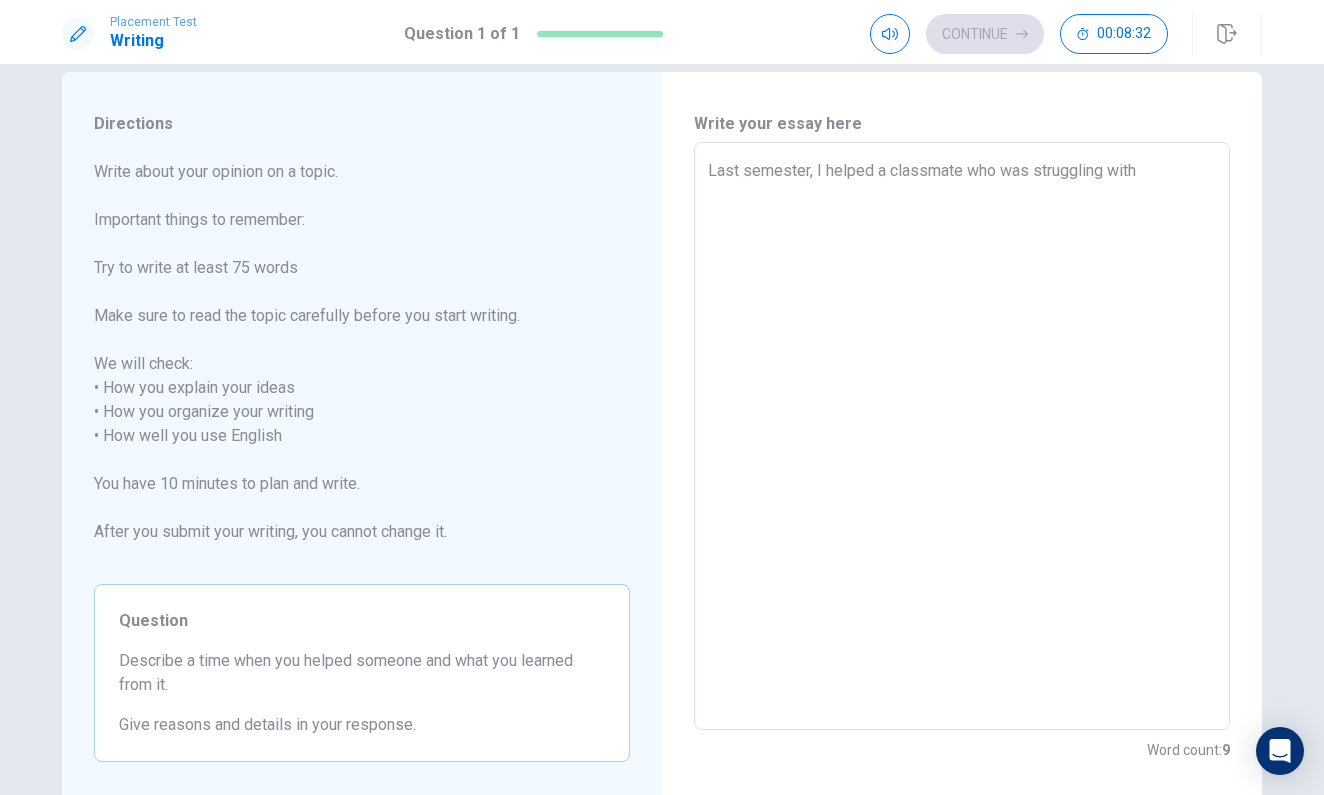 type on "x" 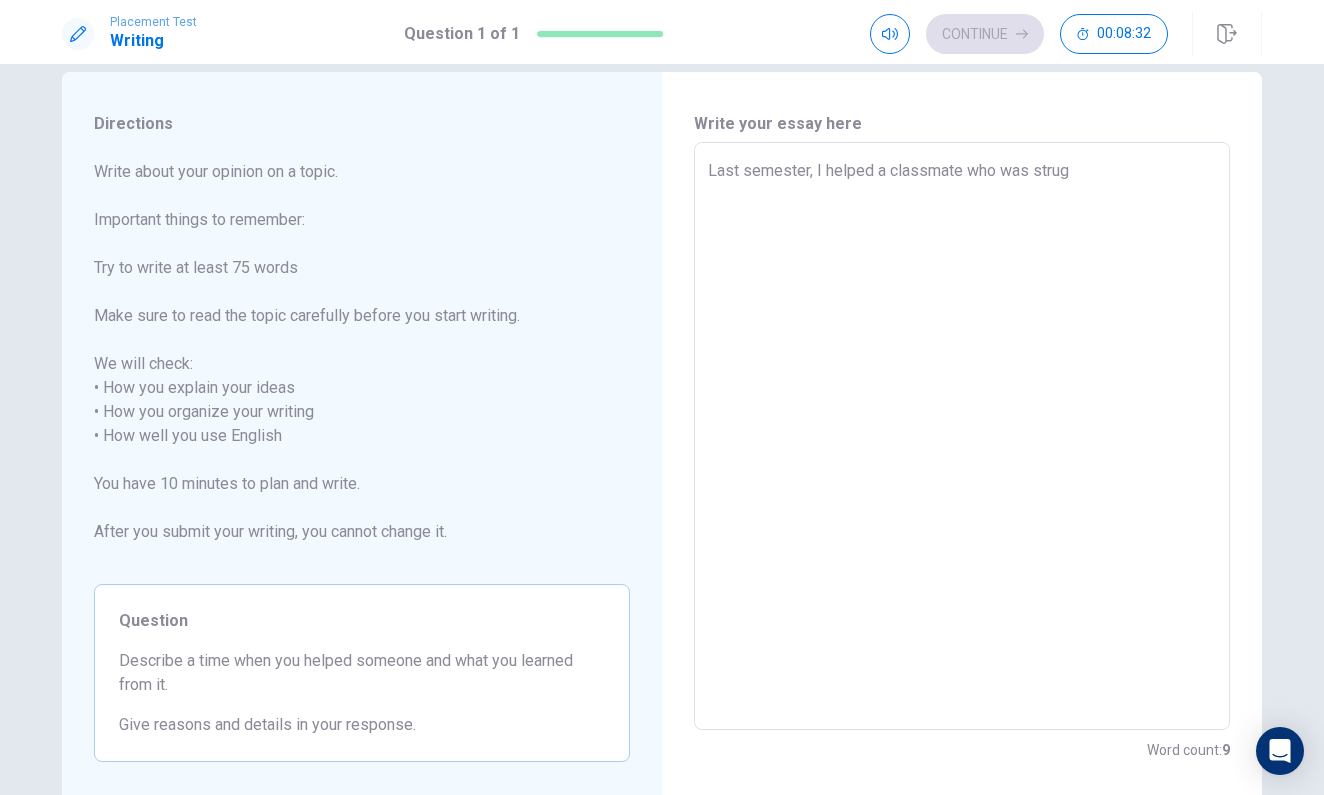 type on "x" 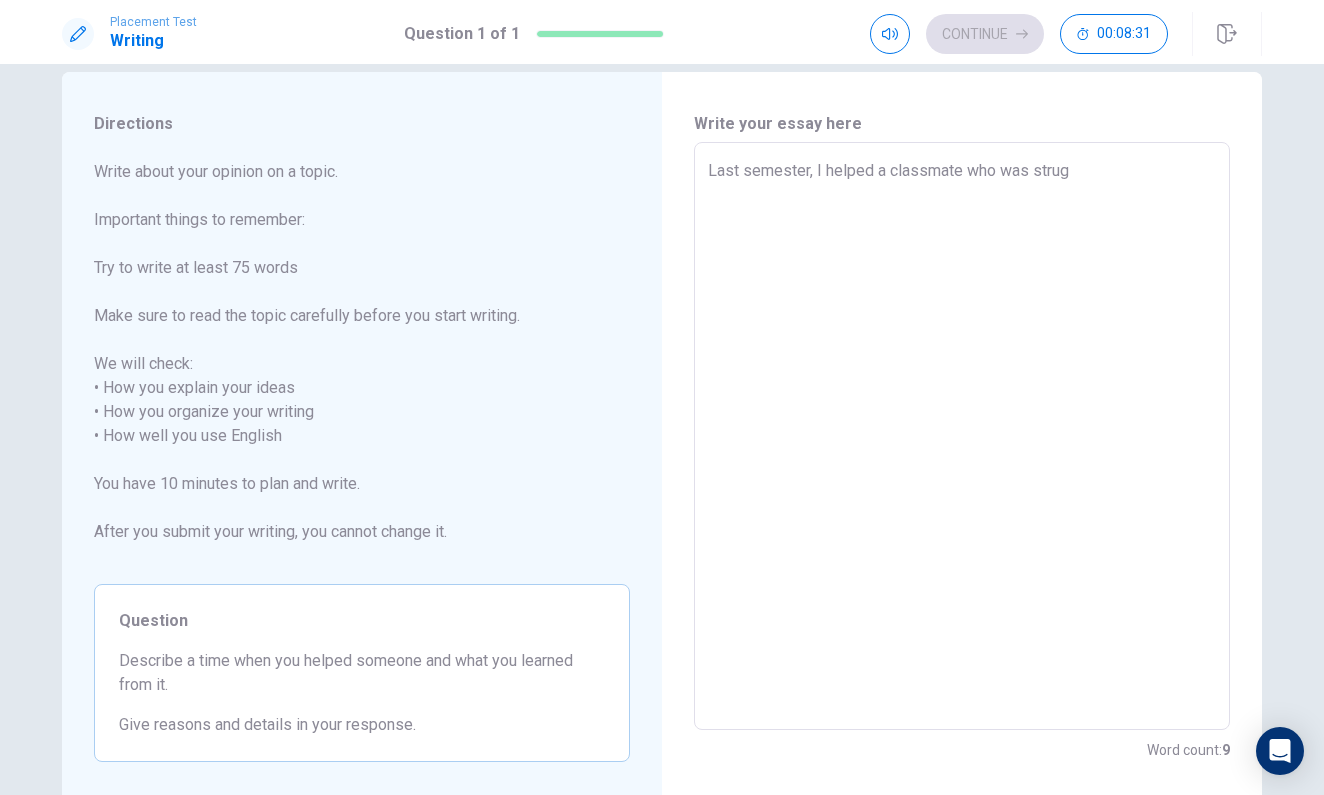 type on "Last semester, I helped a classmate who was struggling" 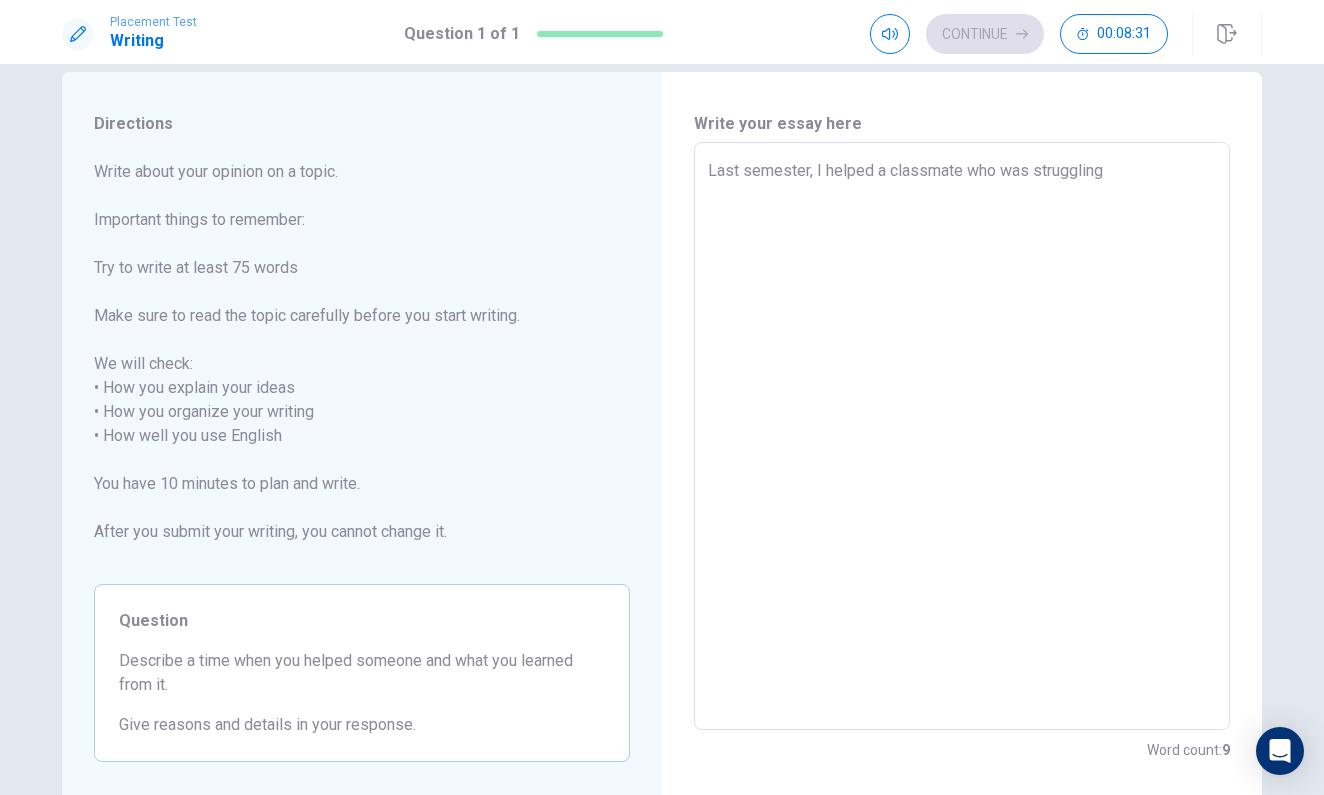 type on "x" 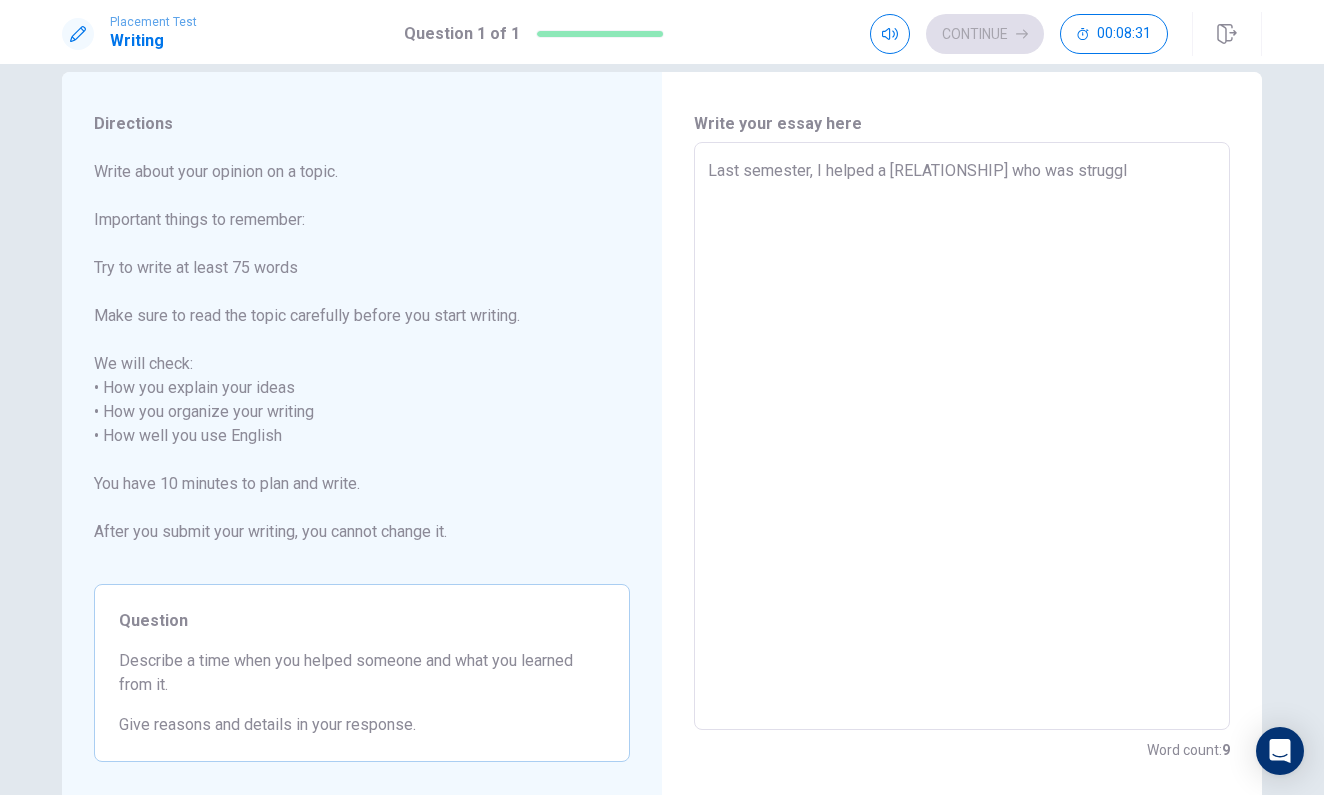type on "Last semester, I helped a [RELATIONSHIP] who was struggling" 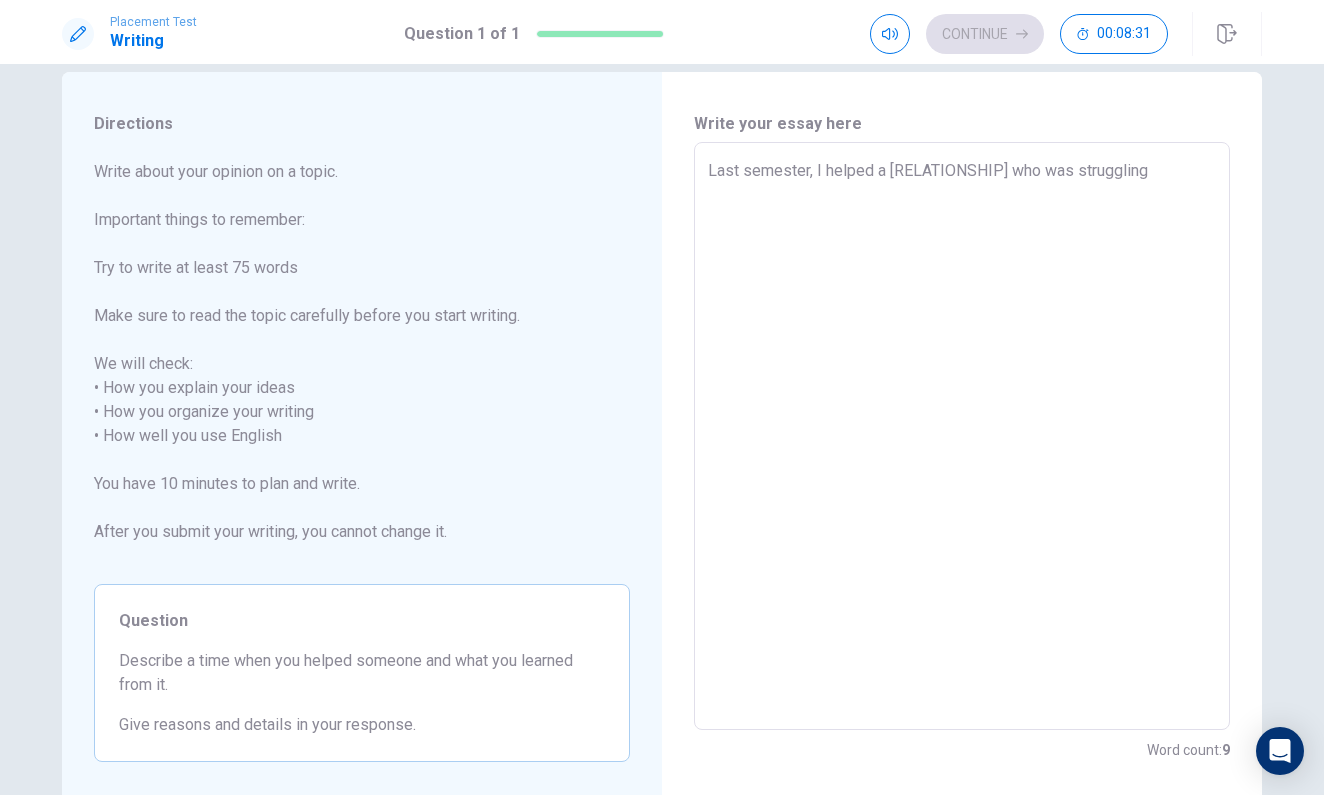type on "x" 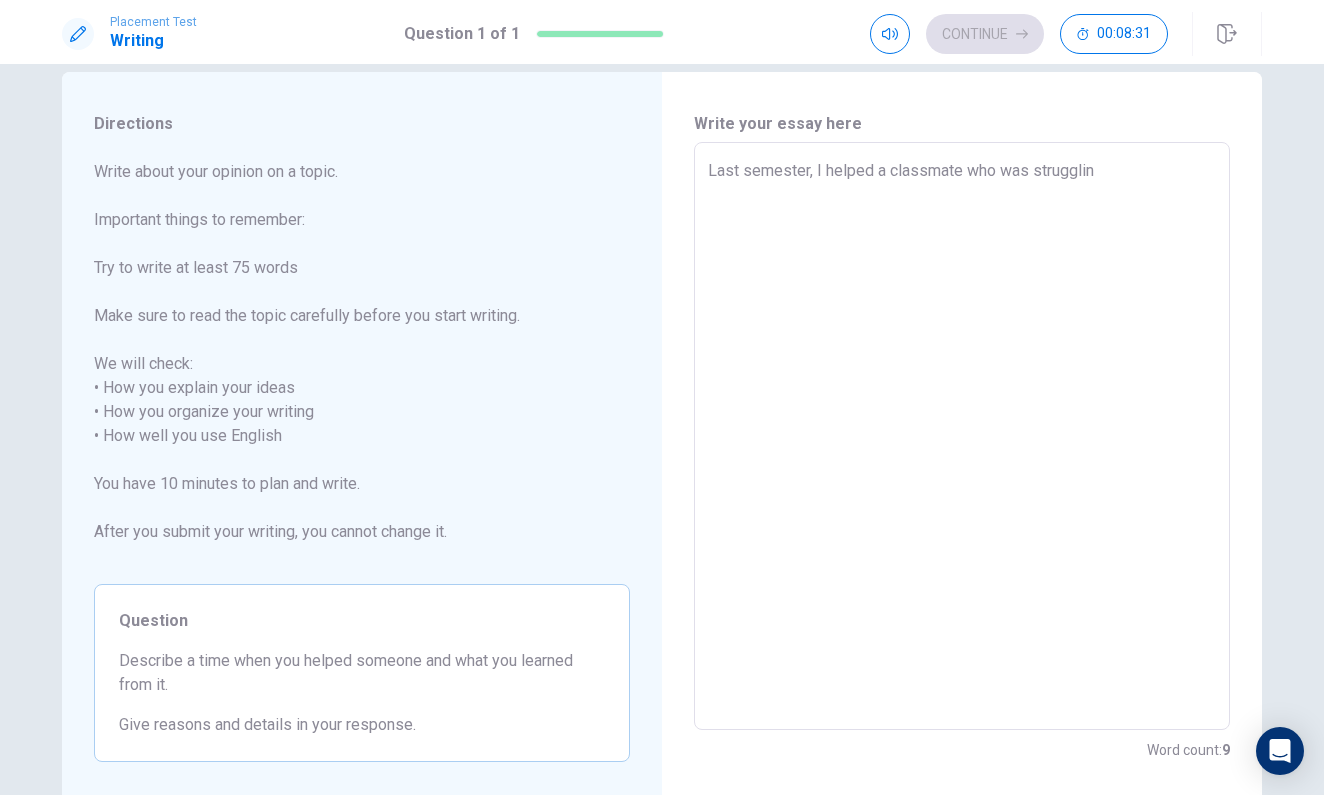 type on "x" 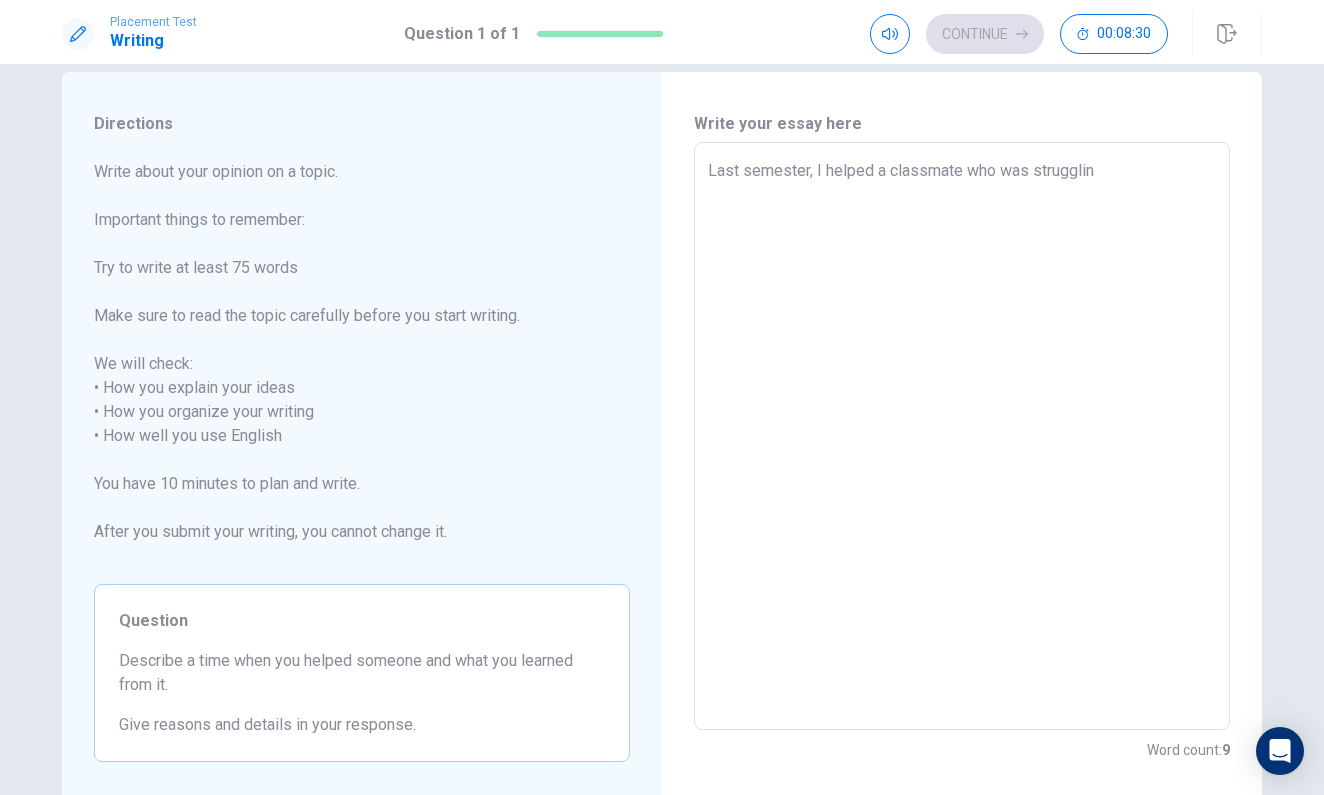 type on "Last semester, I helped a classmate who was struggling" 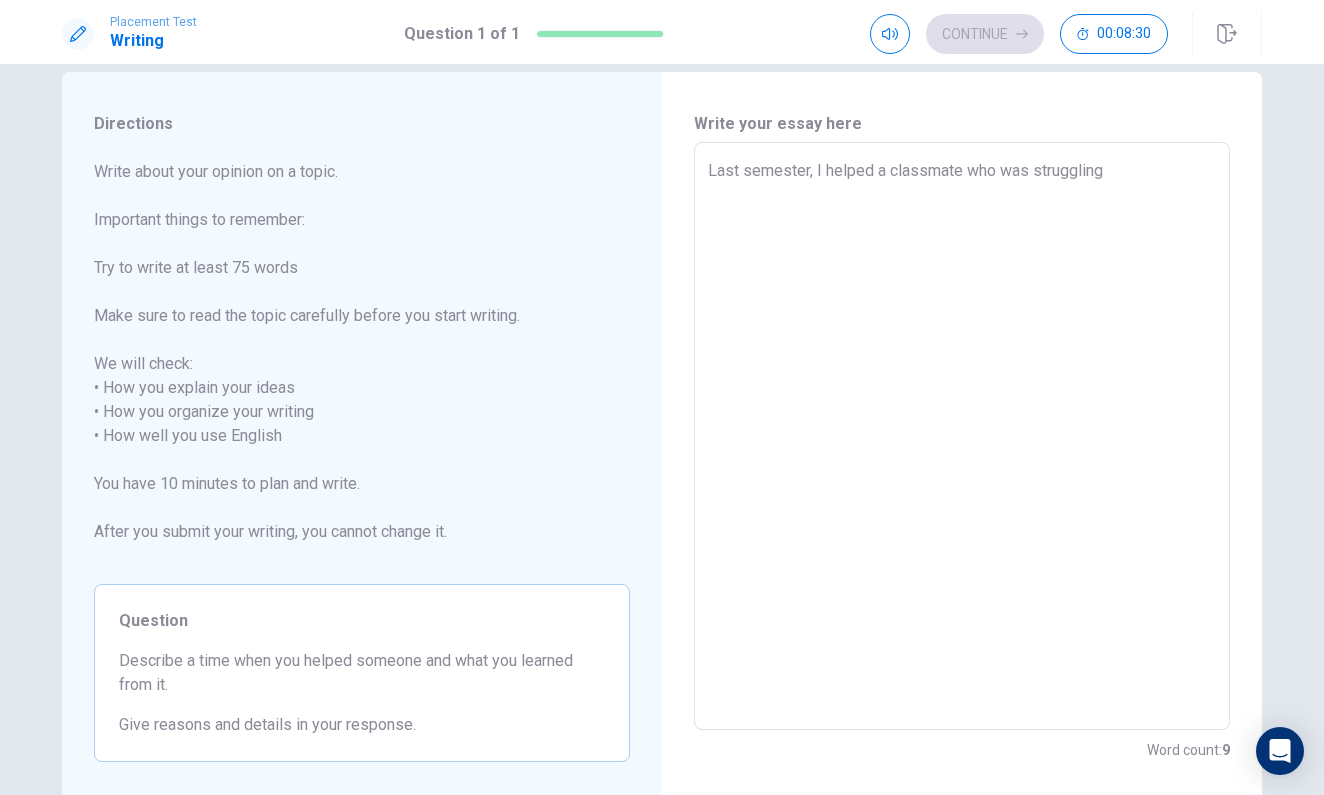 type on "x" 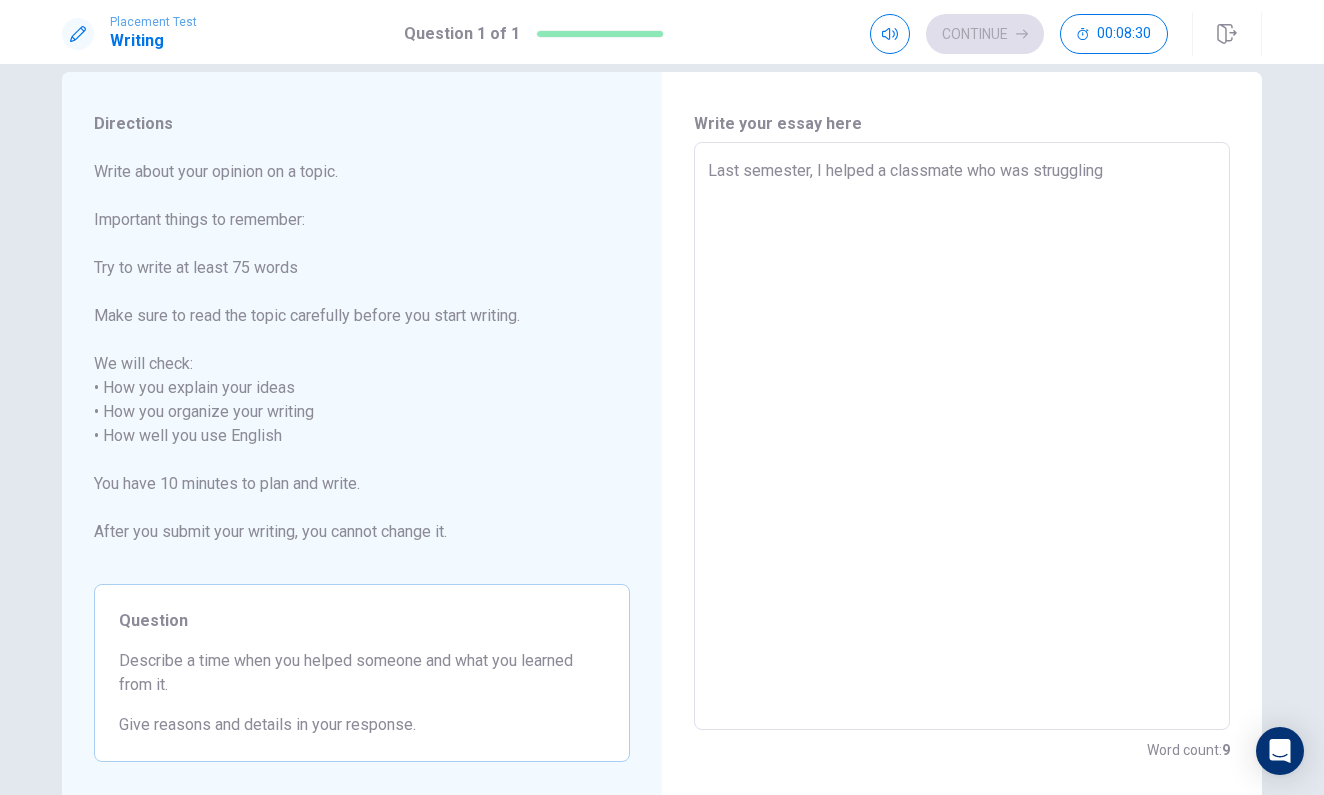 type on "Last semester, I helped a classmate who was struggling" 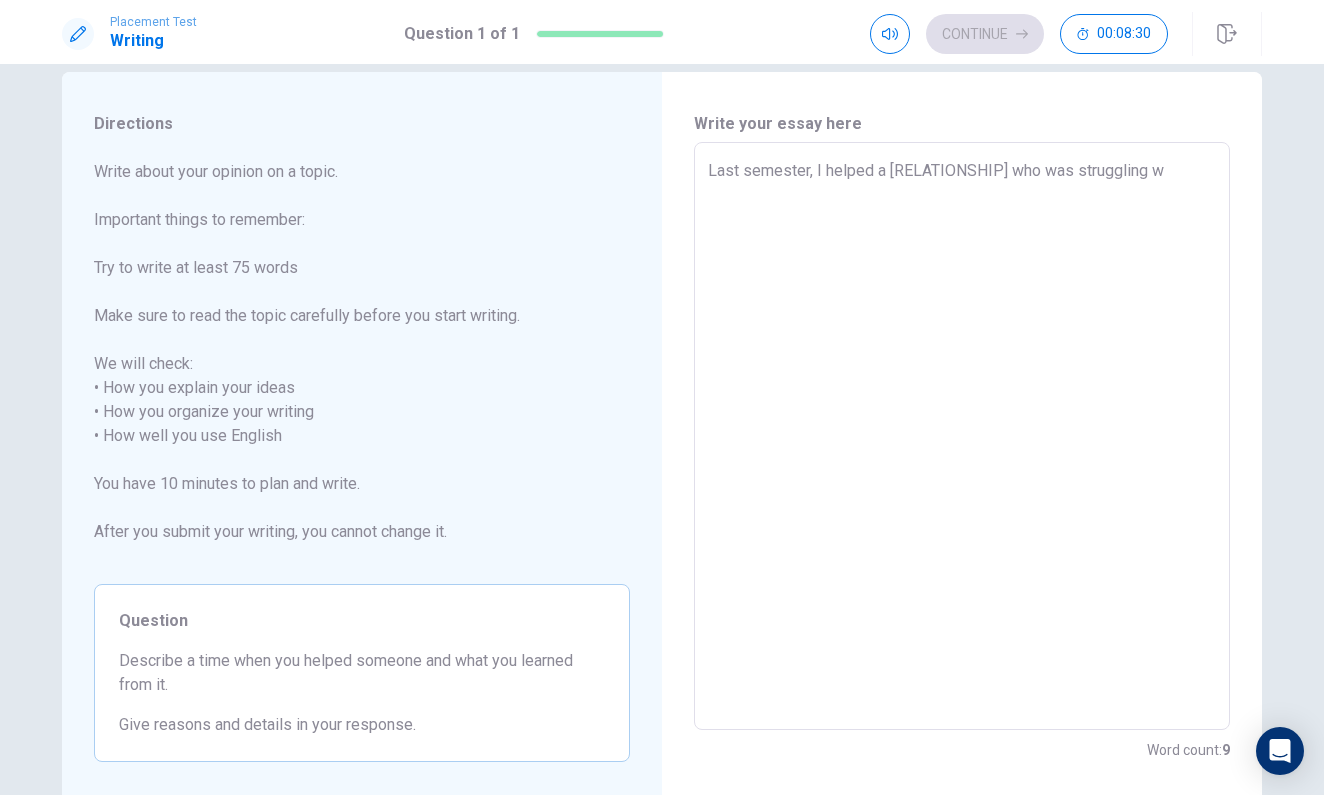 type on "x" 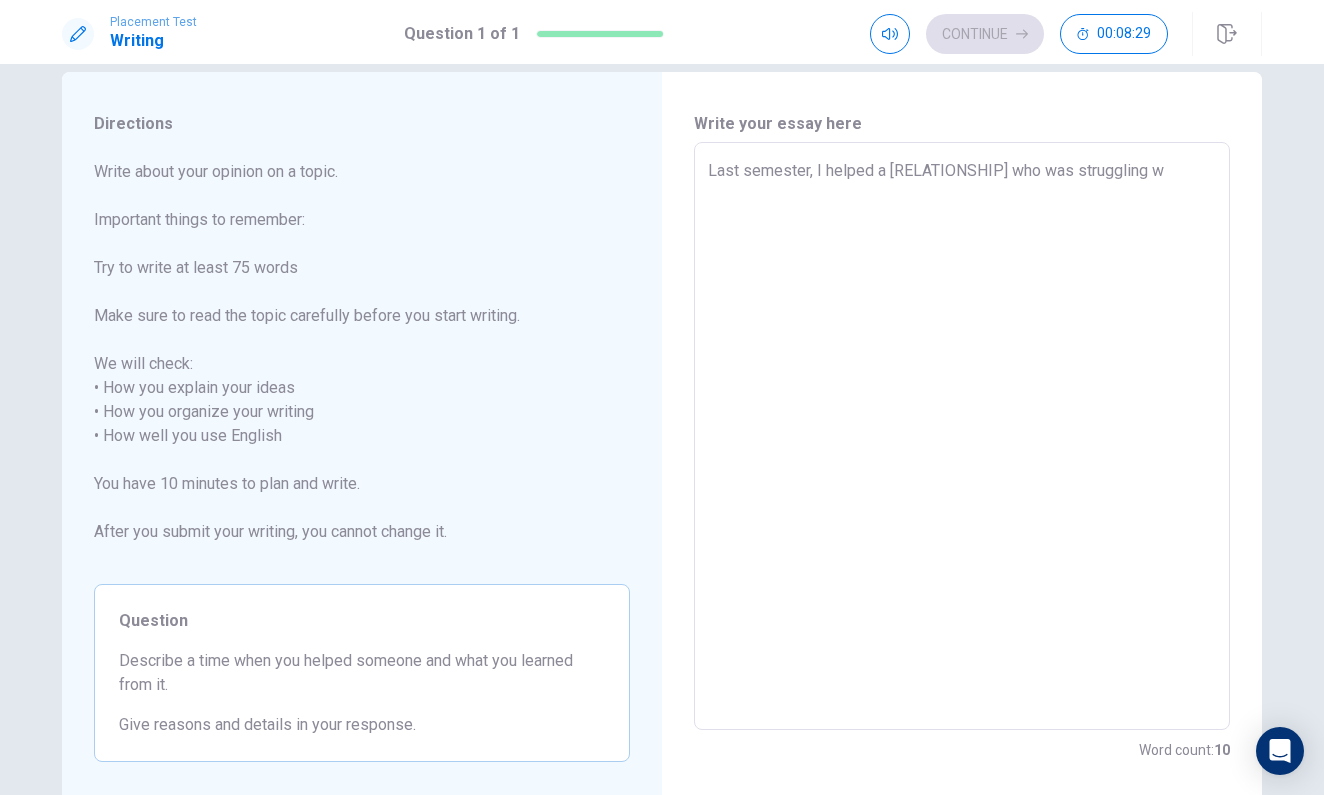 type on "Last semester, I helped a classmate who was struggling wi" 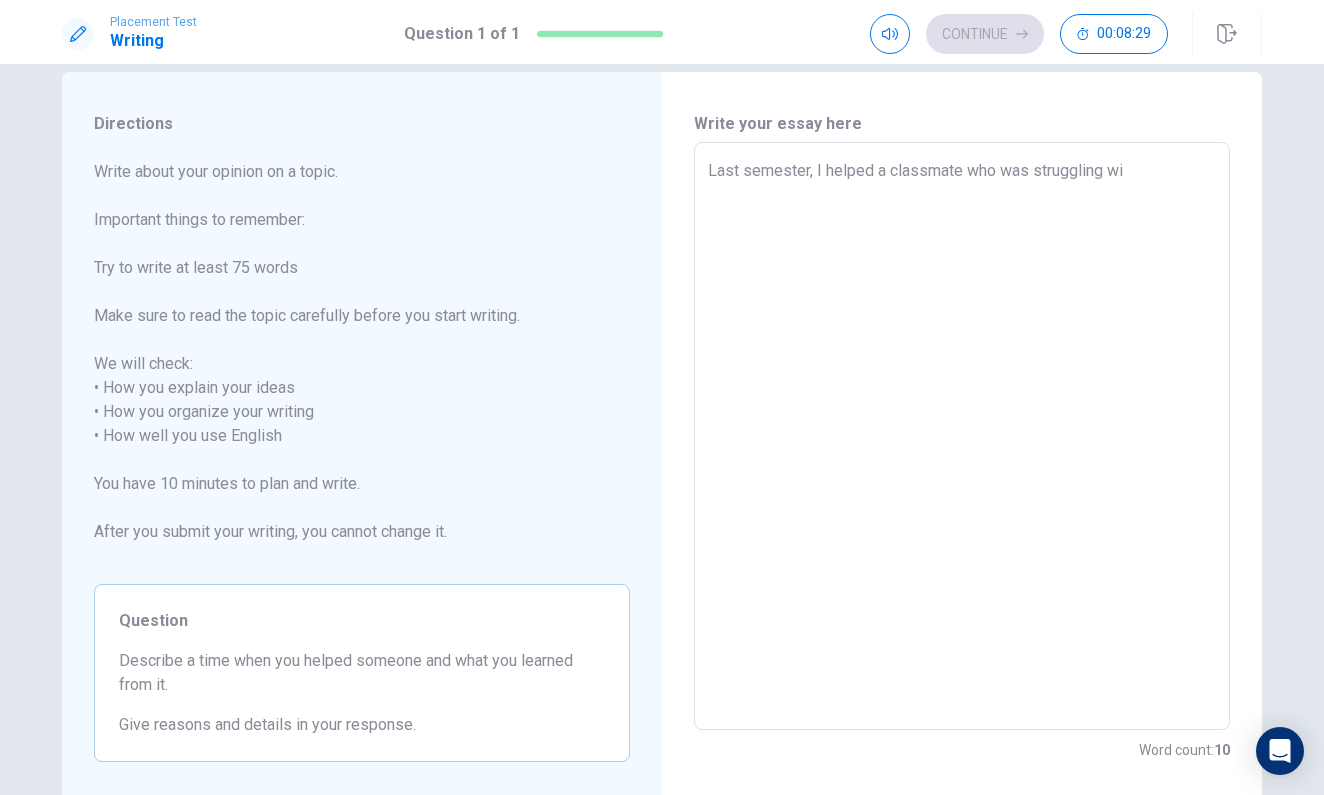 type on "x" 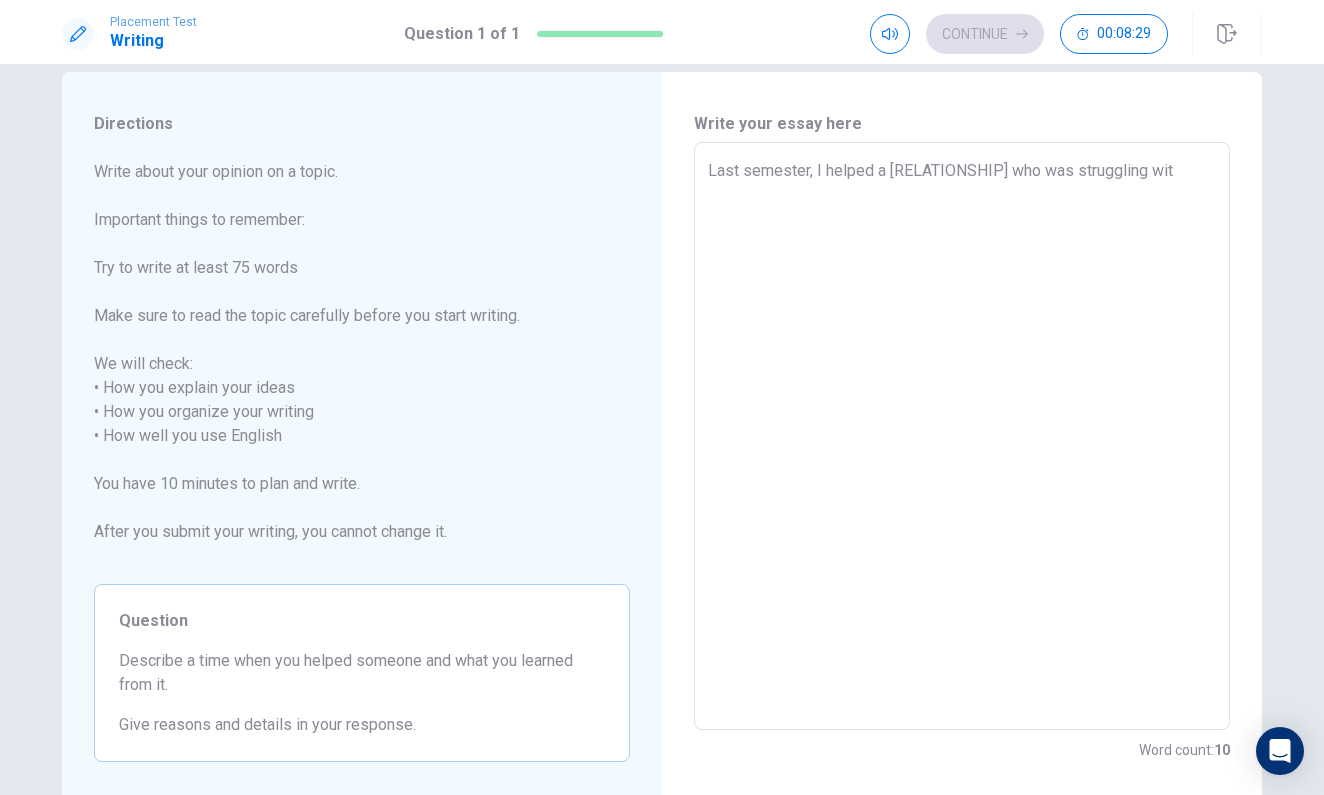 type on "x" 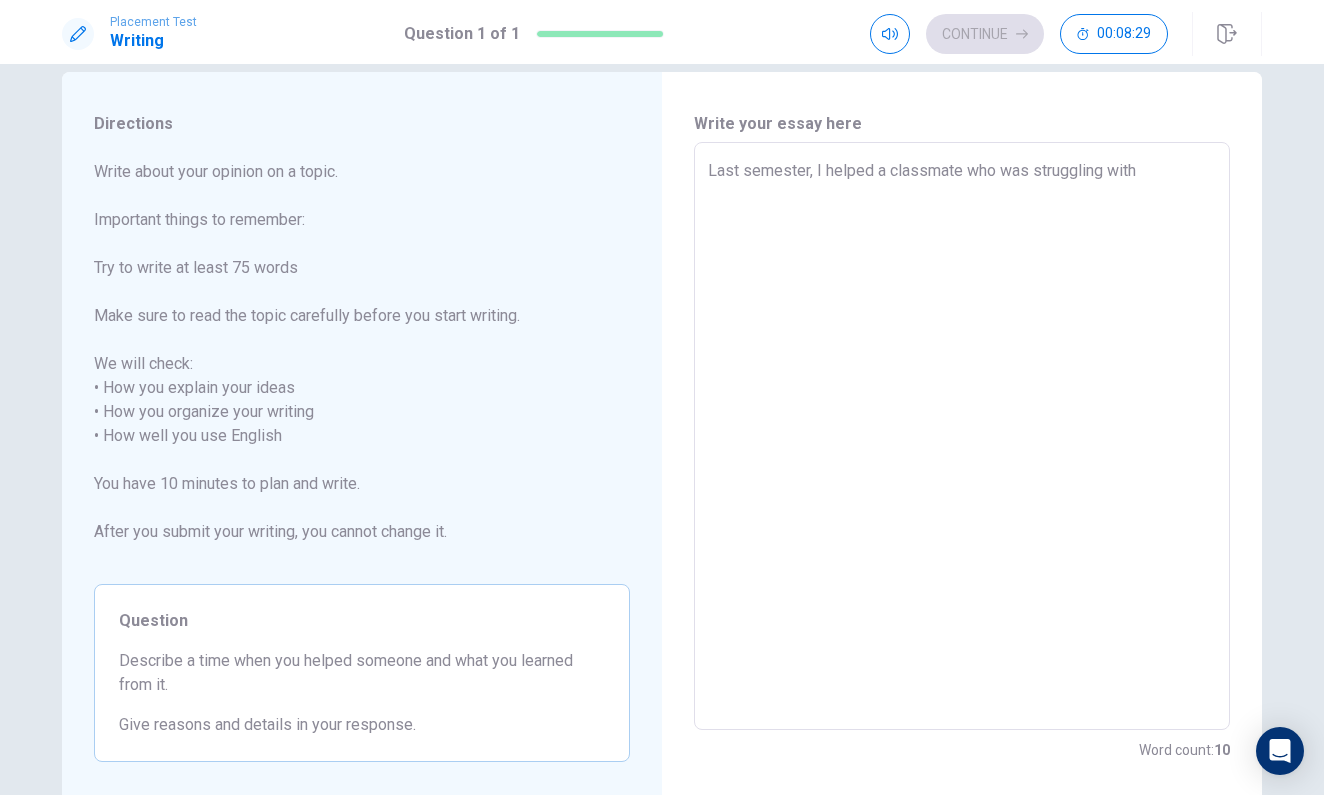 type on "x" 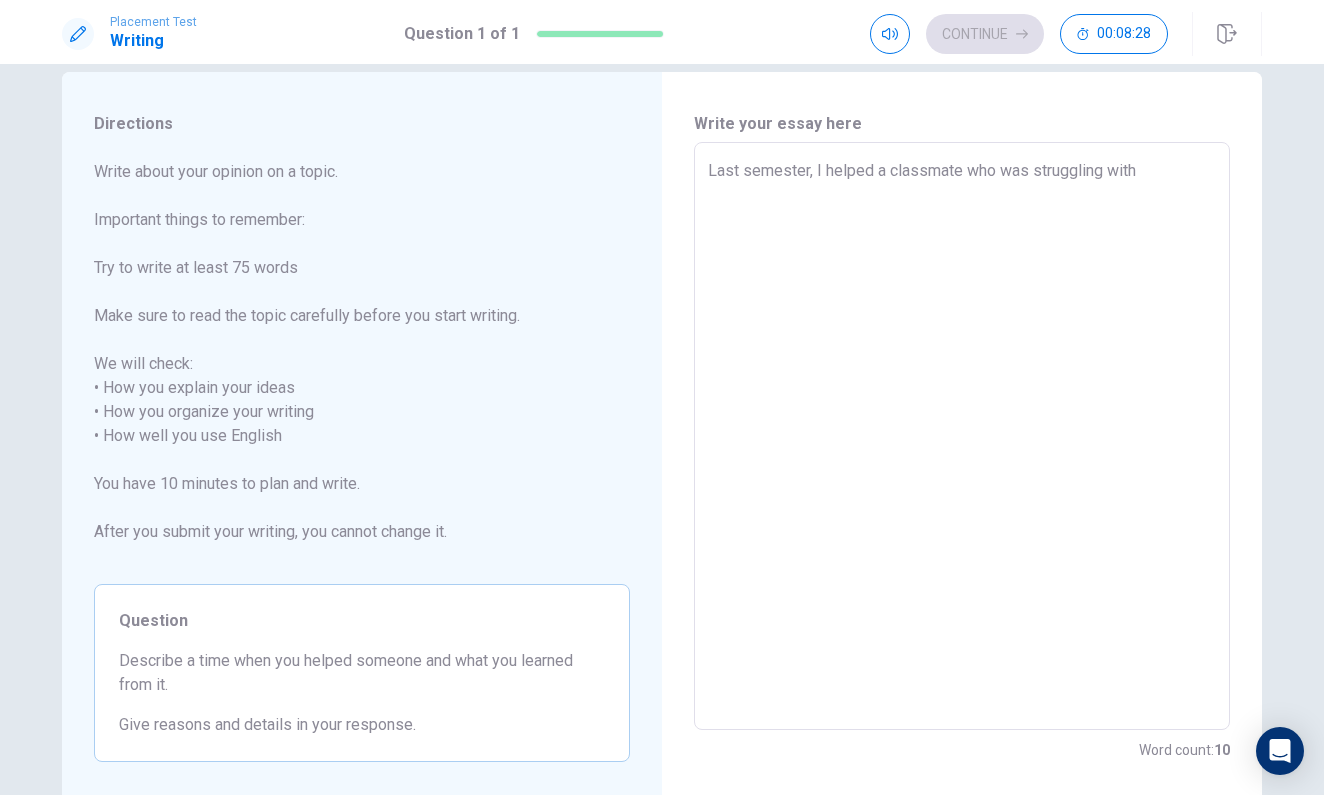 type on "Last semester, I helped a classmate who was struggling with m" 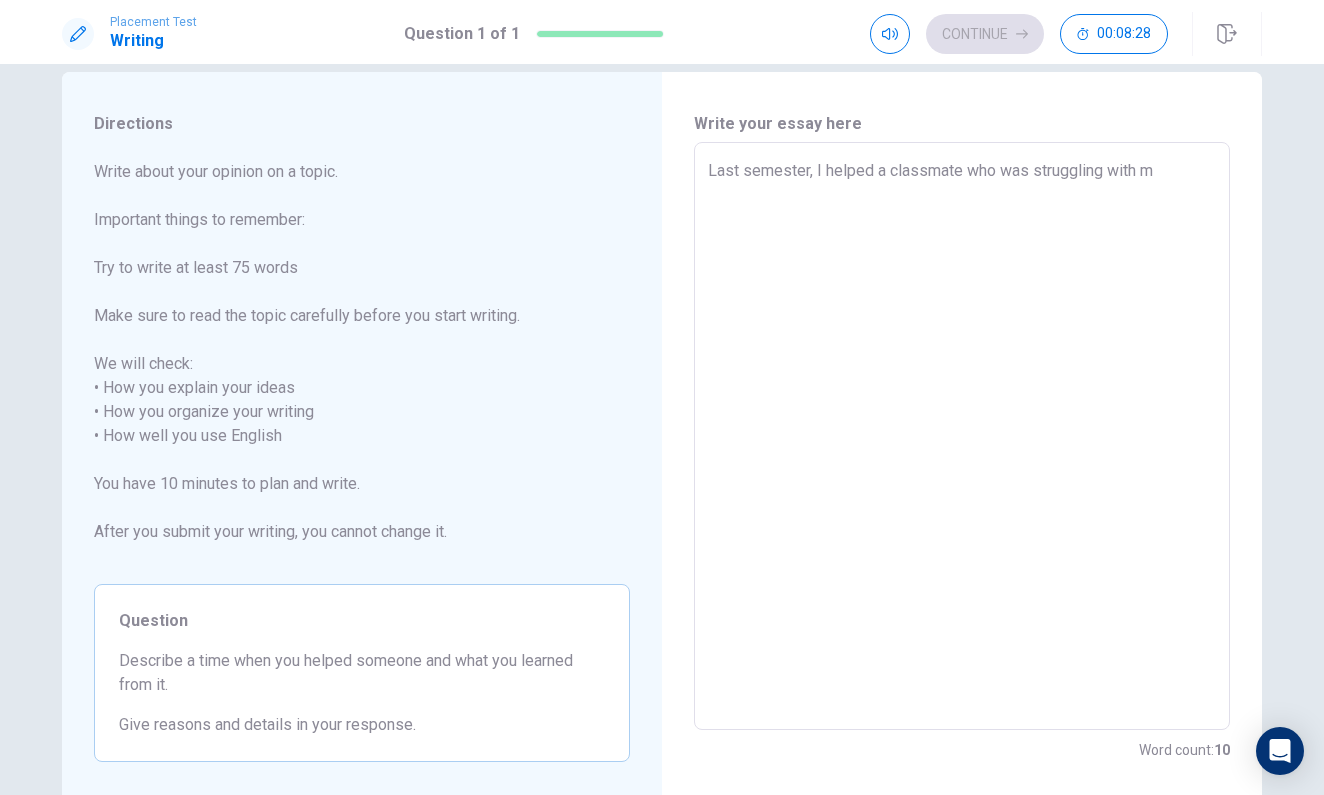 type on "x" 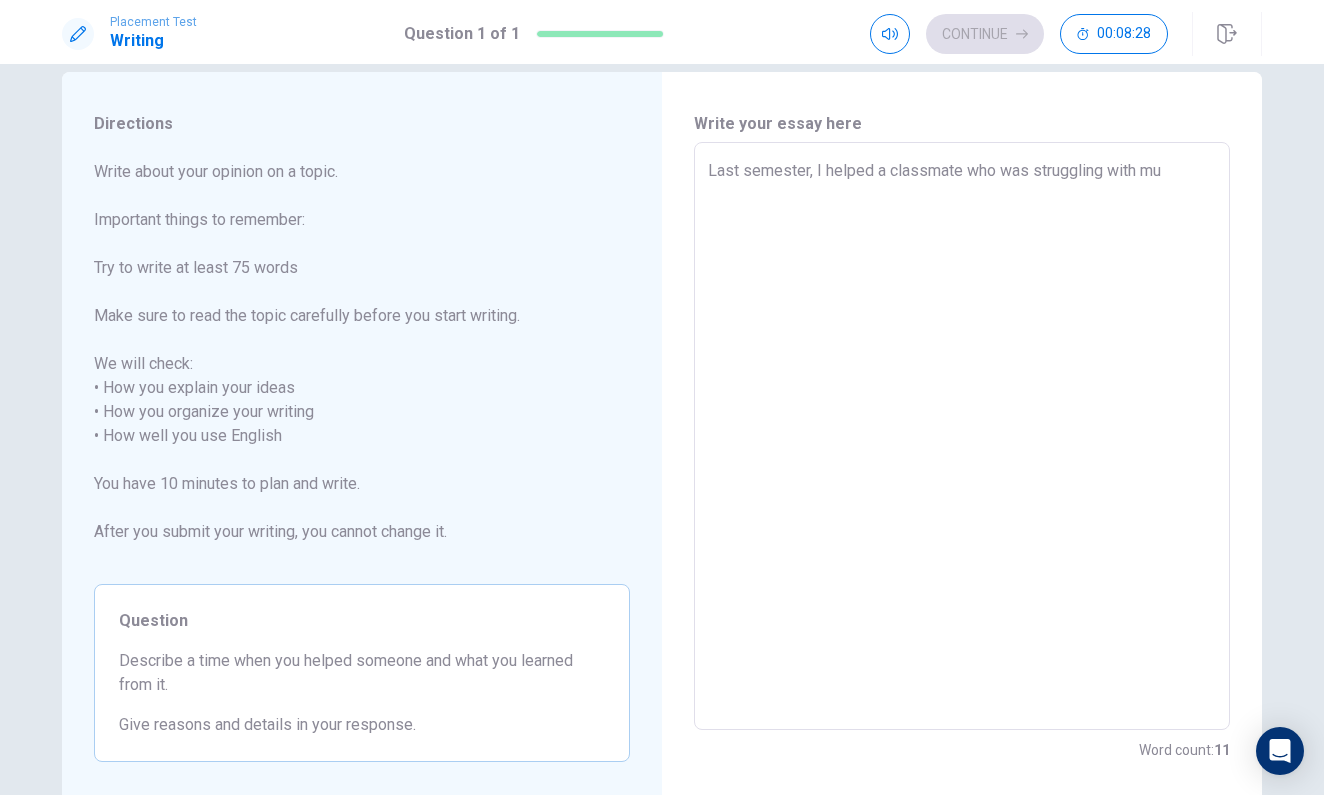 type on "x" 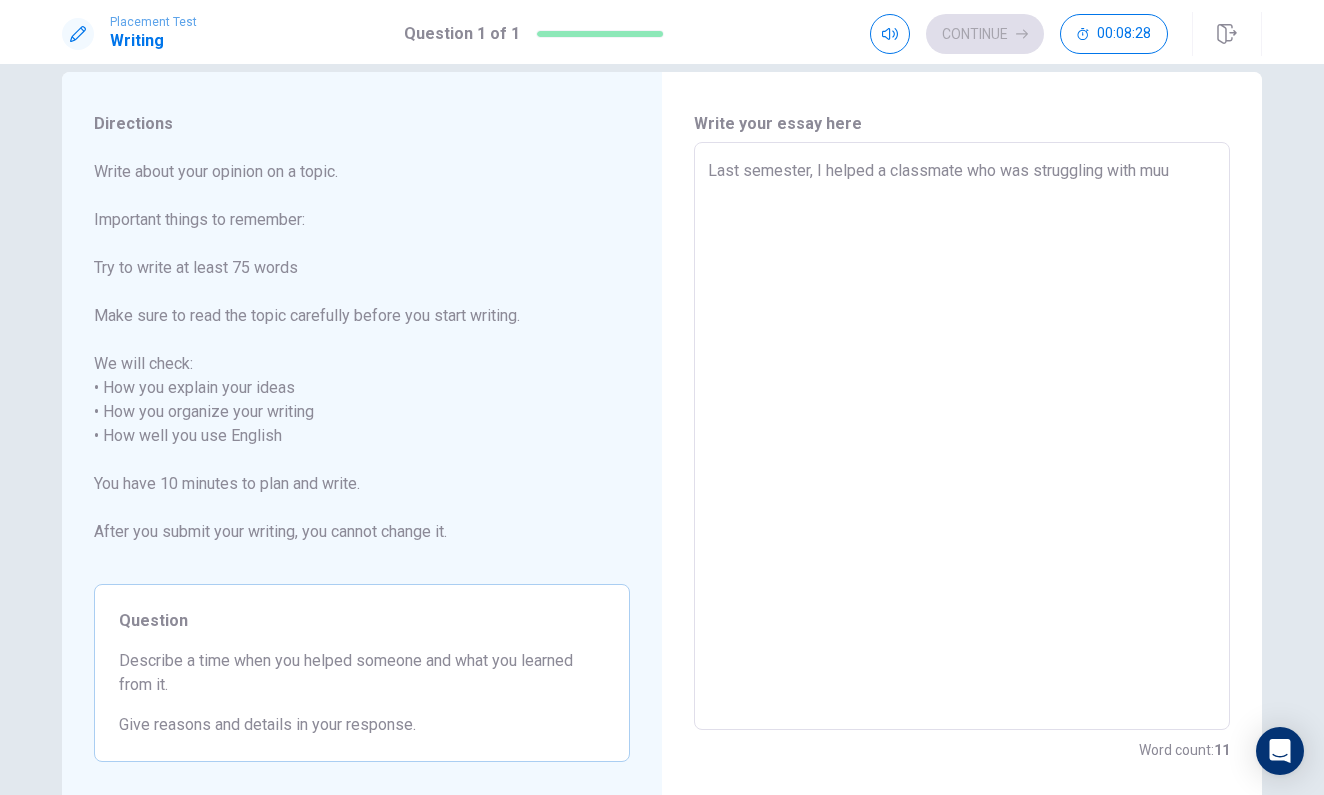 type on "x" 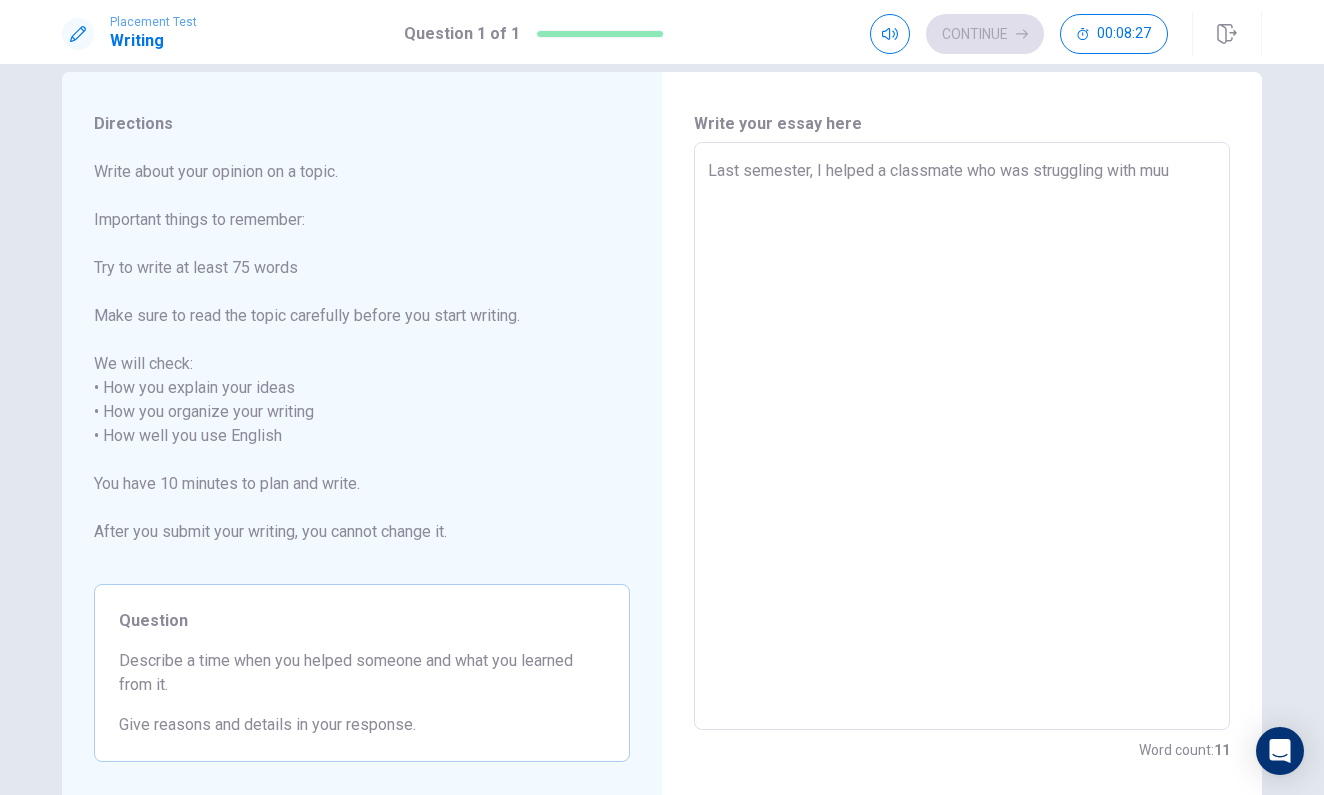 type on "Last semester, I helped a classmate who was struggling with mu" 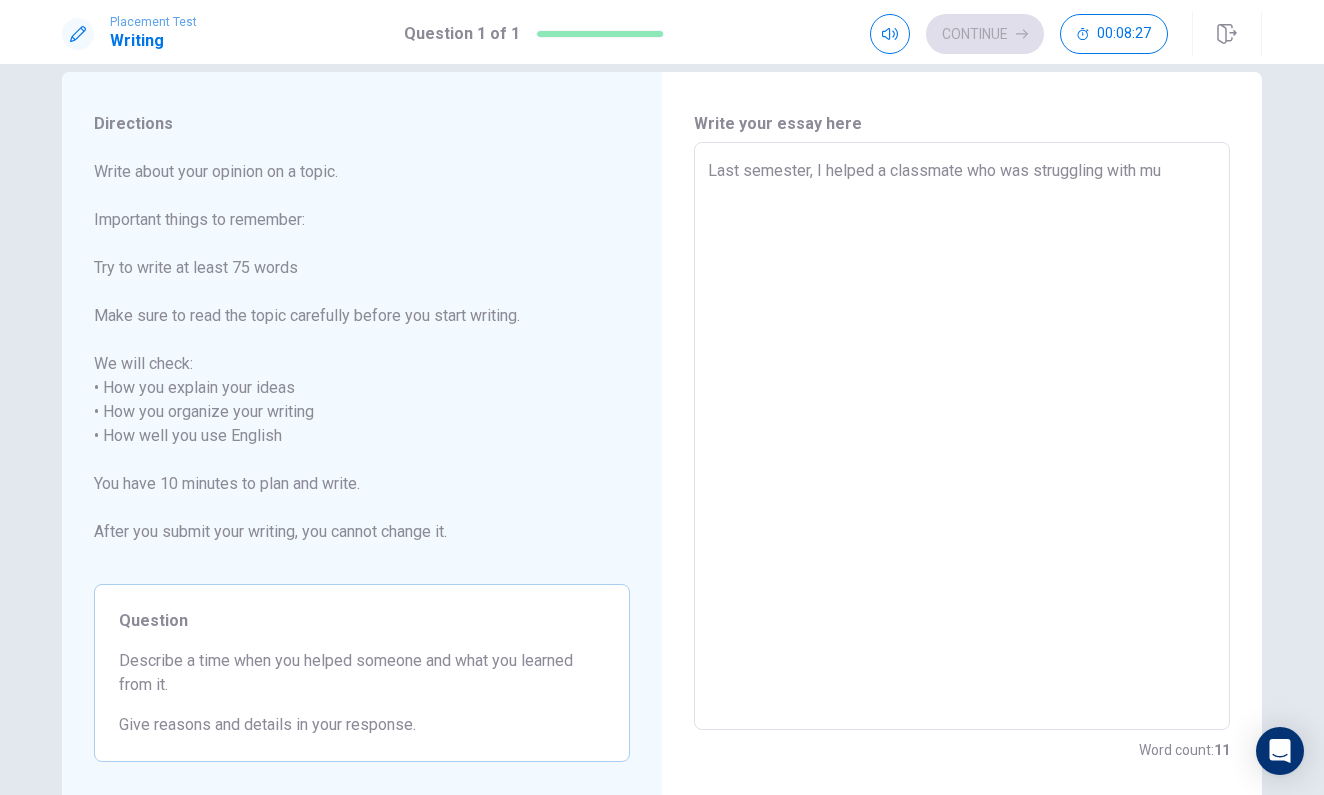 type on "x" 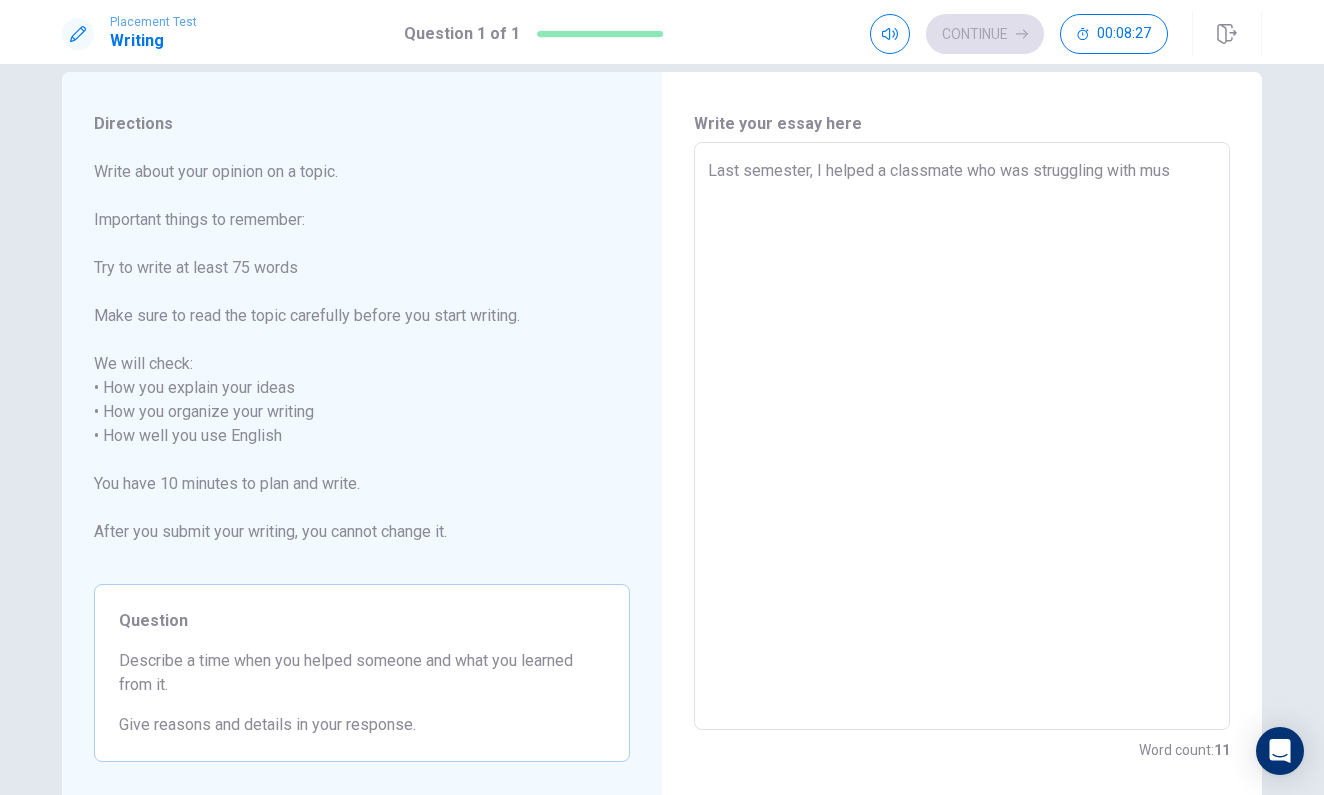 type on "x" 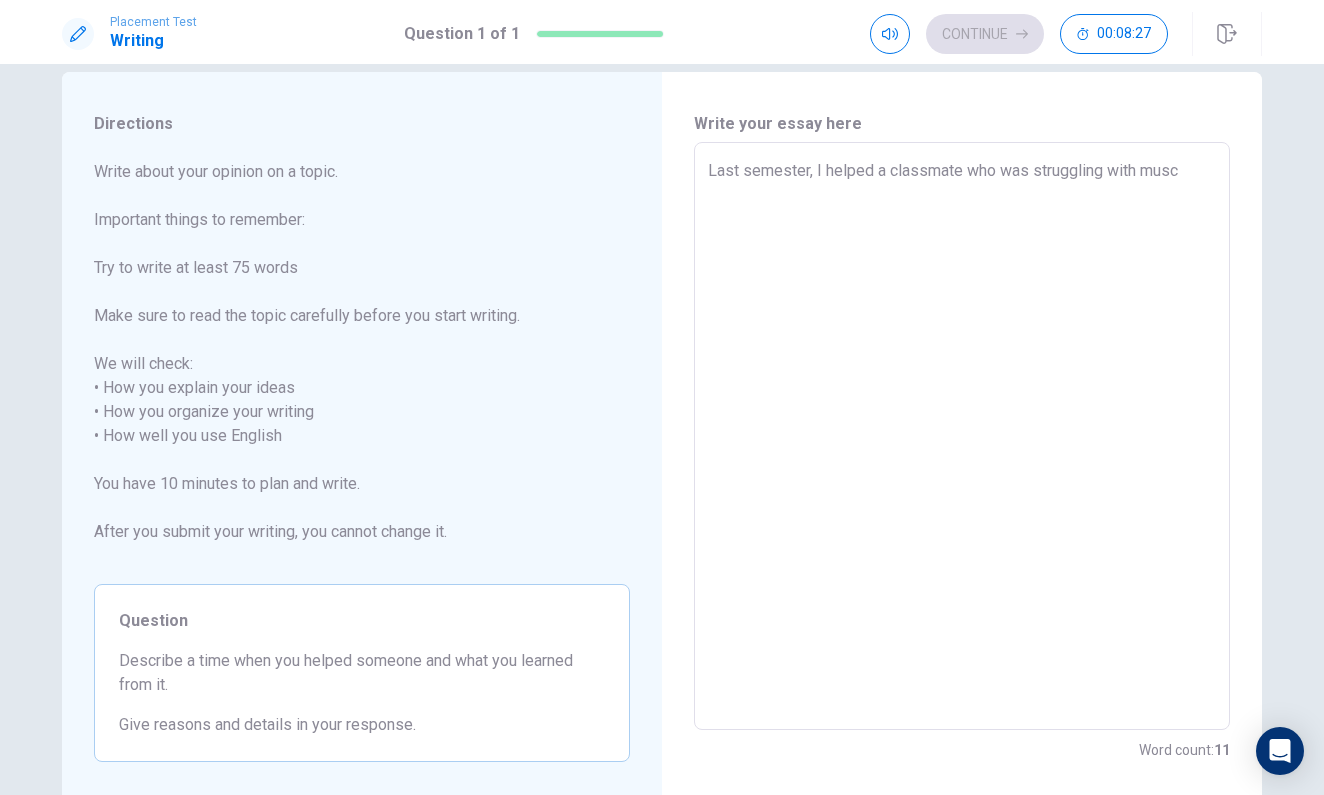 type on "x" 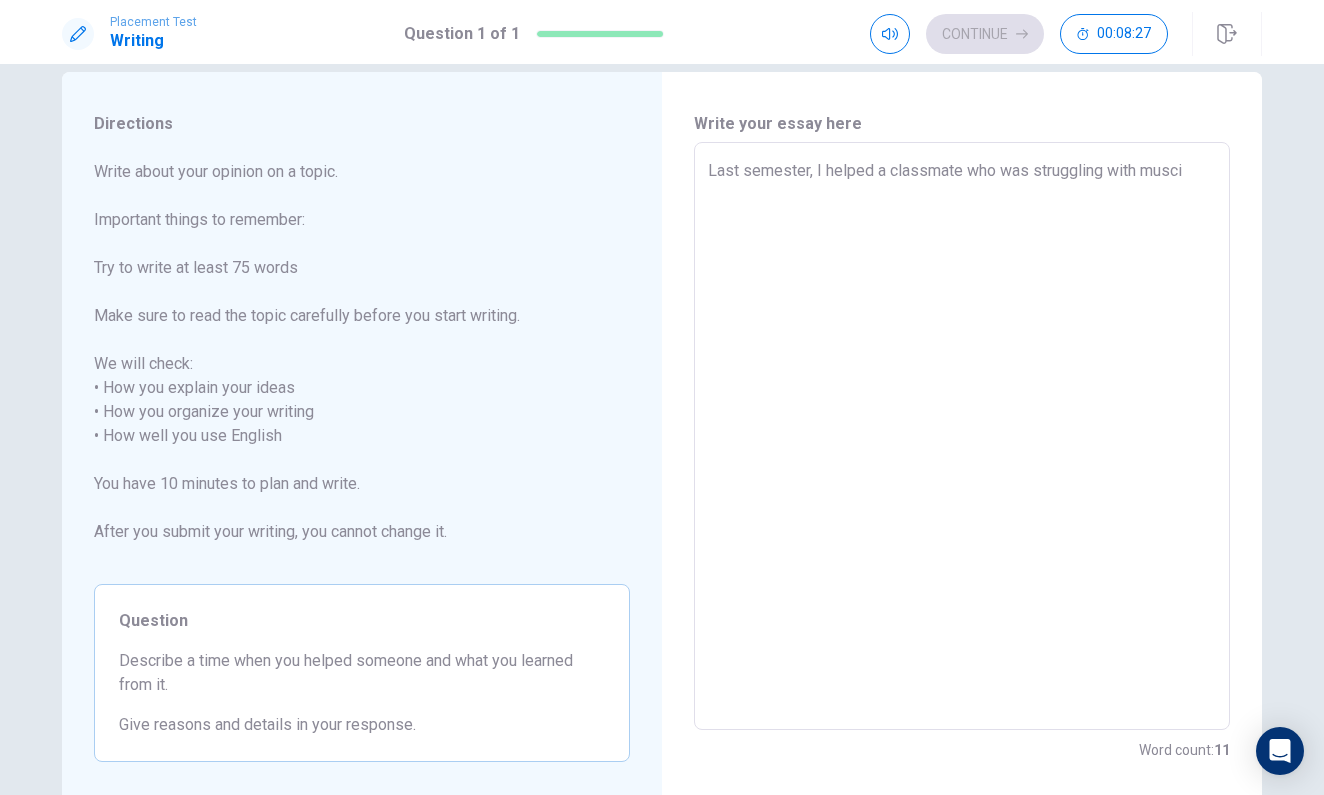 type on "x" 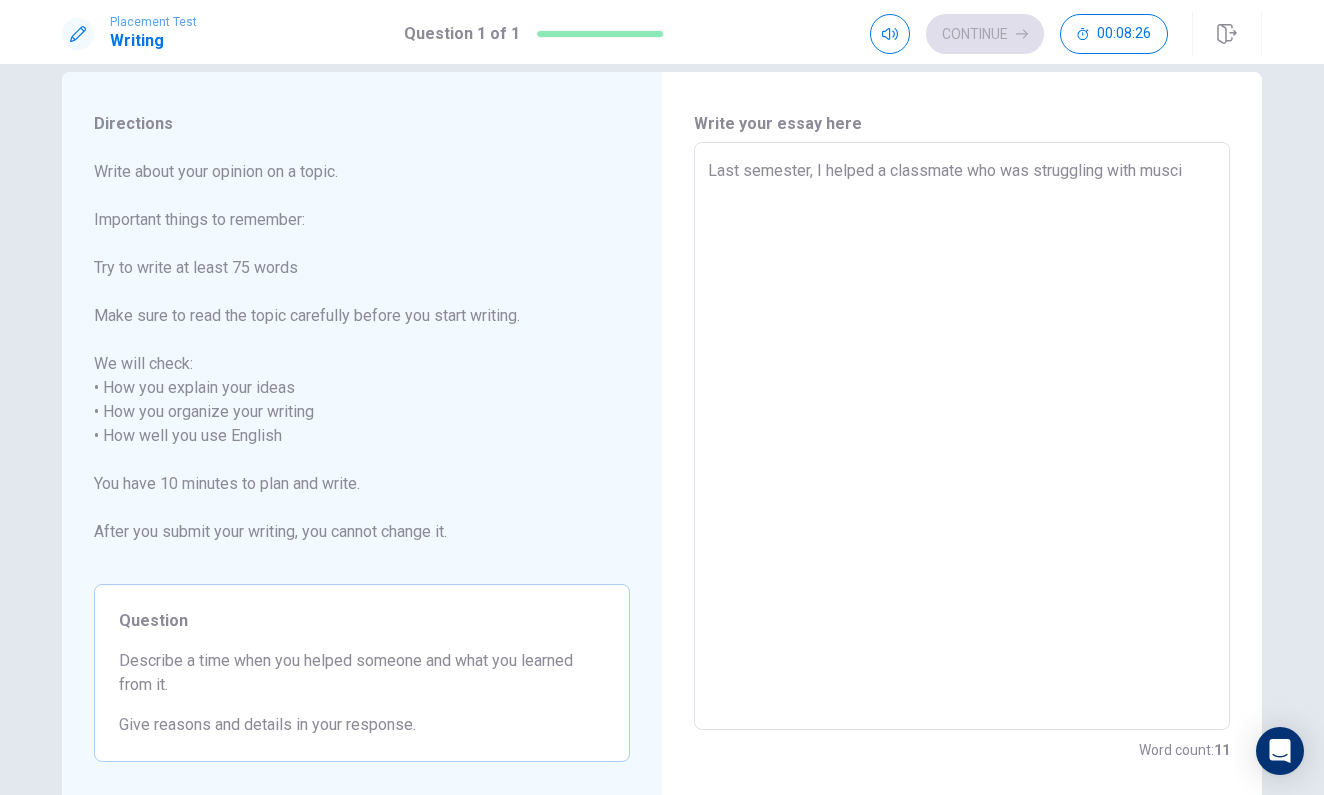 type on "Last semester, I helped a classmate who was struggling with musci" 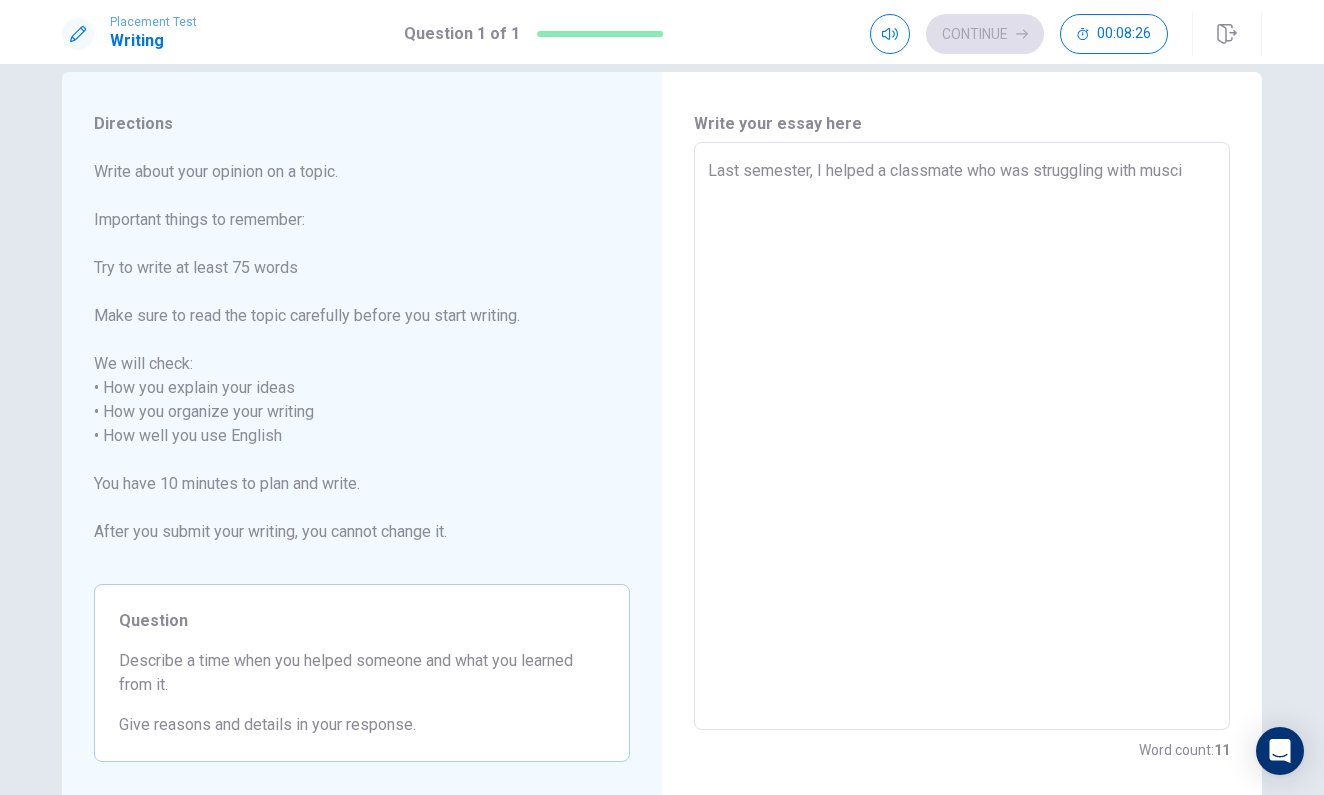 type on "Last semester, I helped a classmate who was struggling with musc" 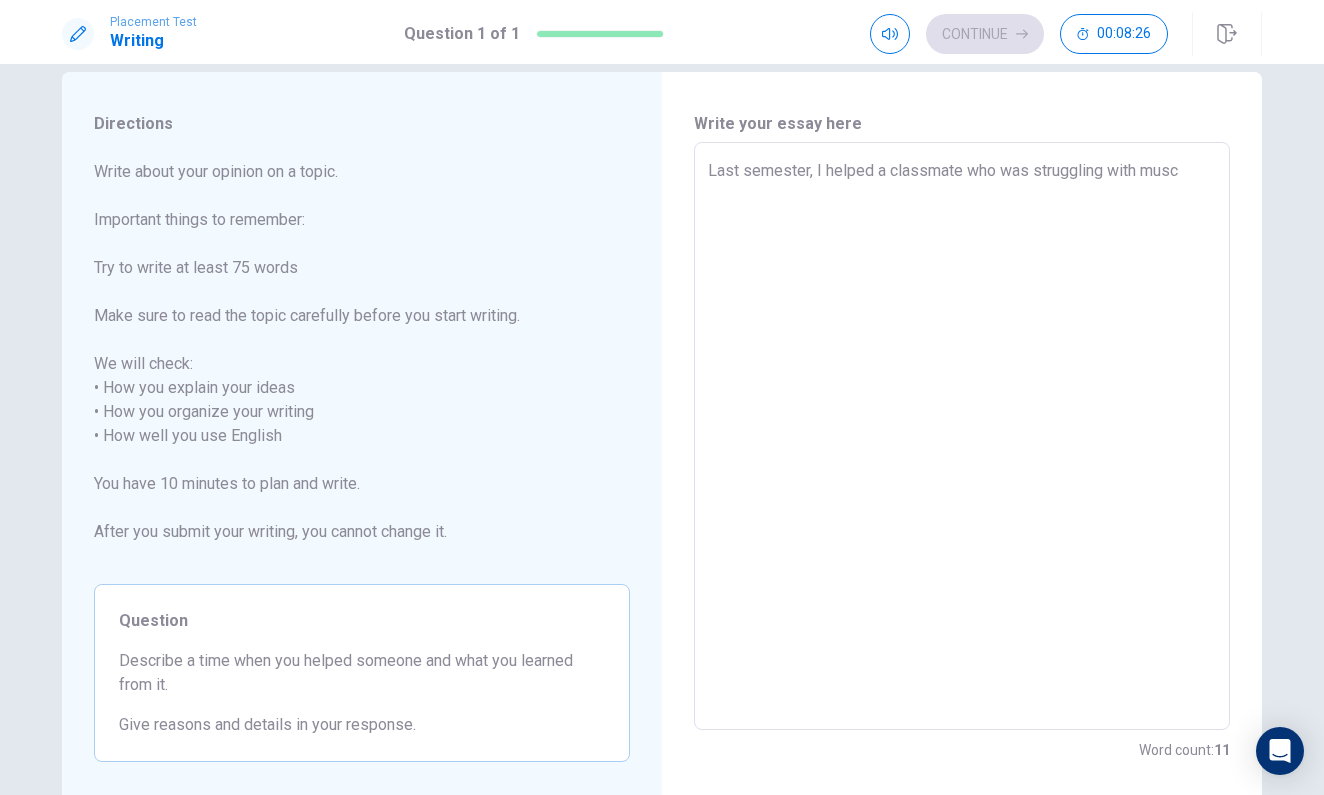 type on "x" 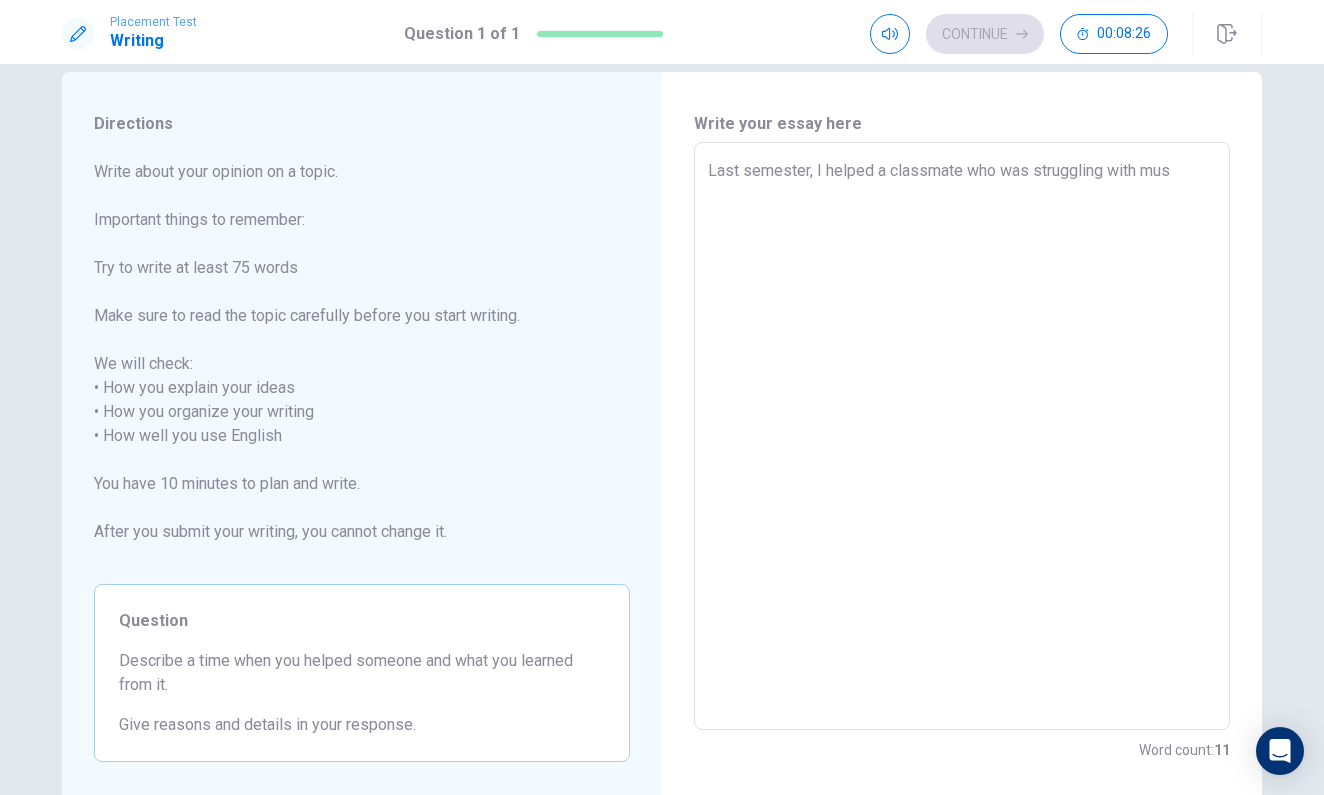 type on "x" 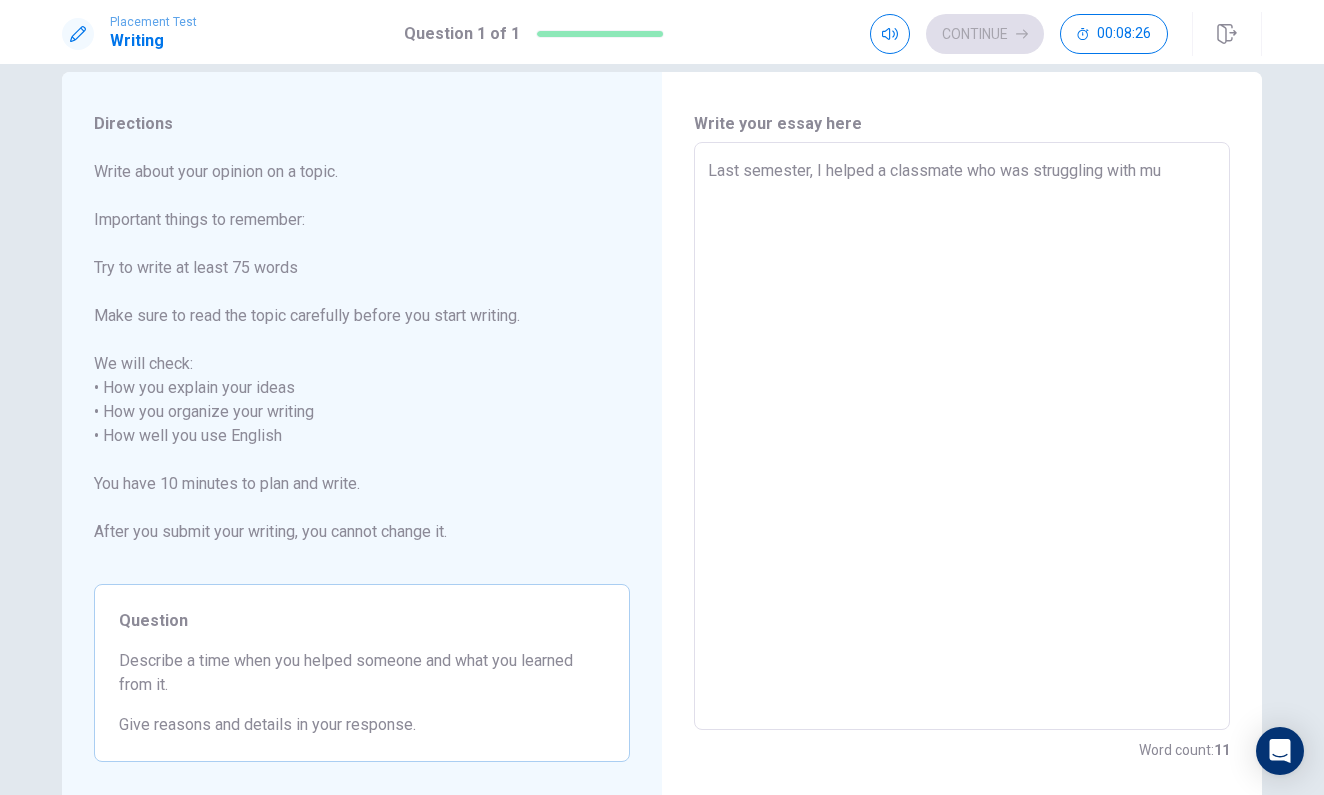 type on "x" 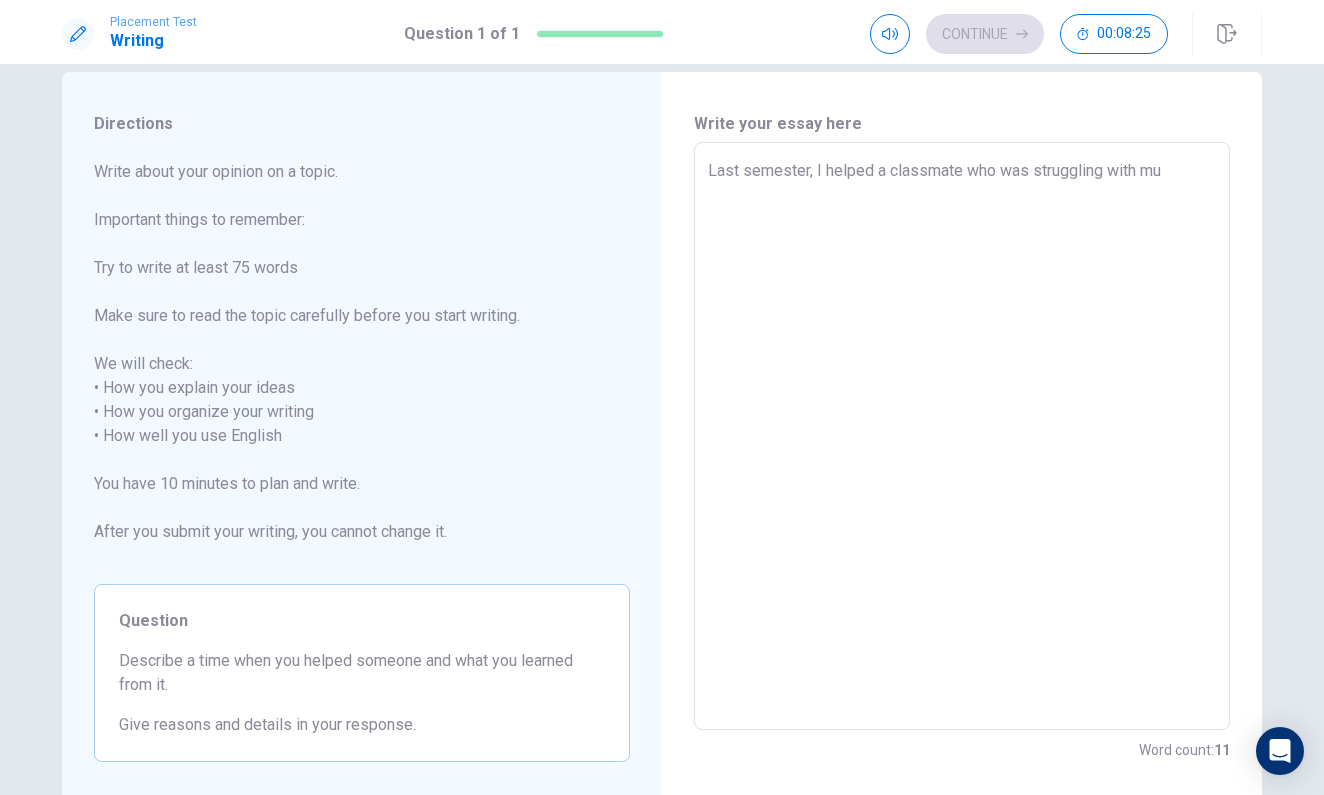 type on "Last semester, I helped a classmate who was struggling with mus" 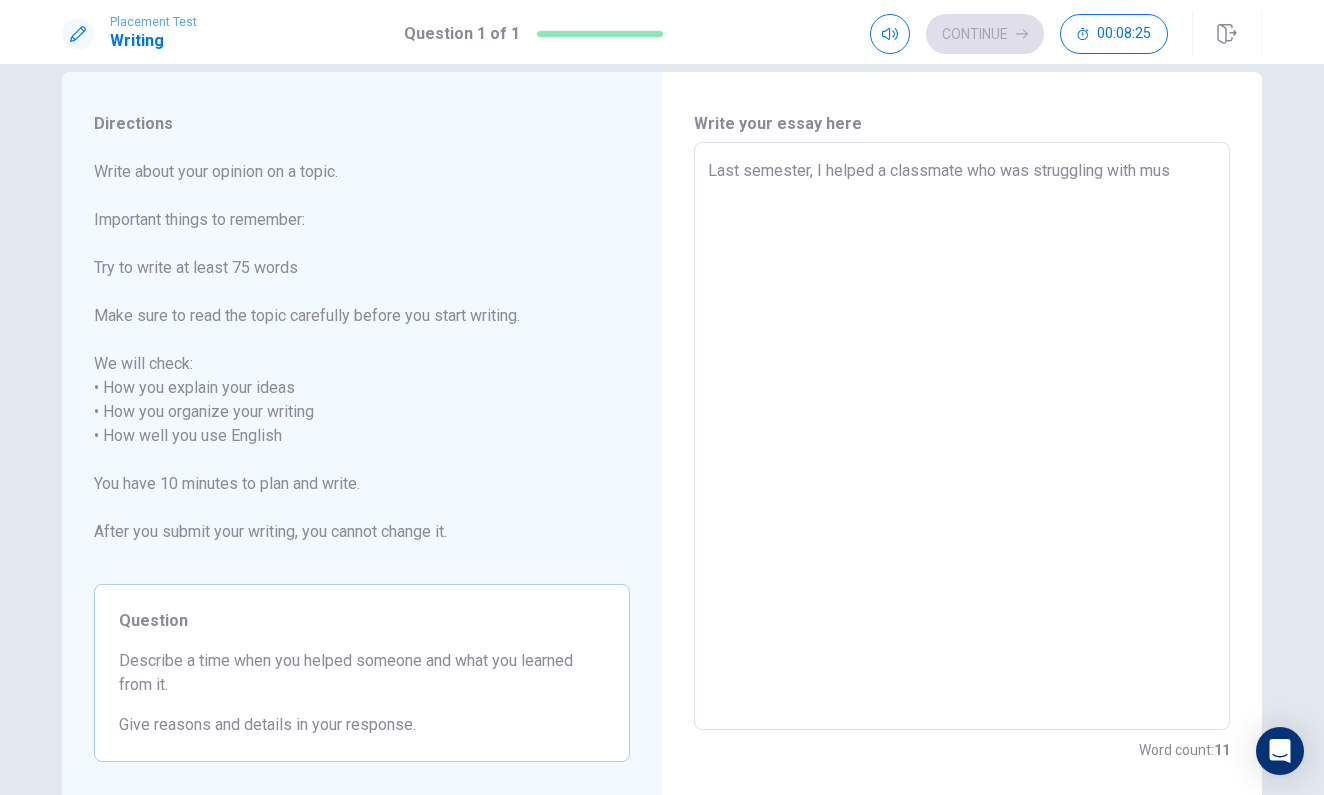 type on "x" 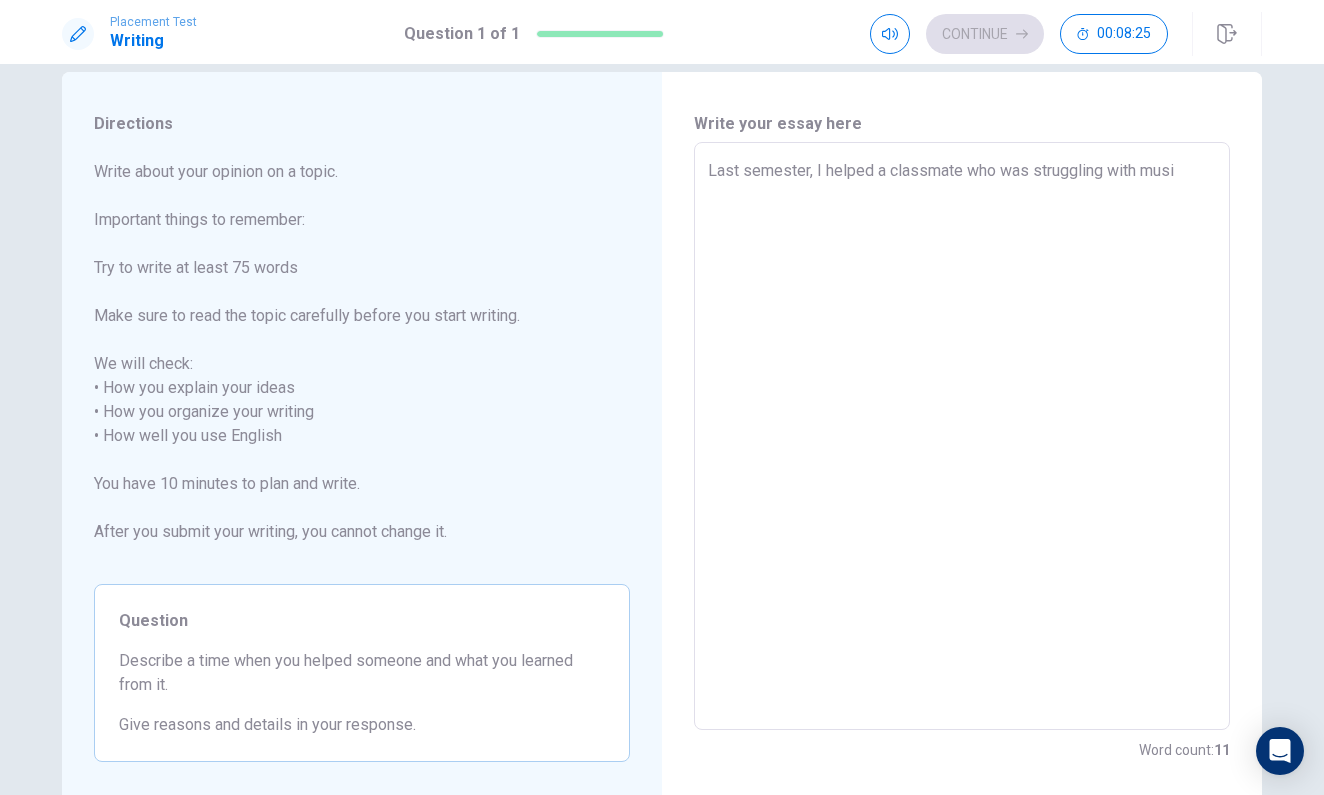 type on "Last semester, I helped a classmate who was struggling with music" 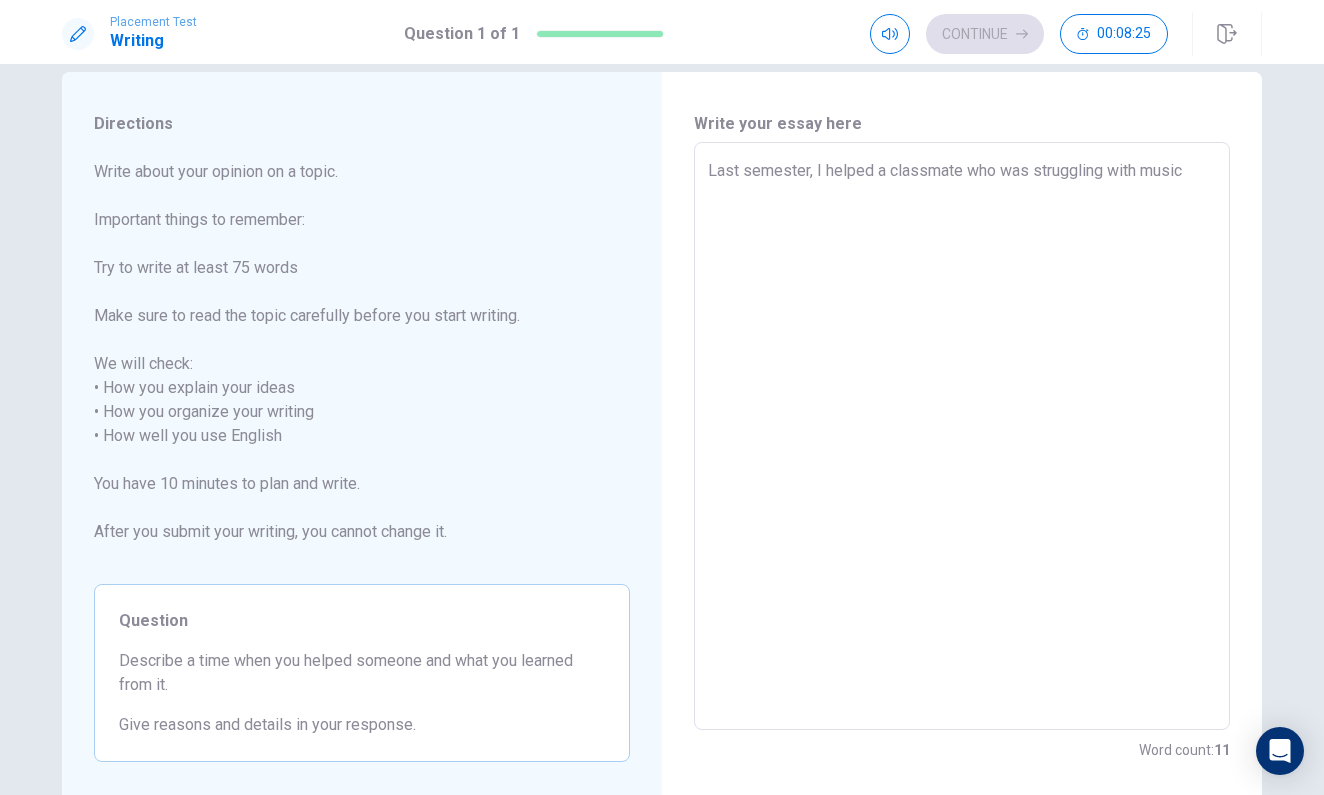 type on "x" 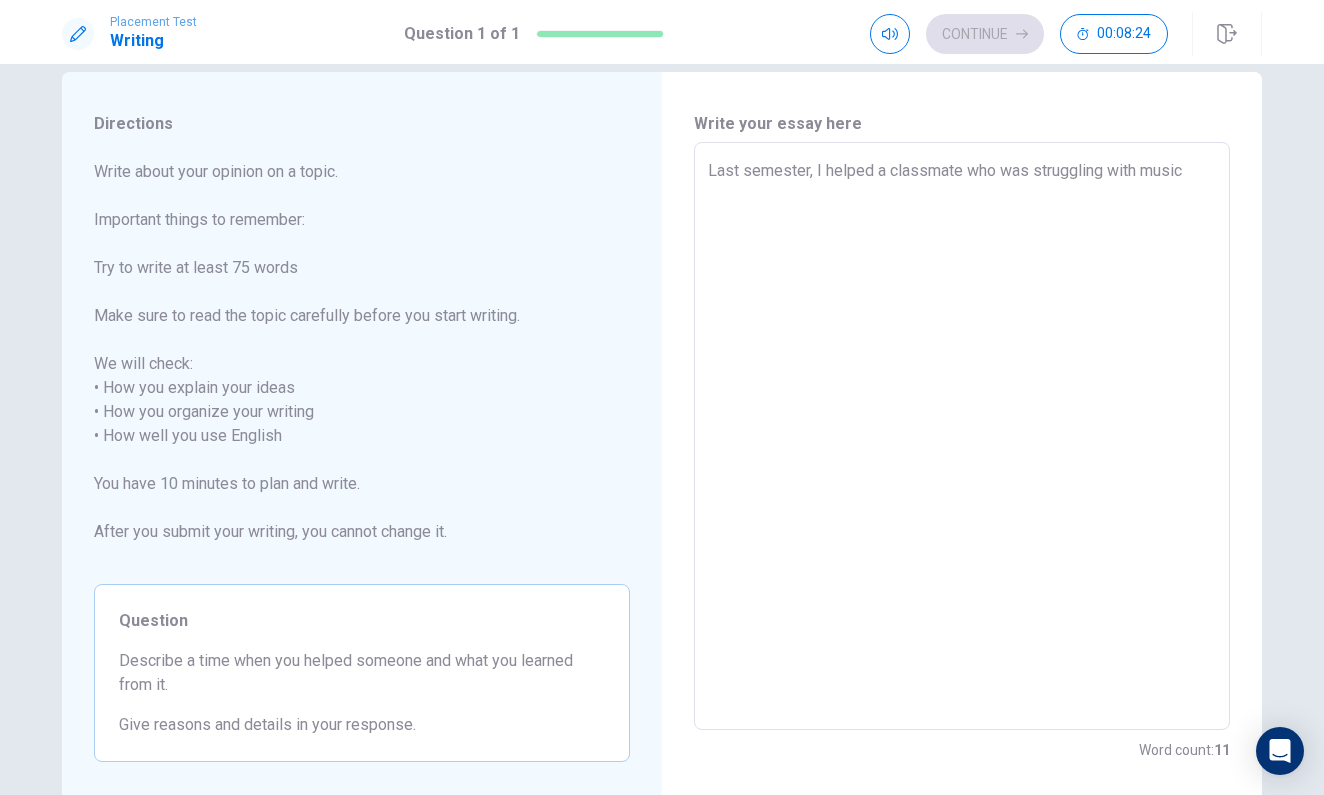 type on "Last semester, I helped a classmate who was struggling with music" 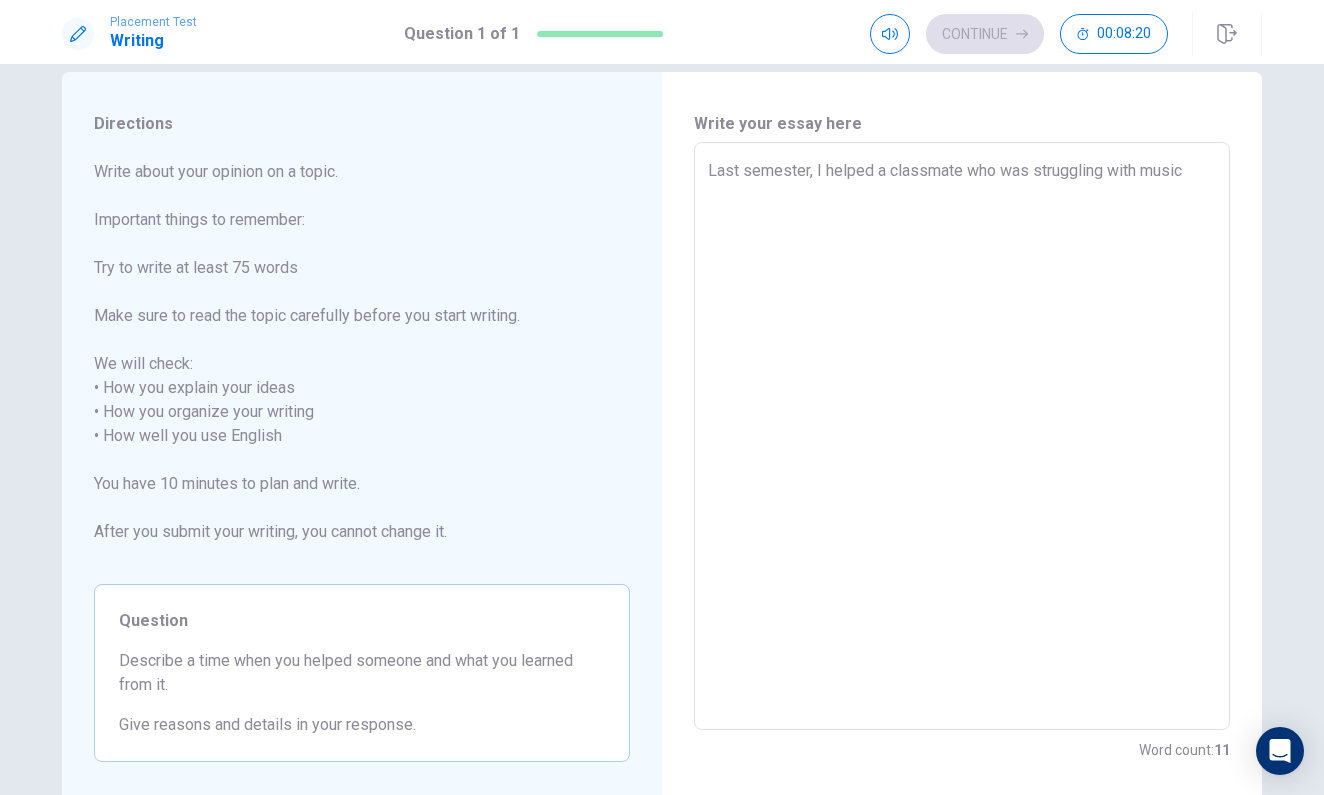 type on "x" 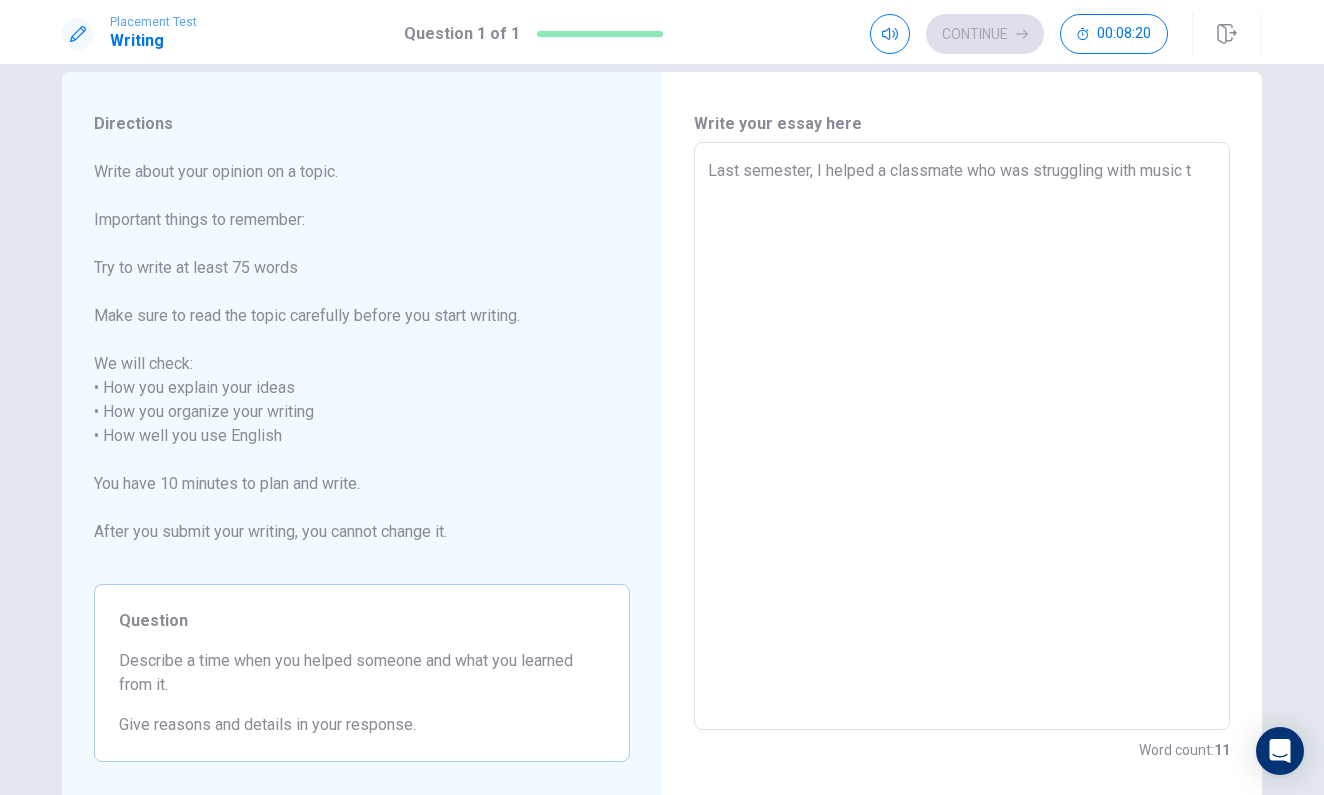 type on "x" 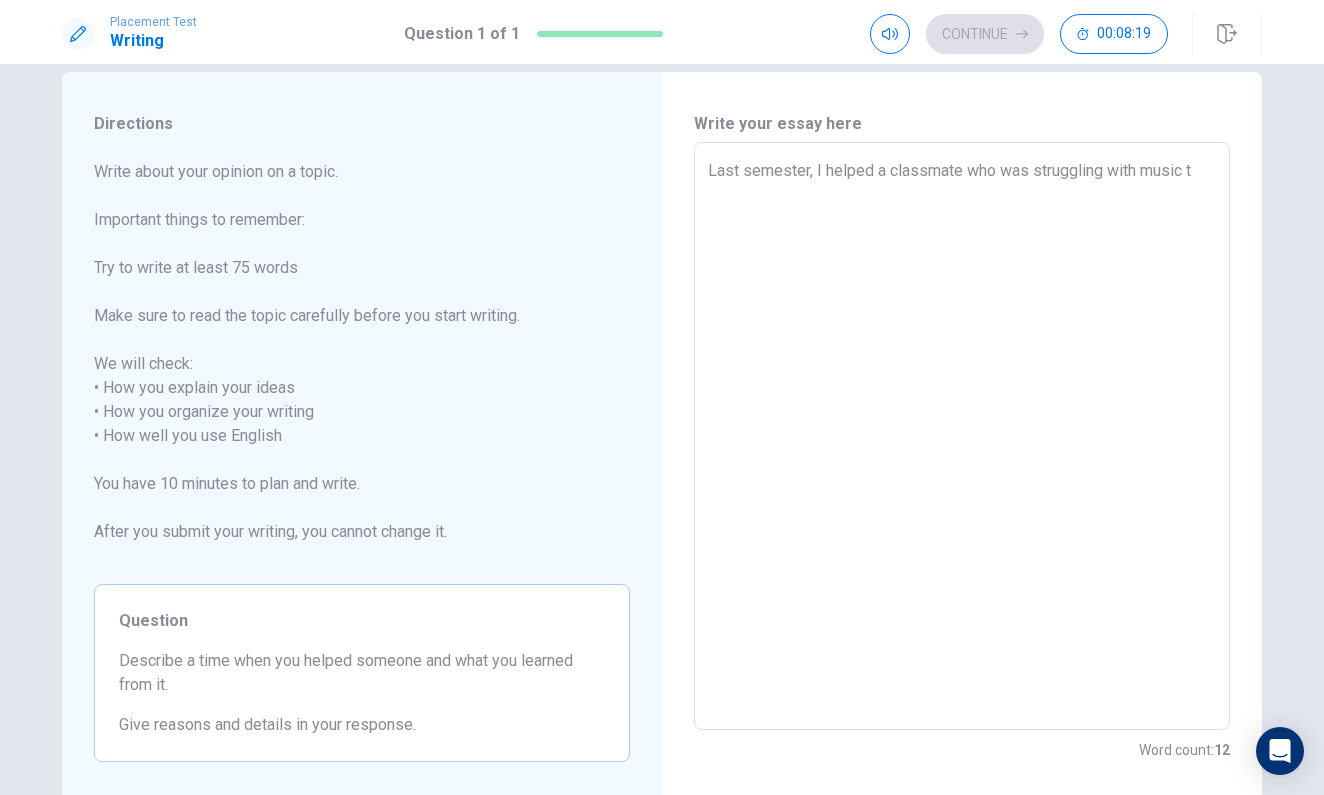 type on "Last semester, I helped a classmate who was struggling with music th" 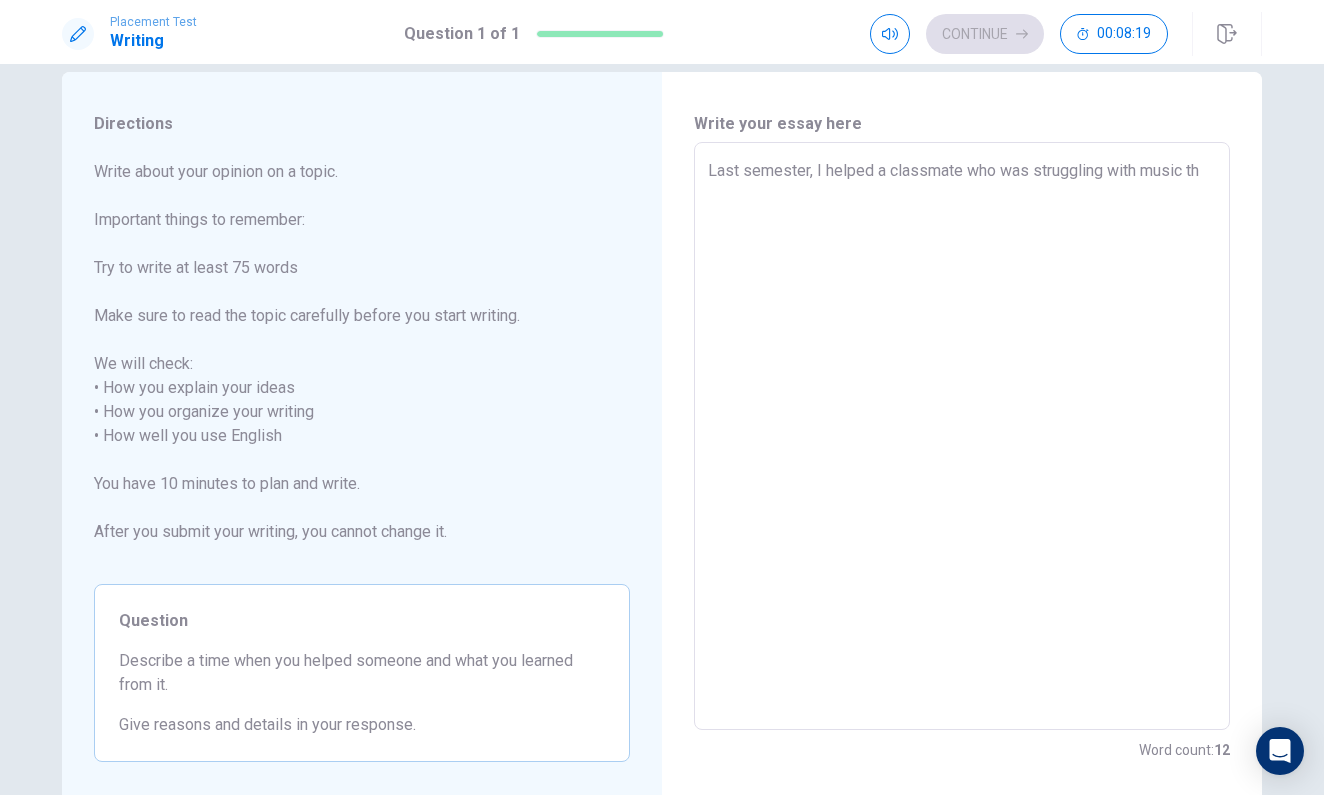 type on "x" 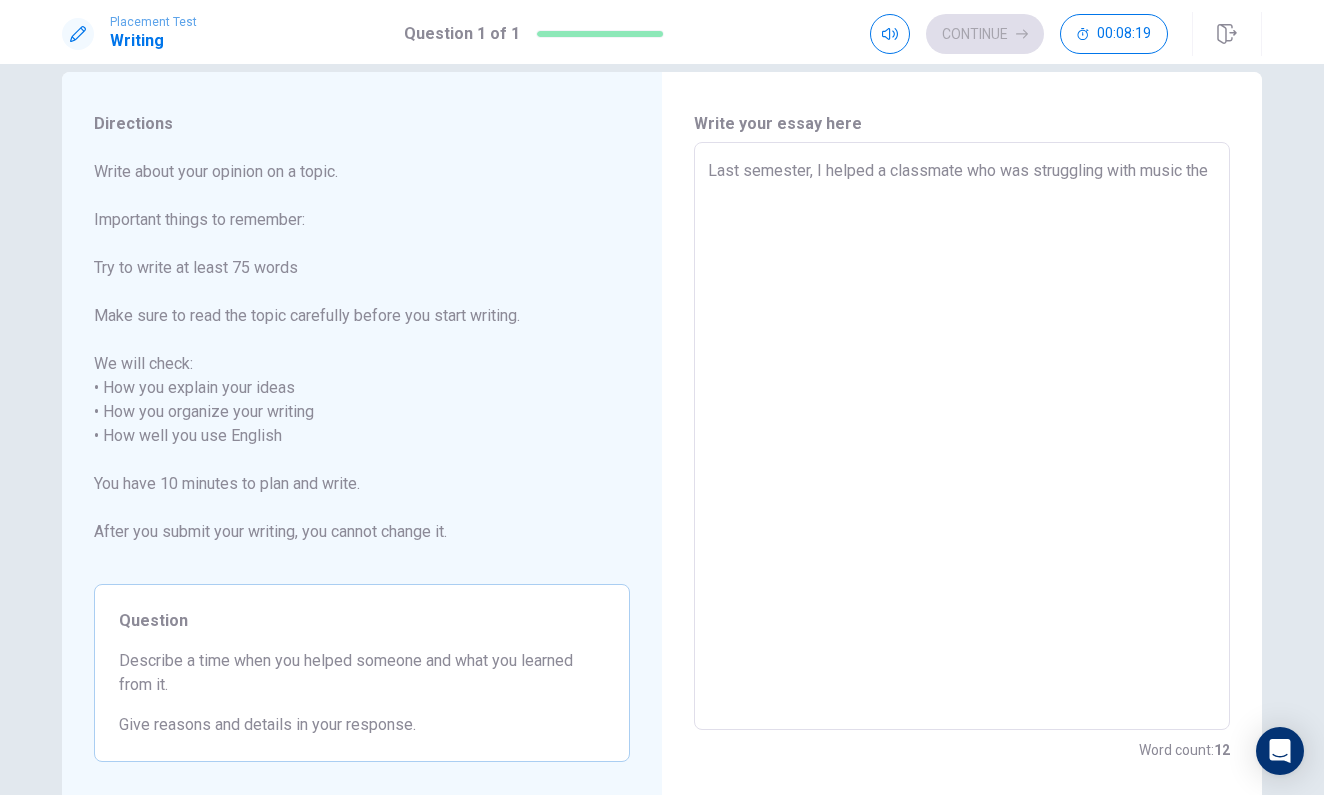 type on "x" 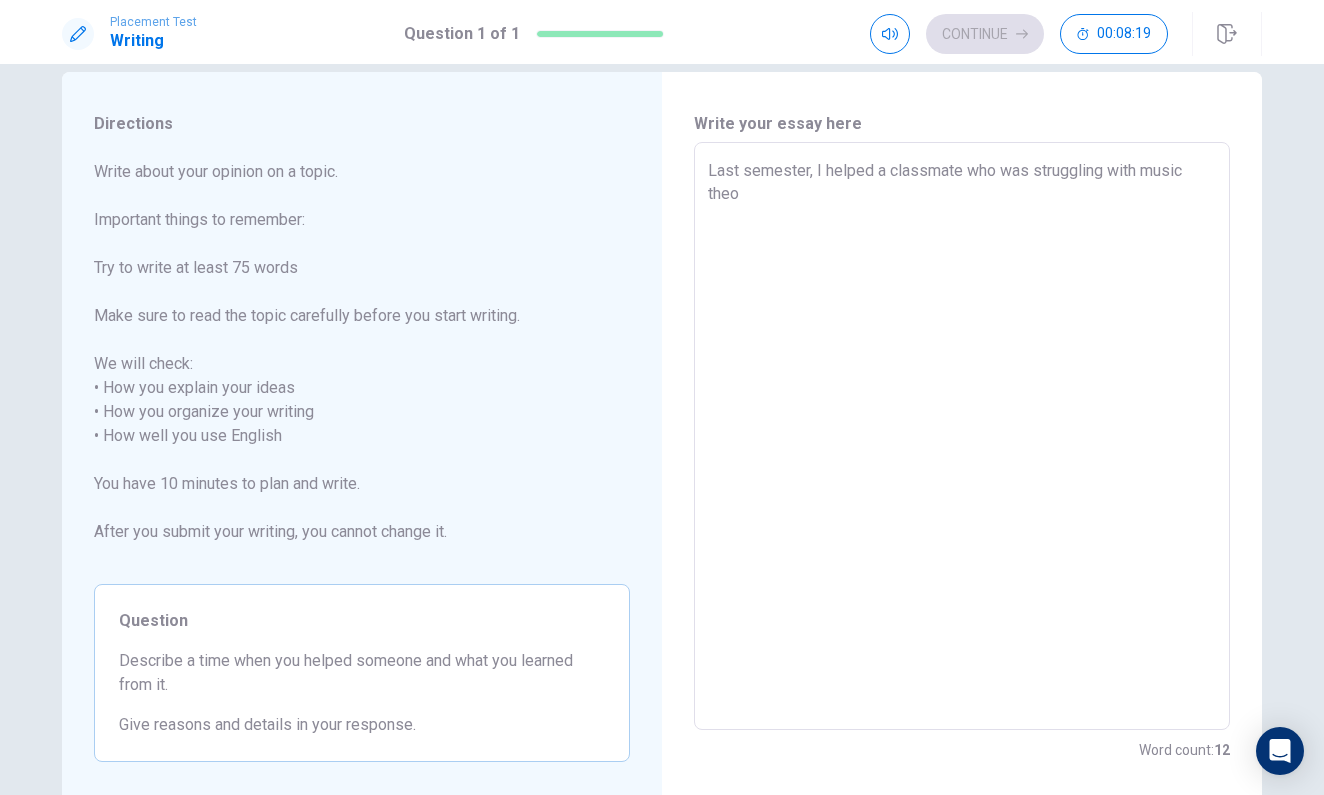 type on "x" 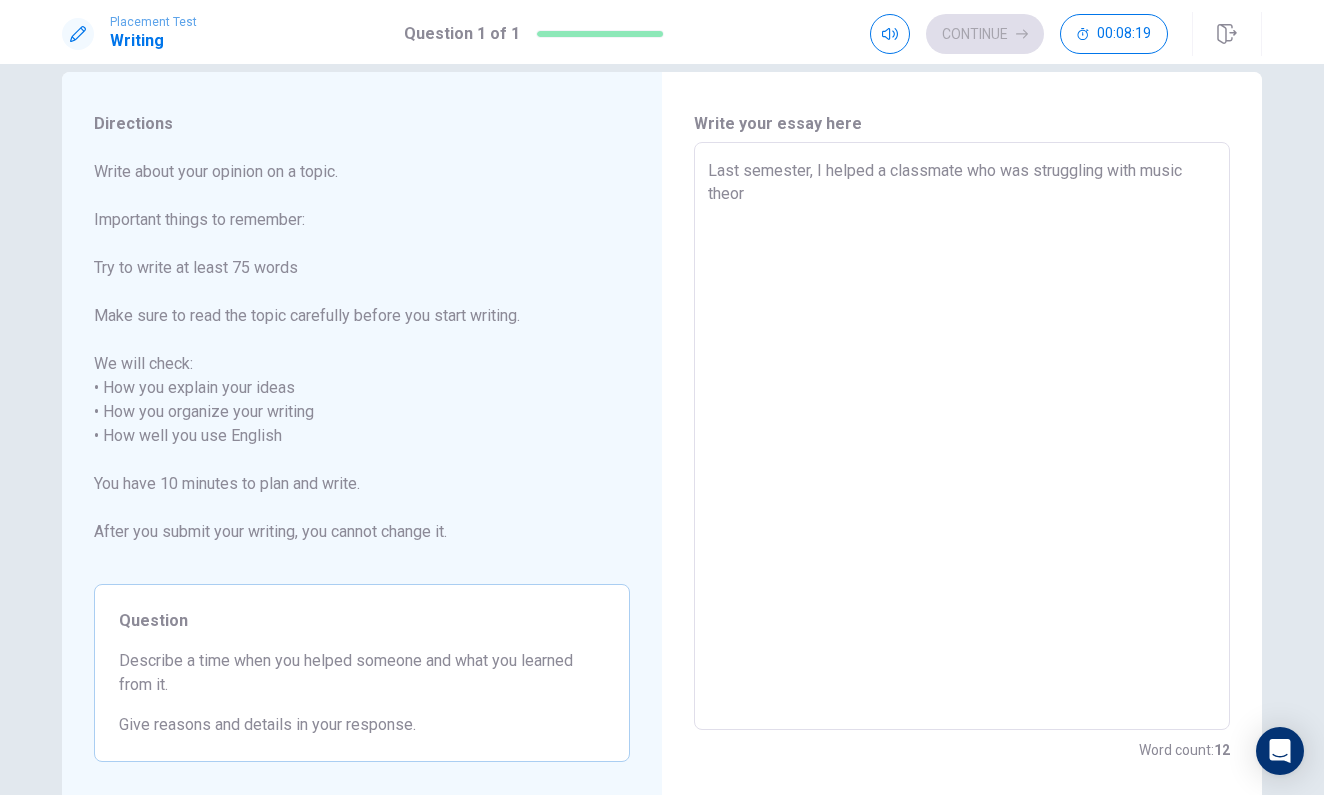 type on "x" 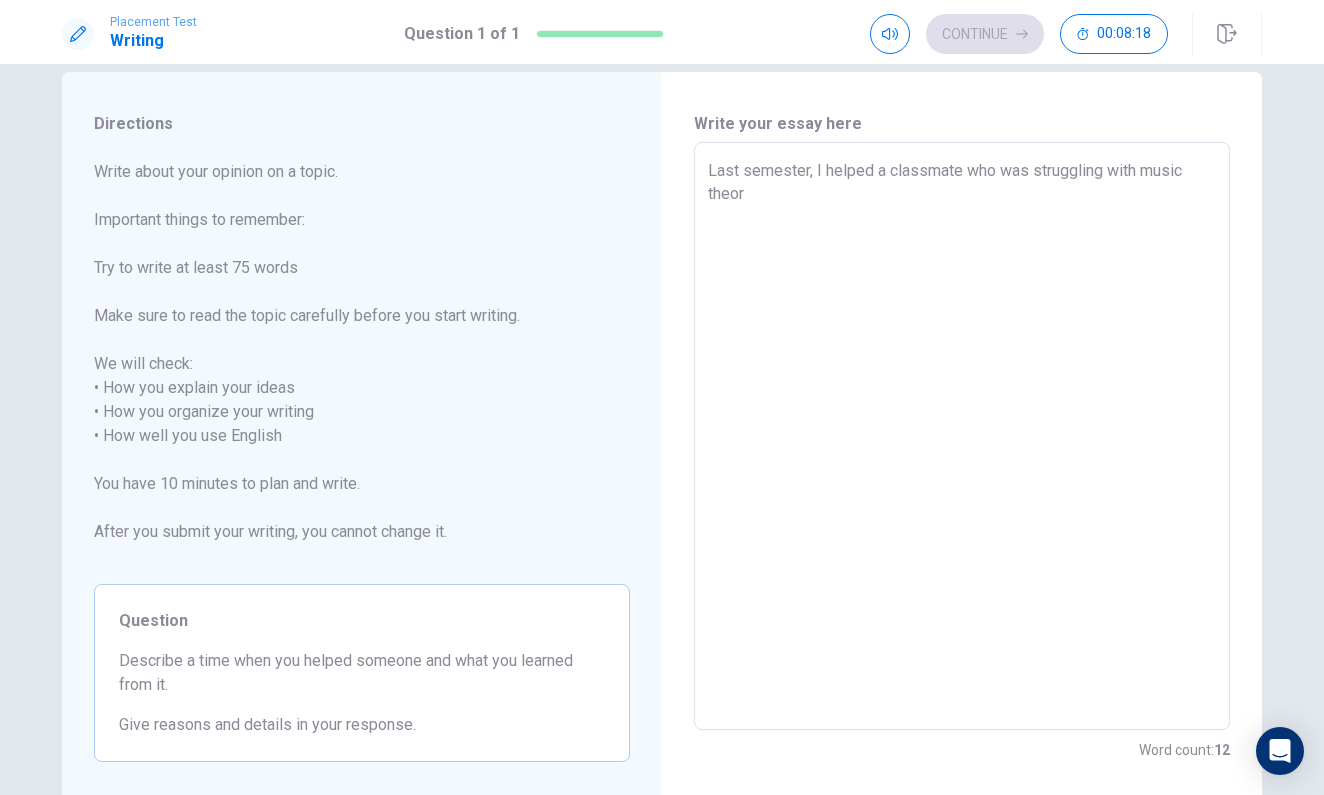 type on "Last semester, I helped a classmate who was struggling with music theory" 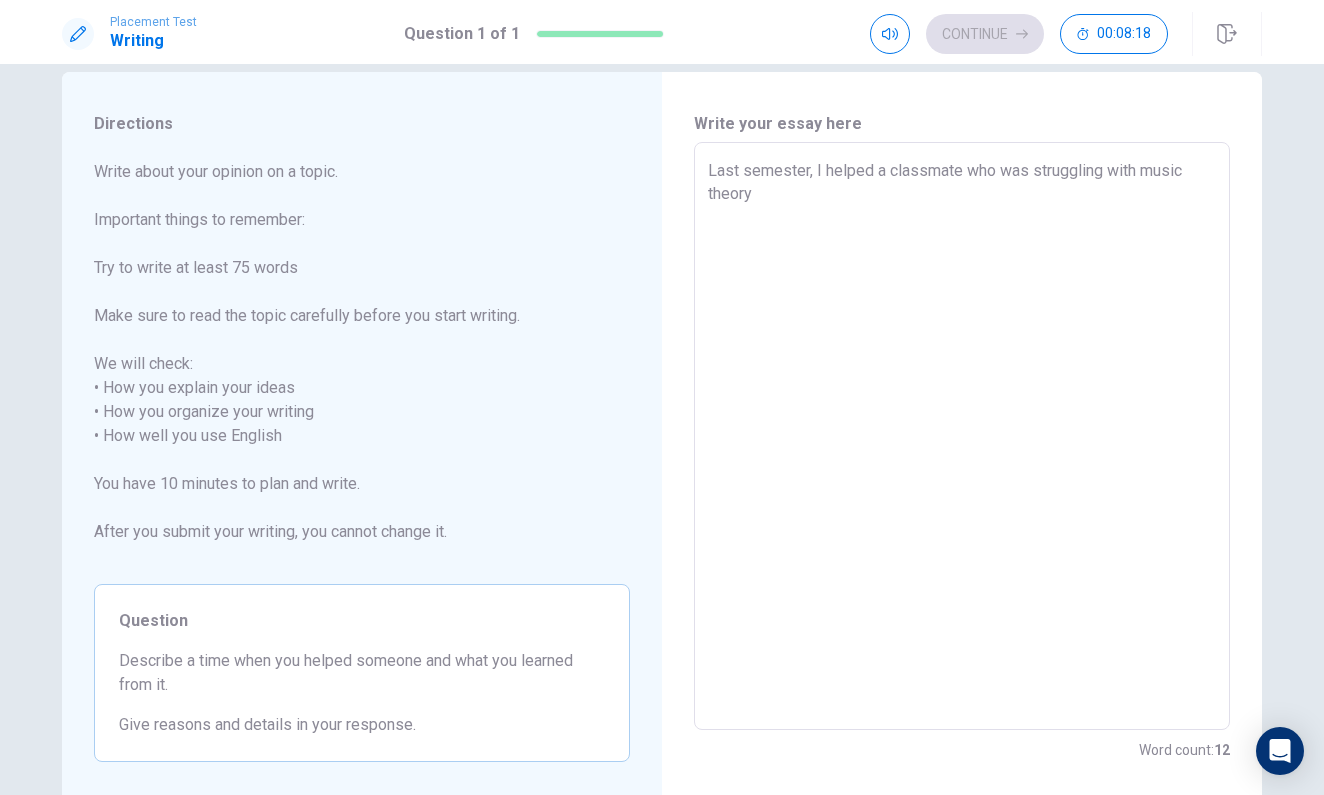 type on "x" 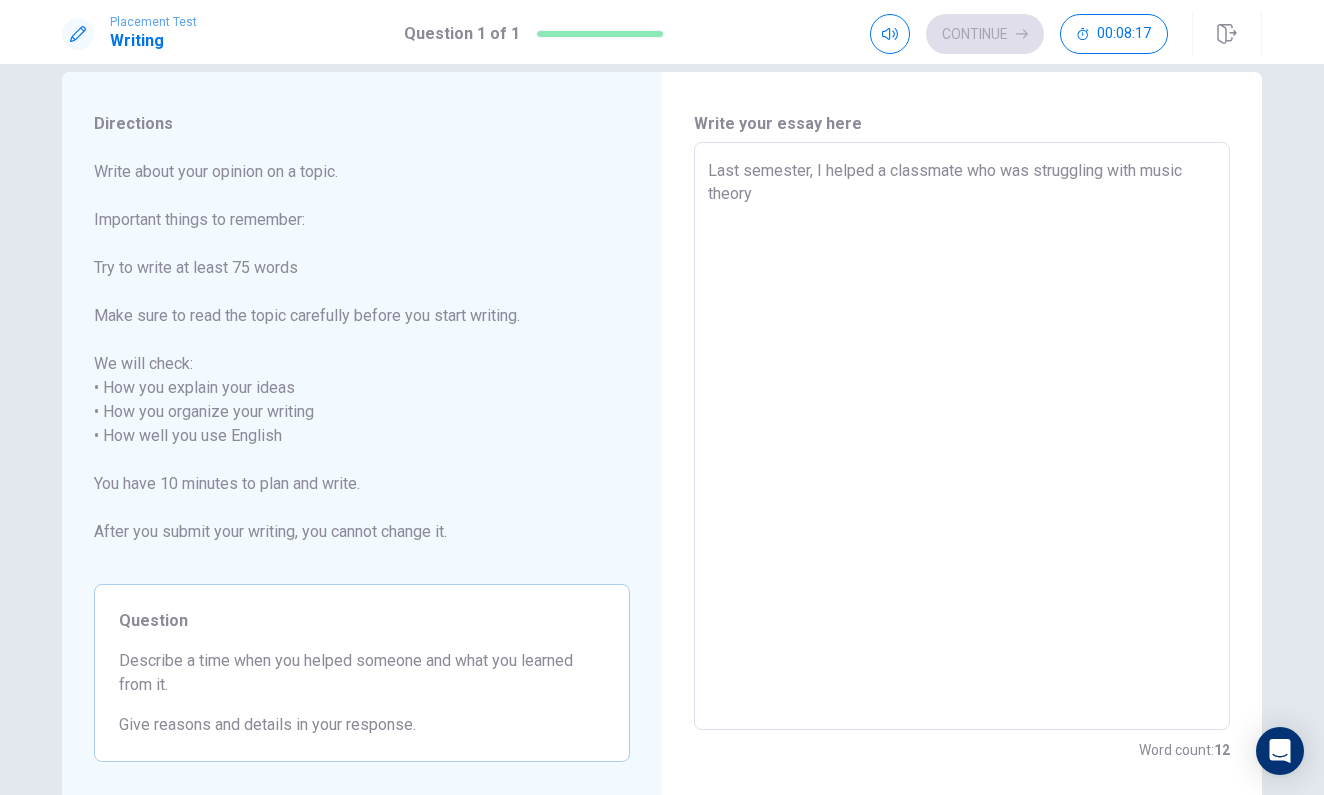 type on "Last semester, I helped a classmate who was struggling with music theory." 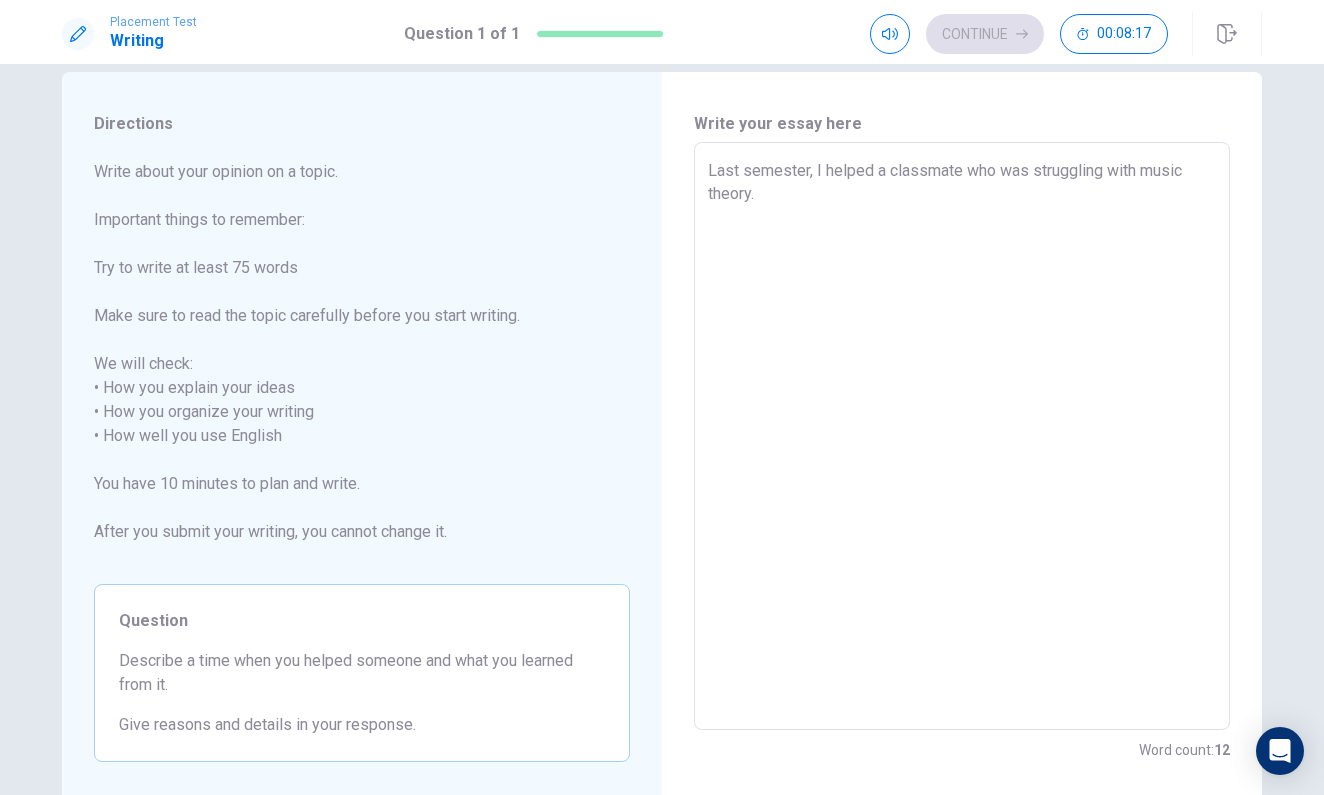 type on "x" 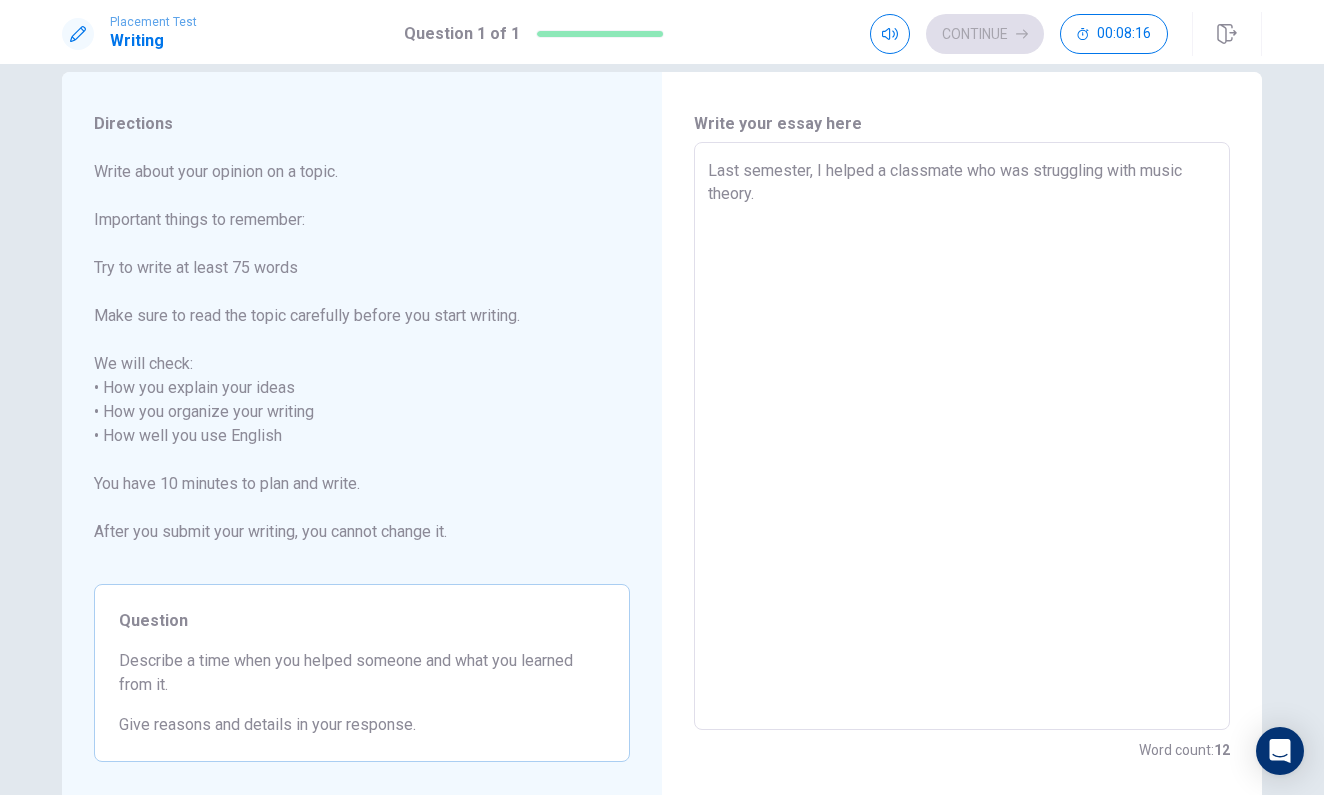 type on "Last semester, I helped a classmate who was struggling with music theory." 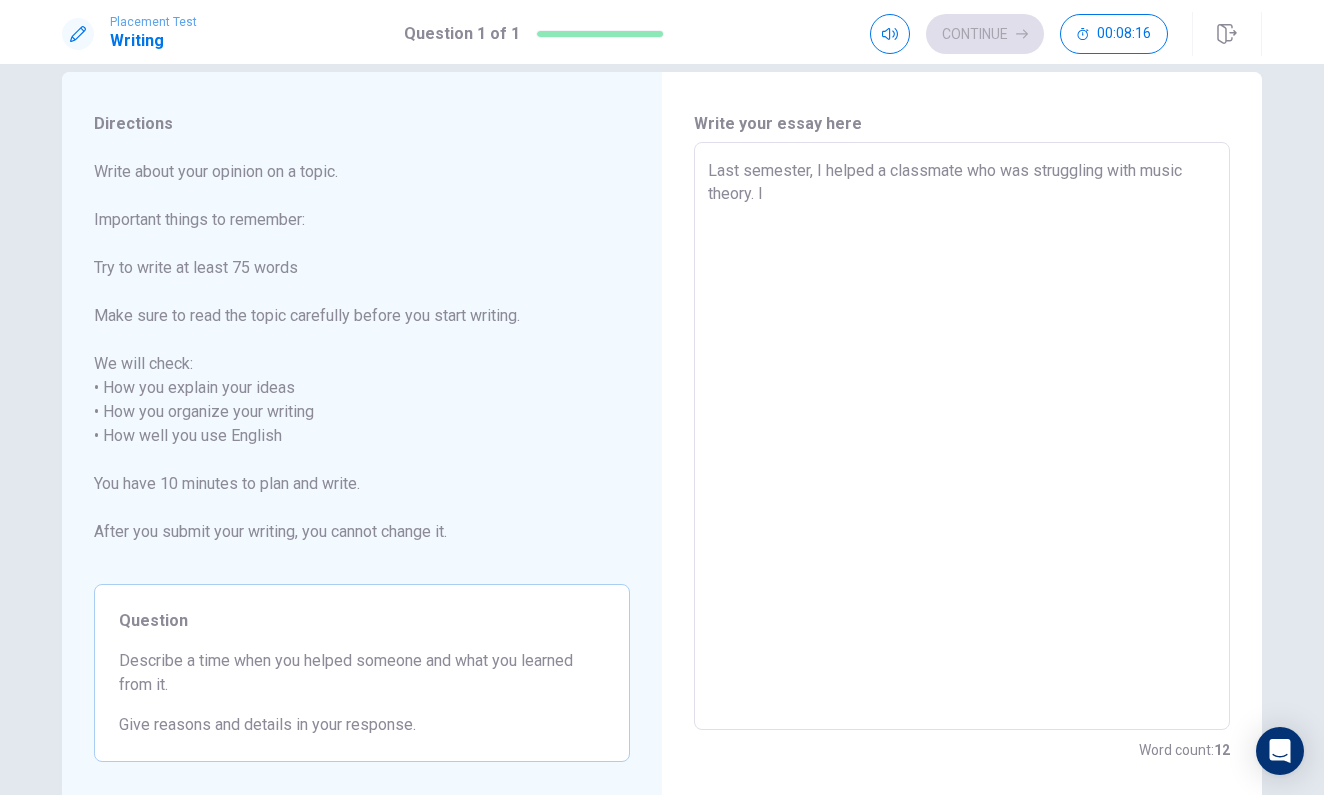 type on "x" 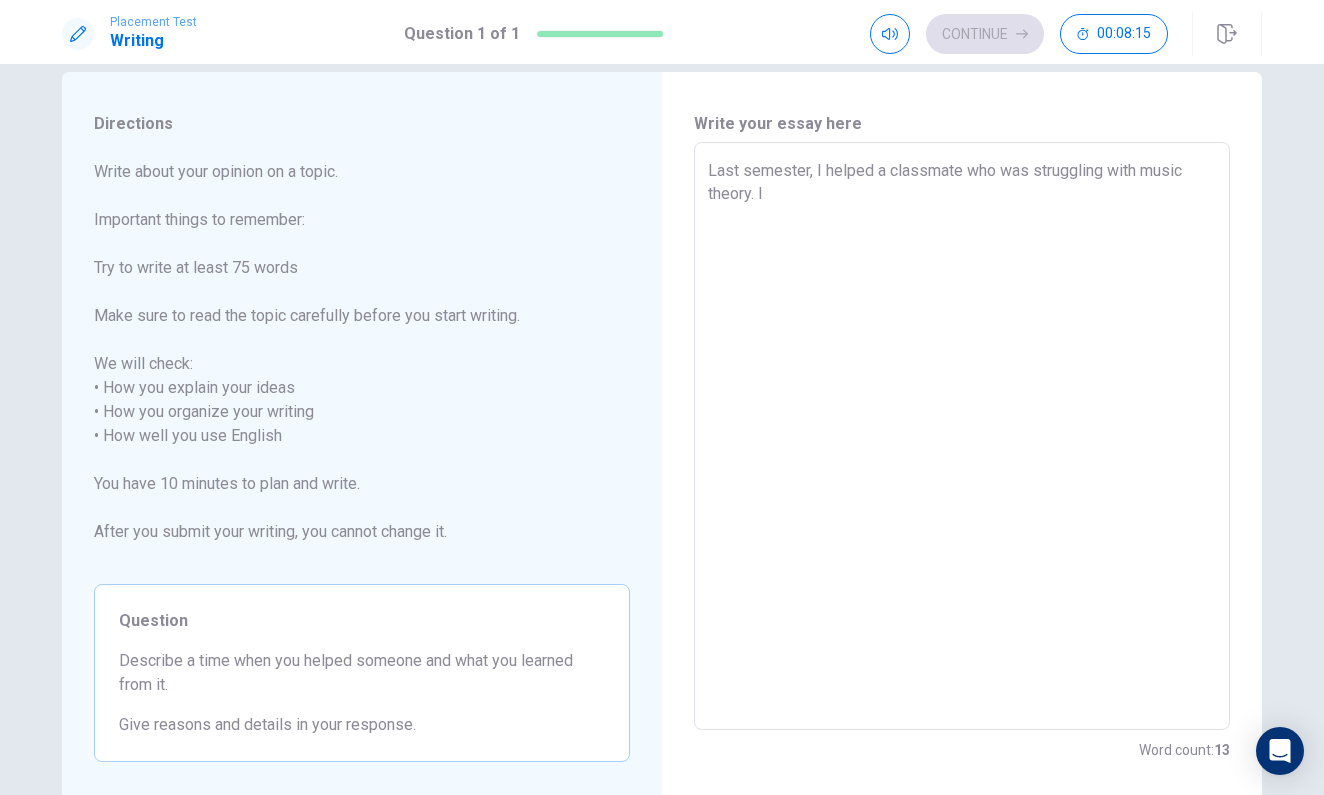 type on "x" 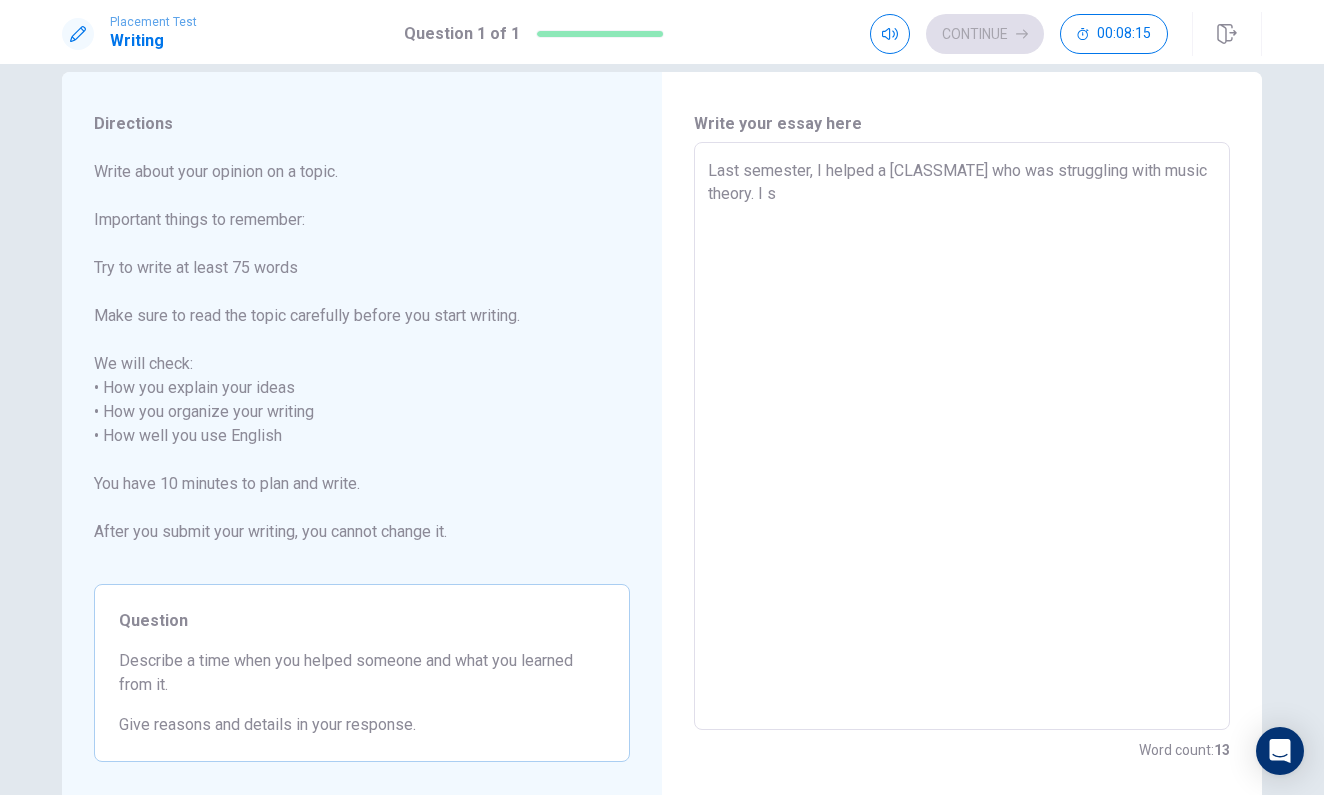 type on "x" 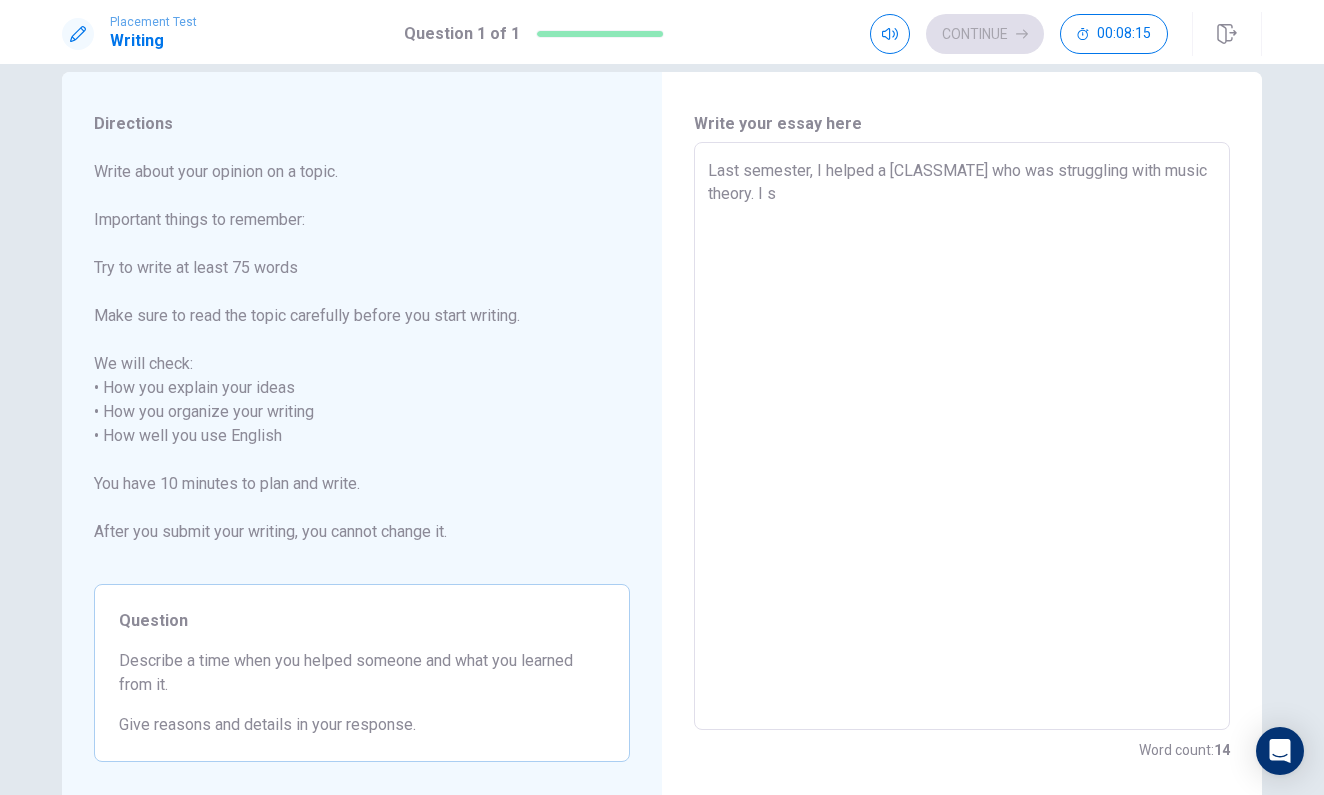 type on "Last semester, I helped a [RELATIONSHIP] who was struggling with music theory. I se" 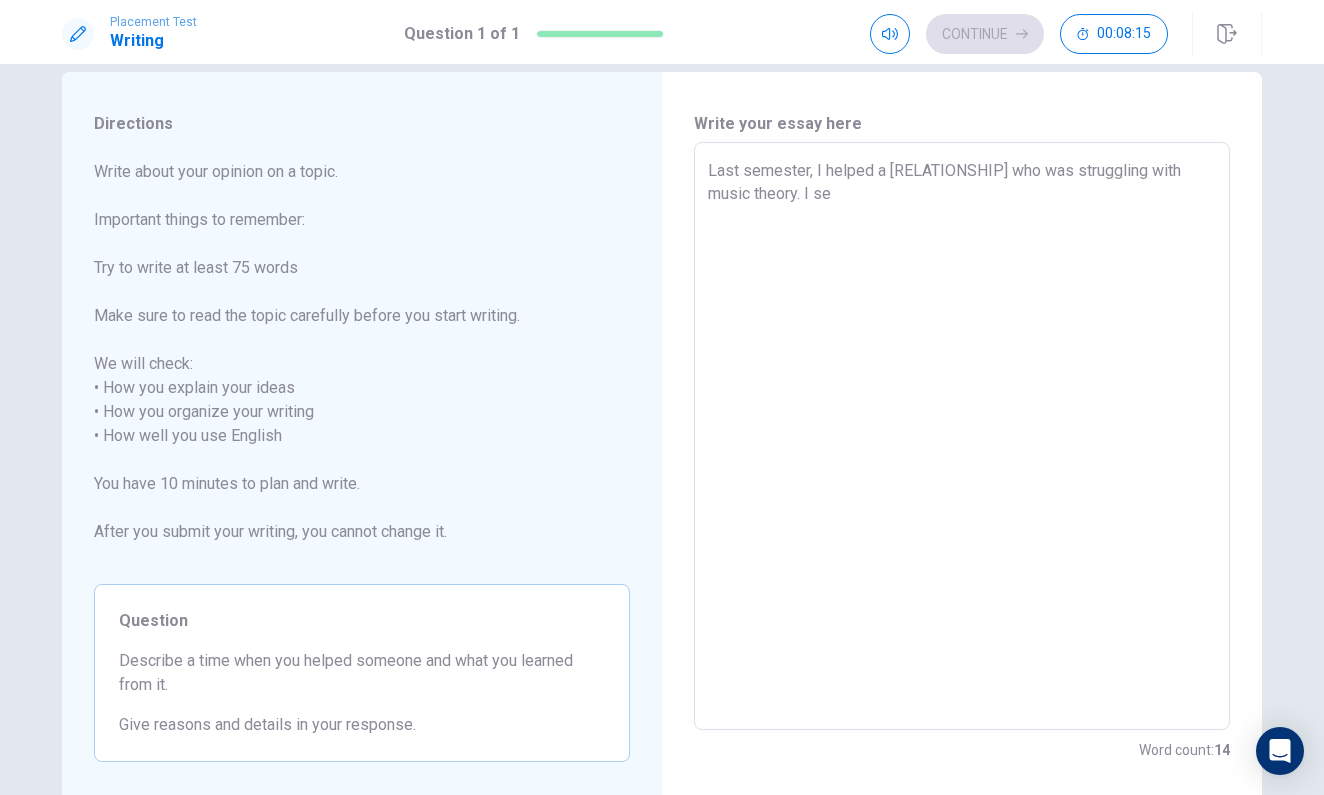 type on "x" 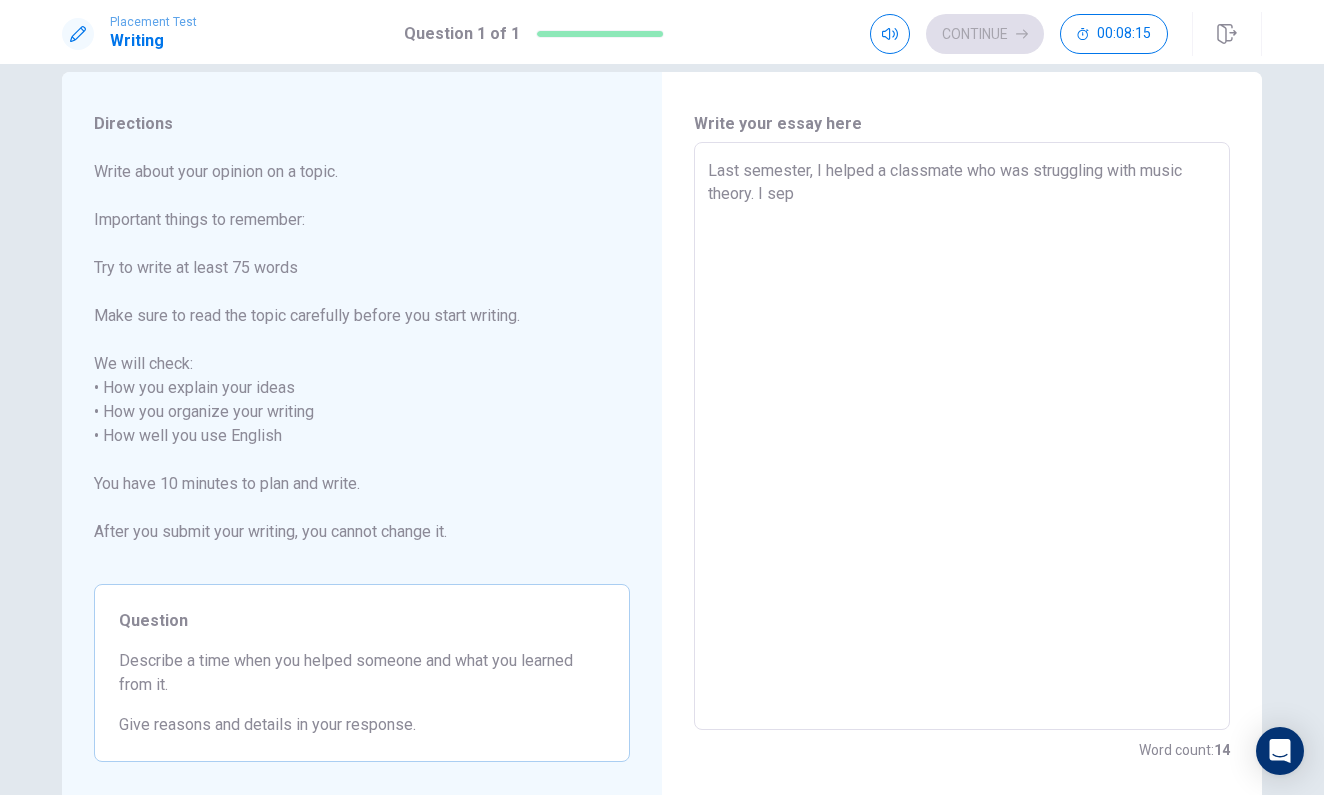 type on "x" 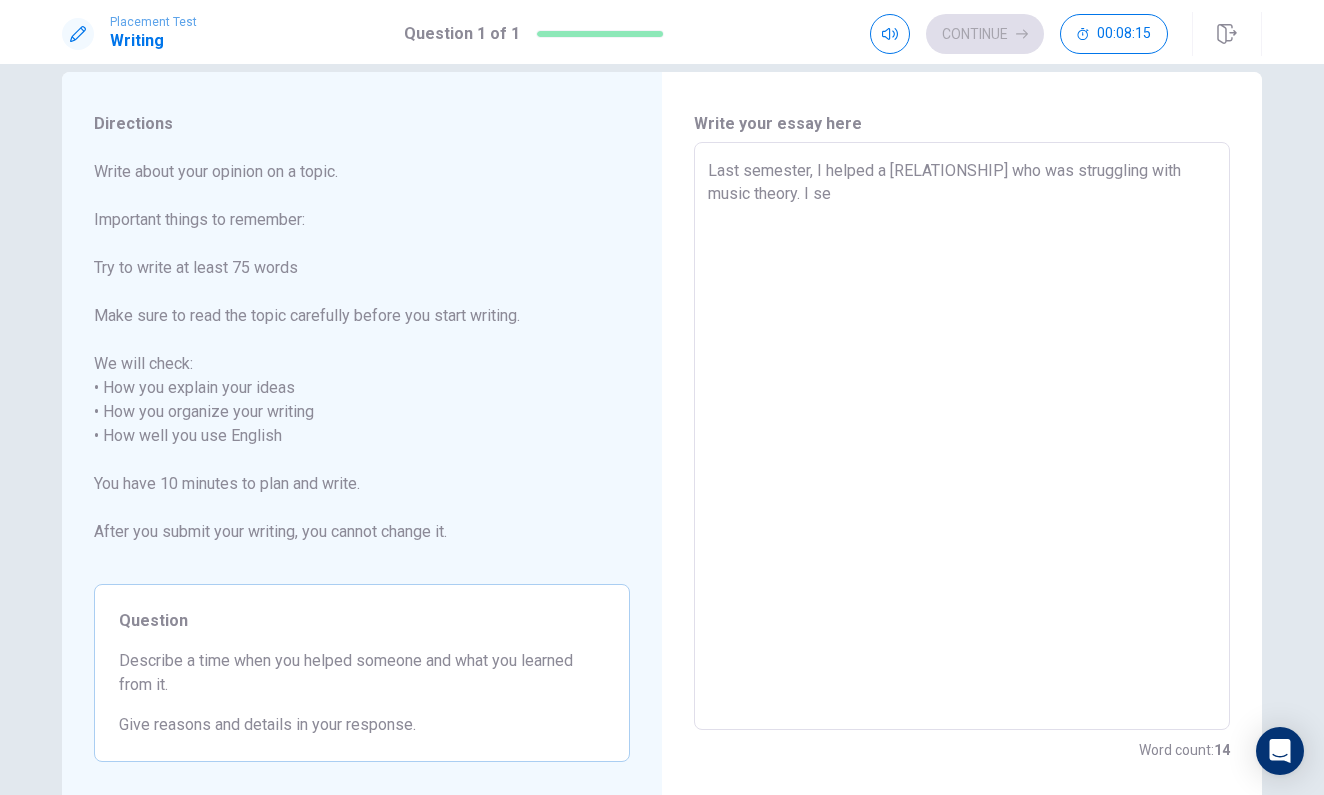 type on "x" 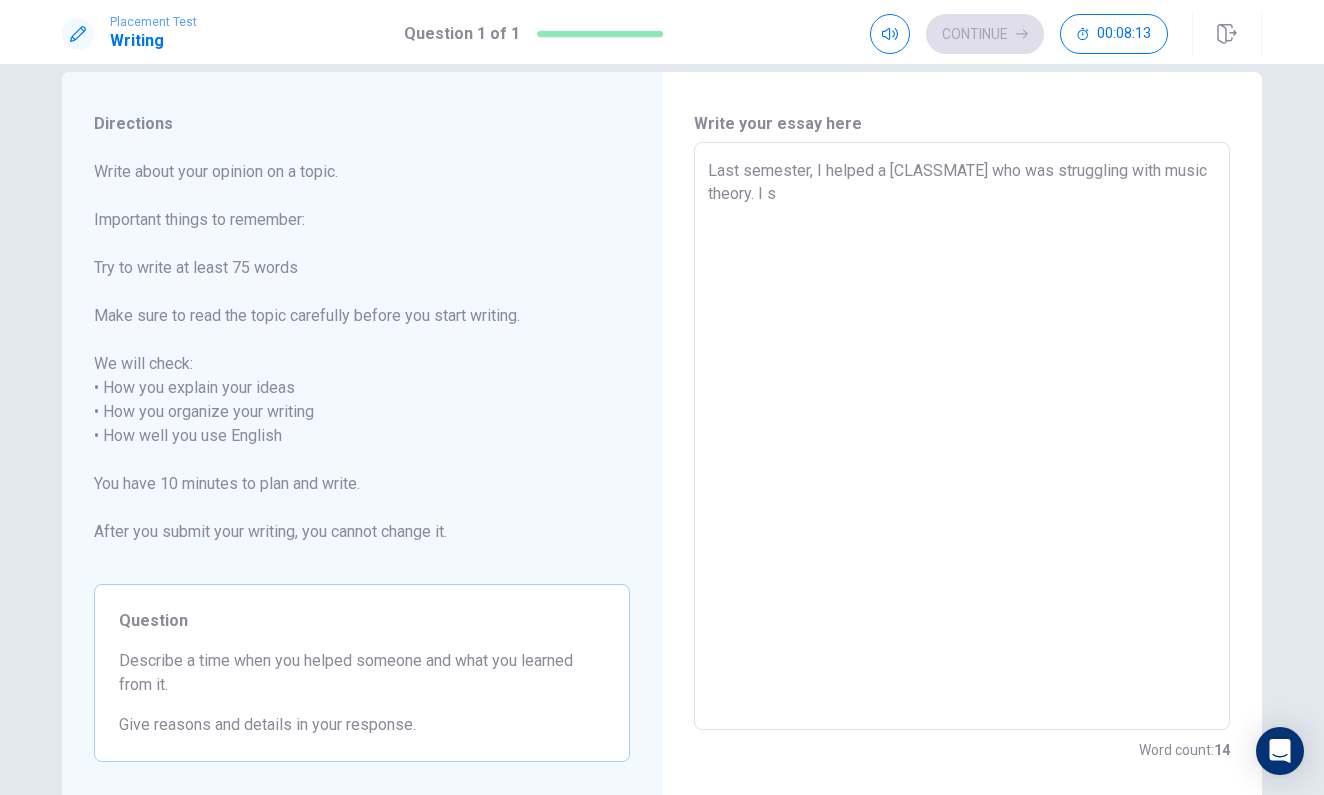 type on "x" 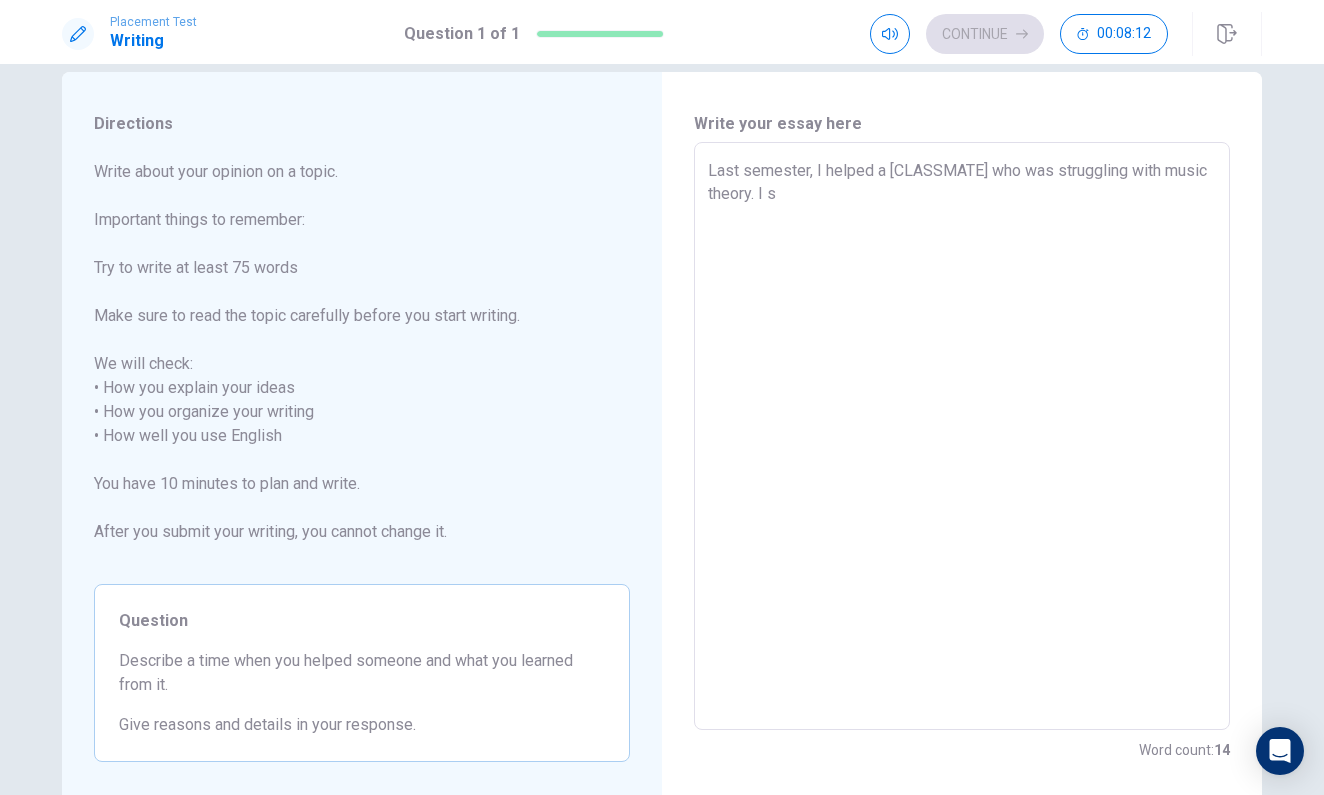 type on "Last semester, I helped a [RELATIONSHIP] who was struggling with music theory. I sp" 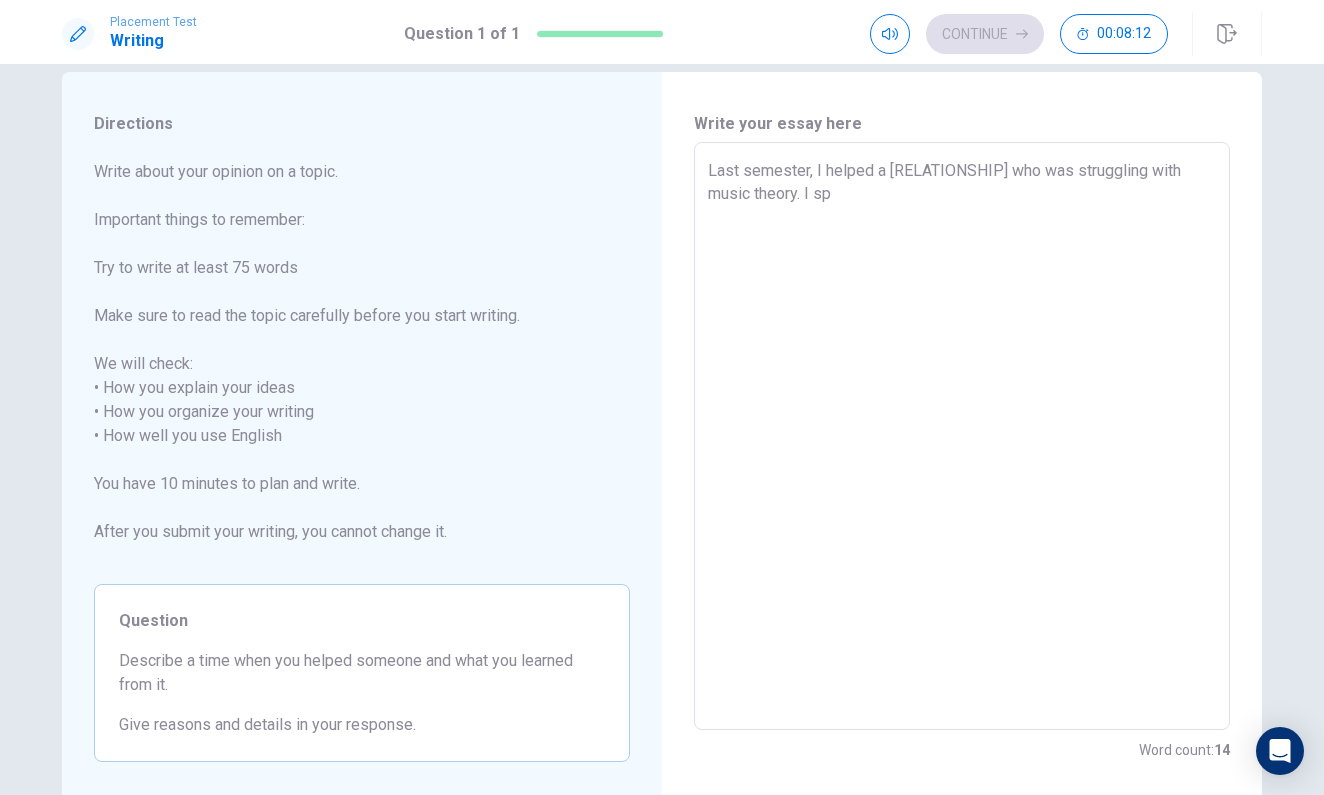 type on "x" 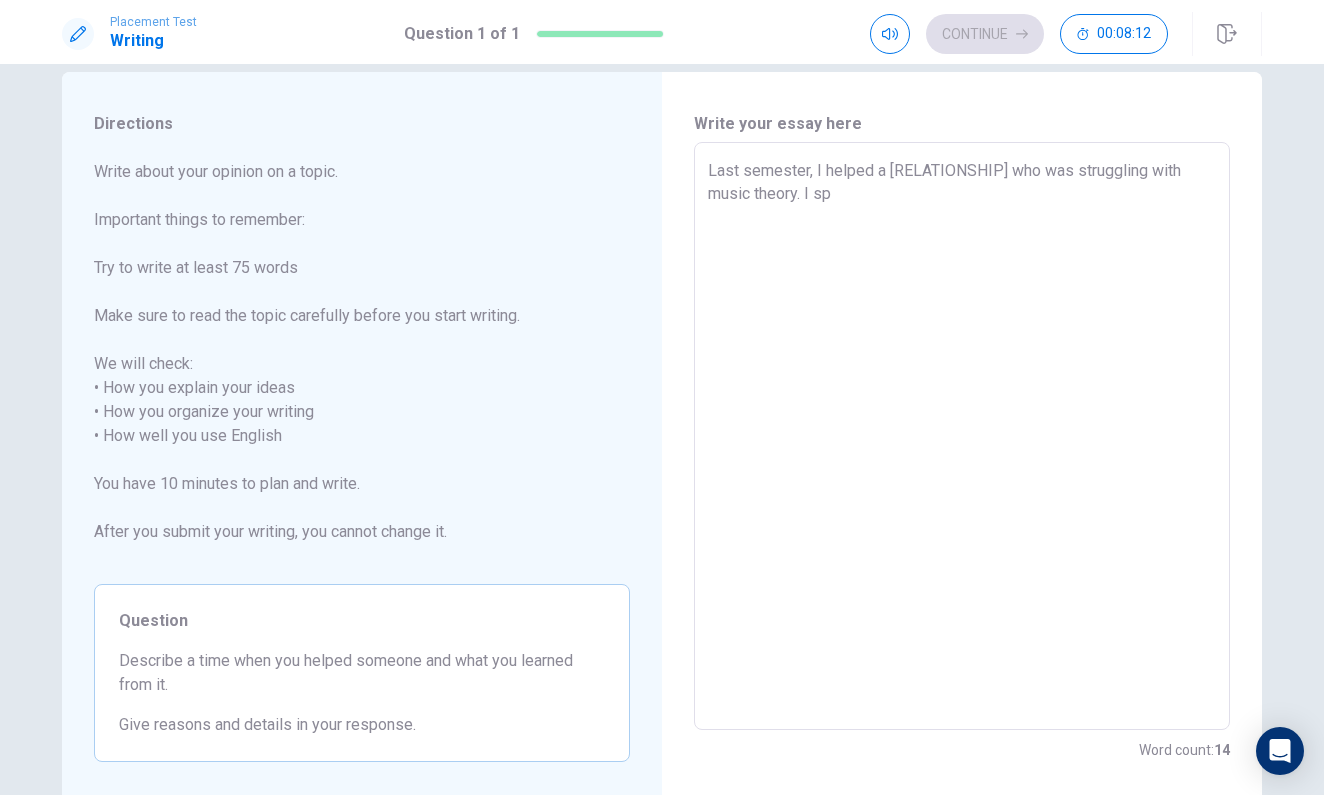 type on "Last semester, I helped a classmate who was struggling with music theory. I spe" 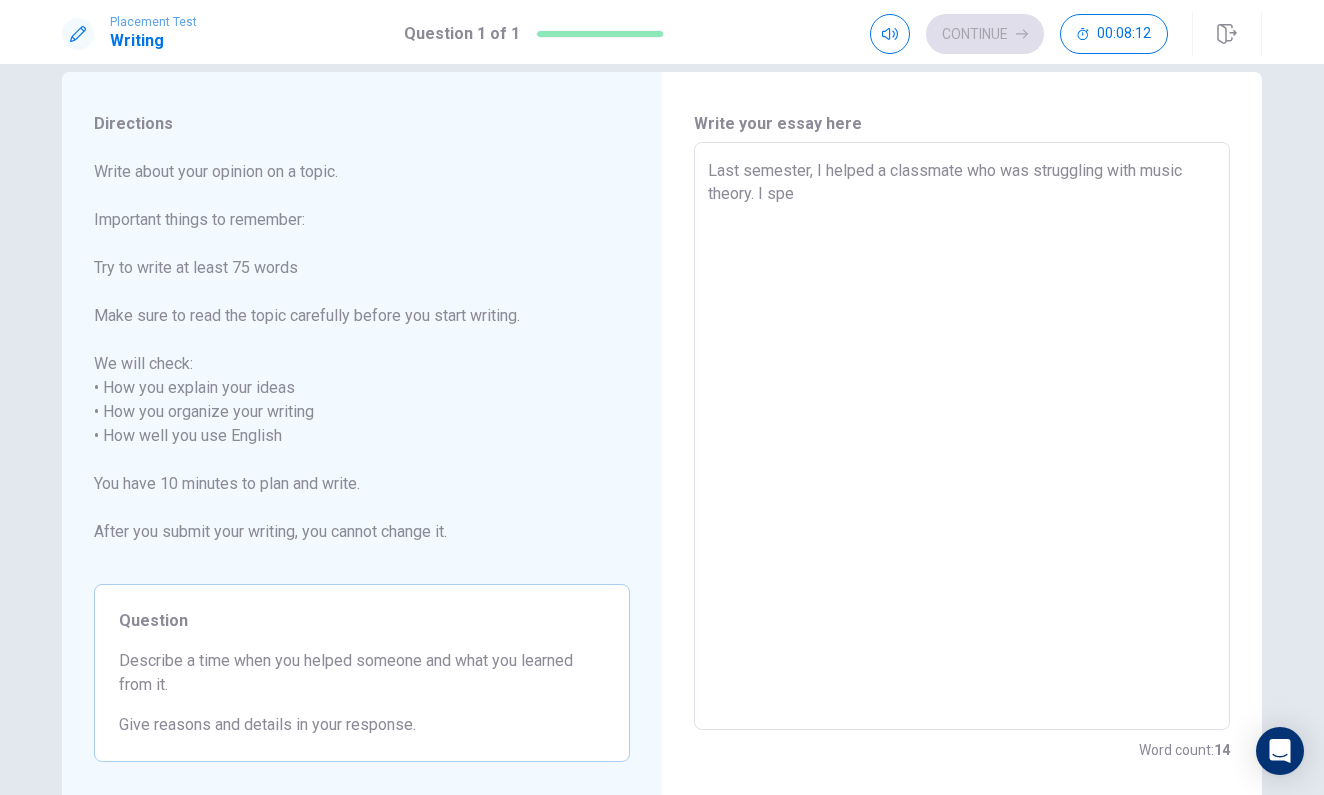 type on "x" 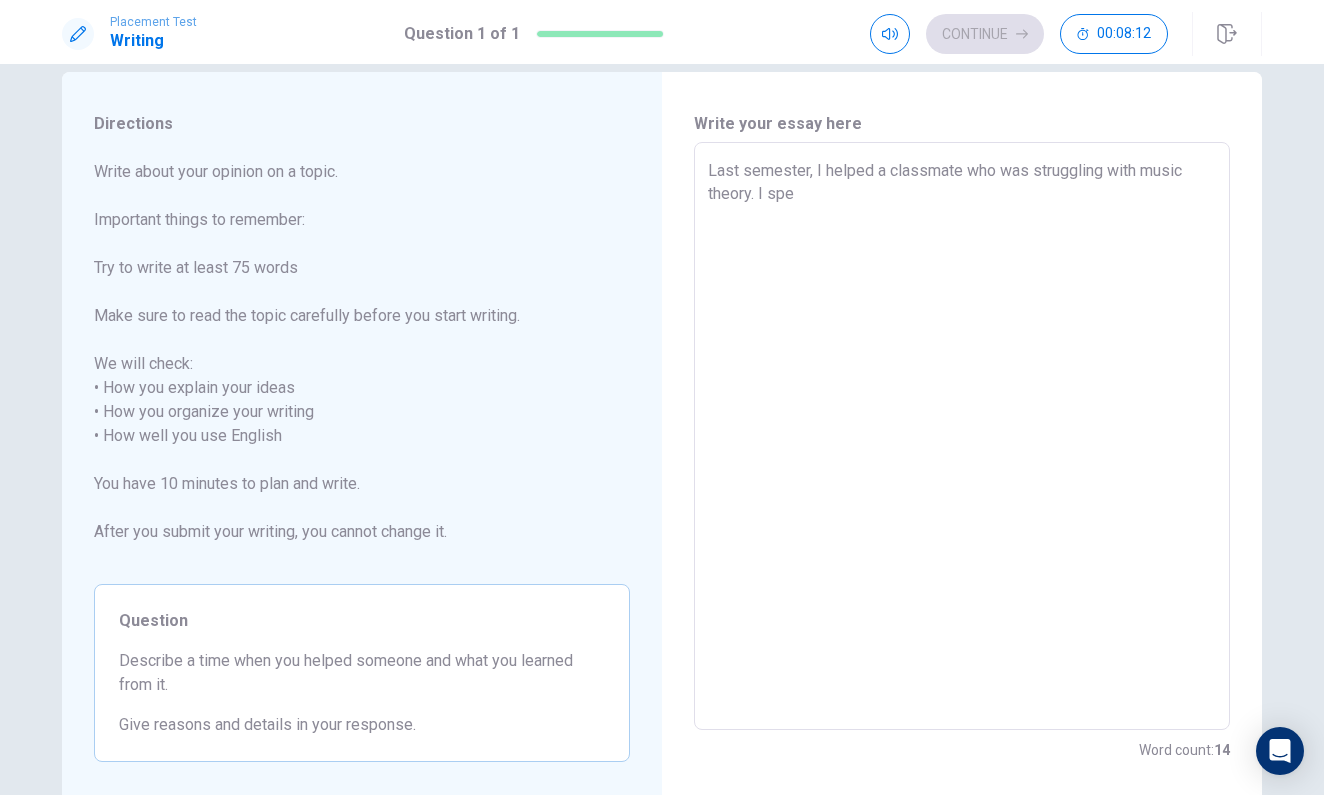 type on "Last semester, I helped a classmate who was struggling with music theory. I spen" 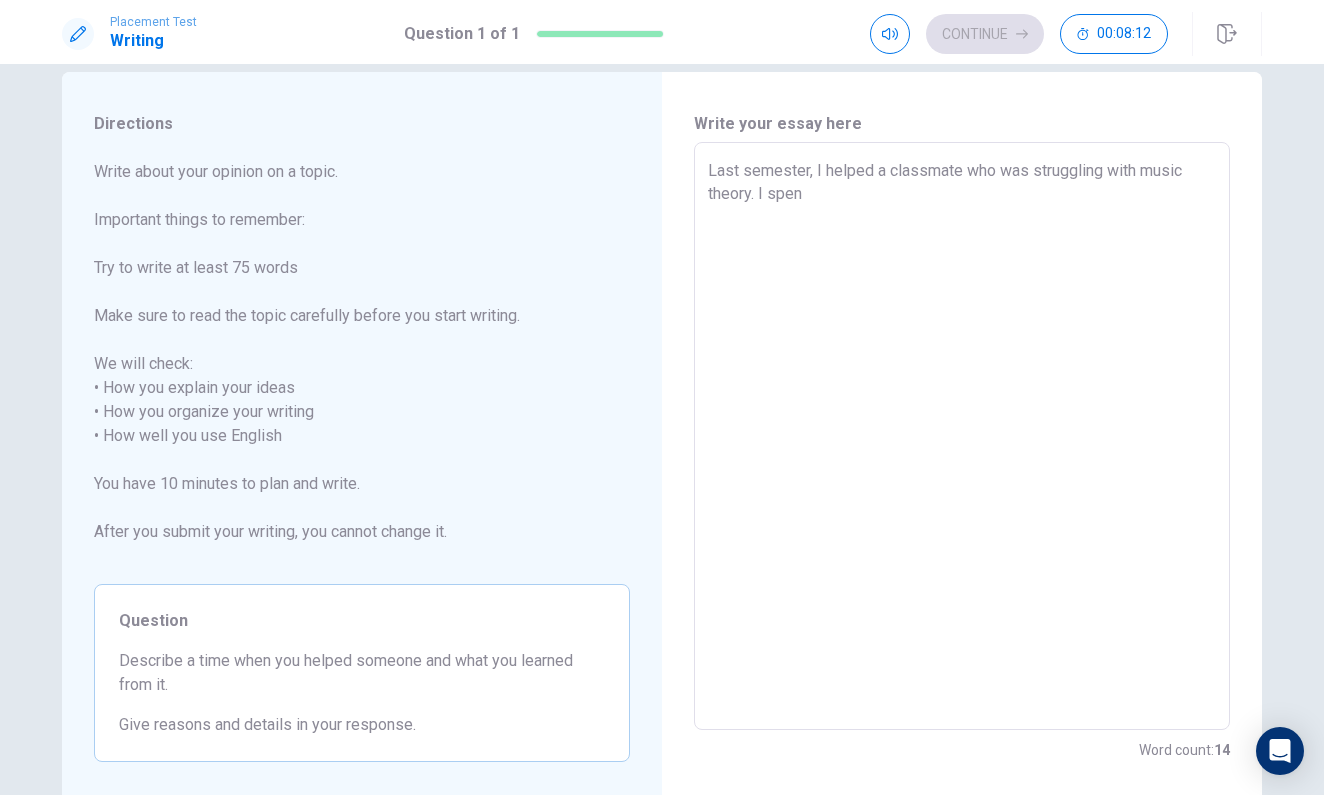 type 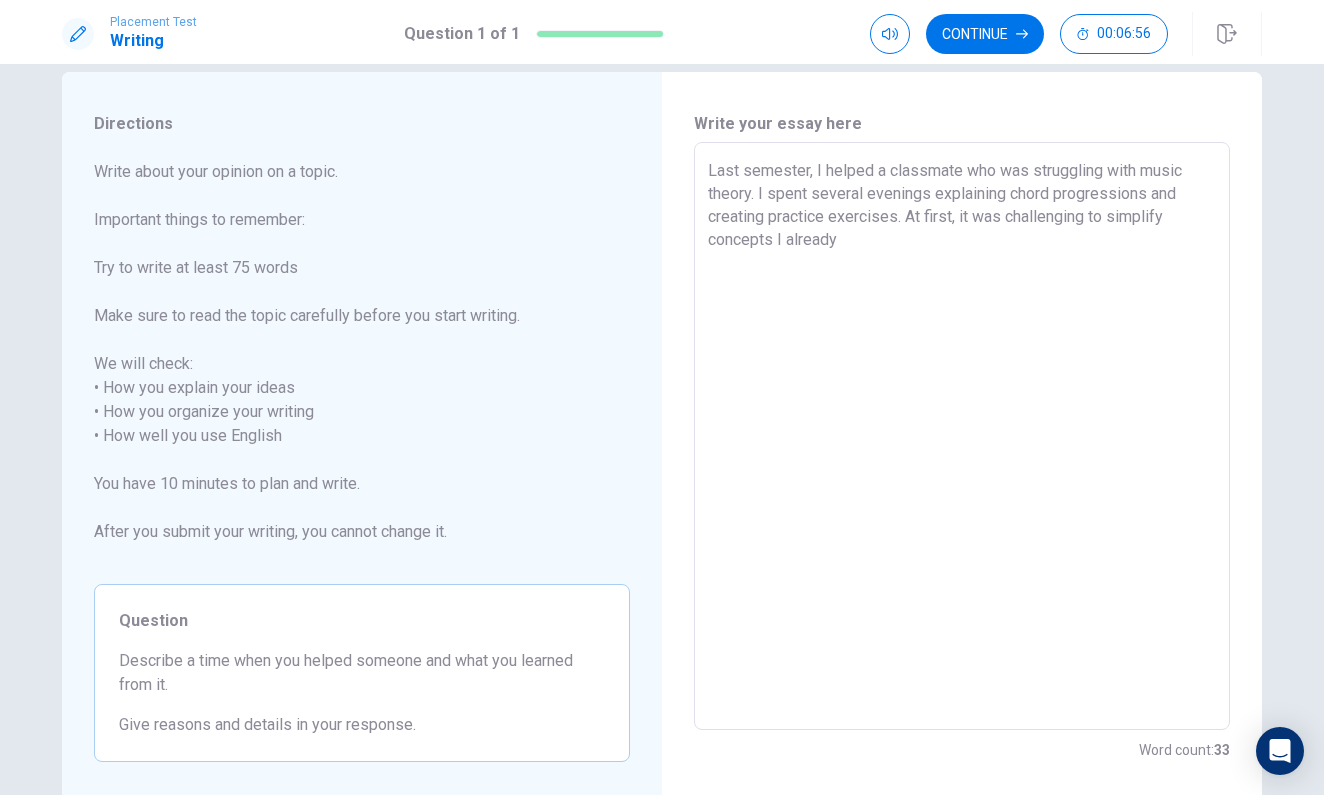 click on "Last semester, I helped a classmate who was struggling with music theory. I spent several evenings explaining chord progressions and creating practice exercises. At first, it was challenging to simplify concepts I already" at bounding box center [962, 436] 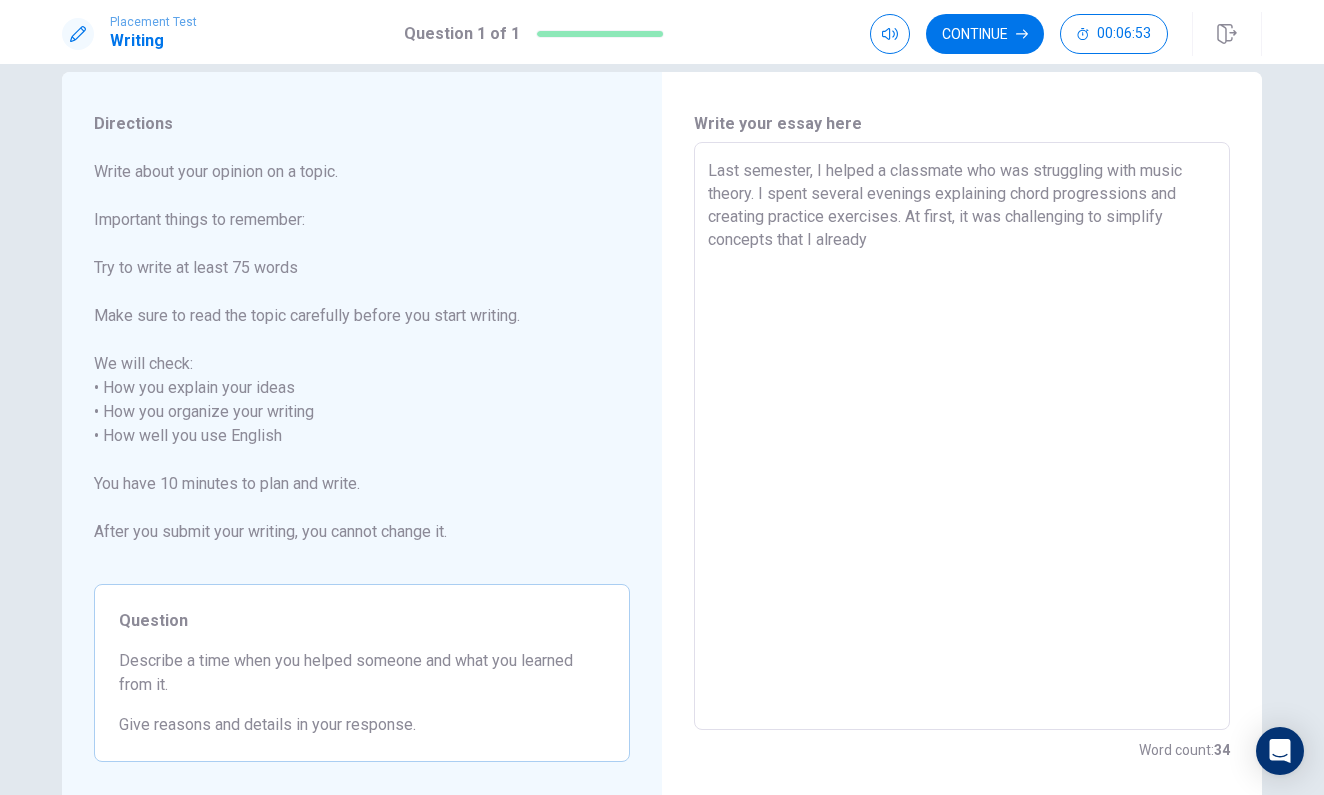 click on "Last semester, I helped a classmate who was struggling with music theory. I spent several evenings explaining chord progressions and creating practice exercises. At first, it was challenging to simplify concepts that I already" at bounding box center (962, 436) 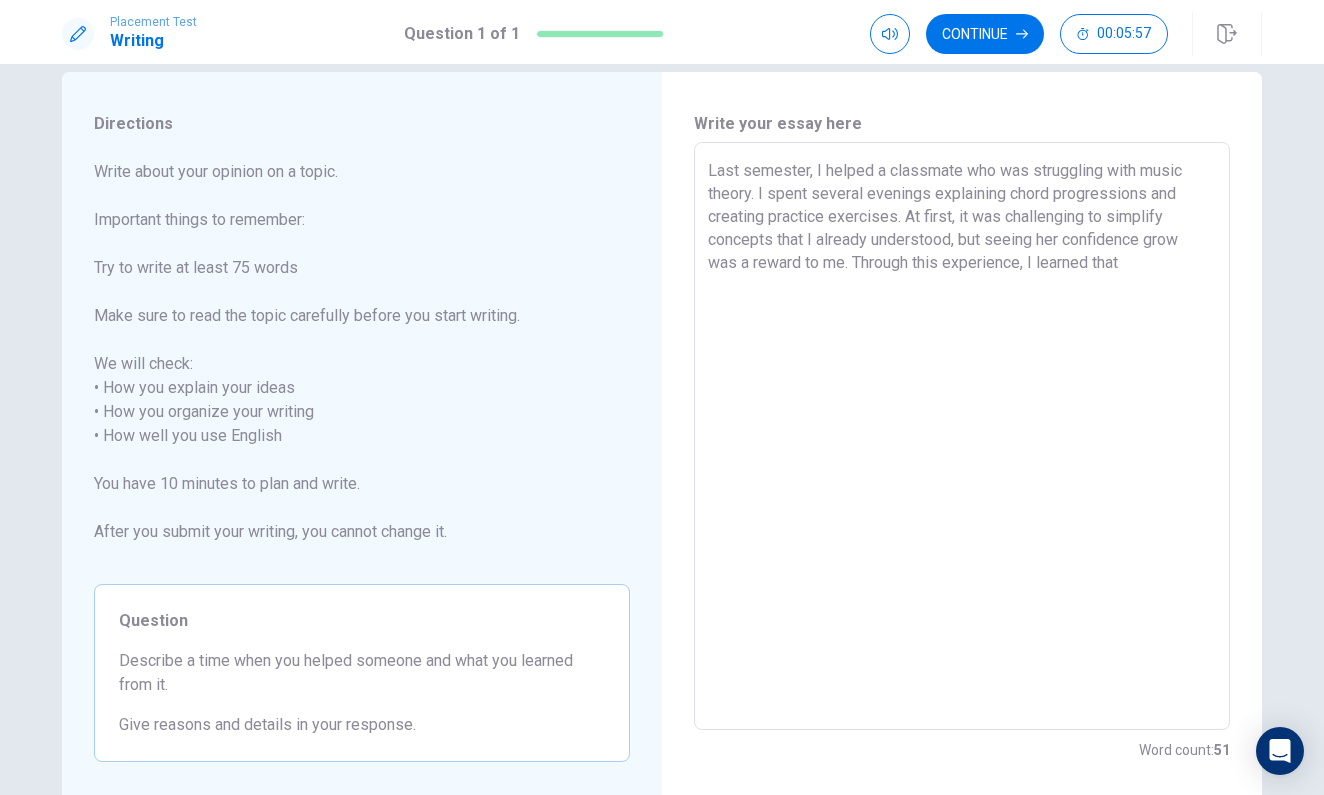 click on "Last semester, I helped a classmate who was struggling with music theory. I spent several evenings explaining chord progressions and creating practice exercises. At first, it was challenging to simplify concepts that I already understood, but seeing her confidence grow was a reward to me. Through this experience, I learned that" at bounding box center [962, 436] 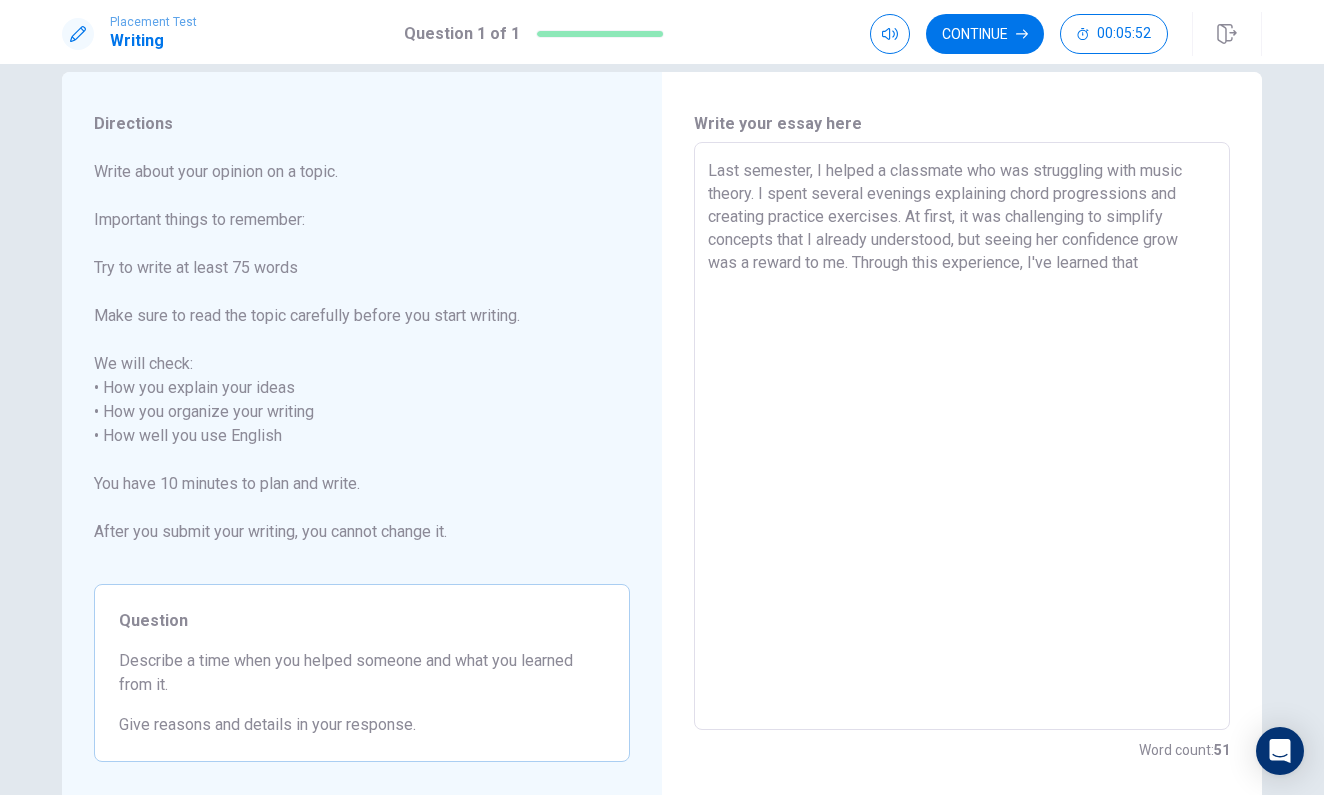 click on "Last semester, I helped a classmate who was struggling with music theory. I spent several evenings explaining chord progressions and creating practice exercises. At first, it was challenging to simplify concepts that I already understood, but seeing her confidence grow was a reward to me. Through this experience, I've learned that" at bounding box center [962, 436] 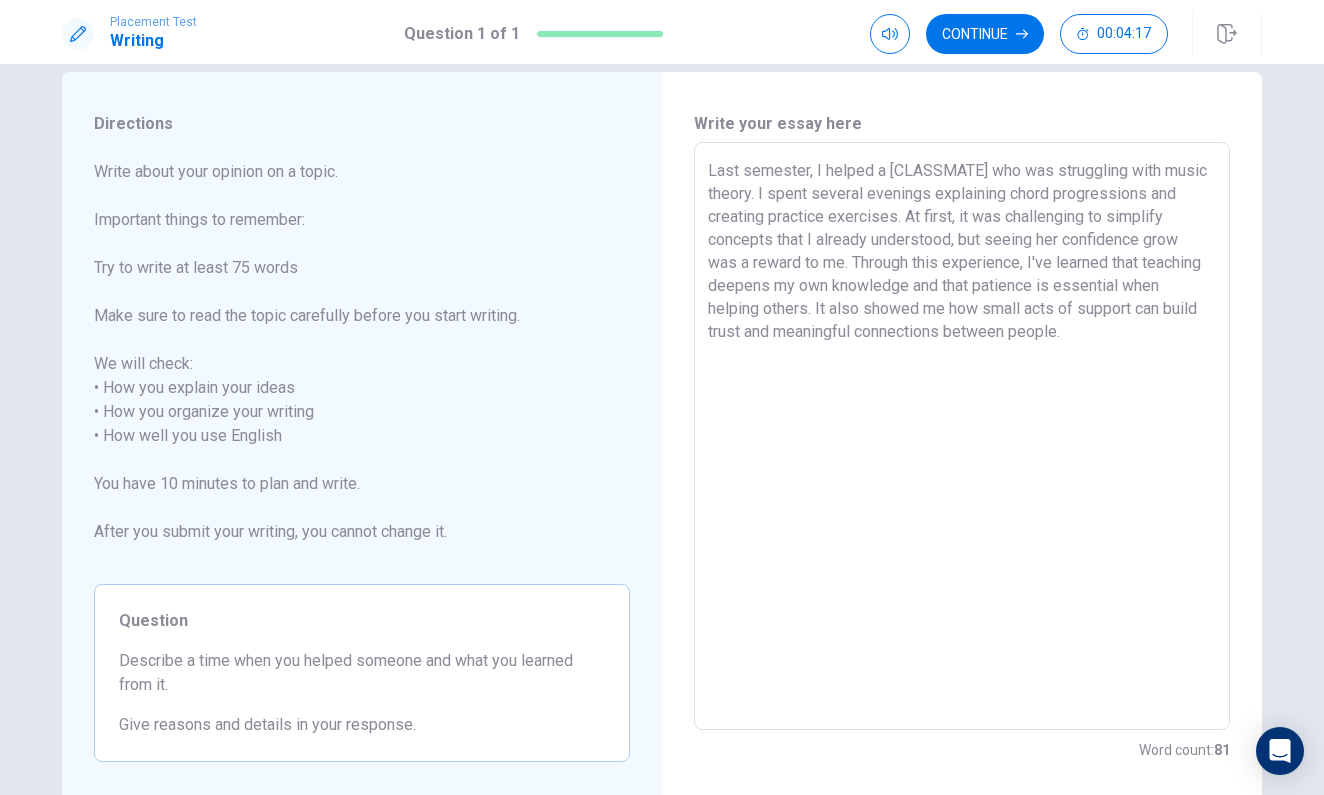 click on "Last semester, I helped a [CLASSMATE] who was struggling with music theory. I spent several evenings explaining chord progressions and creating practice exercises. At first, it was challenging to simplify concepts that I already understood, but seeing her confidence grow was a reward to me. Through this experience, I've learned that teaching deepens my own knowledge and that patience is essential when helping others. It also showed me how small acts of support can build trust and meaningful connections between people." at bounding box center [962, 436] 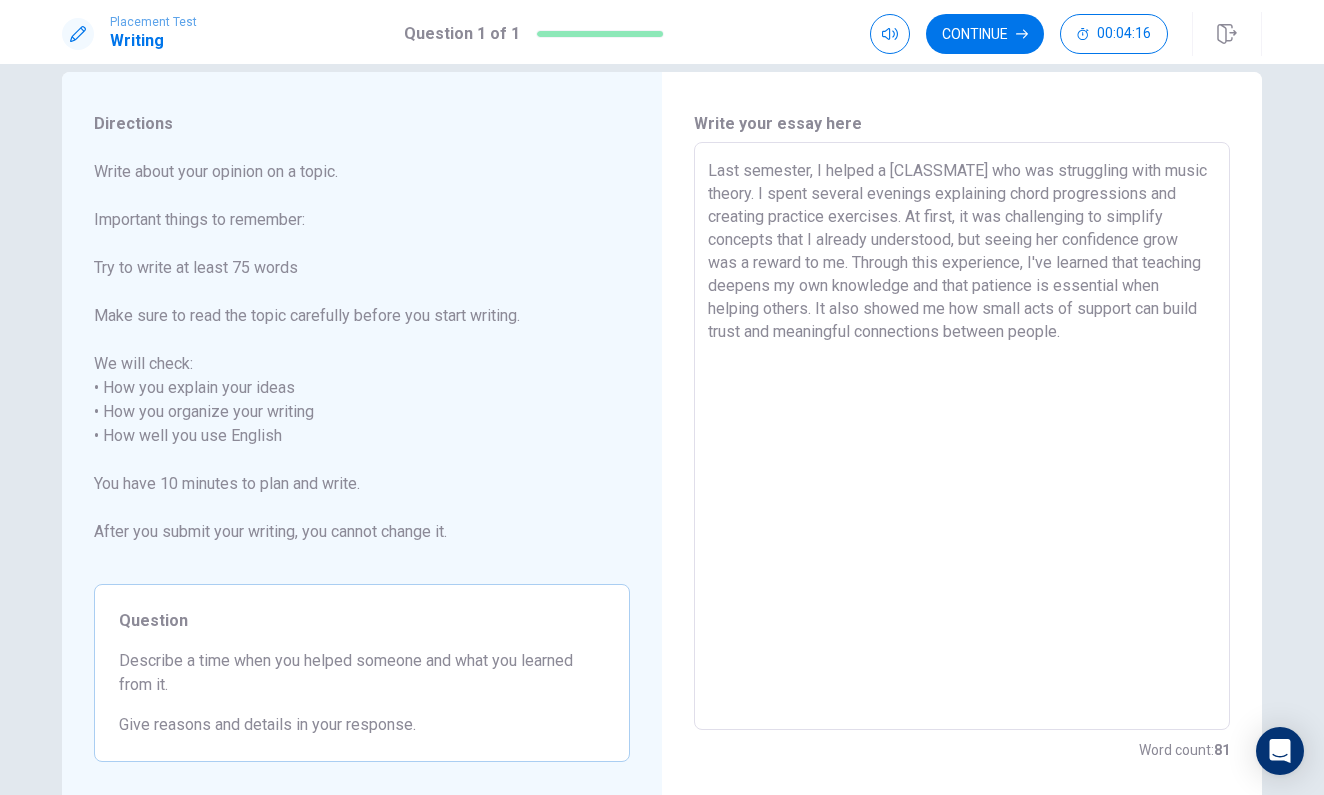click on "Last semester, I helped a [CLASSMATE] who was struggling with music theory. I spent several evenings explaining chord progressions and creating practice exercises. At first, it was challenging to simplify concepts that I already understood, but seeing her confidence grow was a reward to me. Through this experience, I've learned that teaching deepens my own knowledge and that patience is essential when helping others. It also showed me how small acts of support can build trust and meaningful connections between people." at bounding box center [962, 436] 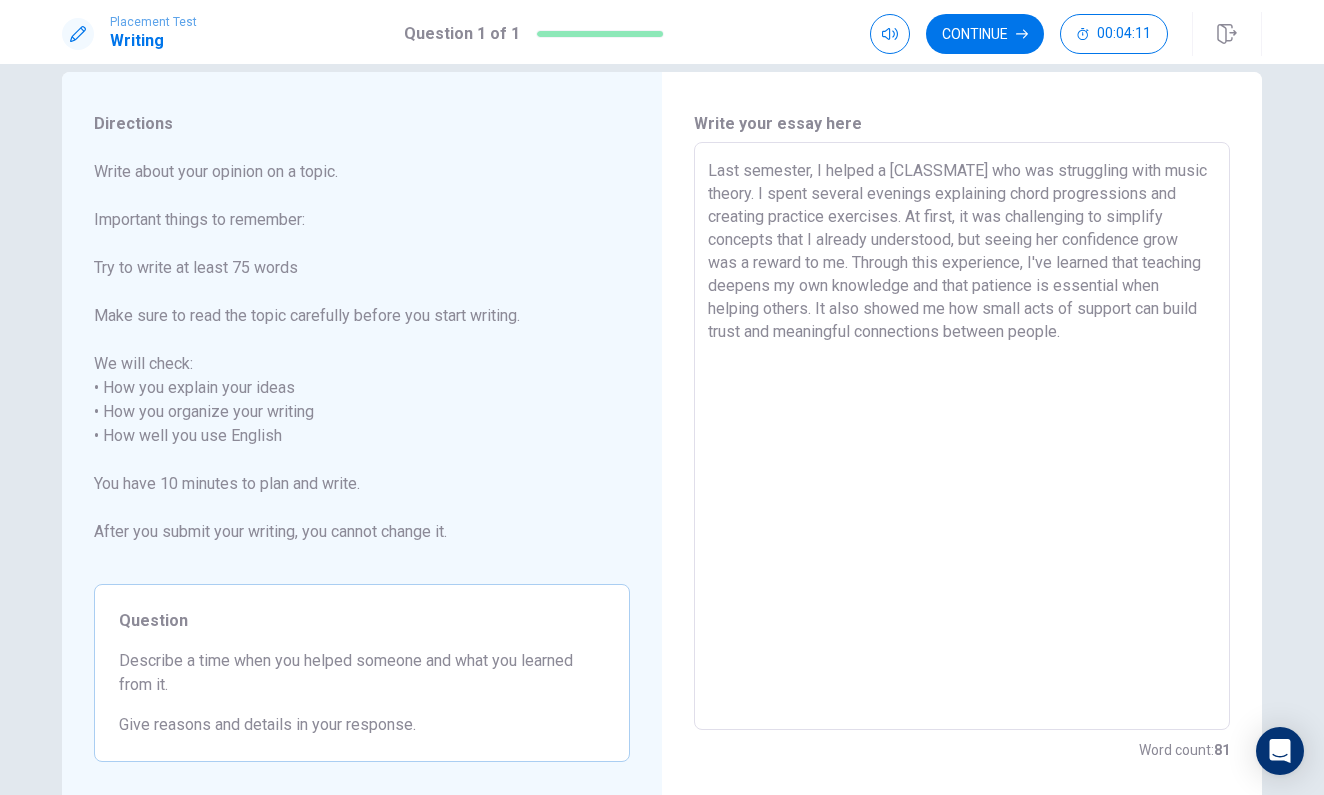 click on "Last semester, I helped a [CLASSMATE] who was struggling with music theory. I spent several evenings explaining chord progressions and creating practice exercises. At first, it was challenging to simplify concepts that I already understood, but seeing her confidence grow was a reward to me. Through this experience, I've learned that teaching deepens my own knowledge and that patience is essential when helping others. It also showed me how small acts of support can build trust and meaningful connections between people." at bounding box center (962, 436) 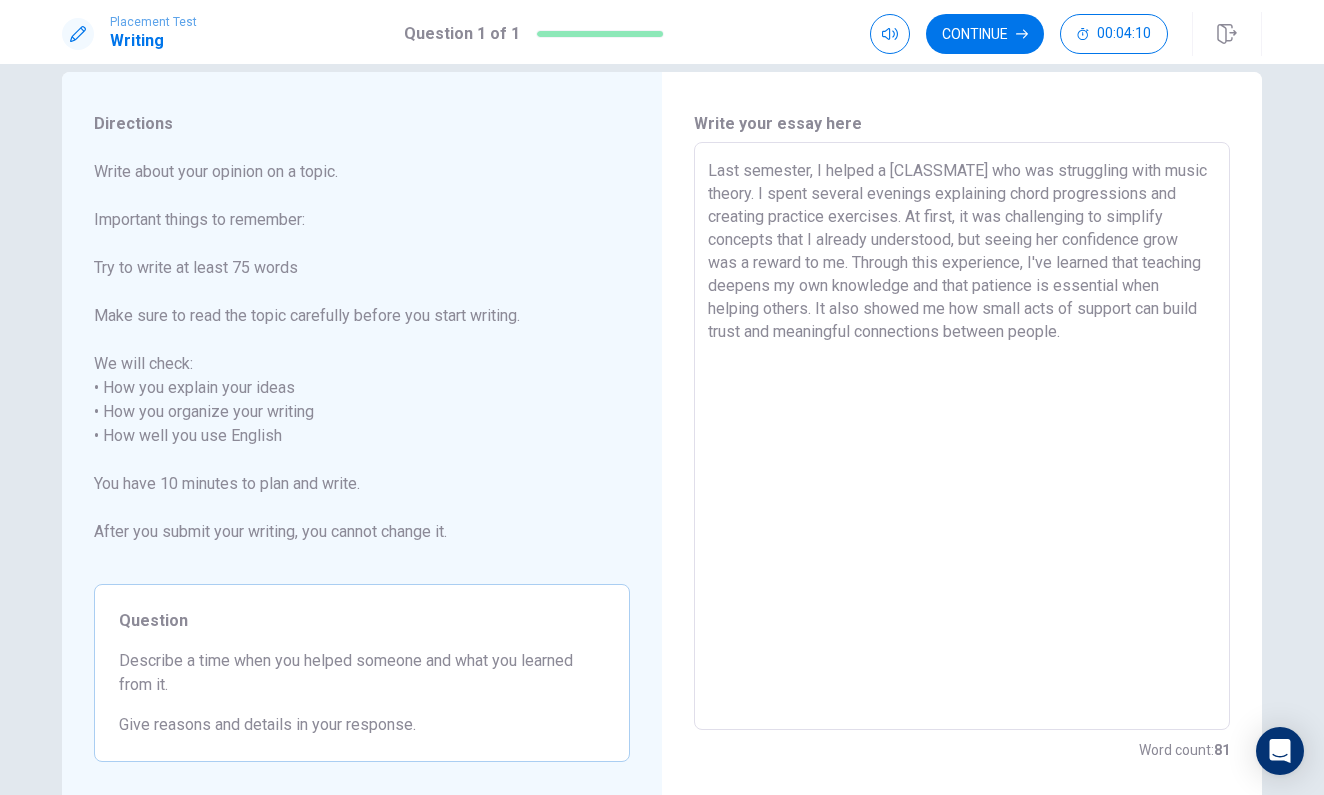 click on "Last semester, I helped a [CLASSMATE] who was struggling with music theory. I spent several evenings explaining chord progressions and creating practice exercises. At first, it was challenging to simplify concepts that I already understood, but seeing her confidence grow was a reward to me. Through this experience, I've learned that teaching deepens my own knowledge and that patience is essential when helping others. It also showed me how small acts of support can build trust and meaningful connections between people." at bounding box center (962, 436) 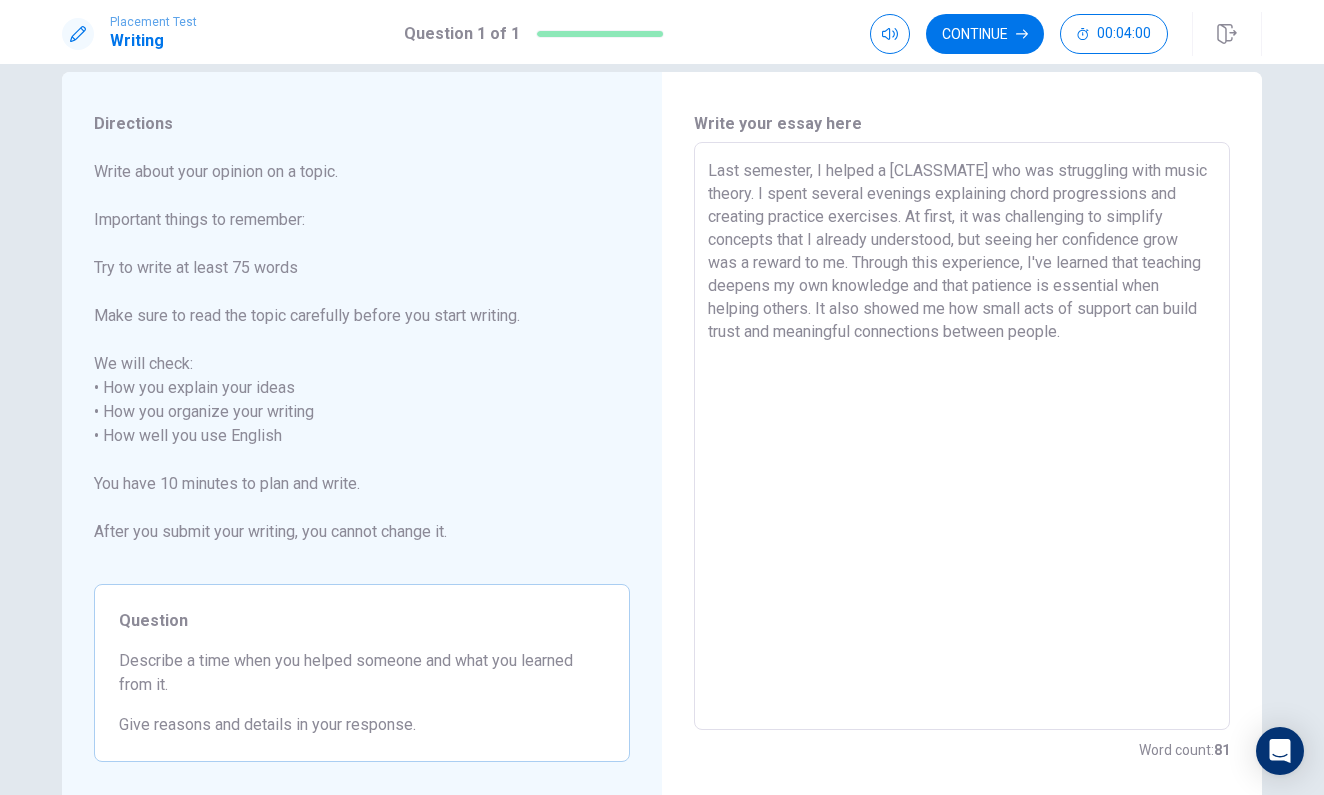 click on "Last semester, I helped a [CLASSMATE] who was struggling with music theory. I spent several evenings explaining chord progressions and creating practice exercises. At first, it was challenging to simplify concepts that I already understood, but seeing her confidence grow was a reward to me. Through this experience, I've learned that teaching deepens my own knowledge and that patience is essential when helping others. It also showed me how small acts of support can build trust and meaningful connections between people." at bounding box center (962, 436) 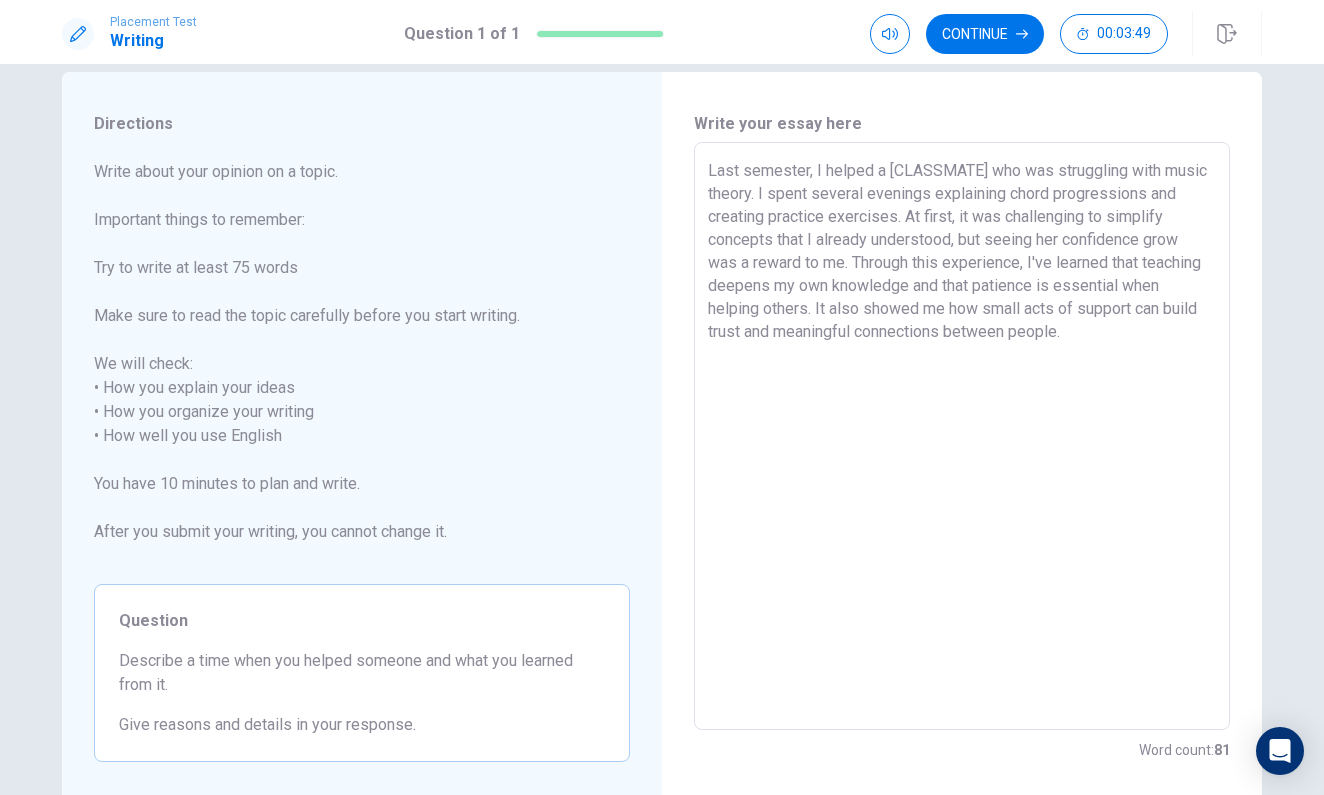 click on "Last semester, I helped a [CLASSMATE] who was struggling with music theory. I spent several evenings explaining chord progressions and creating practice exercises. At first, it was challenging to simplify concepts that I already understood, but seeing her confidence grow was a reward to me. Through this experience, I've learned that teaching deepens my own knowledge and that patience is essential when helping others. It also showed me how small acts of support can build trust and meaningful connections between people." at bounding box center [962, 436] 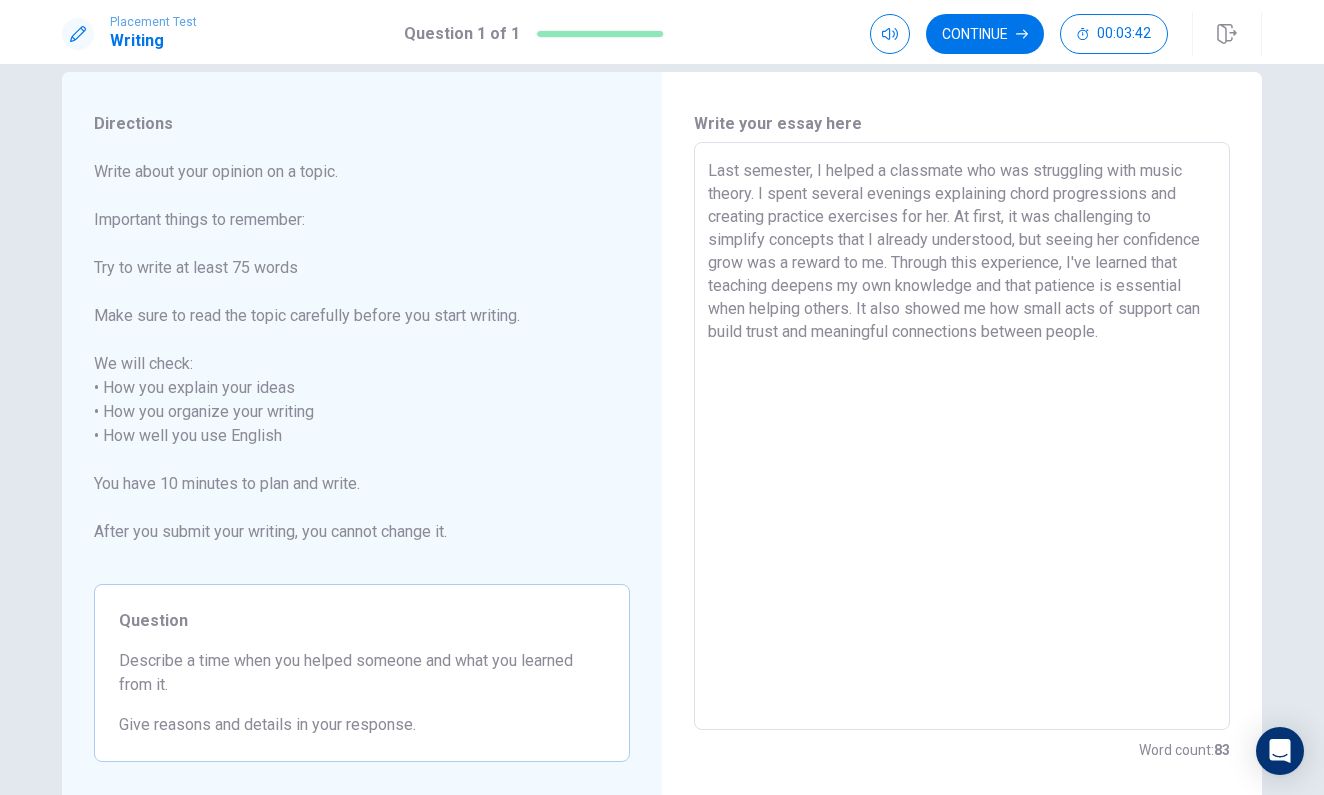 click on "Last semester, I helped a classmate who was struggling with music theory. I spent several evenings explaining chord progressions and creating practice exercises for her. At first, it was challenging to simplify concepts that I already understood, but seeing her confidence grow was a reward to me. Through this experience, I've learned that teaching deepens my own knowledge and that patience is essential when helping others. It also showed me how small acts of support can build trust and meaningful connections between people." at bounding box center (962, 436) 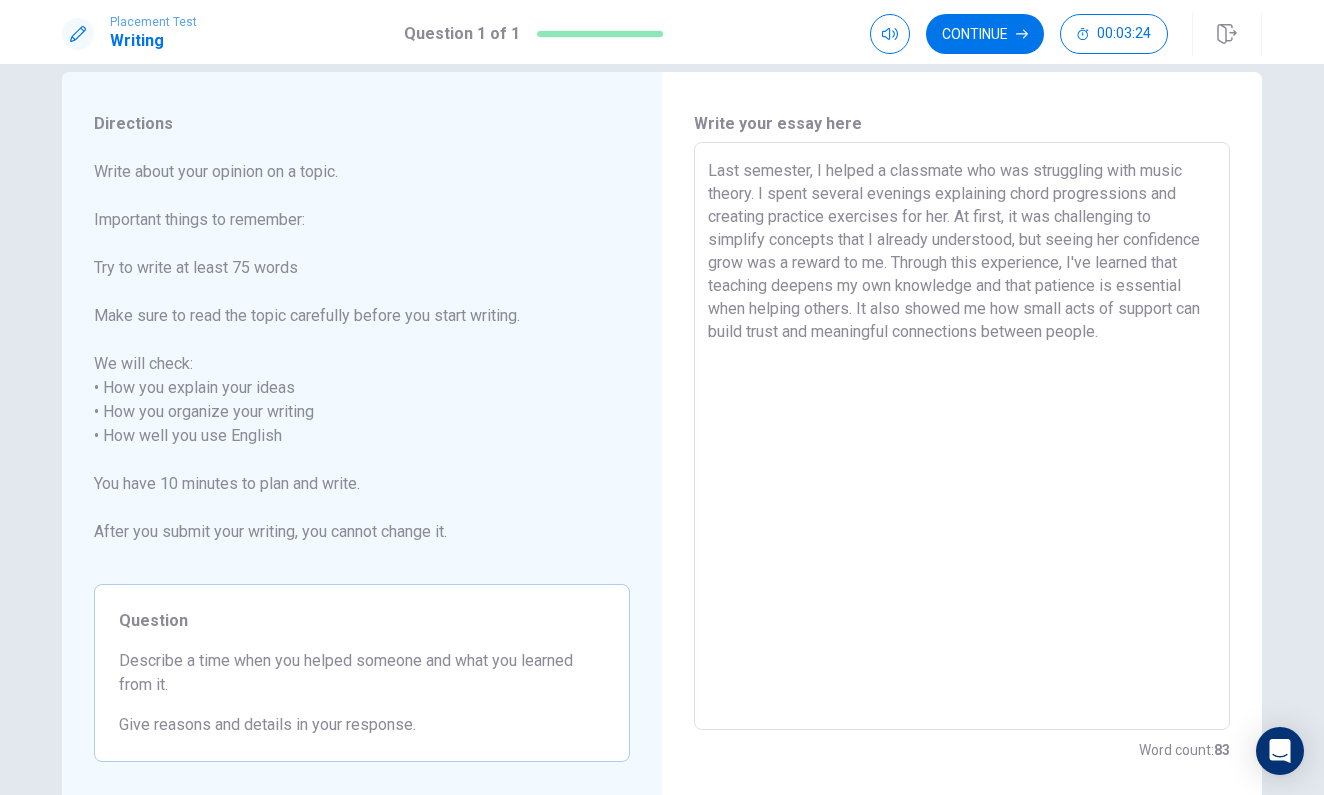 drag, startPoint x: 748, startPoint y: 193, endPoint x: 703, endPoint y: 195, distance: 45.044422 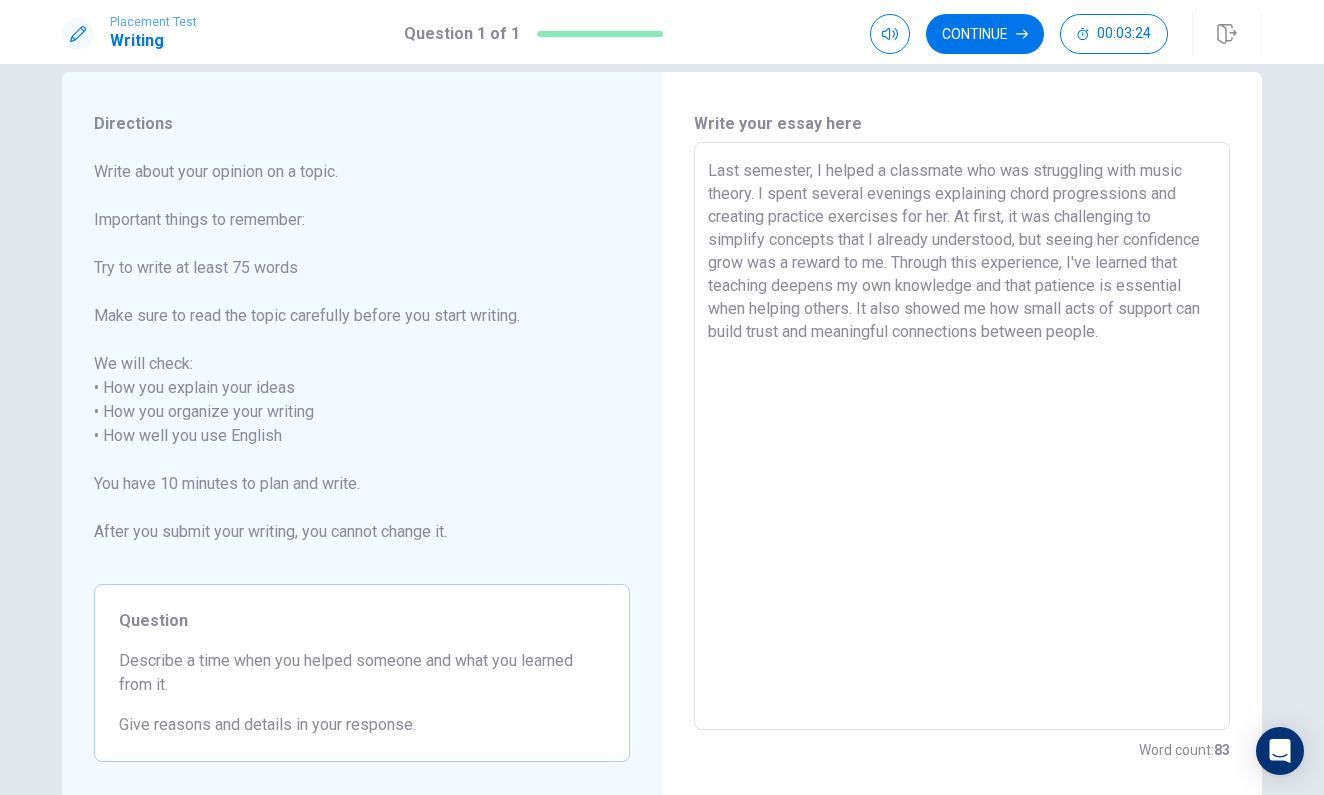 click on "Last semester, I helped a classmate who was struggling with music theory. I spent several evenings explaining chord progressions and creating practice exercises for her. At first, it was challenging to simplify concepts that I already understood, but seeing her confidence grow was a reward to me. Through this experience, I've learned that teaching deepens my own knowledge and that patience is essential when helping others. It also showed me how small acts of support can build trust and meaningful connections between people. x" at bounding box center [962, 436] 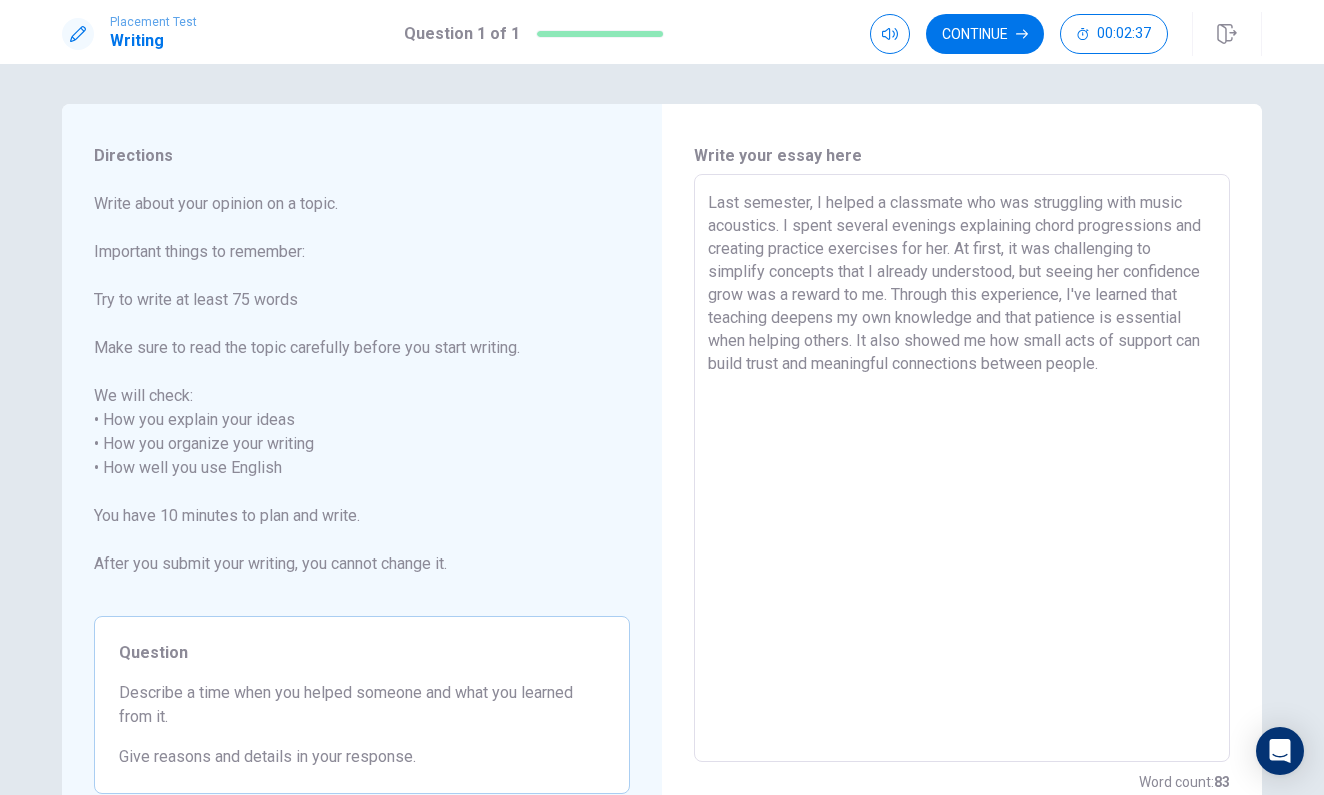 scroll, scrollTop: 0, scrollLeft: 0, axis: both 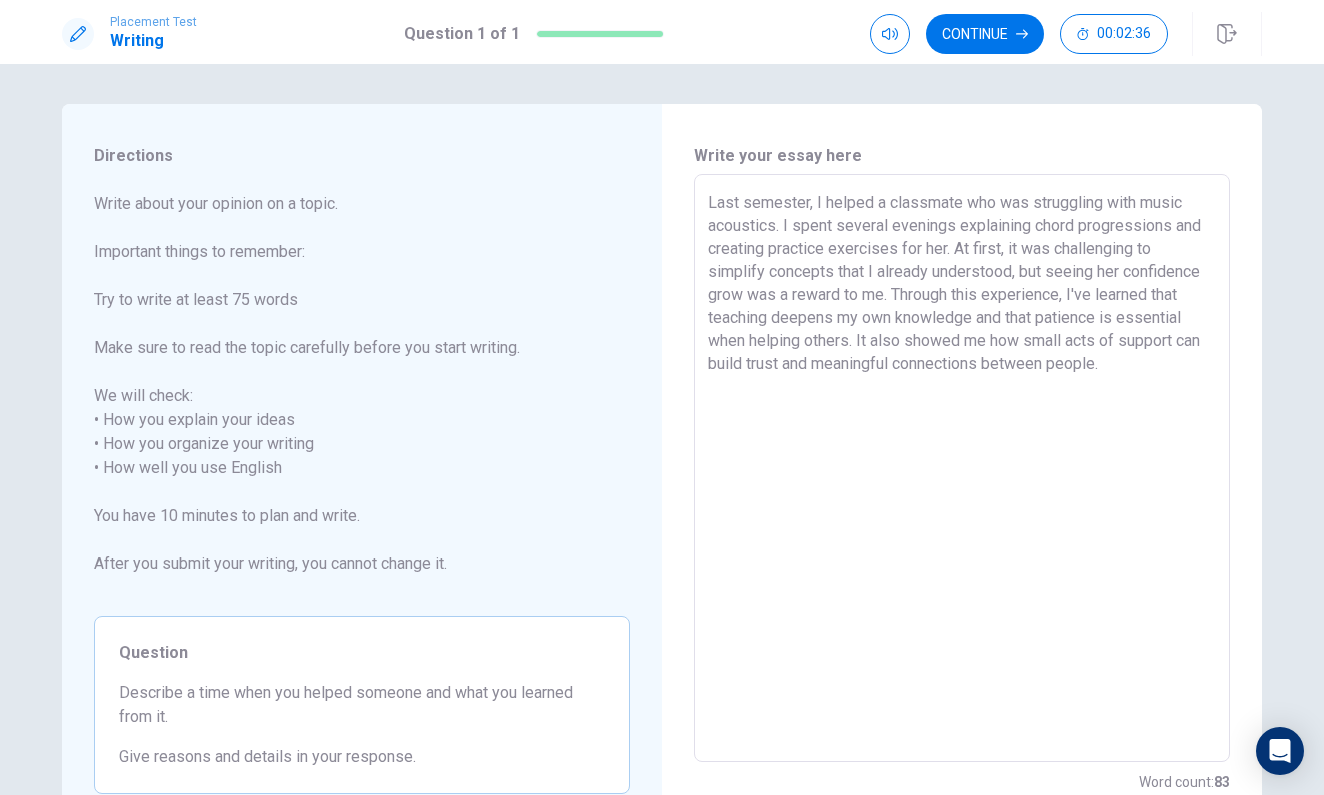 click on "Last semester, I helped a classmate who was struggling with music acoustics. I spent several evenings explaining chord progressions and creating practice exercises for her. At first, it was challenging to simplify concepts that I already understood, but seeing her confidence grow was a reward to me. Through this experience, I've learned that teaching deepens my own knowledge and that patience is essential when helping others. It also showed me how small acts of support can build trust and meaningful connections between people." at bounding box center [962, 468] 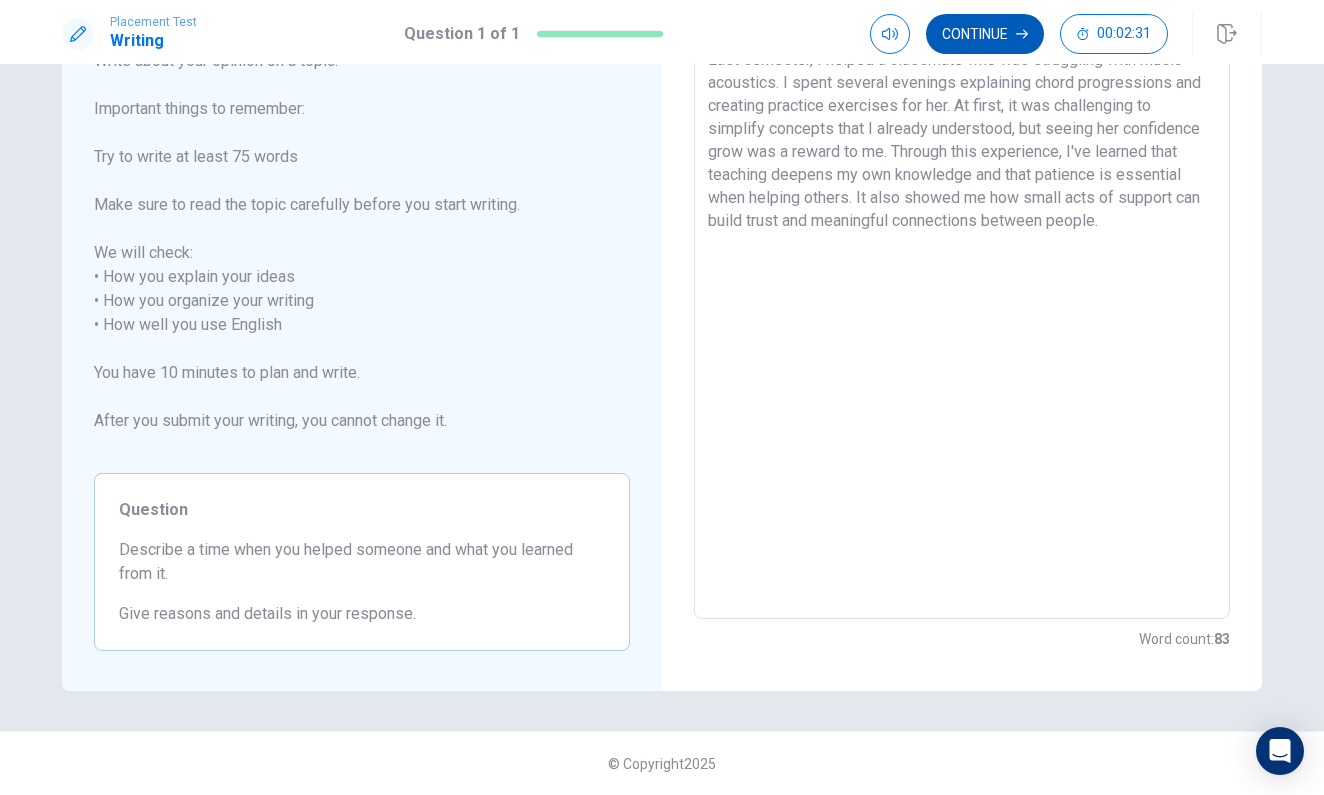 scroll, scrollTop: 143, scrollLeft: 0, axis: vertical 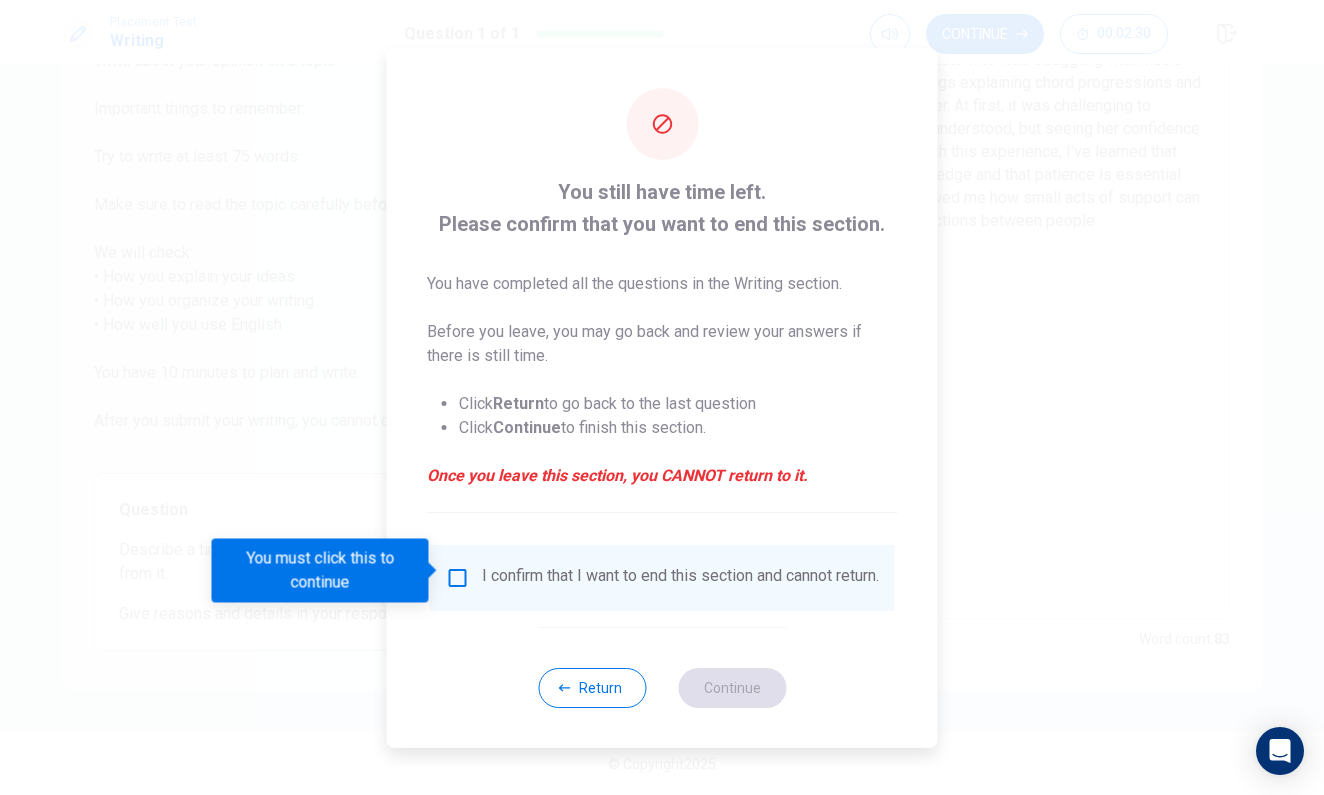 click on "You must click this to continue" at bounding box center [327, 571] 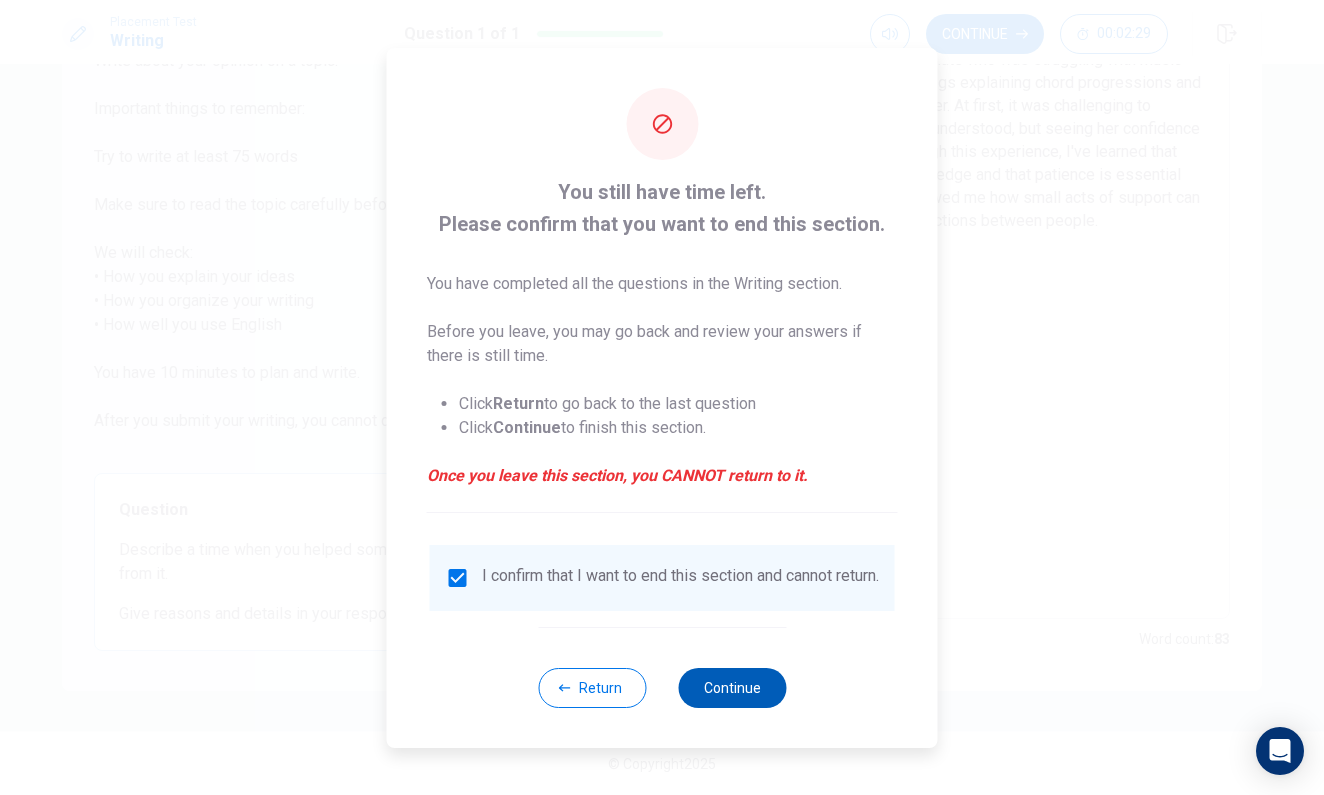 click on "Continue" at bounding box center (732, 688) 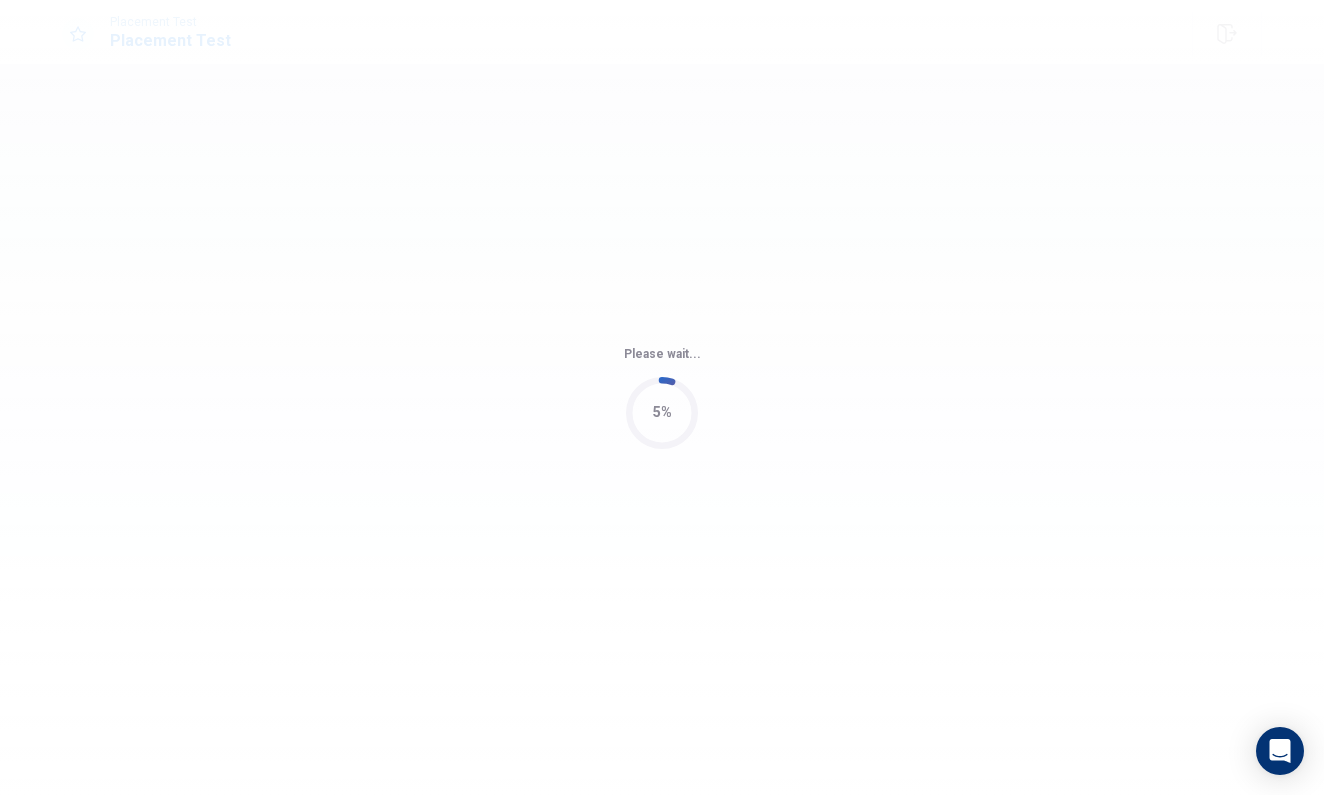 scroll, scrollTop: 0, scrollLeft: 0, axis: both 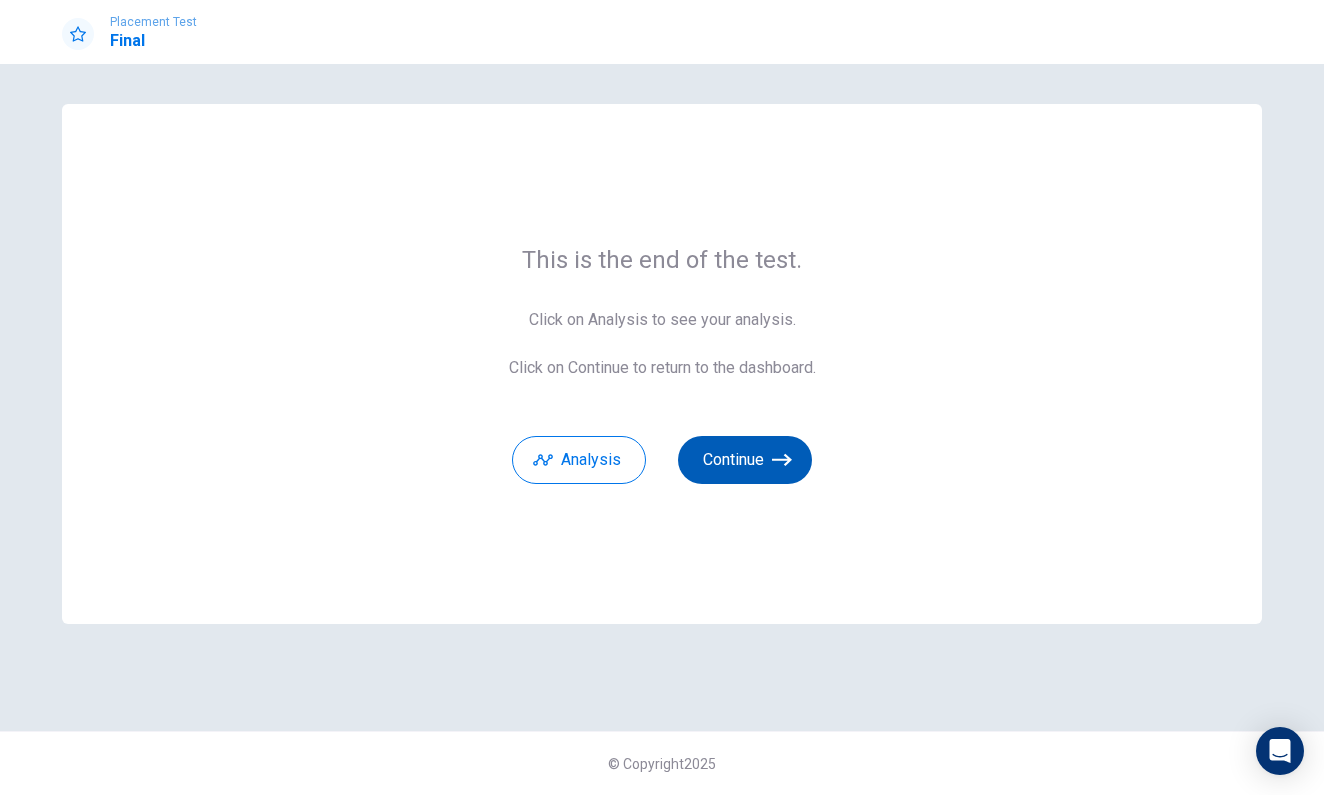 click on "Continue" at bounding box center (745, 460) 